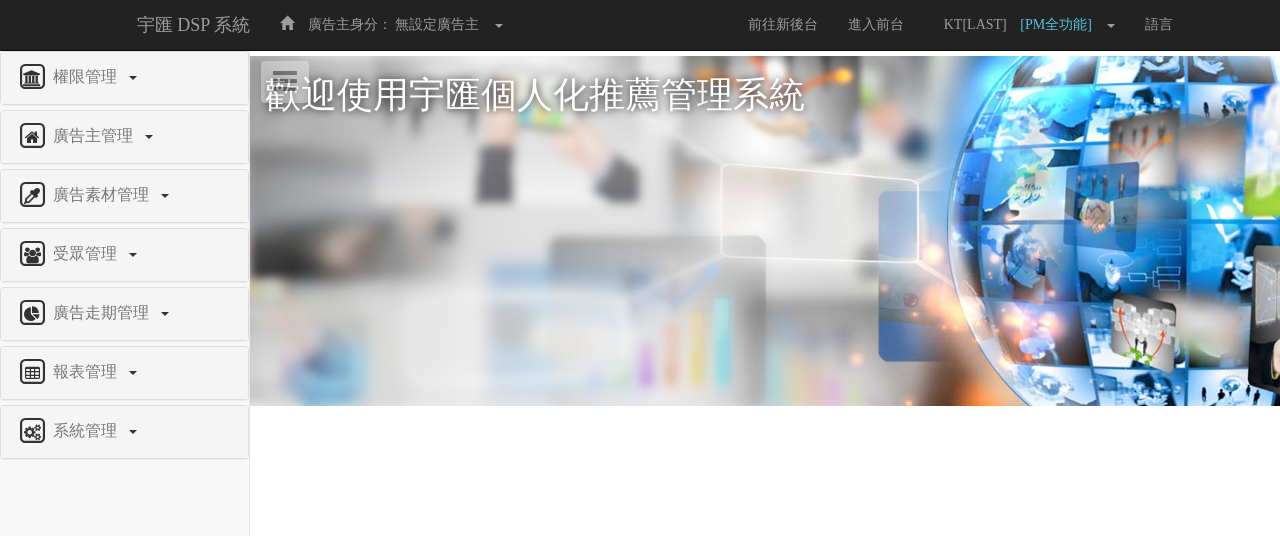 scroll, scrollTop: 0, scrollLeft: 0, axis: both 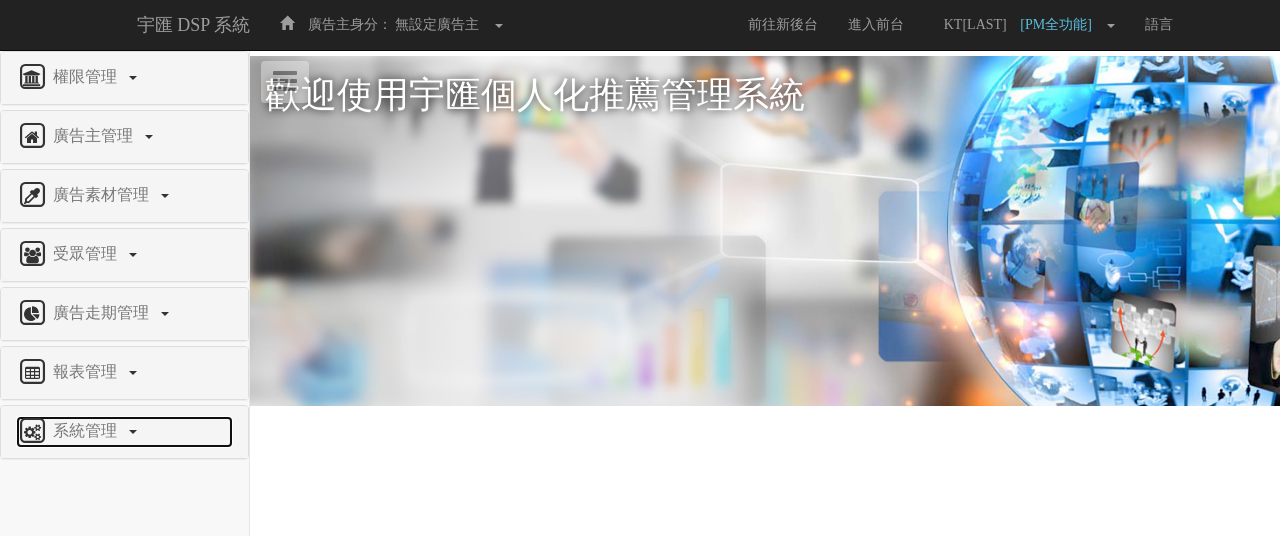click on "系統管理" at bounding box center [124, 432] 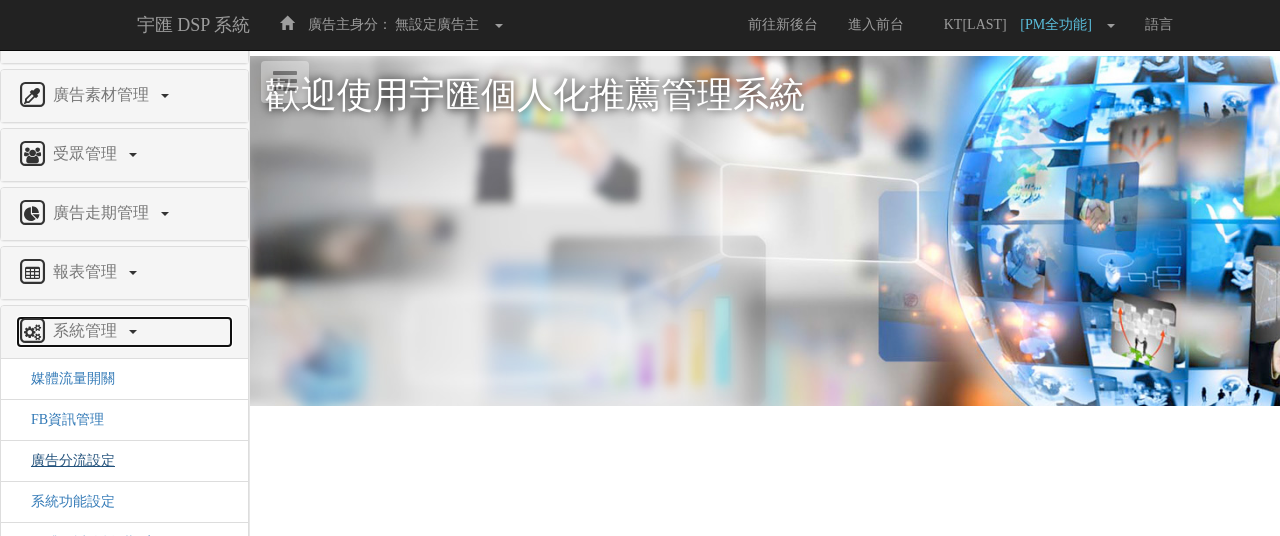 scroll, scrollTop: 180, scrollLeft: 0, axis: vertical 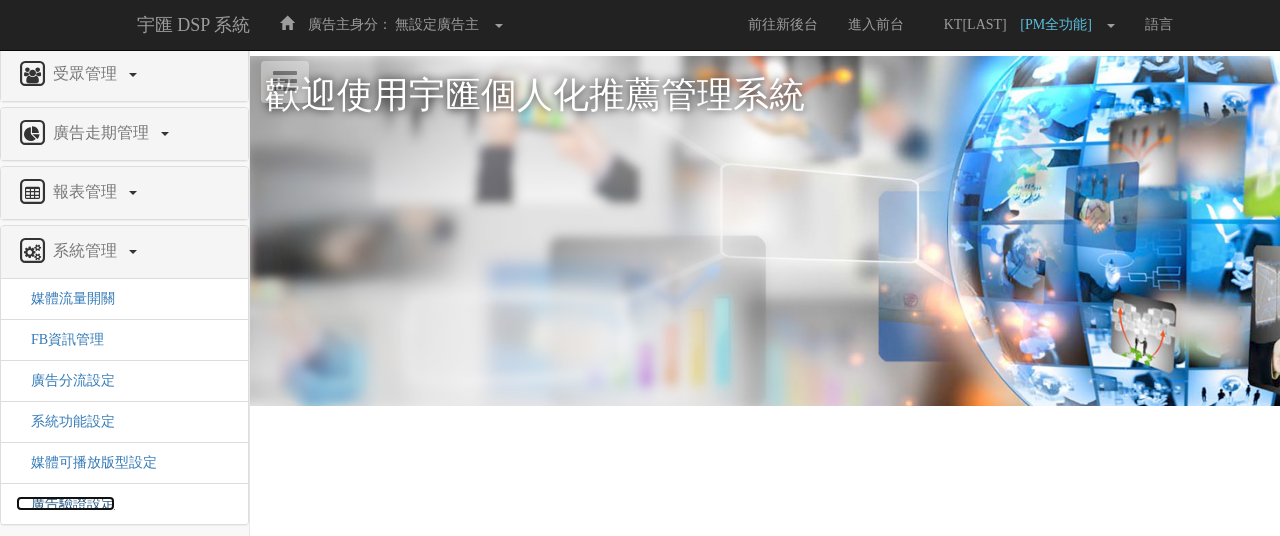 click on "廣告驗證設定" at bounding box center [65, 503] 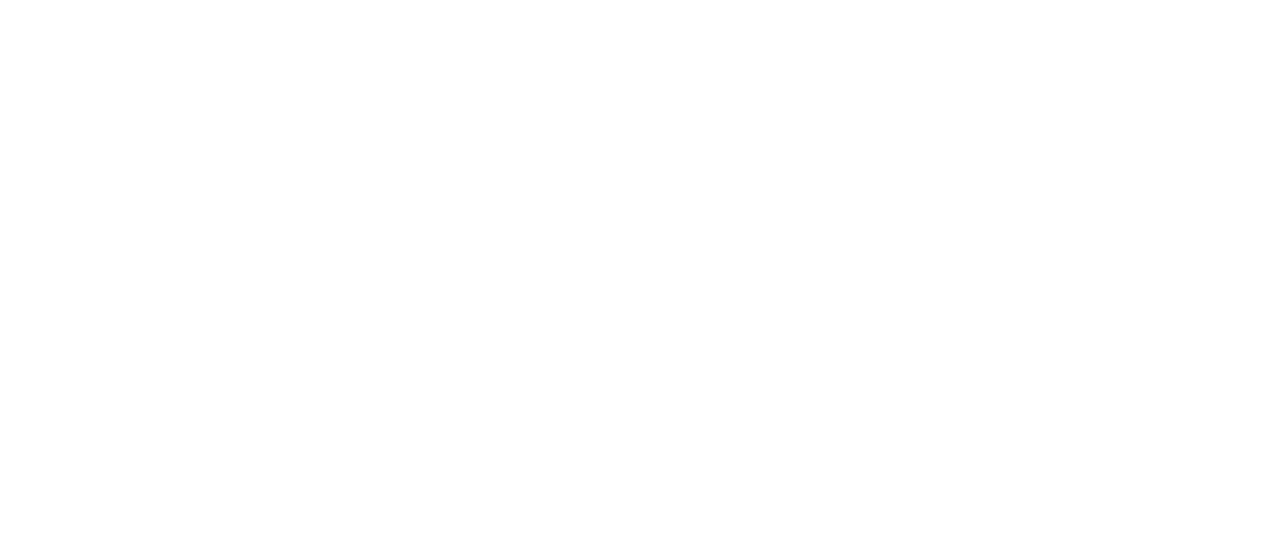 scroll, scrollTop: 0, scrollLeft: 0, axis: both 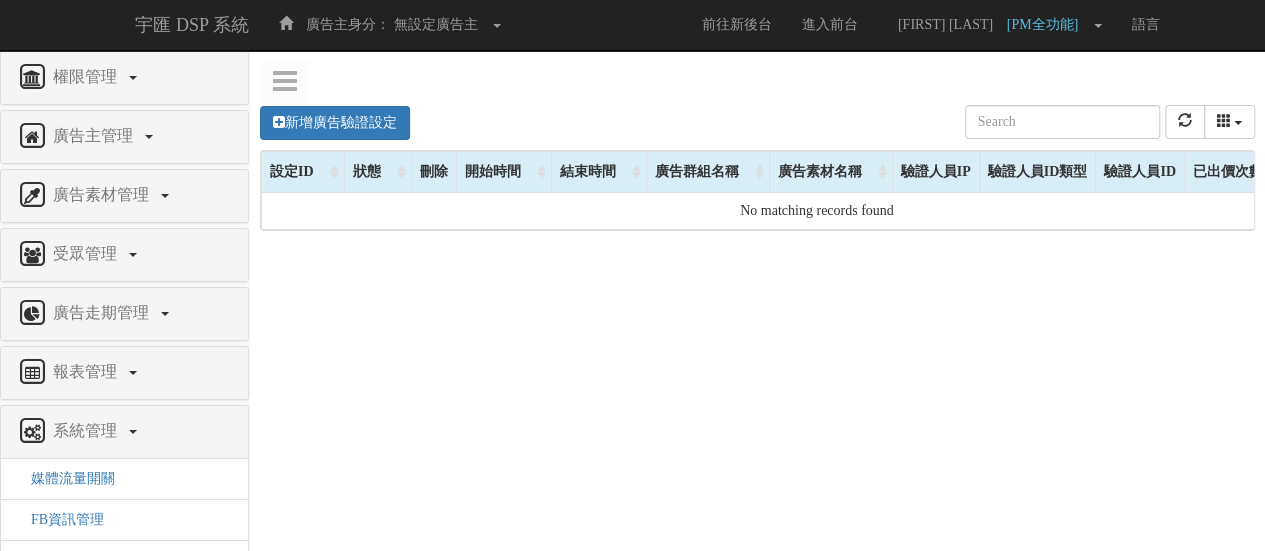 click on "新增廣告驗證設定
設定ID  狀態  刪除  開始時間  結束時間  廣告主ID  廣告主名稱  廣告走期ID  廣告走期名稱  廣告群組ID  廣告群組名稱  廣告素材  廣告素材名稱  驗證人員IP  驗證人員ID類型  驗證人員ID  已出價次數  最高出價次數 Loading, please wait...
設定ID 狀態 刪除 開始時間 結束時間 廣告群組名稱 廣告素材名稱 驗證人員IP 驗證人員ID類型 驗證人員ID 已出價次數 最高出價次數
No matching records found" at bounding box center (757, 385) 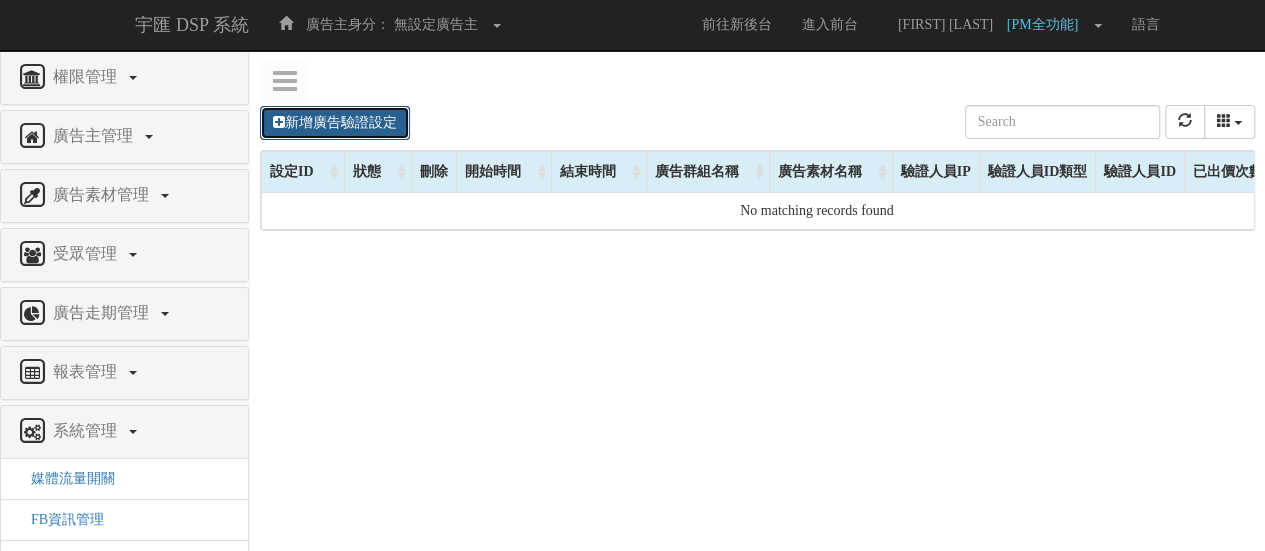 click on "新增廣告驗證設定" at bounding box center [335, 123] 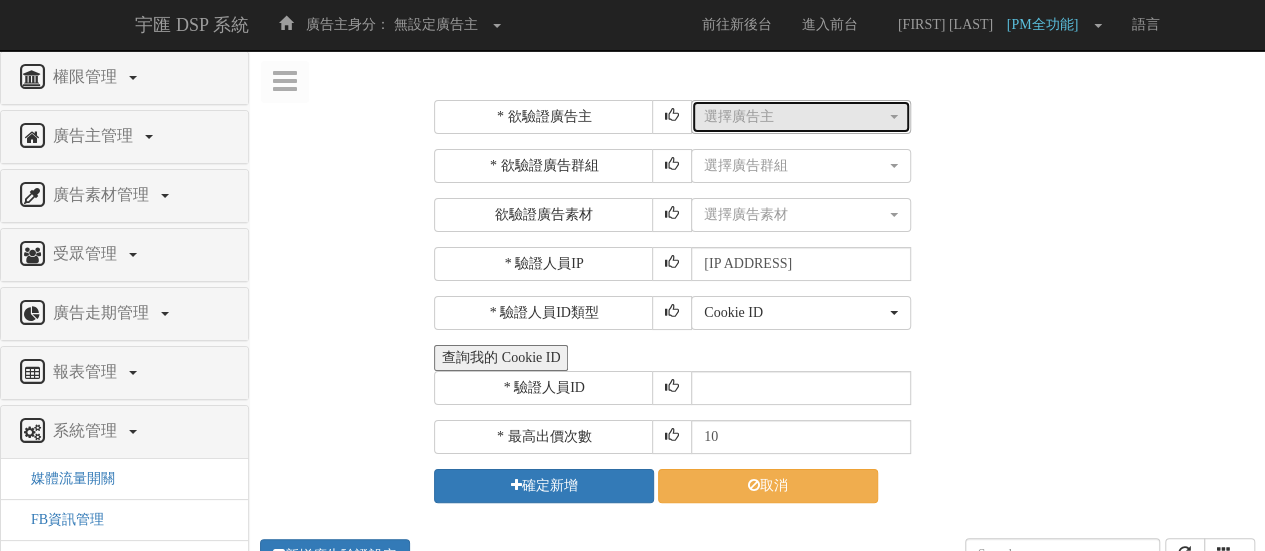 click on "選擇廣告主" at bounding box center [795, 117] 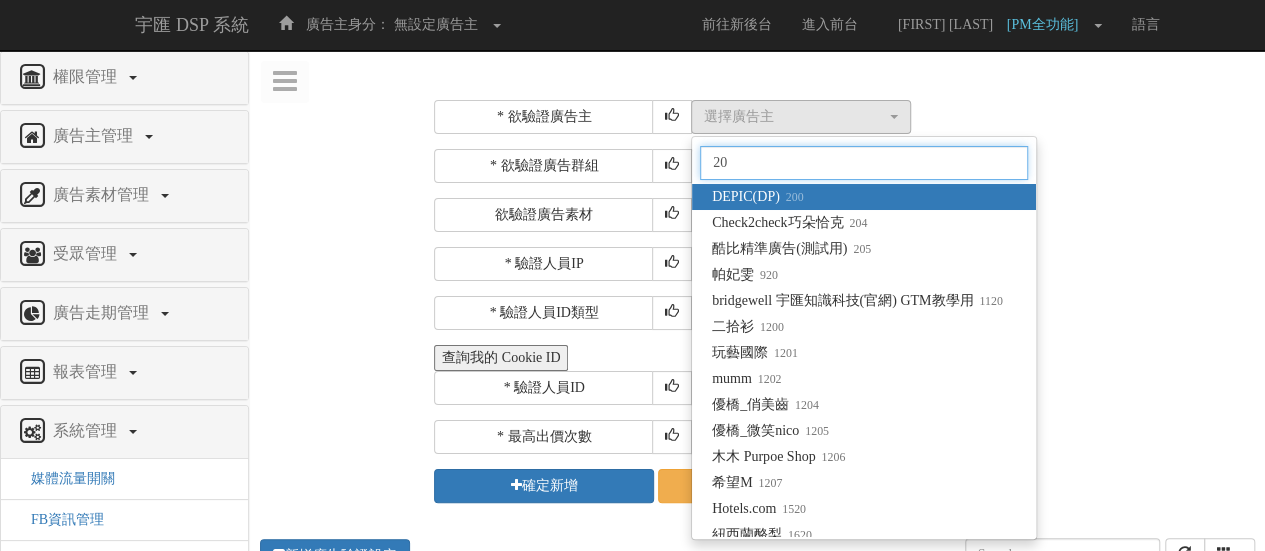 type on "205" 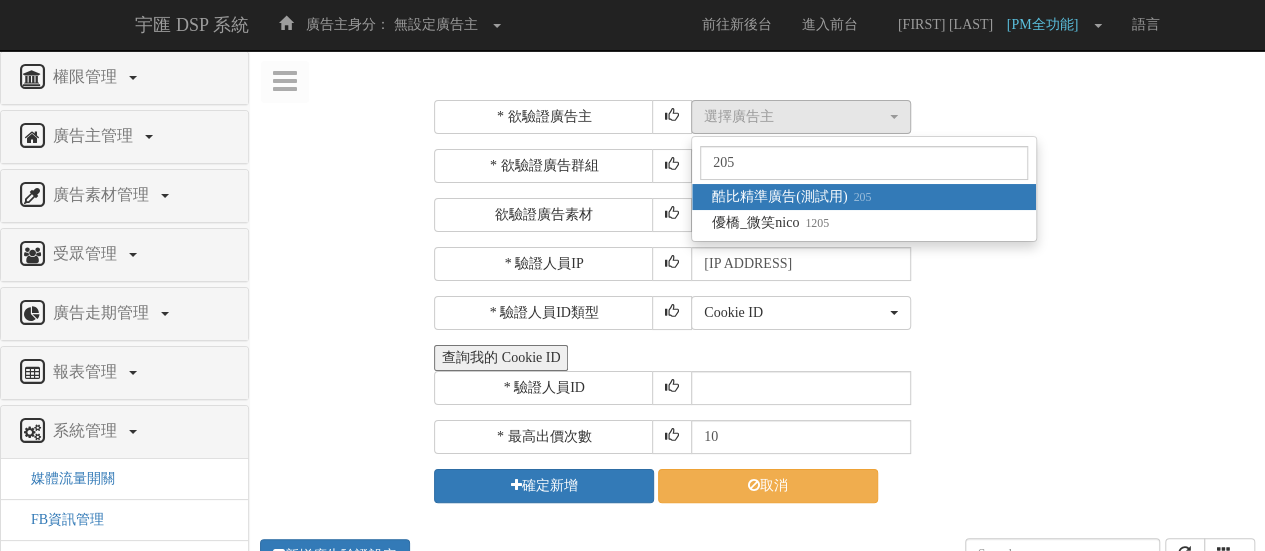 select on "205" 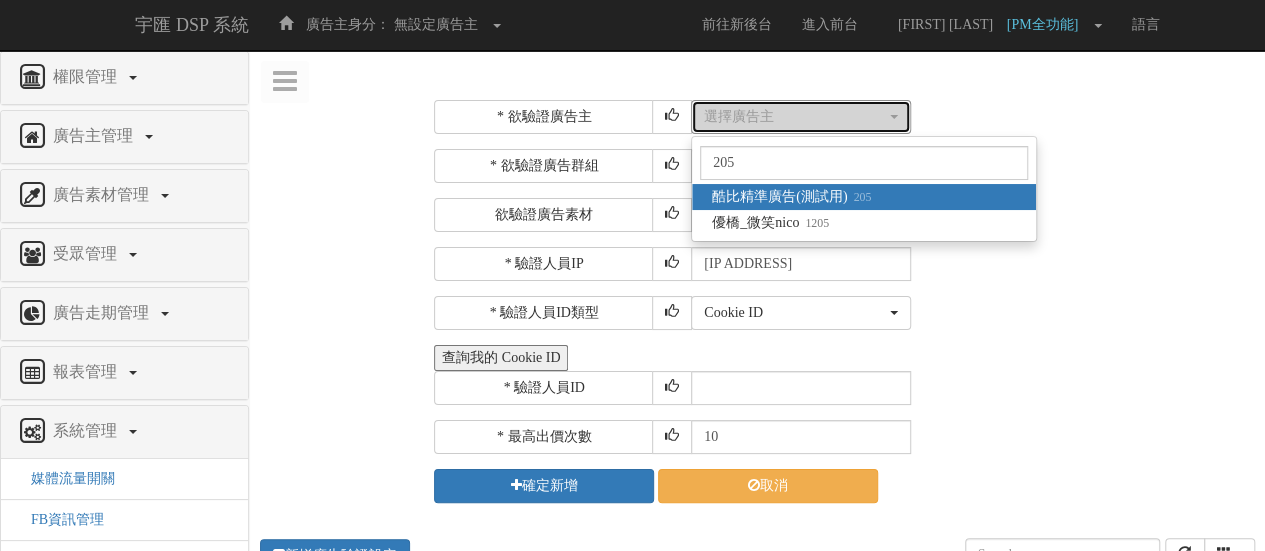 type 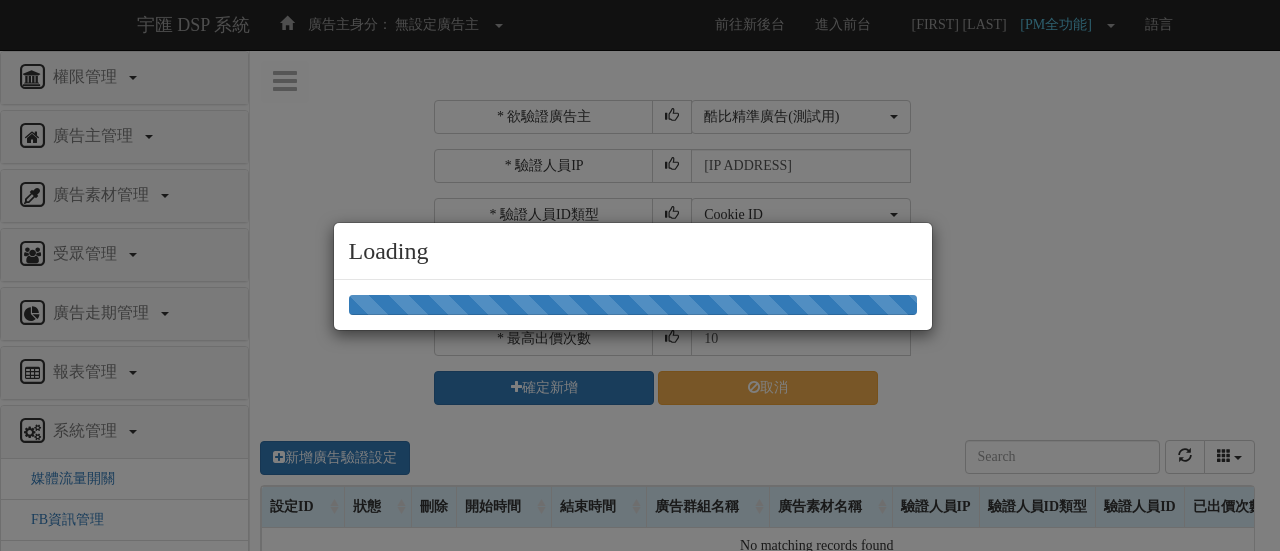 click on "Loading" at bounding box center [640, 275] 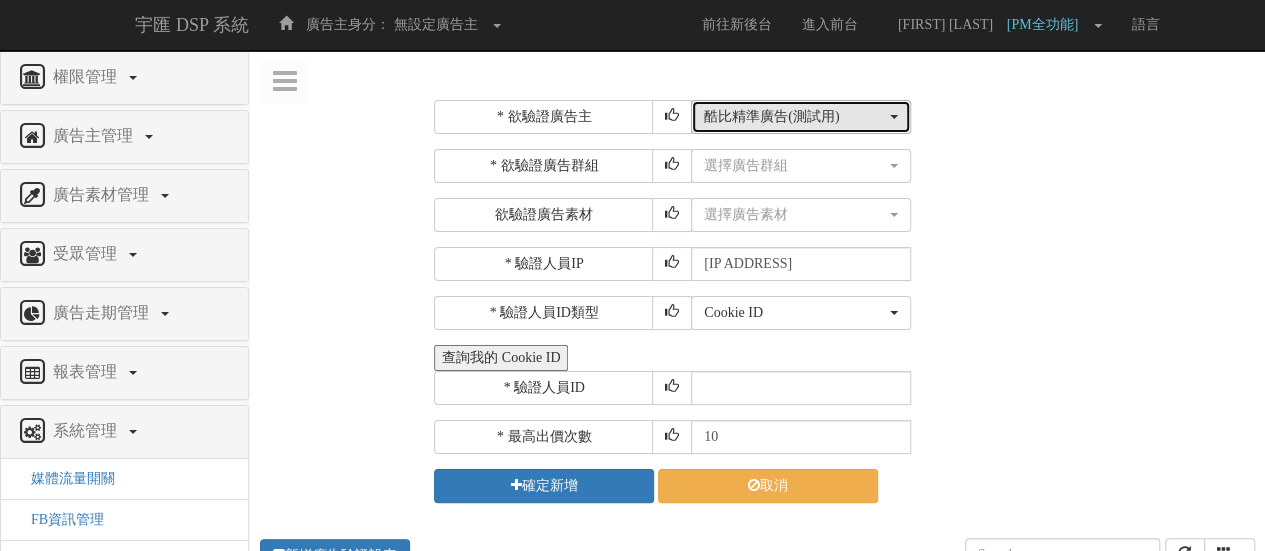 click on "酷比精準廣告(測試用)" at bounding box center [795, 117] 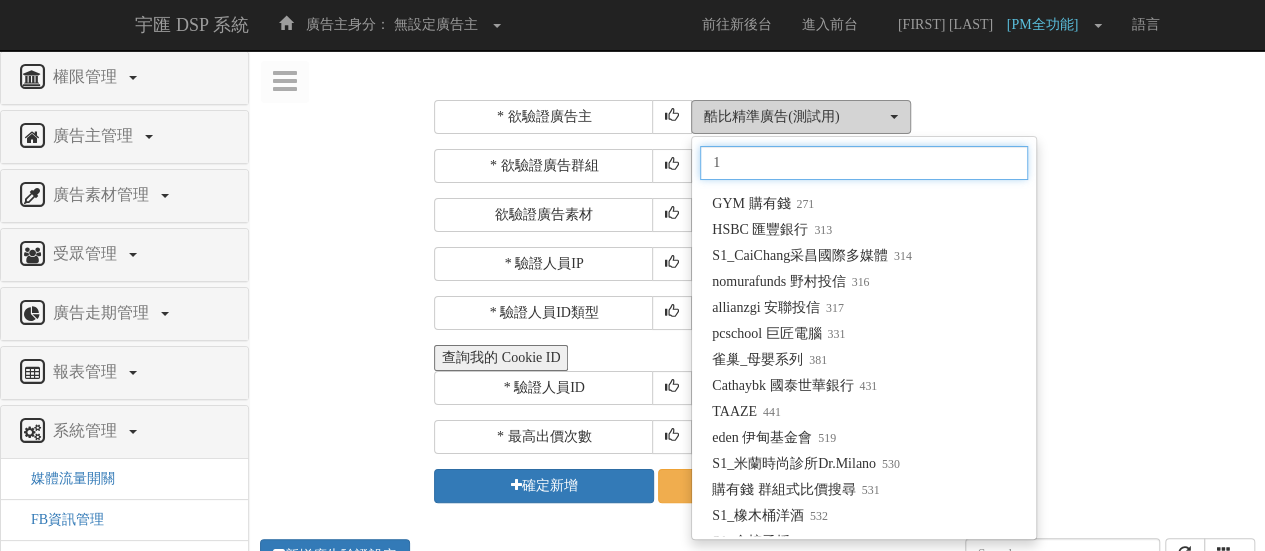 scroll, scrollTop: 0, scrollLeft: 0, axis: both 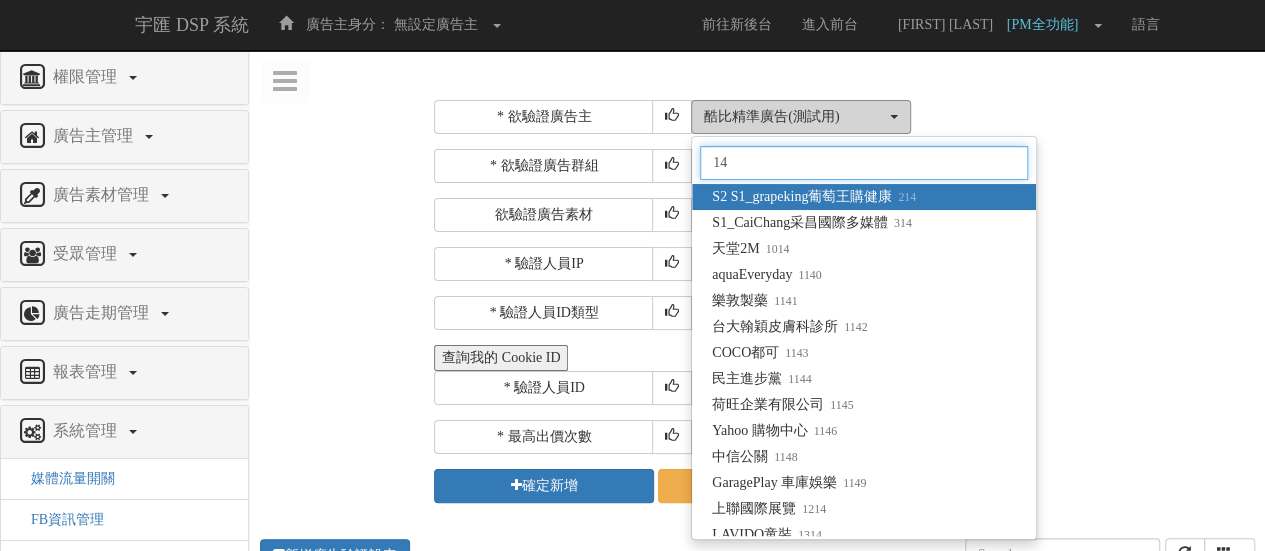 type on "1" 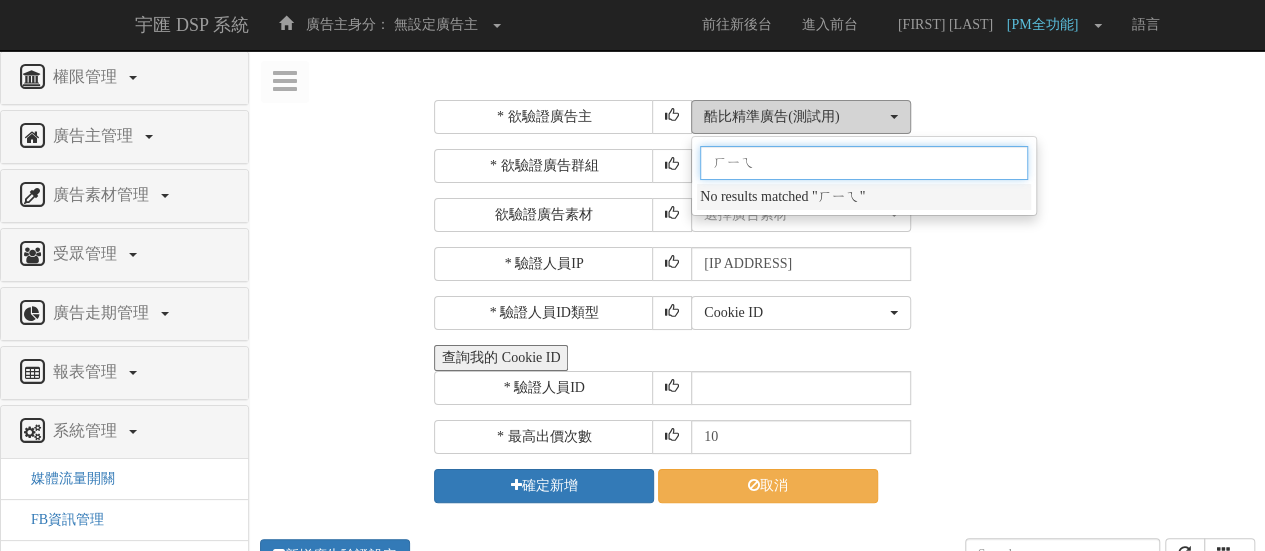 type on "ㄏㄧㄣ" 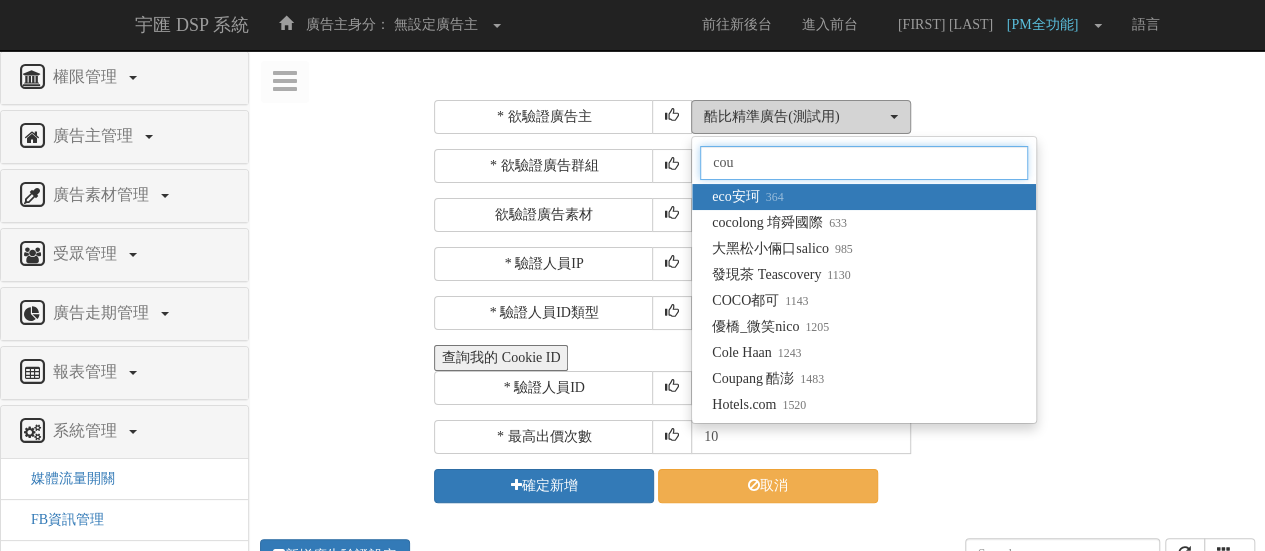 type on "coup" 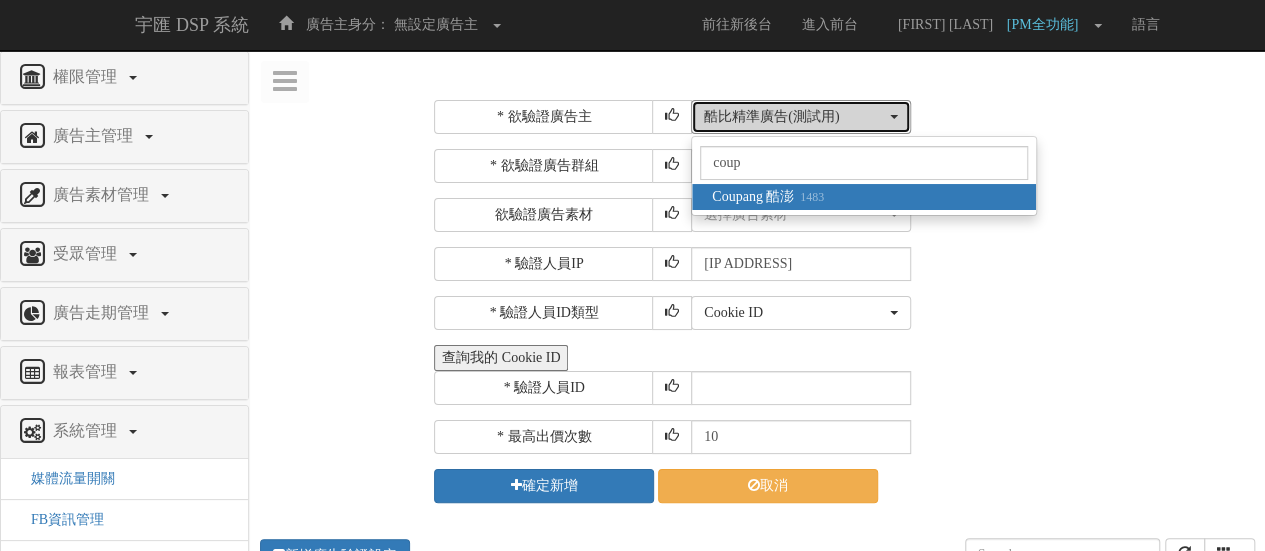 select on "1483" 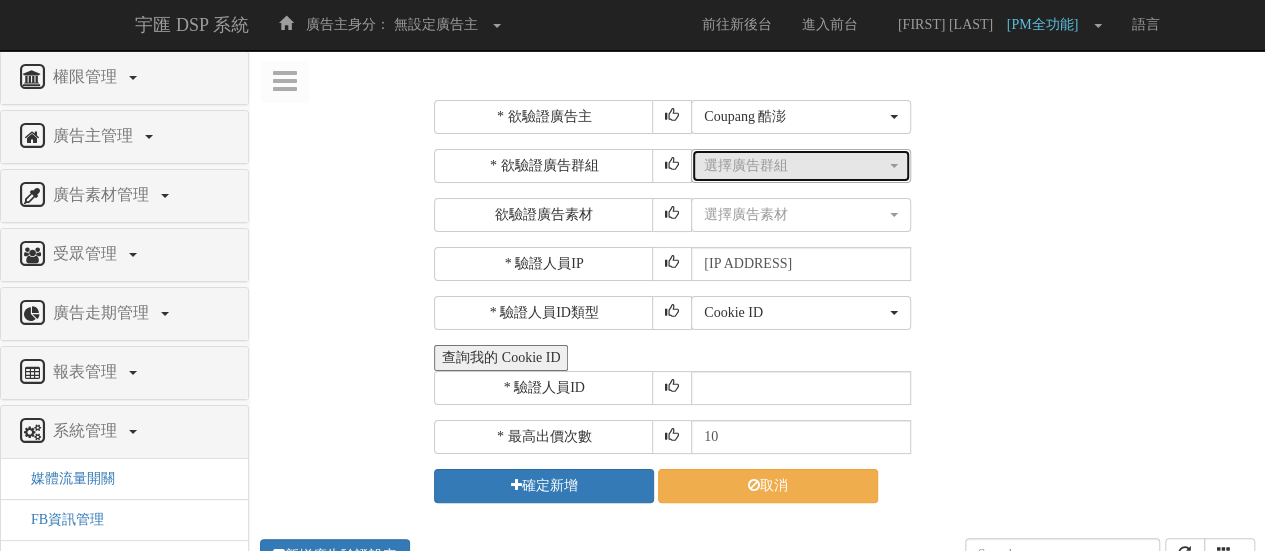 click on "選擇廣告群組" at bounding box center [801, 166] 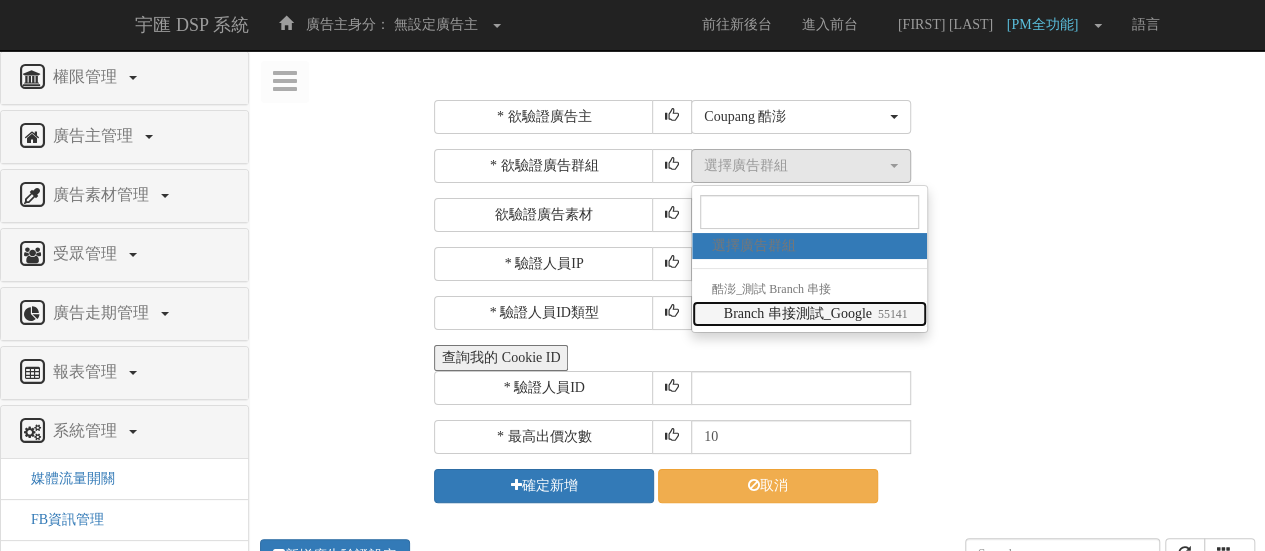 click on "Branch 串接測試_Google 55141" at bounding box center [816, 314] 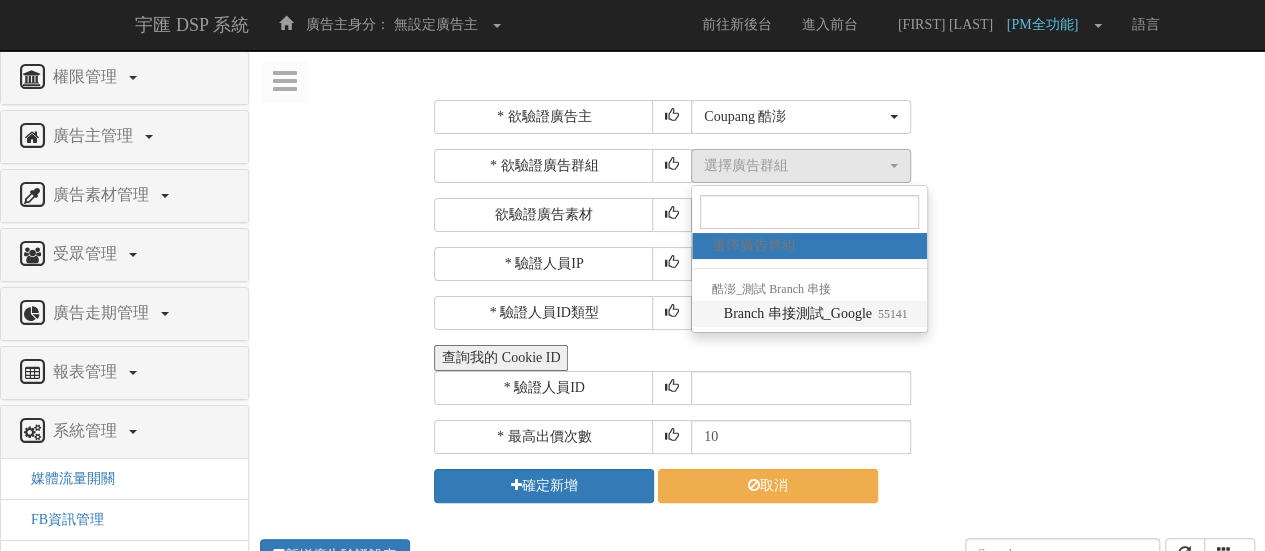 select on "55141" 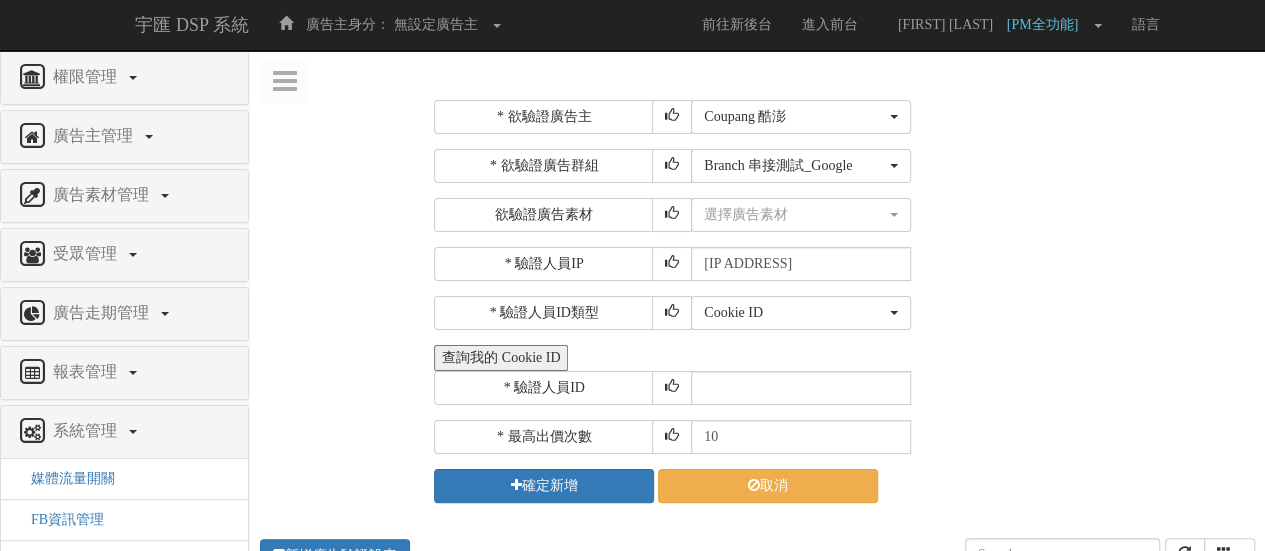 click on "* 欲驗證廣告主
選擇廣告主 特力+ 科技紫薇網 Momo 東森EHS Uniqlo EFShop 樂天 屈臣氏Watsons sinyi 信義房屋 S2_Brands白蘭氏 IKEA LOVFEE 台灣房屋 86小舖 Oneboy 富邦人壽 DEPIC(DP) Check2check巧朵恰克 酷比精準廣告(測試用) S2 S1_grapeking葡萄王購健康 S2_cthouse中信房屋 hiyes 海悅 mm2.icantw 艾肯女神聯盟 UV100 MAJOR MADE S1_Princesscruises 公主遊輪 car-plus 格上租車 MINI BMW GYM 購有錢 新光三越百貨線上購物 Glenmorangie 格蘭傑 LRP 理膚寶水 HSBC 匯豐銀行 S1_CaiChang采昌國際多媒體 nomurafunds 野村投信 allianzgi 安聯投信 pcschool 巨匠電腦 惠氏(S26) Annahome發想居家文創 家樂福 eco安珂 Abbott亞培 雀巢_母嬰系列 fareastone遠傳 蝦皮商城 SUBARU汽車 Cathaybk 國泰世華銀行 群益Capitalfutures ABC Mart taiwanmobile 台灣大哥大 TAAZE Biotherm 碧兒泉 HP" at bounding box center (842, 301) 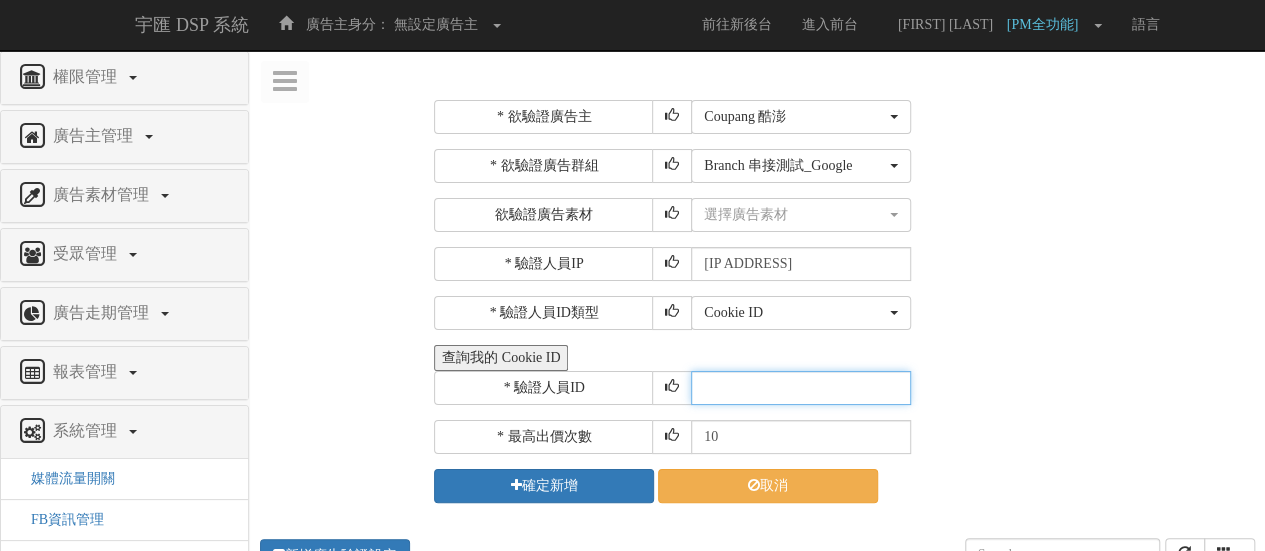 click at bounding box center [801, 388] 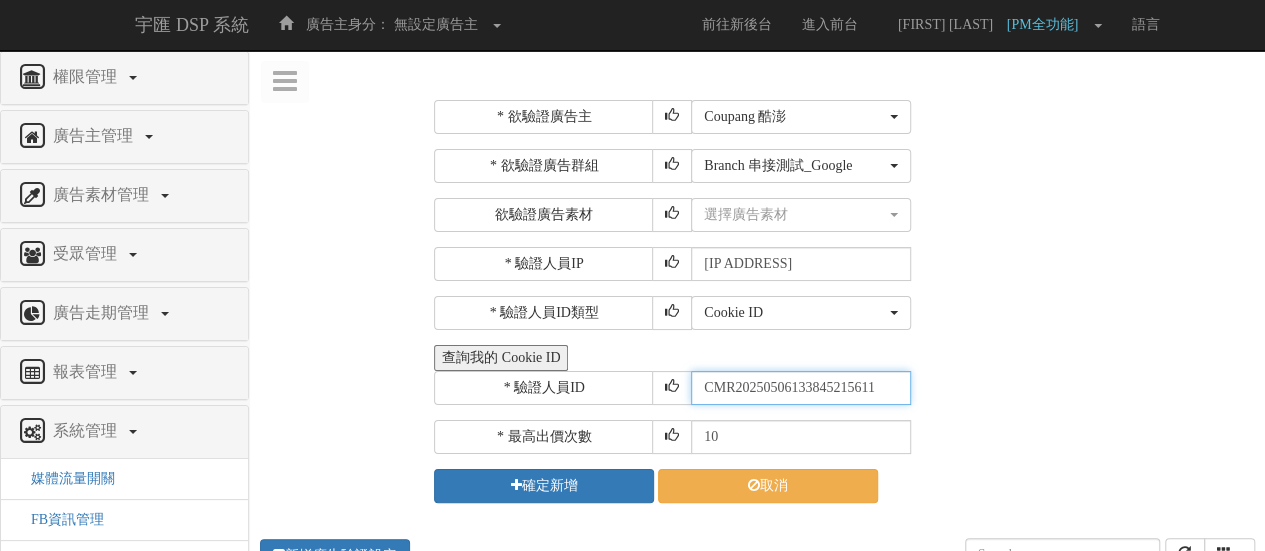 type on "CMR20250506133845215611" 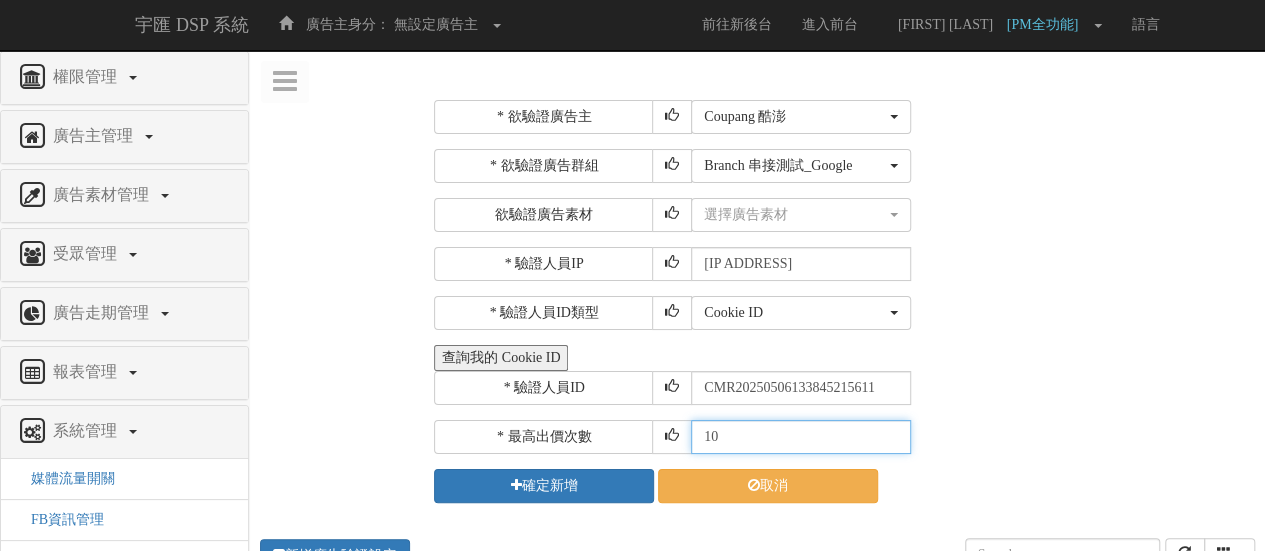 drag, startPoint x: 771, startPoint y: 445, endPoint x: 639, endPoint y: 445, distance: 132 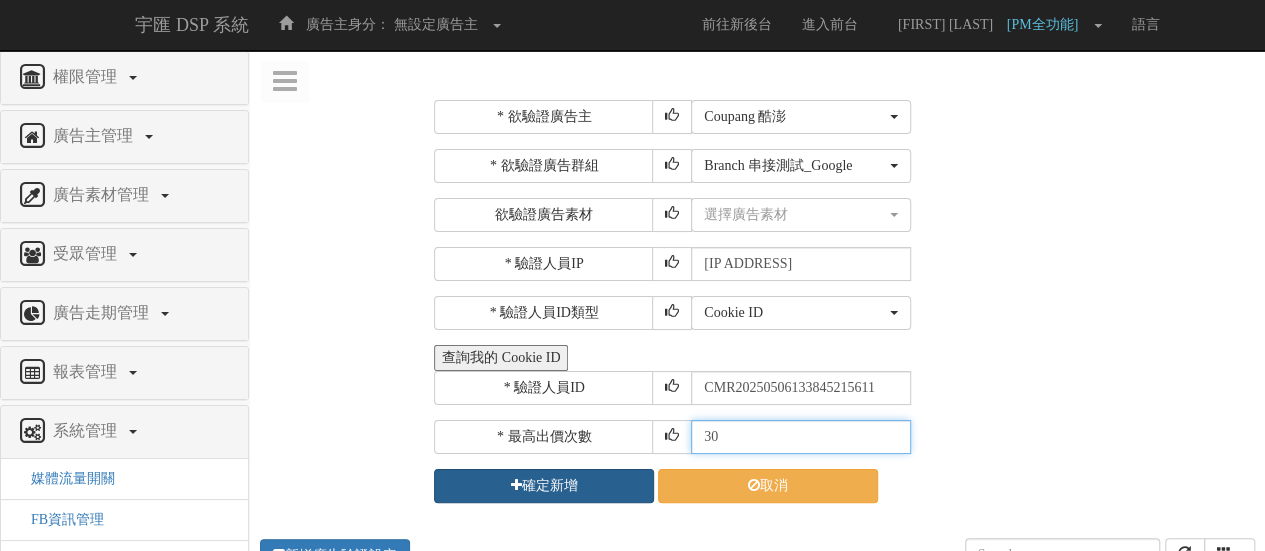 type on "30" 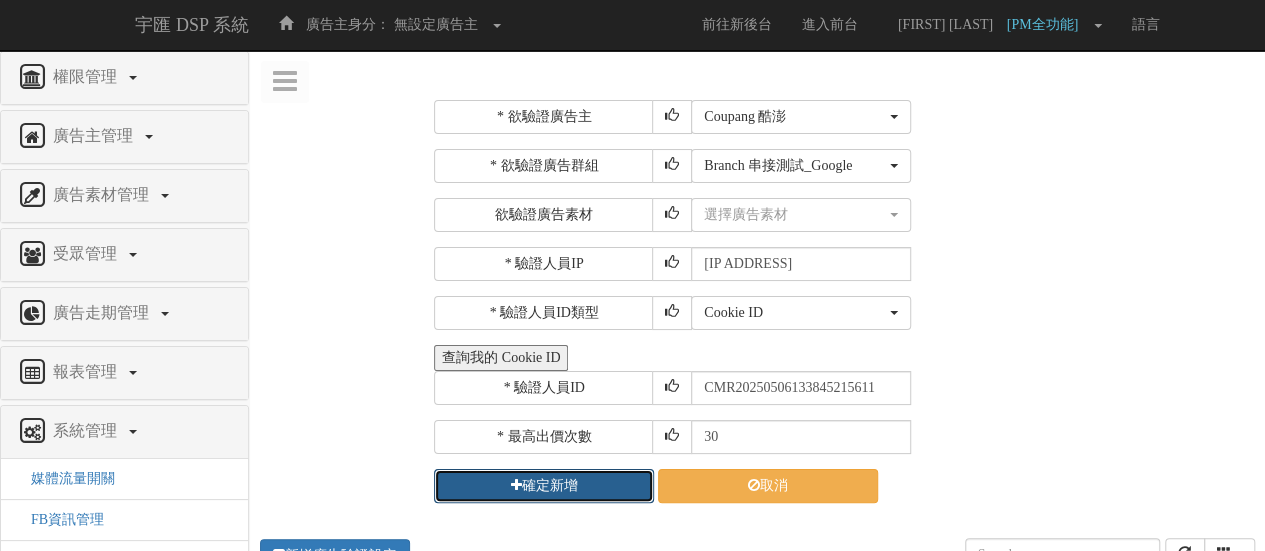 click on "確定新增" at bounding box center (544, 486) 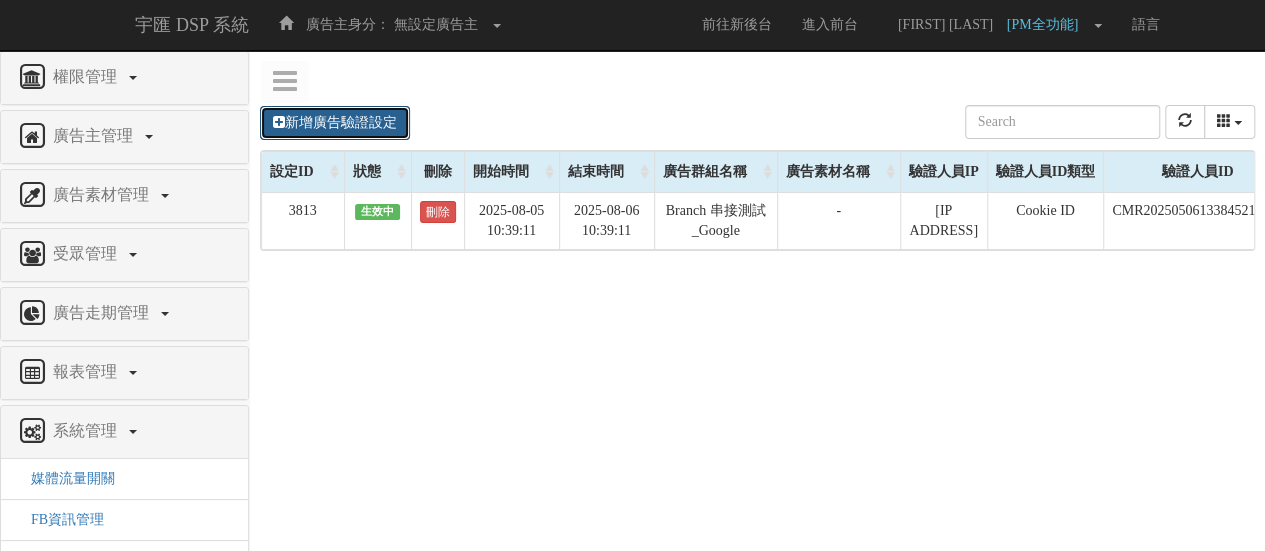 click on "新增廣告驗證設定" at bounding box center (335, 123) 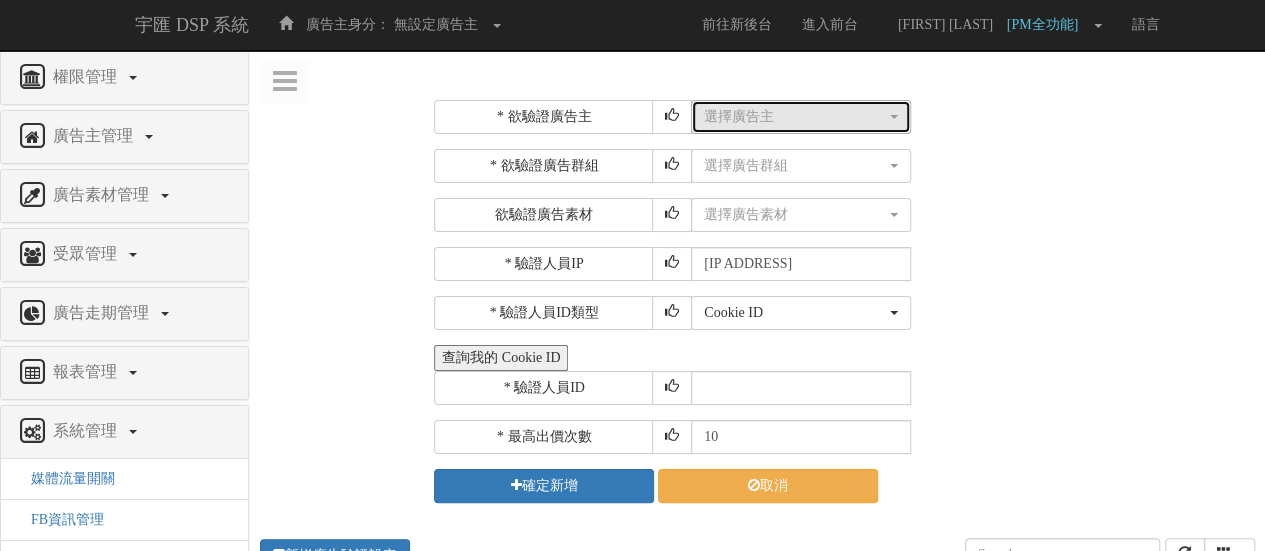 click on "選擇廣告主" at bounding box center (795, 117) 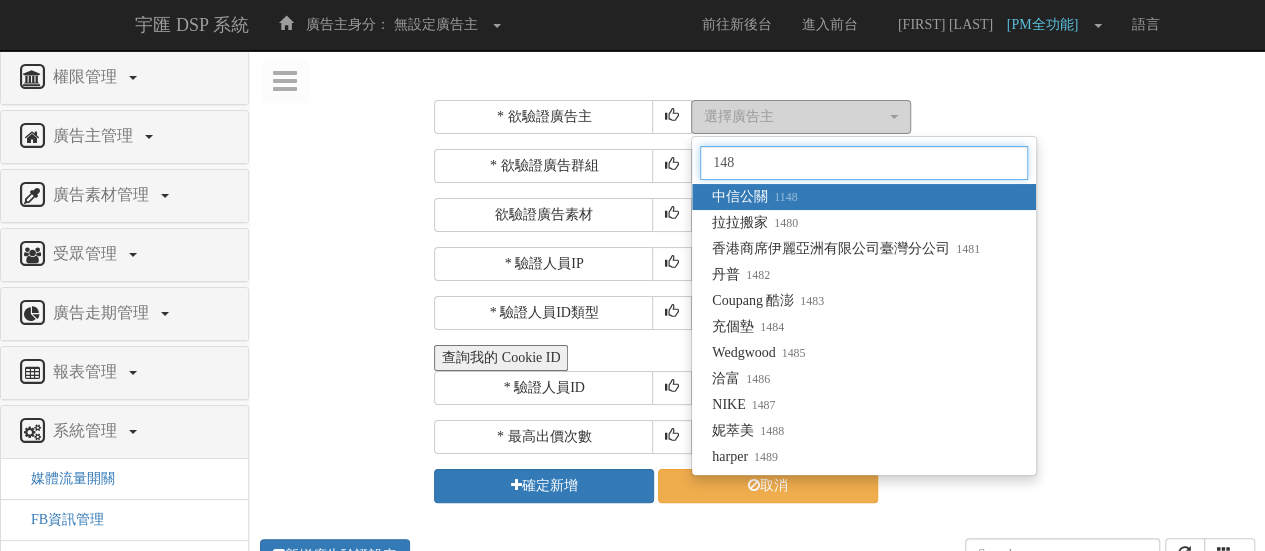 type on "1483" 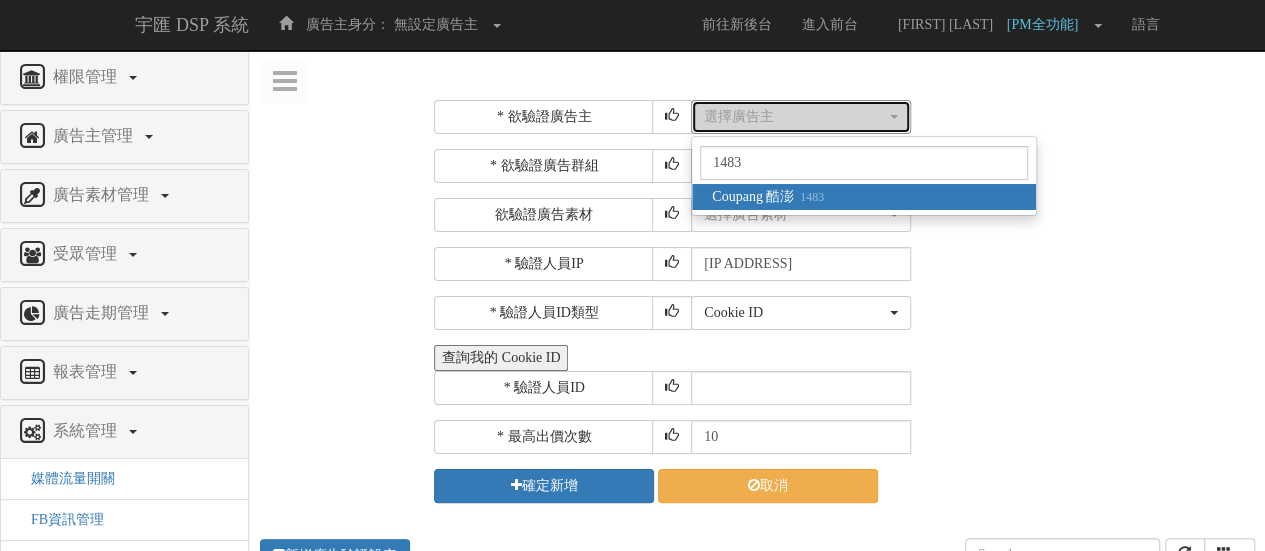 select on "1483" 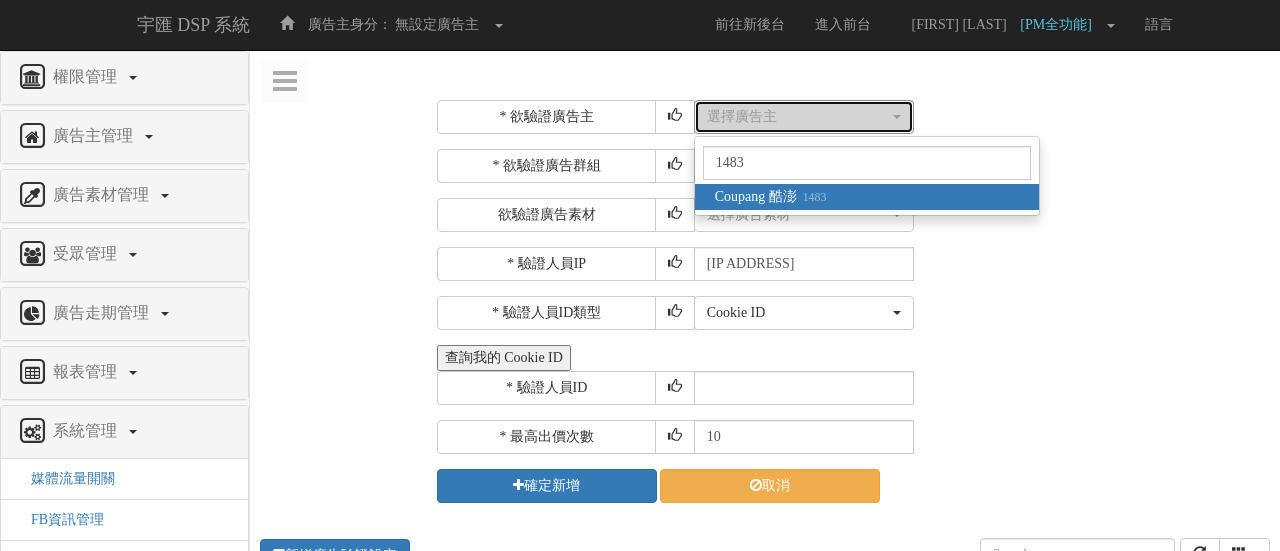type 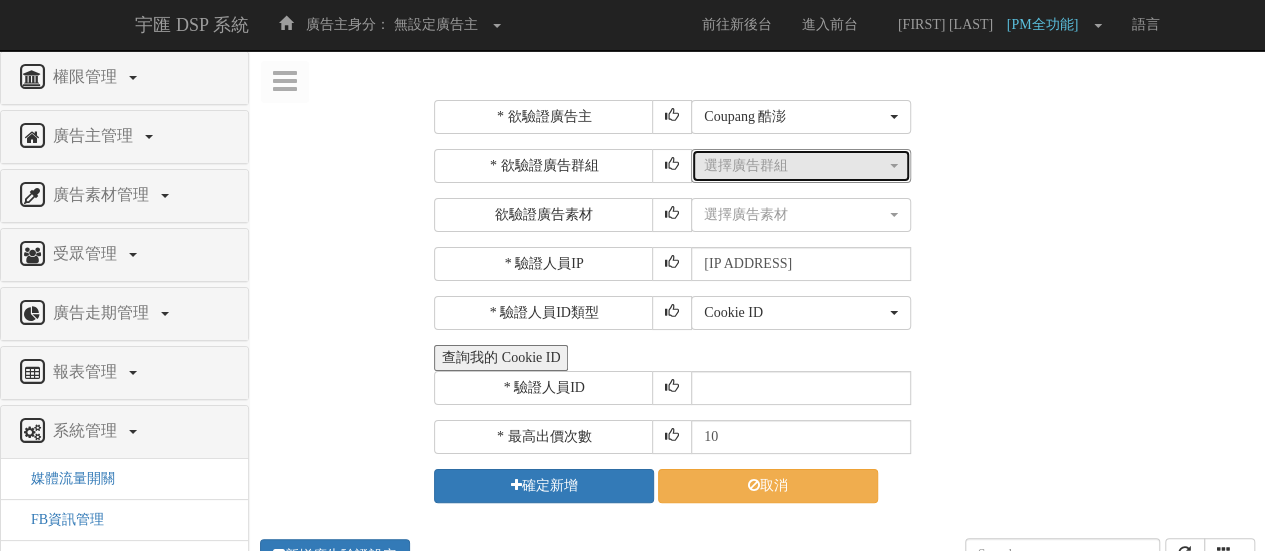 click on "選擇廣告群組" at bounding box center [801, 166] 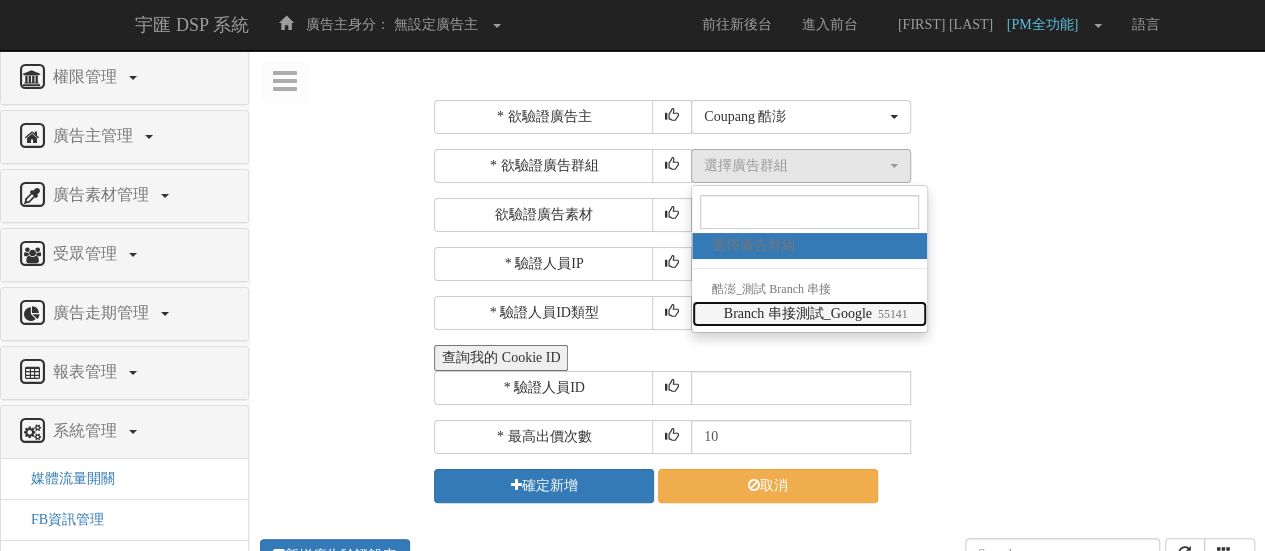 click on "Branch 串接測試_Google 55141" at bounding box center [816, 314] 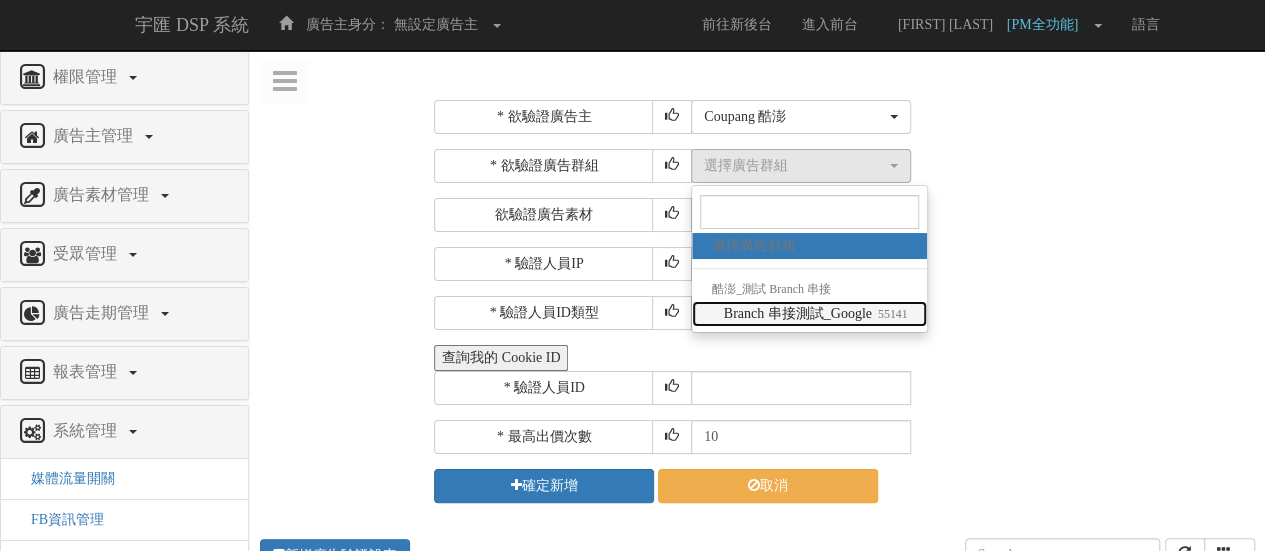 select on "55141" 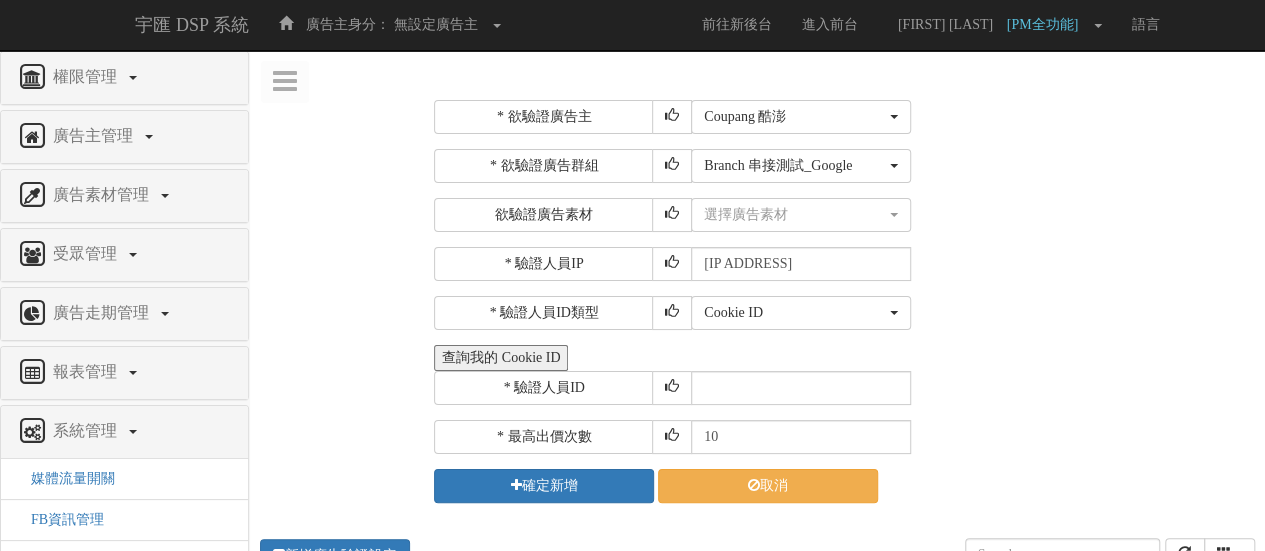 click on "Cookie ID ADID IDFA Cookie ID" at bounding box center (970, 313) 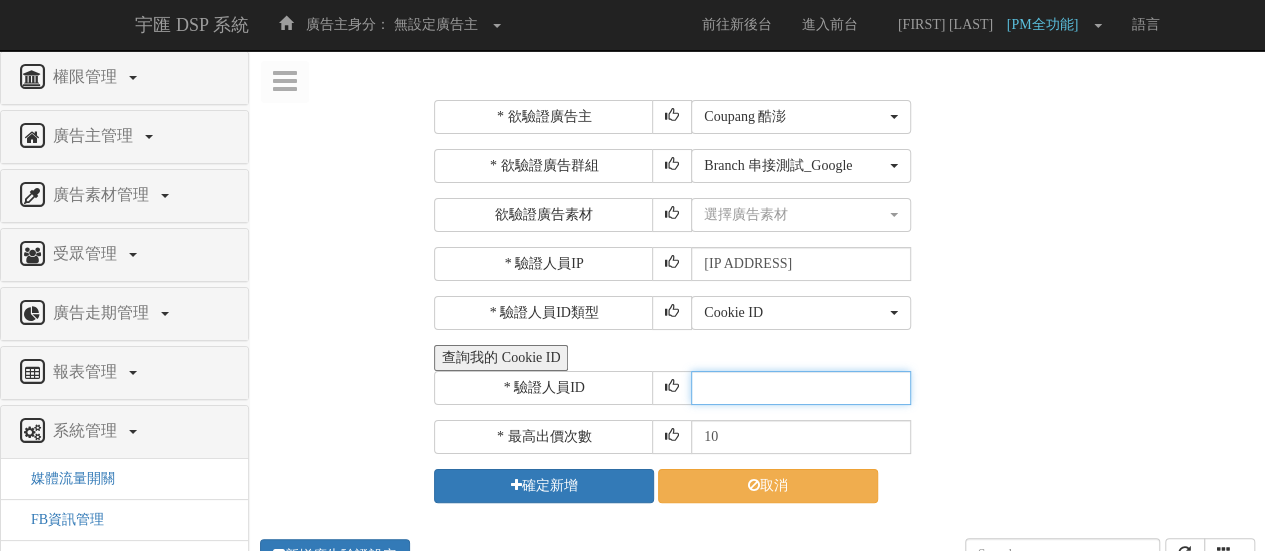 click at bounding box center (801, 388) 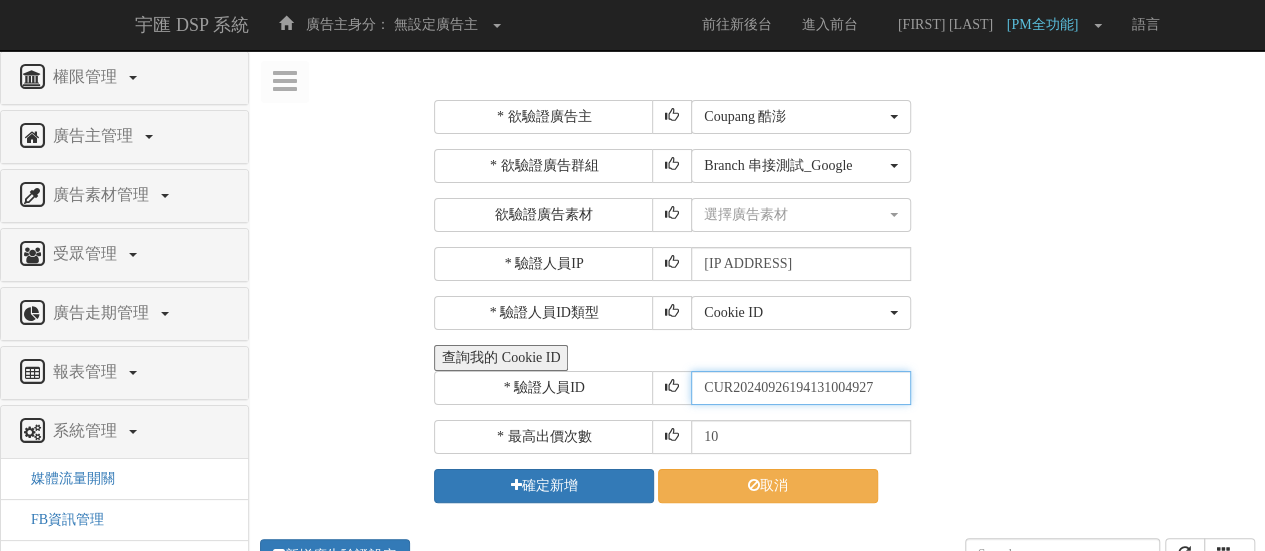 type on "CUR20240926194131004927" 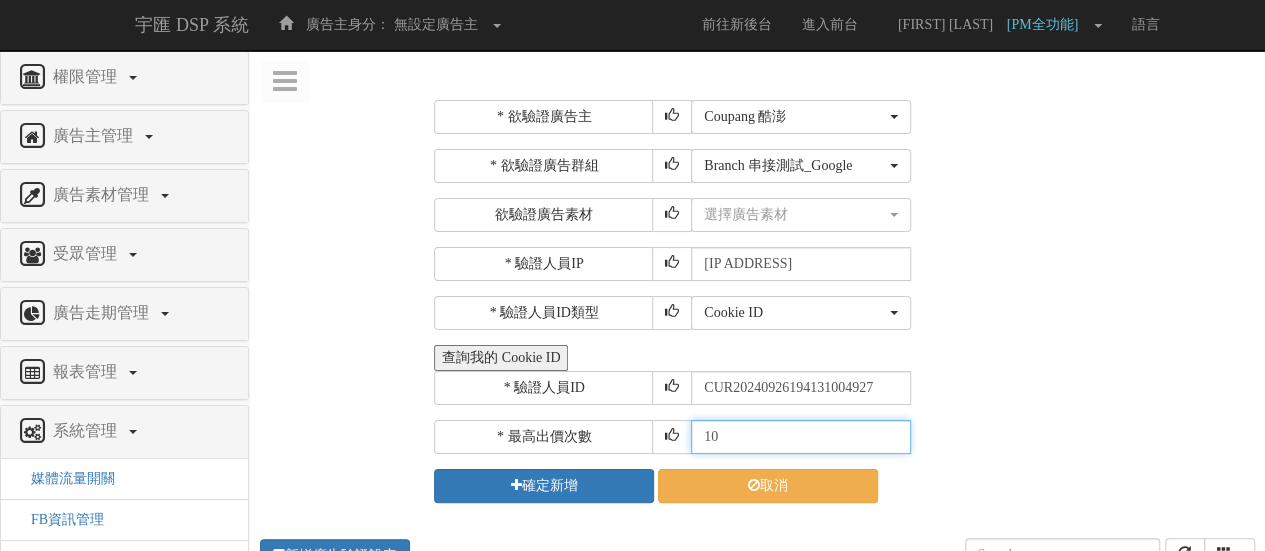 drag, startPoint x: 776, startPoint y: 433, endPoint x: 596, endPoint y: 423, distance: 180.27756 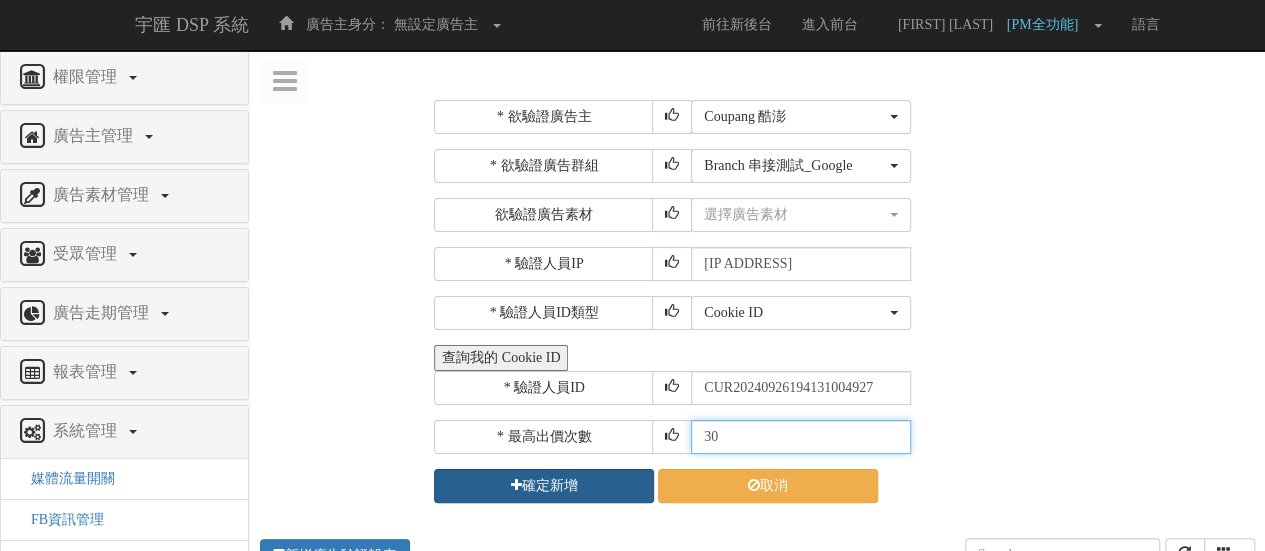 type on "30" 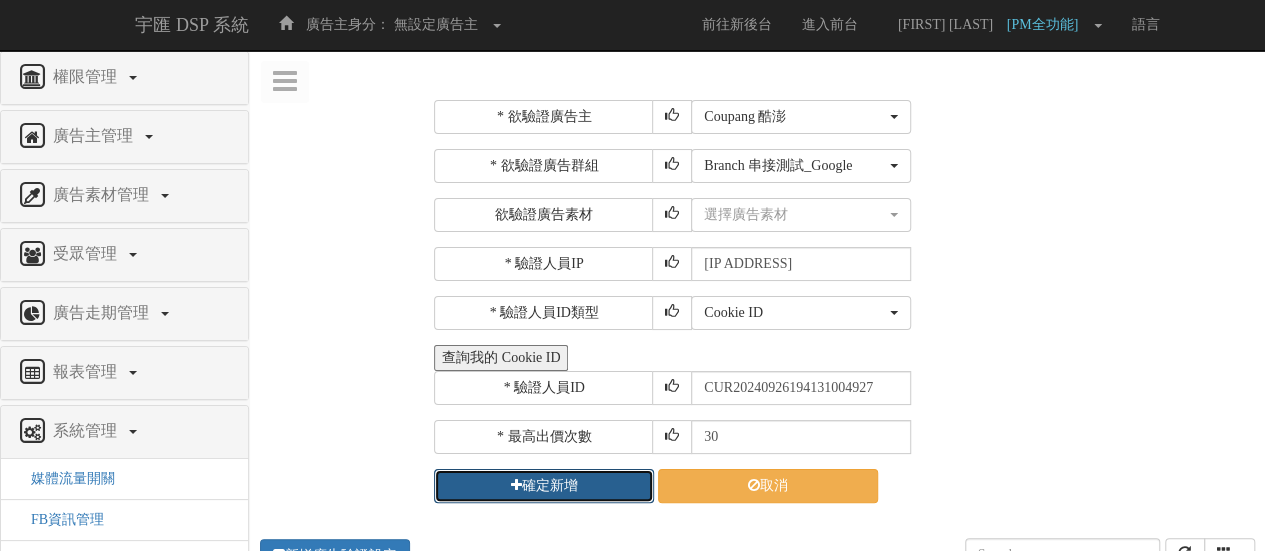 click on "確定新增" at bounding box center [544, 486] 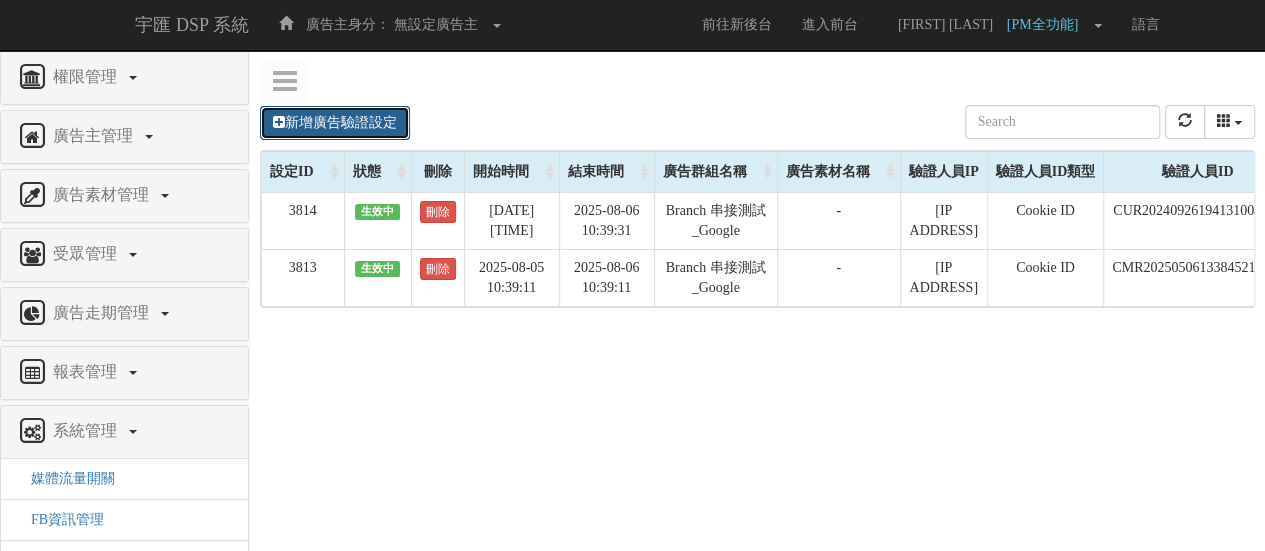 click on "新增廣告驗證設定" at bounding box center [335, 123] 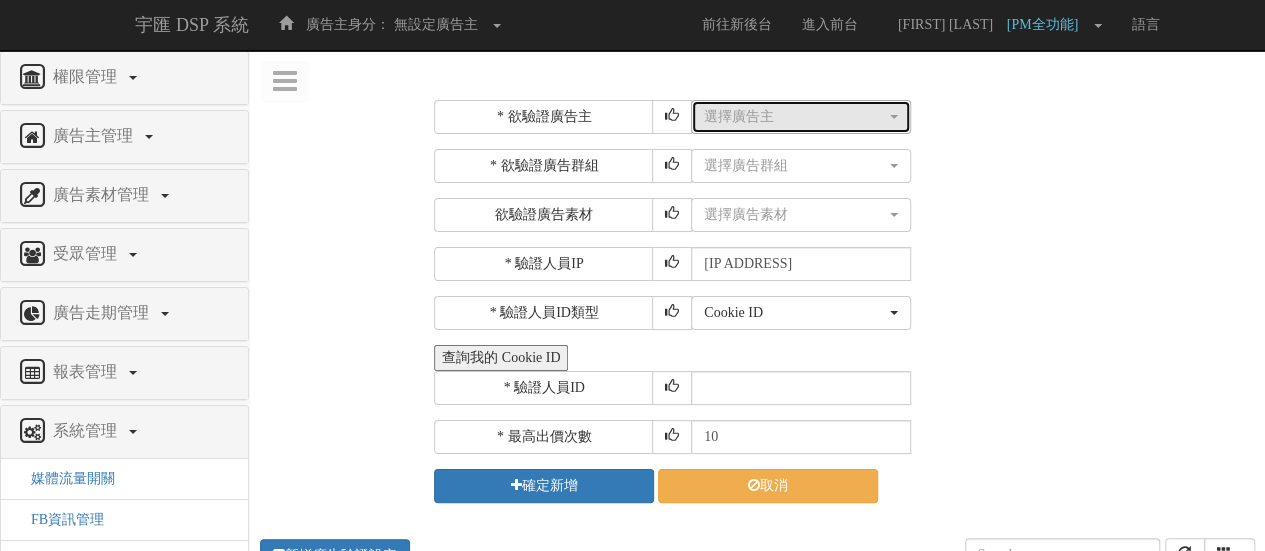 click on "選擇廣告主" at bounding box center [795, 117] 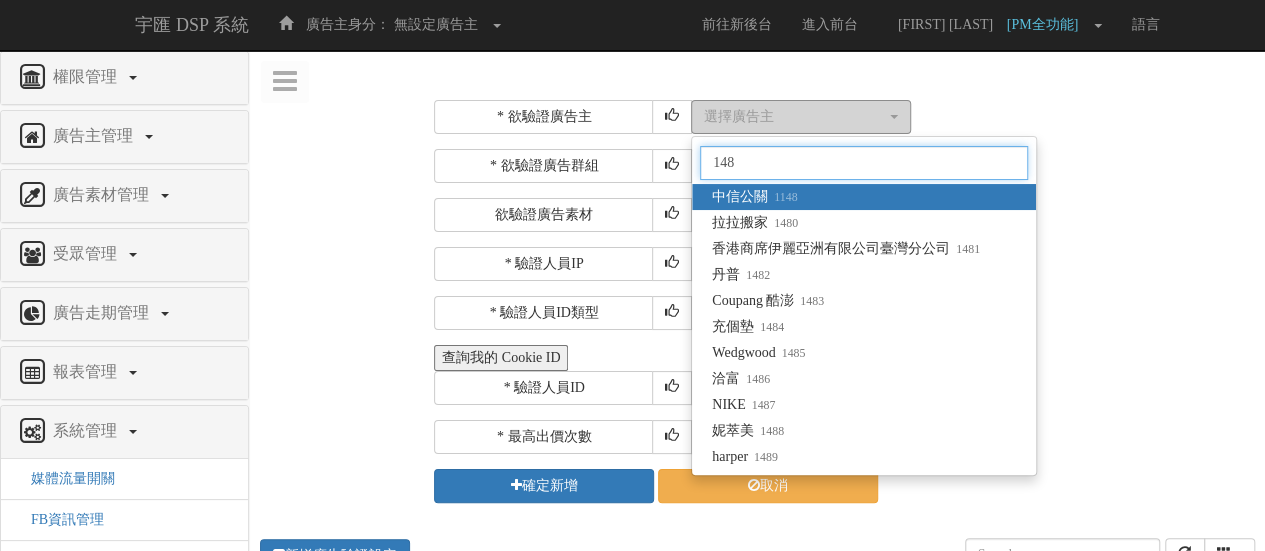 type on "1483" 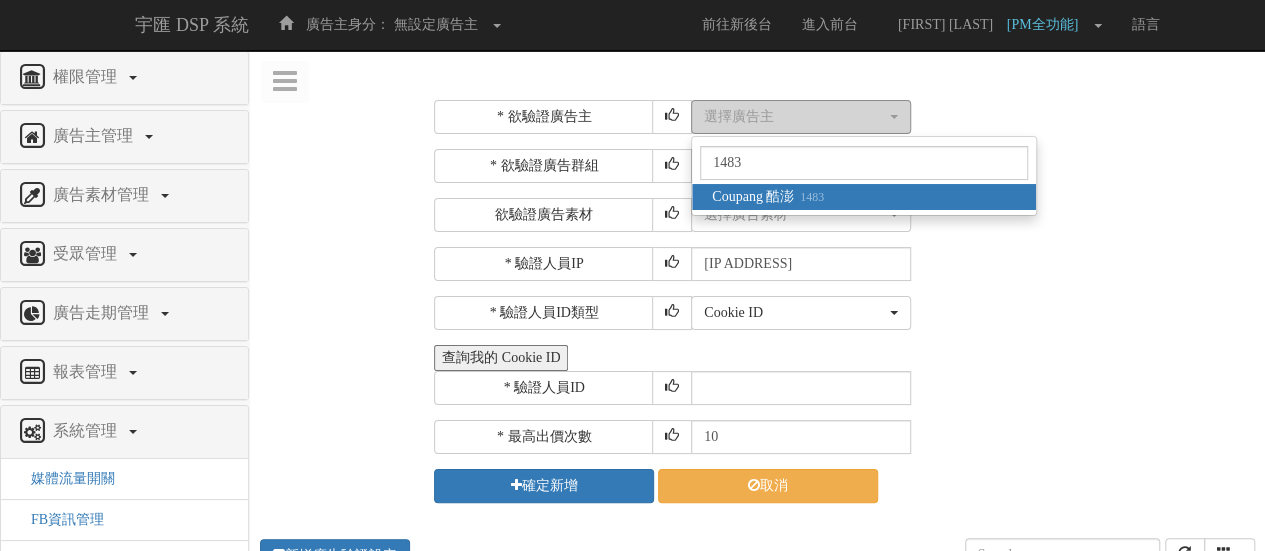select on "1483" 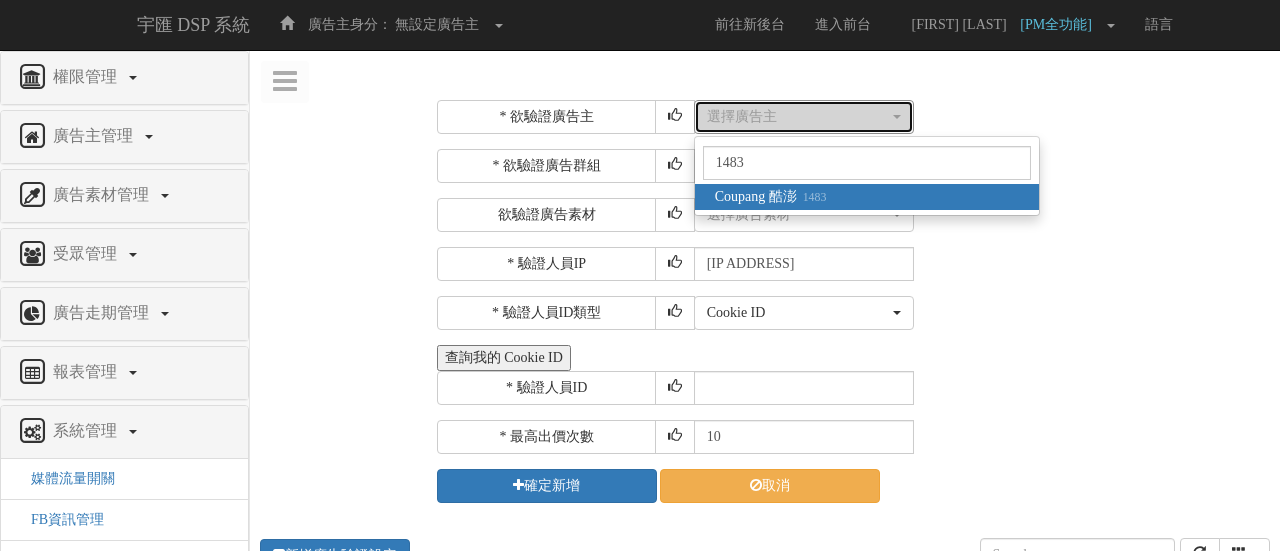 type 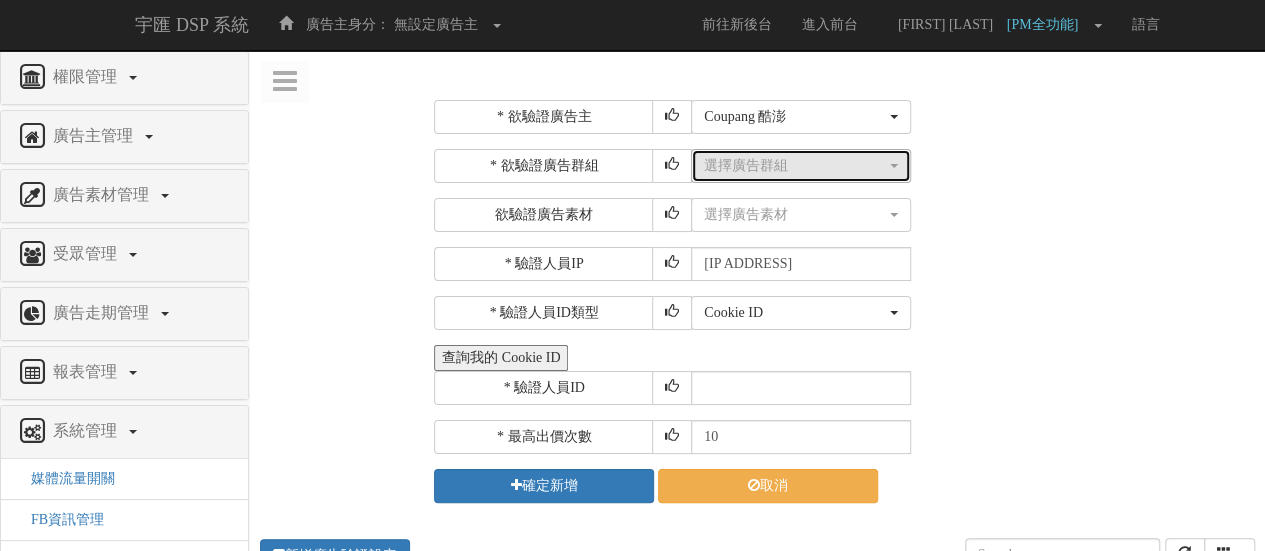 click on "選擇廣告群組" at bounding box center (801, 166) 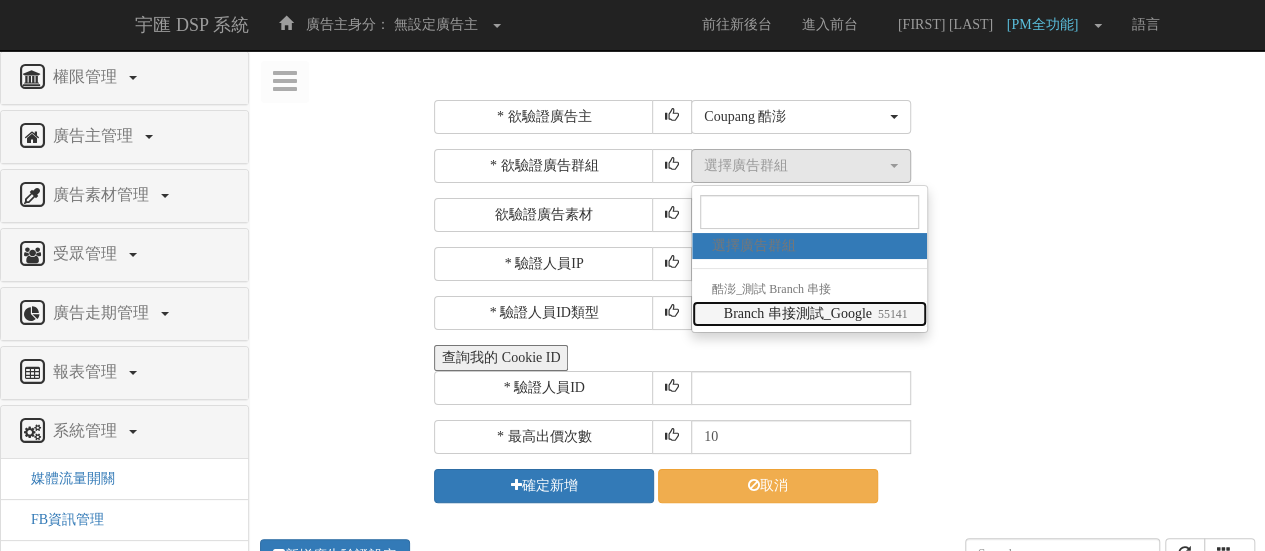 click on "Branch 串接測試_Google 55141" at bounding box center (816, 314) 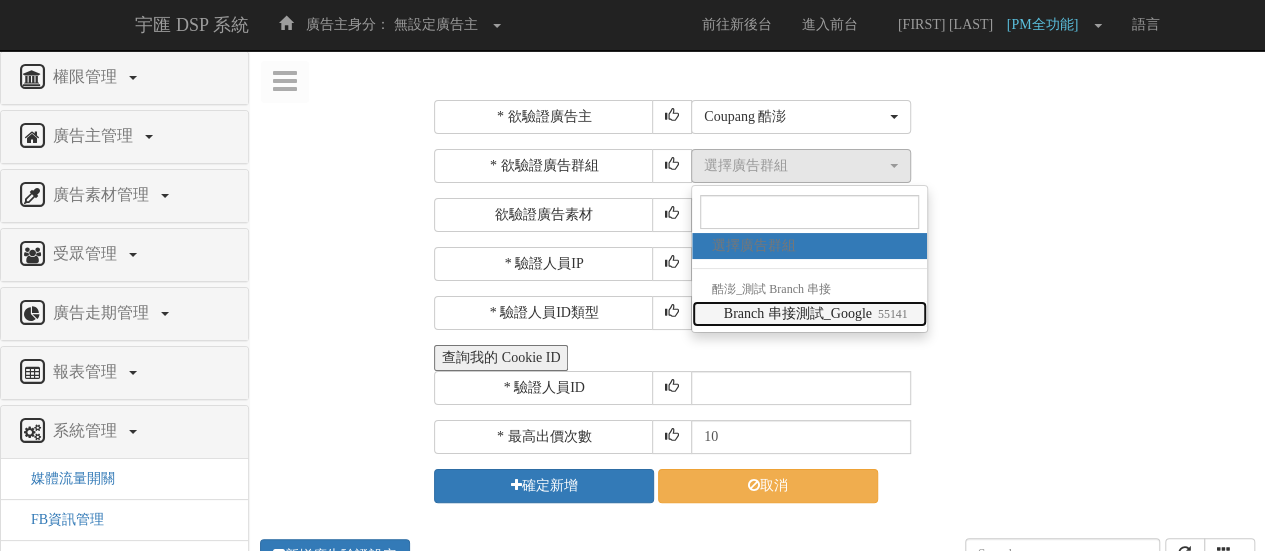 select on "55141" 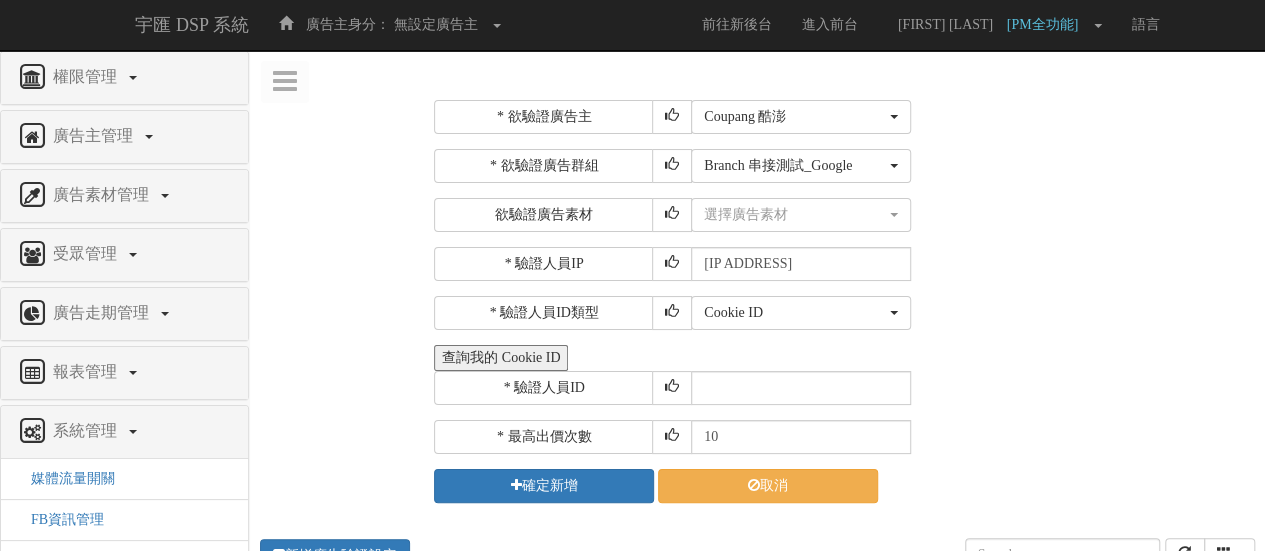 click on "* 驗證人員IP
211.72.129.170" at bounding box center (842, 264) 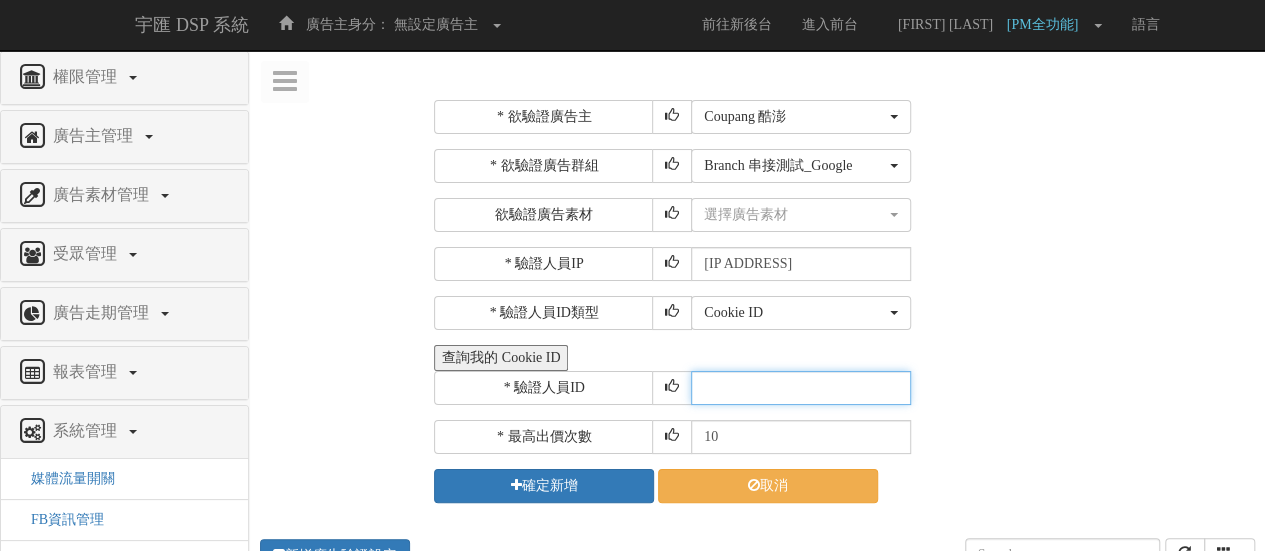 click at bounding box center [801, 388] 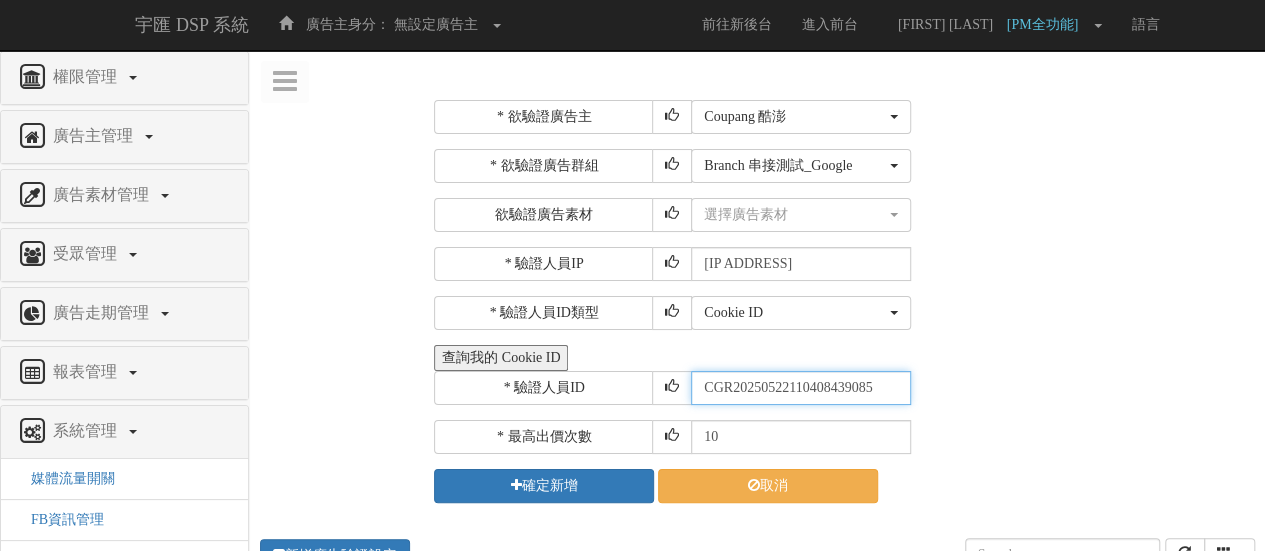 type on "CGR20250522110408439085" 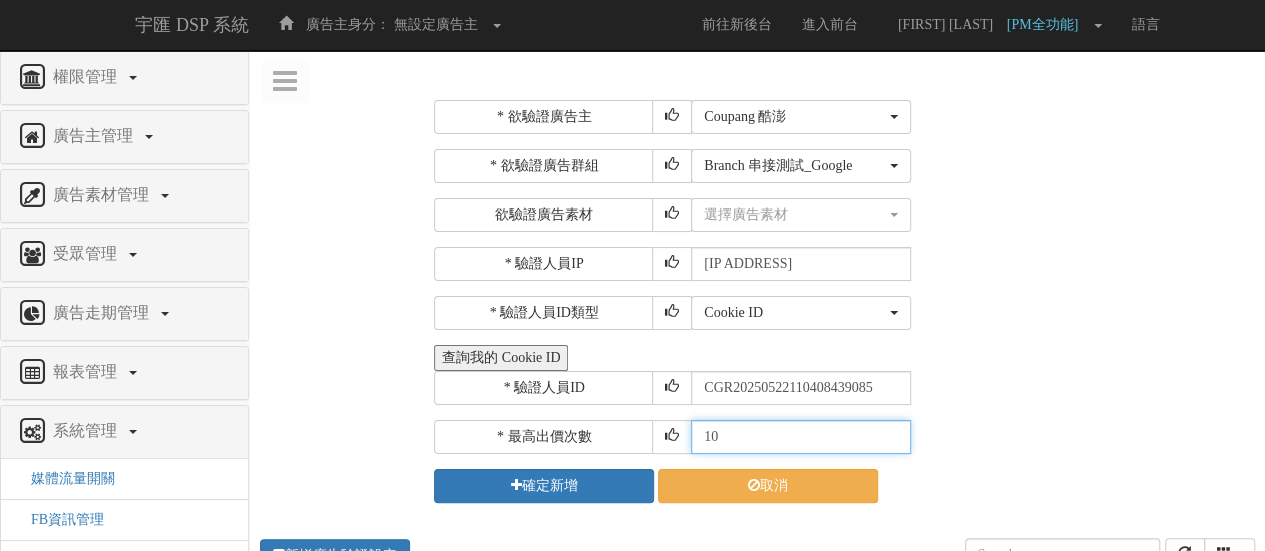 drag, startPoint x: 763, startPoint y: 437, endPoint x: 620, endPoint y: 430, distance: 143.17122 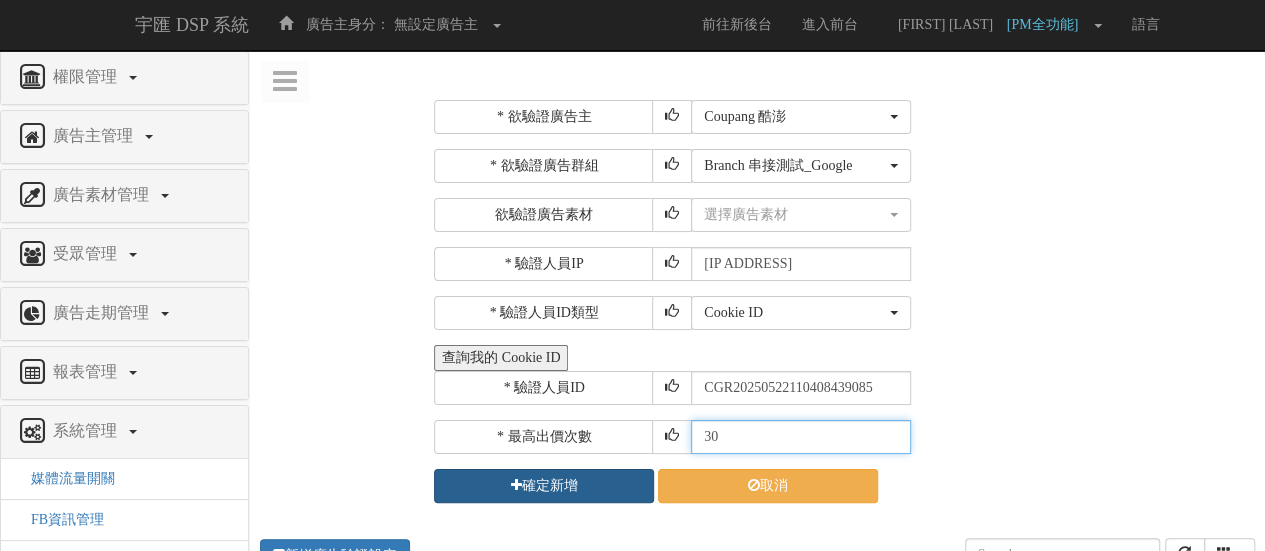 type on "30" 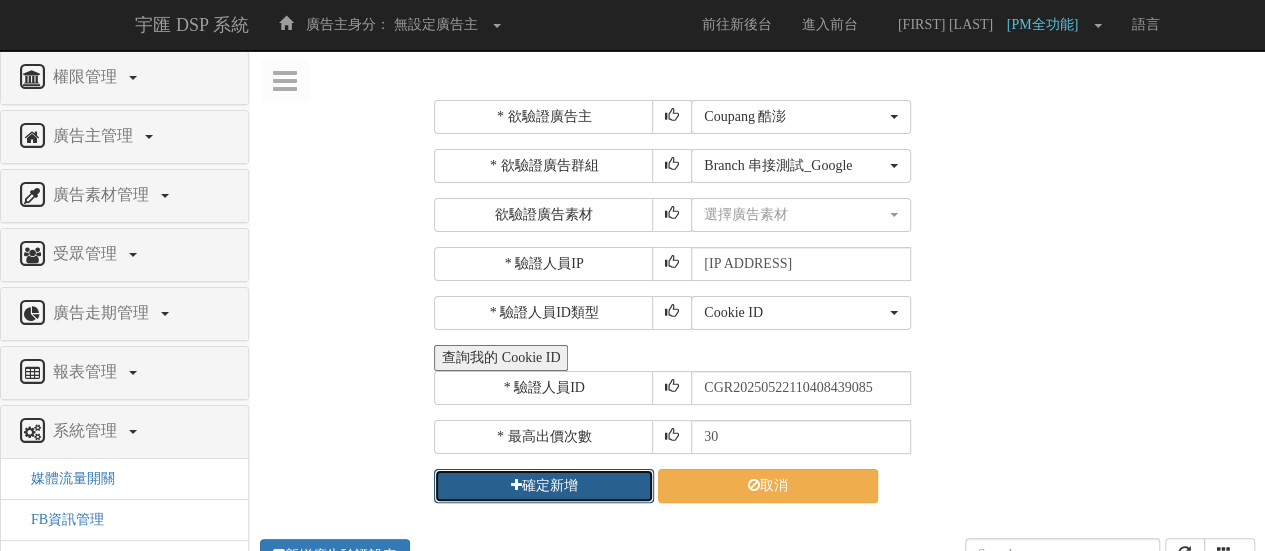 click on "確定新增" at bounding box center (544, 486) 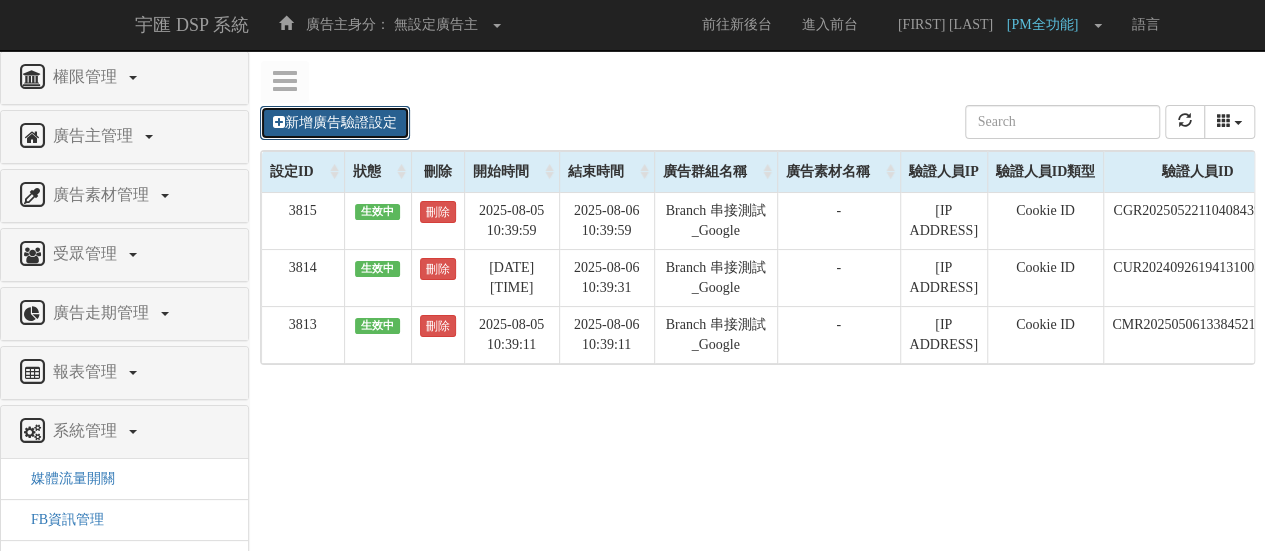 click on "新增廣告驗證設定" at bounding box center (335, 123) 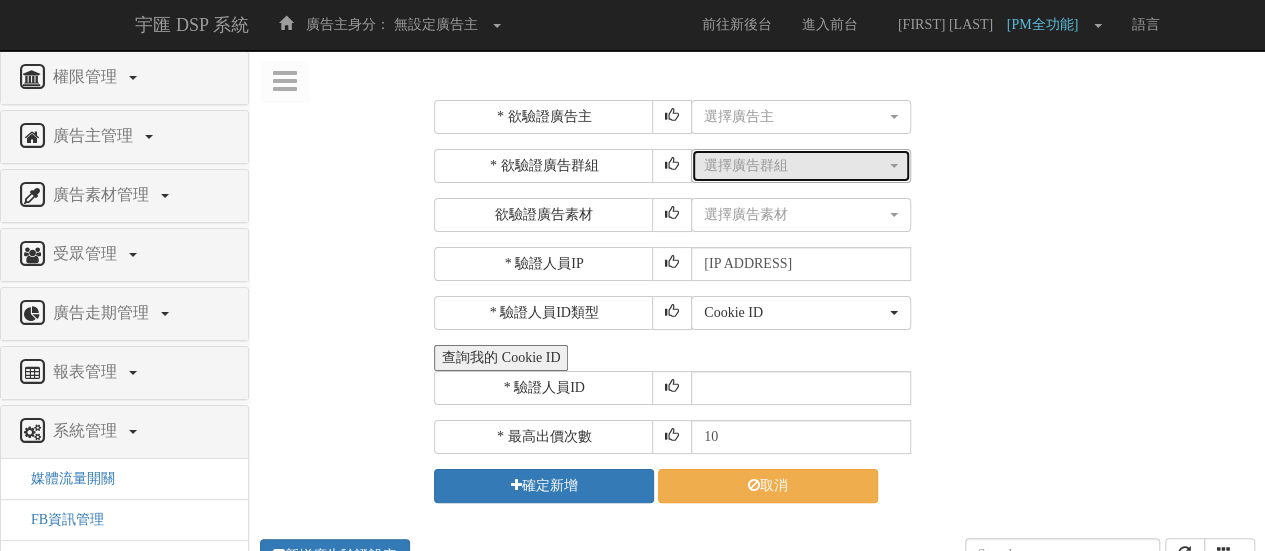 click on "選擇廣告群組" at bounding box center (801, 166) 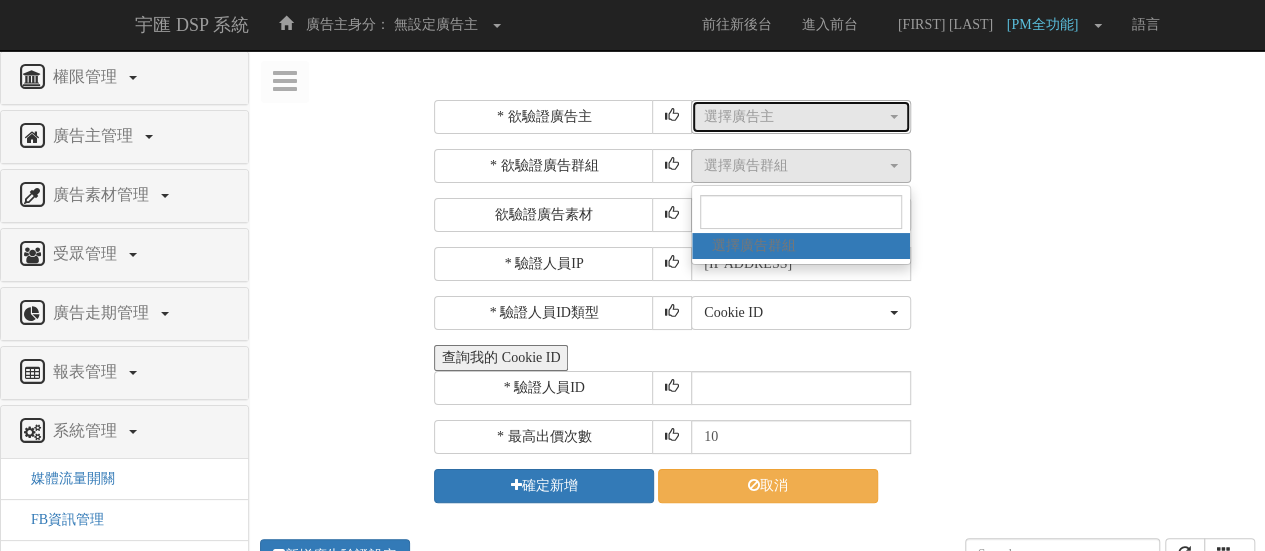 click on "選擇廣告主" at bounding box center (801, 117) 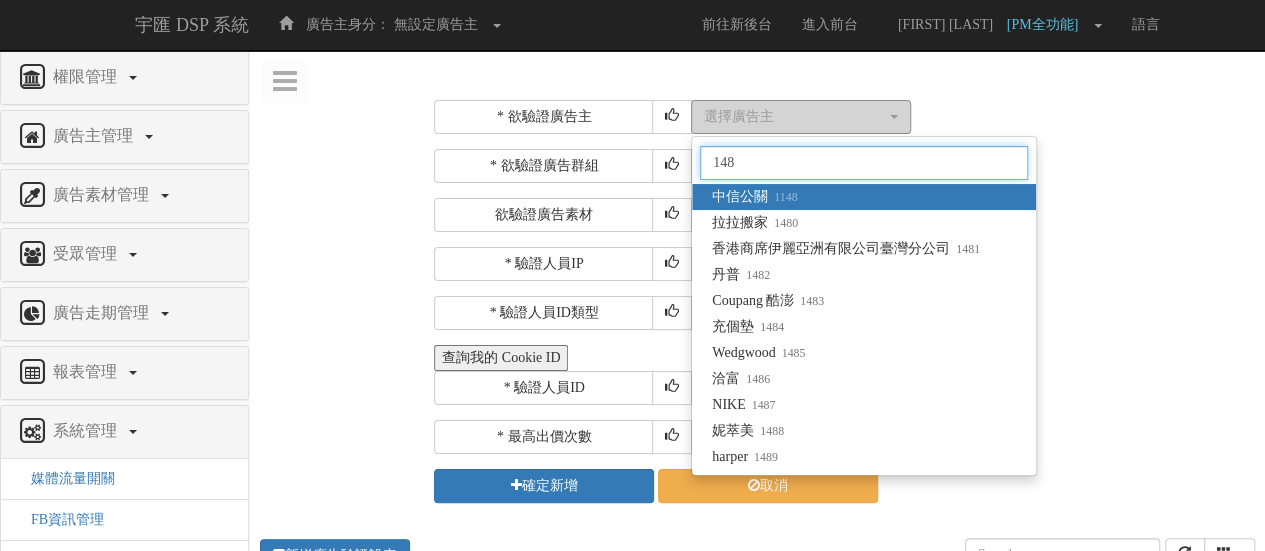 type on "1483" 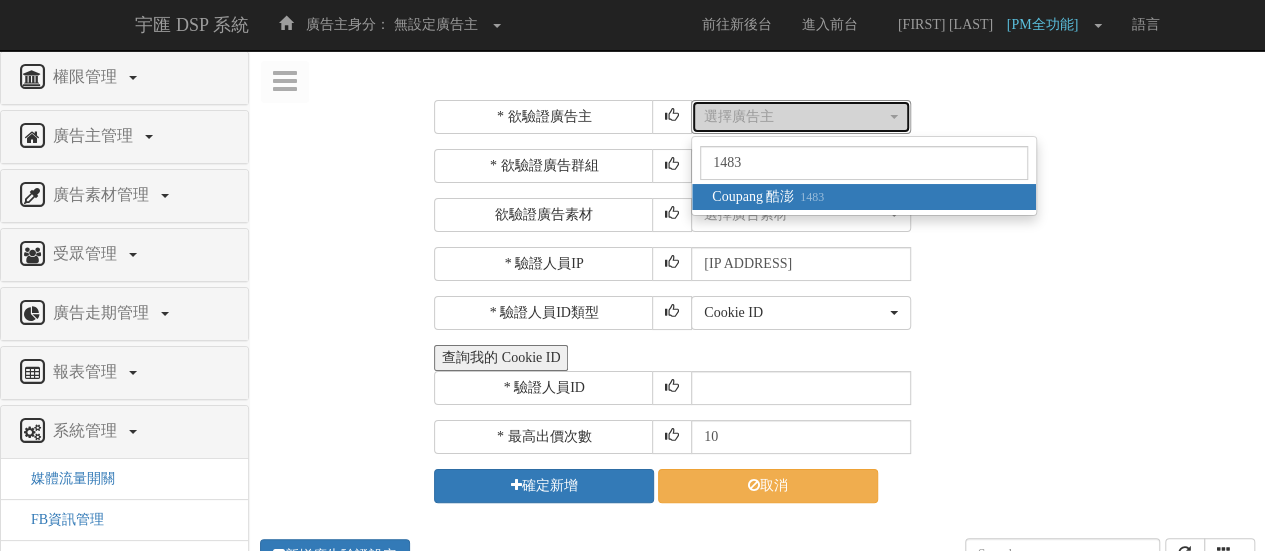 select on "1483" 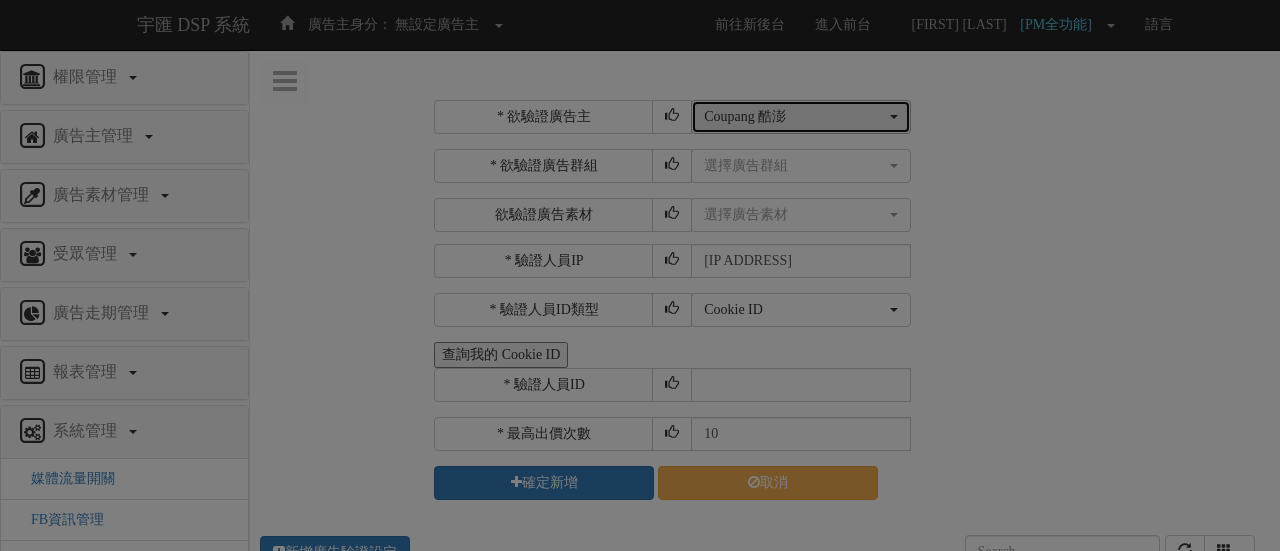 type 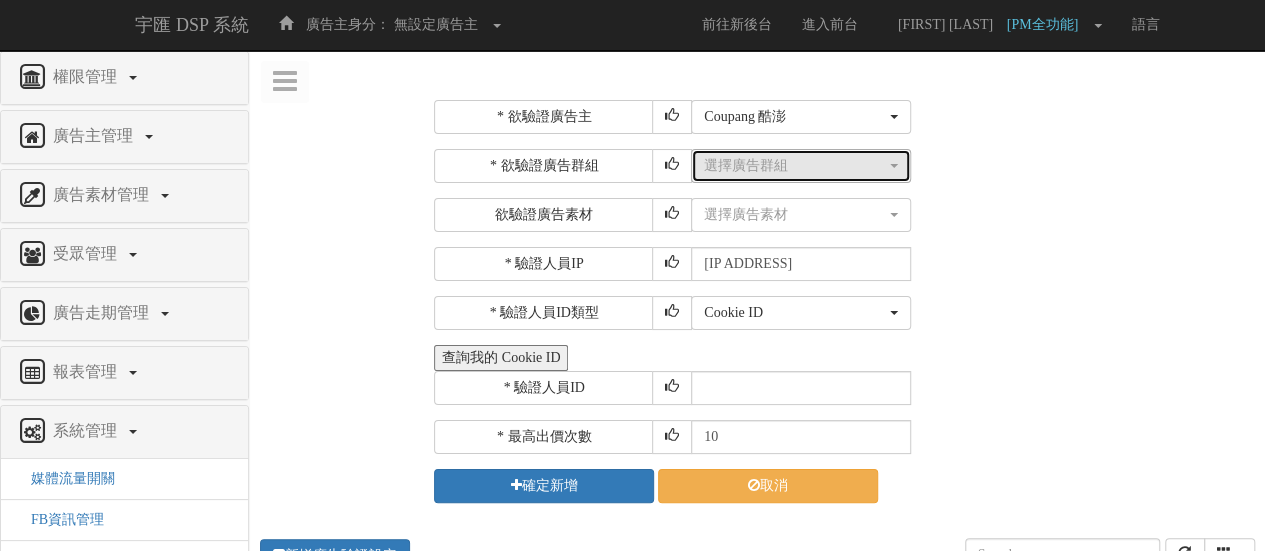 click on "選擇廣告群組" at bounding box center [795, 166] 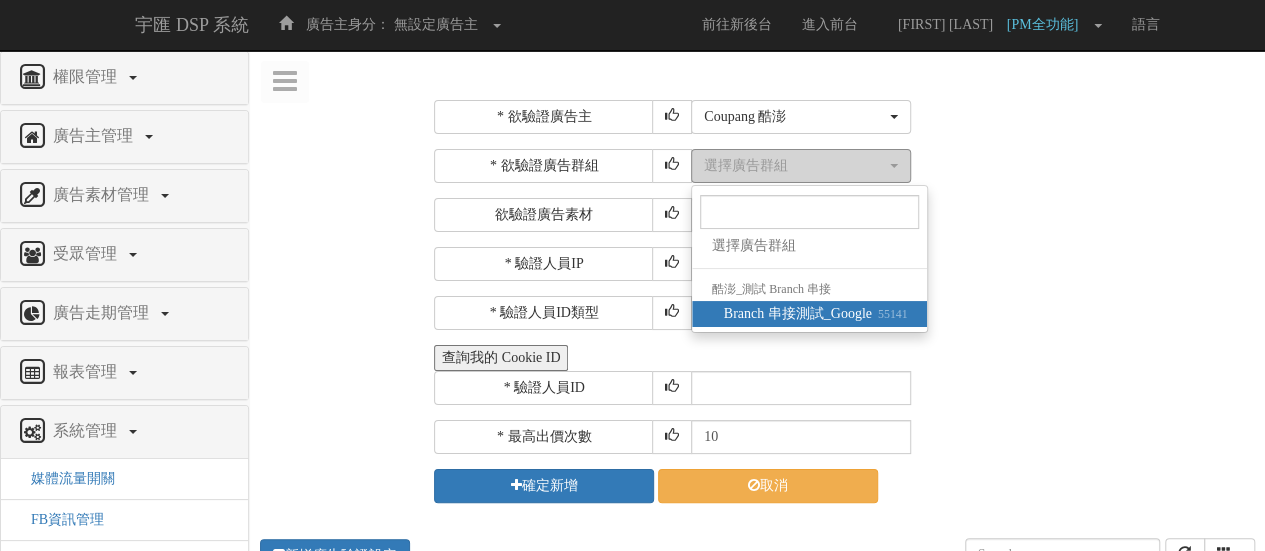 select on "55141" 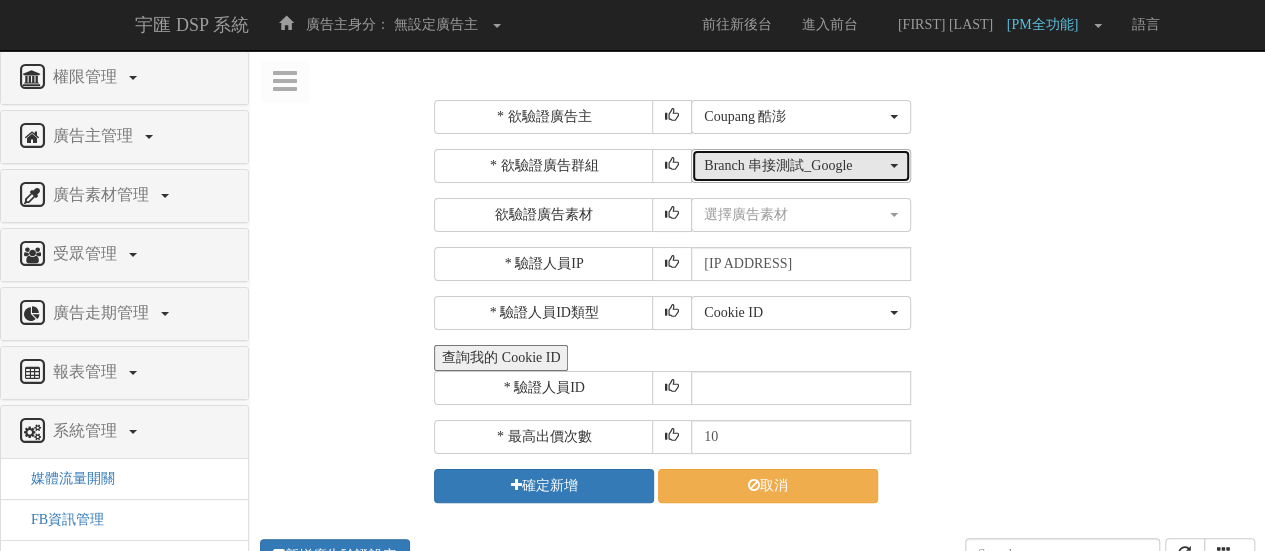 type 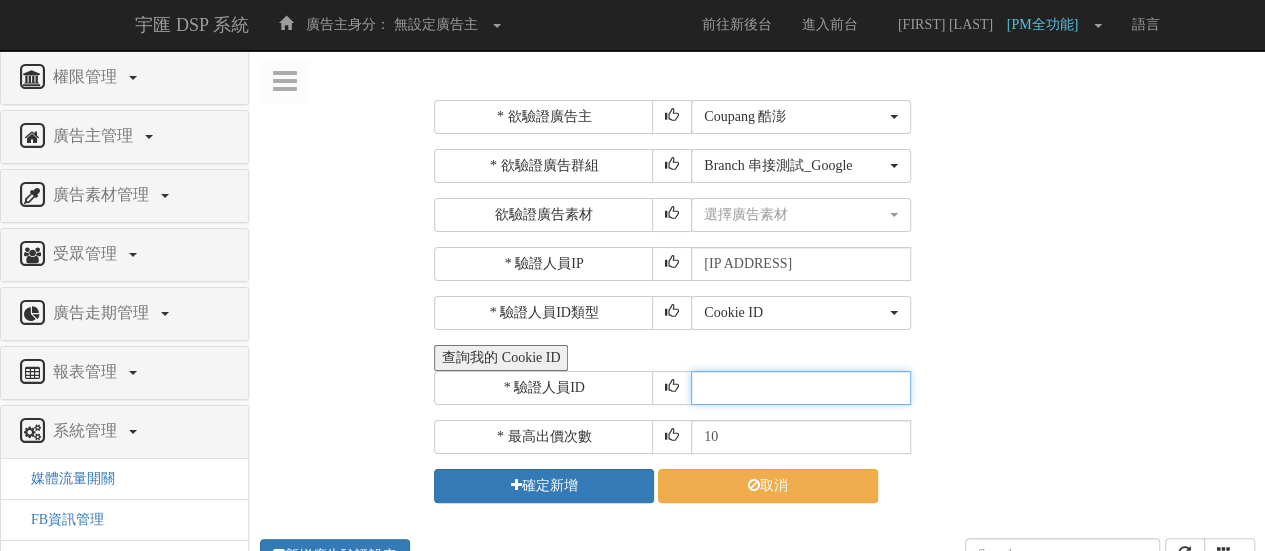 click at bounding box center [801, 388] 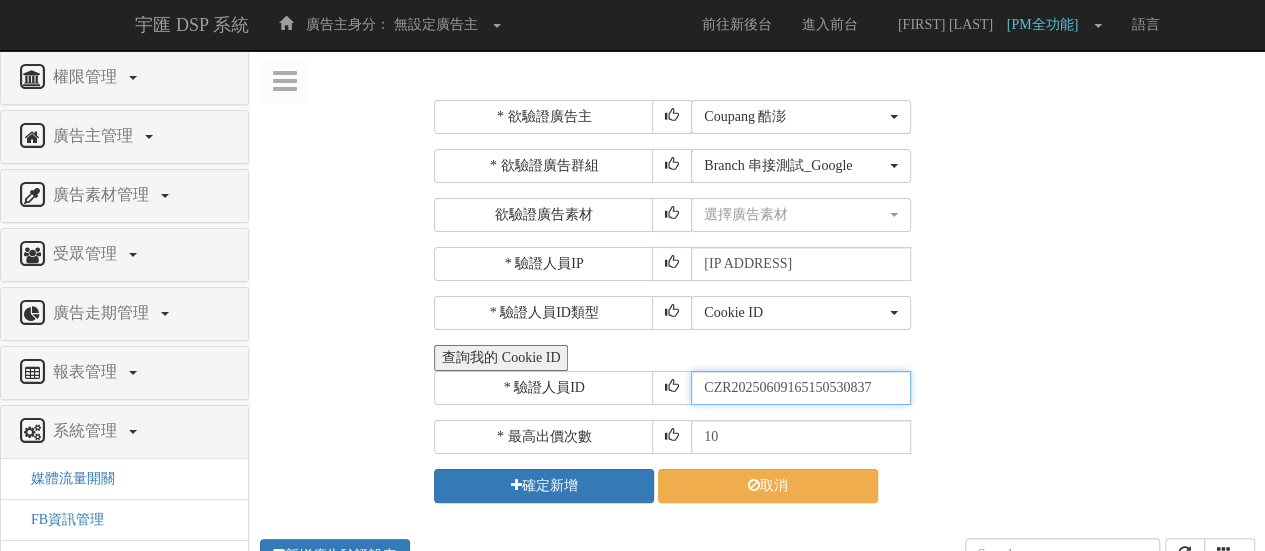type on "CZR20250609165150530837" 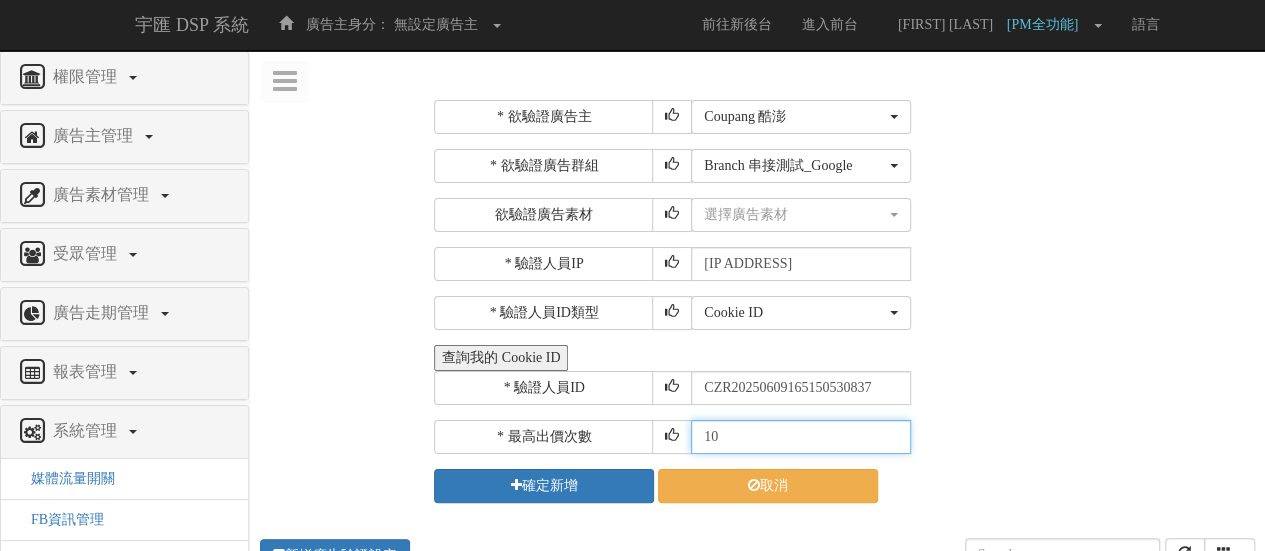 drag, startPoint x: 774, startPoint y: 437, endPoint x: 598, endPoint y: 430, distance: 176.13914 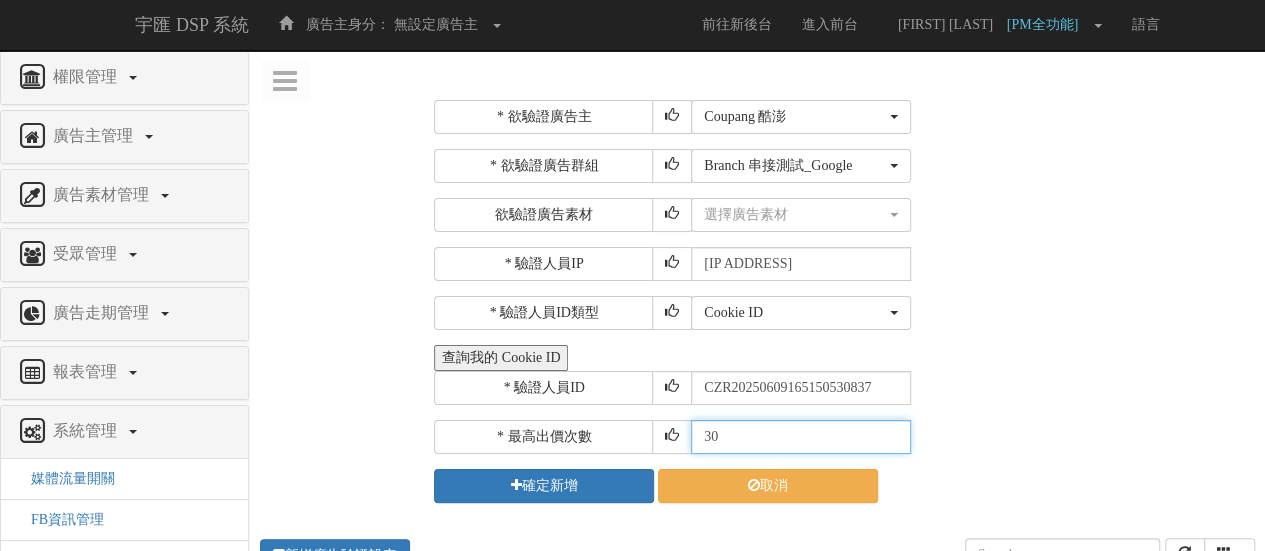 type on "30" 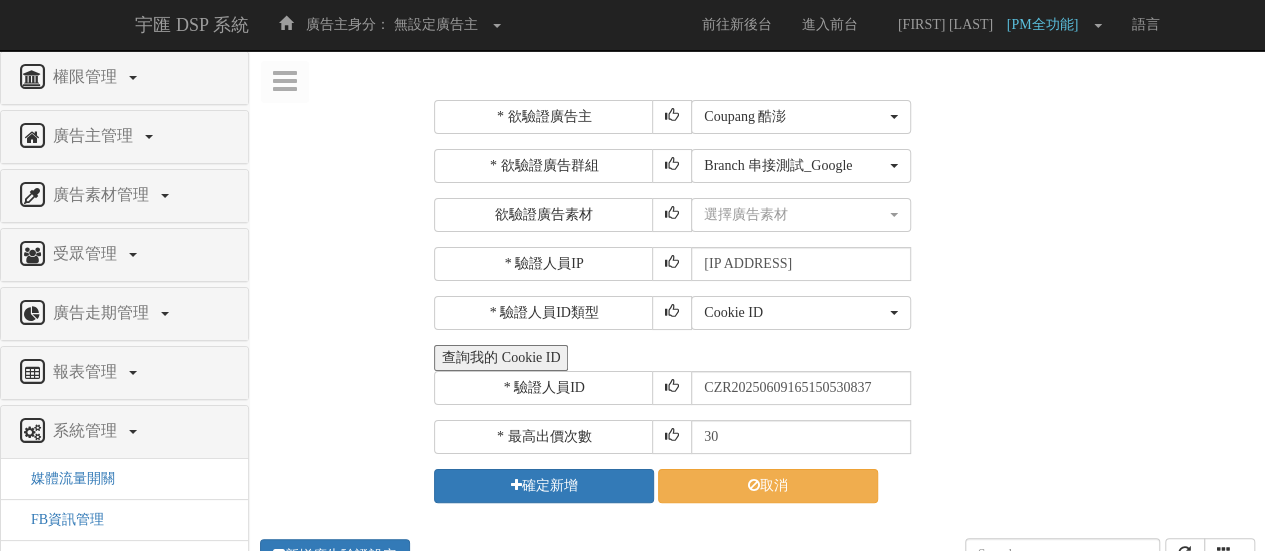 click on "* 欲驗證廣告主
選擇廣告主 特力+ 科技紫薇網 Momo 東森EHS Uniqlo EFShop 樂天 屈臣氏Watsons sinyi 信義房屋 S2_Brands白蘭氏 IKEA LOVFEE 台灣房屋 86小舖 Oneboy 富邦人壽 DEPIC(DP) Check2check巧朵恰克 酷比精準廣告(測試用) S2 S1_grapeking葡萄王購健康 S2_cthouse中信房屋 hiyes 海悅 mm2.icantw 艾肯女神聯盟 UV100 MAJOR MADE S1_Princesscruises 公主遊輪 car-plus 格上租車 MINI BMW GYM 購有錢 新光三越百貨線上購物 Glenmorangie 格蘭傑 LRP 理膚寶水 HSBC 匯豐銀行 S1_CaiChang采昌國際多媒體 nomurafunds 野村投信 allianzgi 安聯投信 pcschool 巨匠電腦 惠氏(S26) Annahome發想居家文創 家樂福 eco安珂 Abbott亞培 雀巢_母嬰系列 fareastone遠傳 蝦皮商城 SUBARU汽車 Cathaybk 國泰世華銀行 群益Capitalfutures ABC Mart taiwanmobile 台灣大哥大 TAAZE Biotherm 碧兒泉 HP" at bounding box center [842, 301] 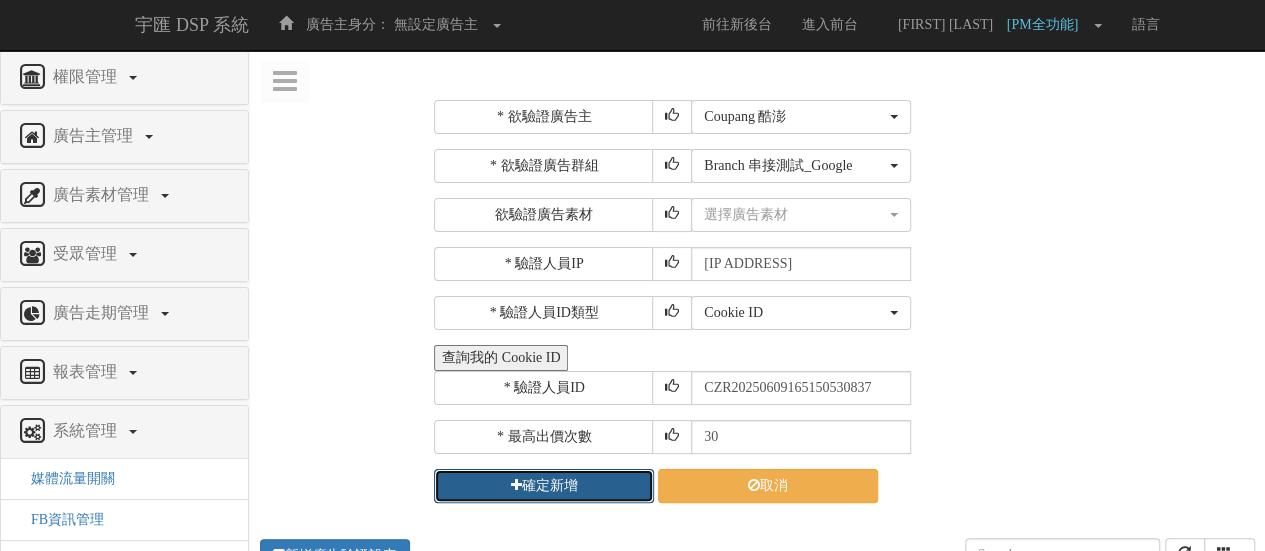 click on "確定新增" at bounding box center (544, 486) 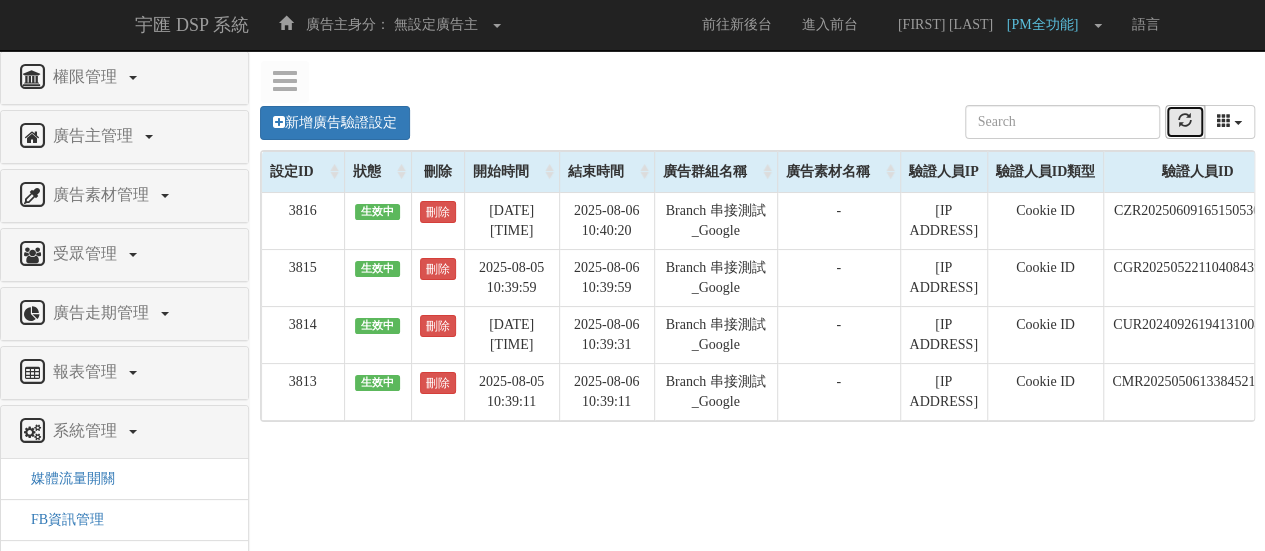 click at bounding box center [1185, 120] 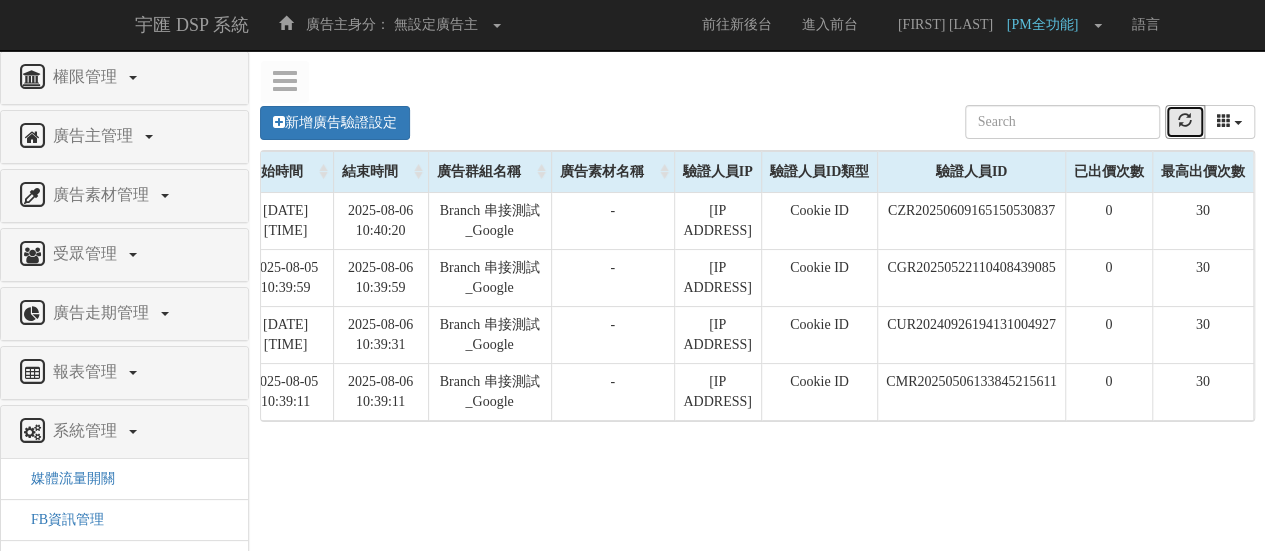 scroll, scrollTop: 0, scrollLeft: 272, axis: horizontal 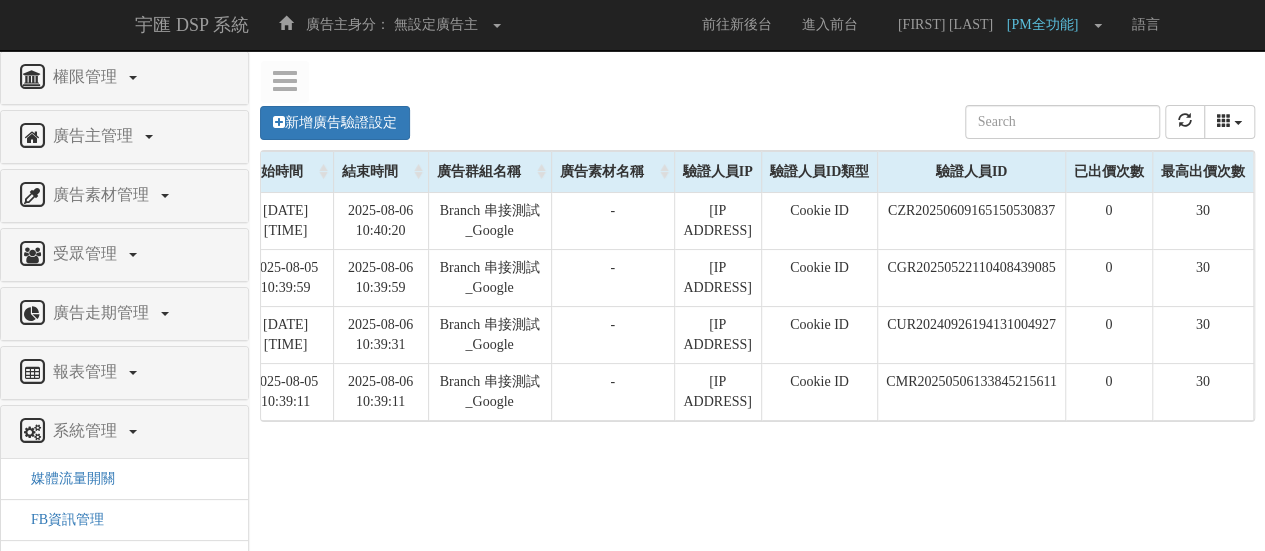 click on "新增廣告驗證設定
設定ID  狀態  刪除  開始時間  結束時間  廣告主ID  廣告主名稱  廣告走期ID  廣告走期名稱  廣告群組ID  廣告群組名稱  廣告素材  廣告素材名稱  驗證人員IP  驗證人員ID類型  驗證人員ID  已出價次數  最高出價次數 Loading, please wait...
設定ID 狀態 刪除 開始時間 結束時間 廣告群組名稱 廣告素材名稱 驗證人員IP 驗證人員ID類型 驗證人員ID 已出價次數 最高出價次數
3816   生效中   刪除   2025-08-05 10:40:20   2025-08-06 10:40:20   Branch 串接測試_Google   -   211.72.129.170   Cookie ID   CZR20250609165150530837   0   30     3815   生效中   刪除   2025-08-05 10:39:59   2025-08-06 10:39:59   Branch 串接測試_Google   -   211.72.129.170   Cookie ID   CGR20250522110408439085   0   30     3814   生效中   刪除   2025-08-05 10:39:31   2025-08-06 10:39:31   Branch 串接測試_Google   -   211.72.129.170" at bounding box center [757, 385] 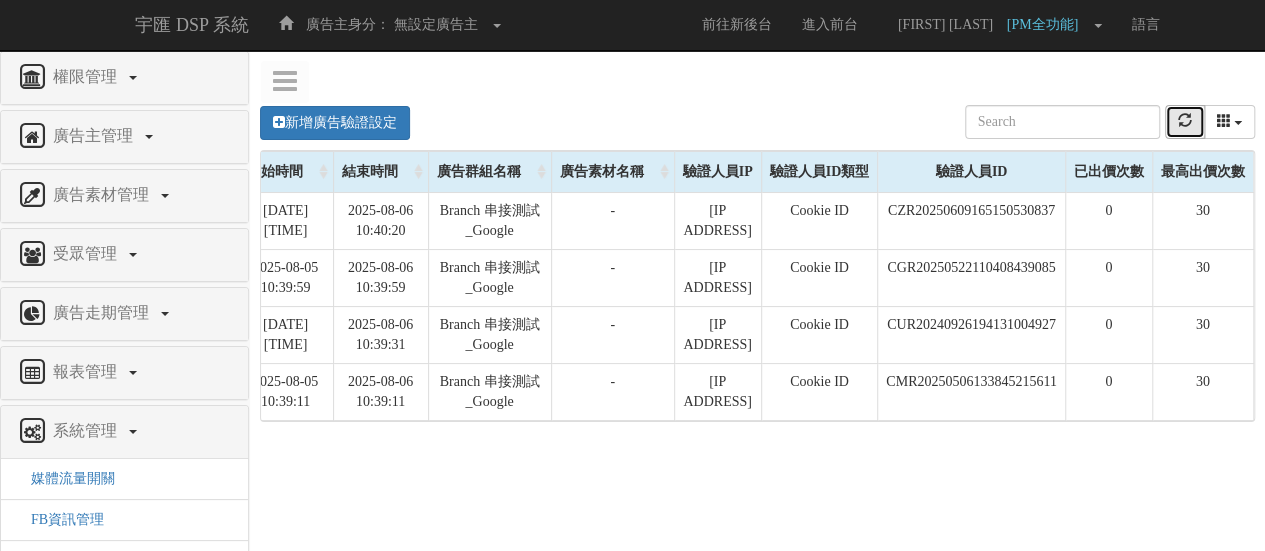 click at bounding box center (1185, 120) 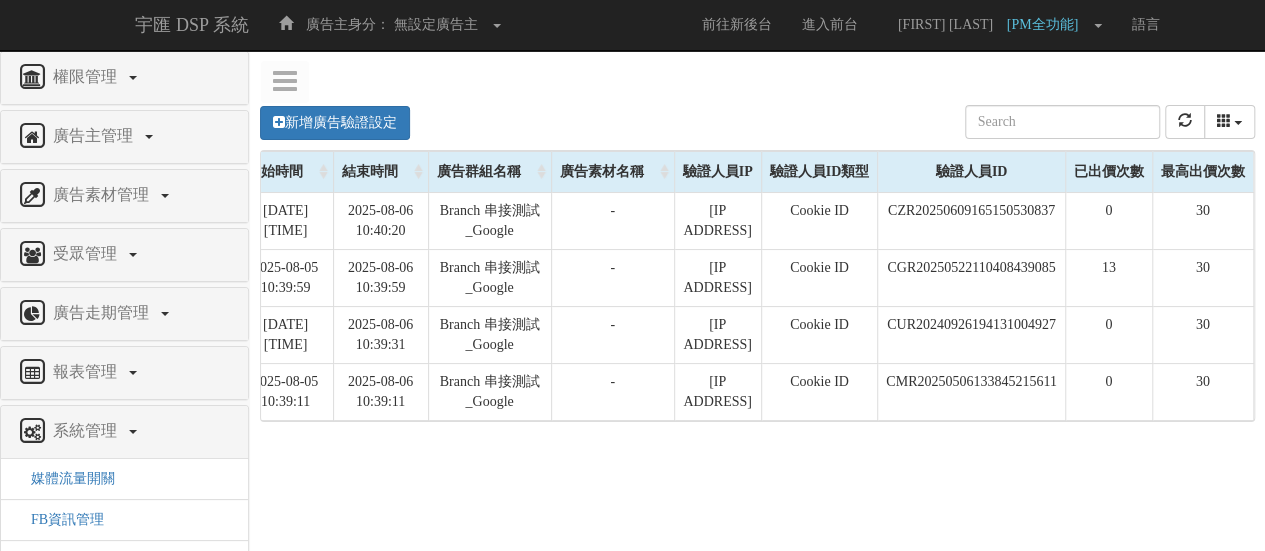 click on "新增廣告驗證設定
設定ID  狀態  刪除  開始時間  結束時間  廣告主ID  廣告主名稱  廣告走期ID  廣告走期名稱  廣告群組ID  廣告群組名稱  廣告素材  廣告素材名稱  驗證人員IP  驗證人員ID類型  驗證人員ID  已出價次數  最高出價次數 Loading, please wait...
設定ID 狀態 刪除 開始時間 結束時間 廣告群組名稱 廣告素材名稱 驗證人員IP 驗證人員ID類型 驗證人員ID 已出價次數 最高出價次數
3816   生效中   刪除   2025-08-05 10:40:20   2025-08-06 10:40:20   Branch 串接測試_Google   -   211.72.129.170   Cookie ID   CZR20250609165150530837   0   30     3815   生效中   刪除   2025-08-05 10:39:59   2025-08-06 10:39:59   Branch 串接測試_Google   -   211.72.129.170   Cookie ID   CGR20250522110408439085   13   30     3814   生效中   刪除   2025-08-05 10:39:31   2025-08-06 10:39:31   Branch 串接測試_Google   -   211.72.129.170" at bounding box center [757, 385] 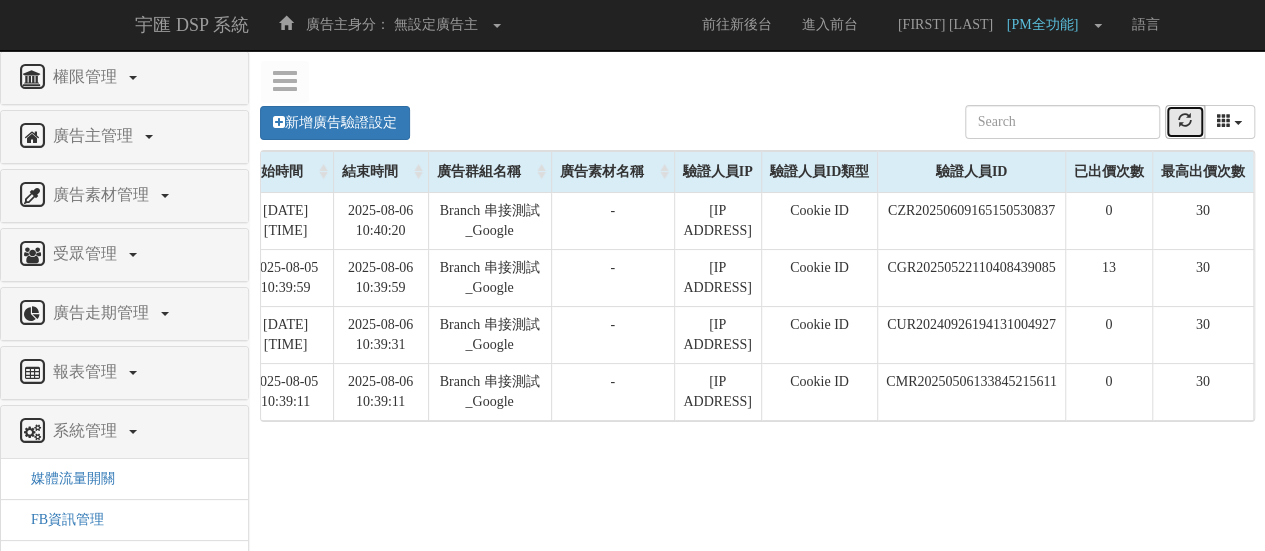 click at bounding box center [1185, 122] 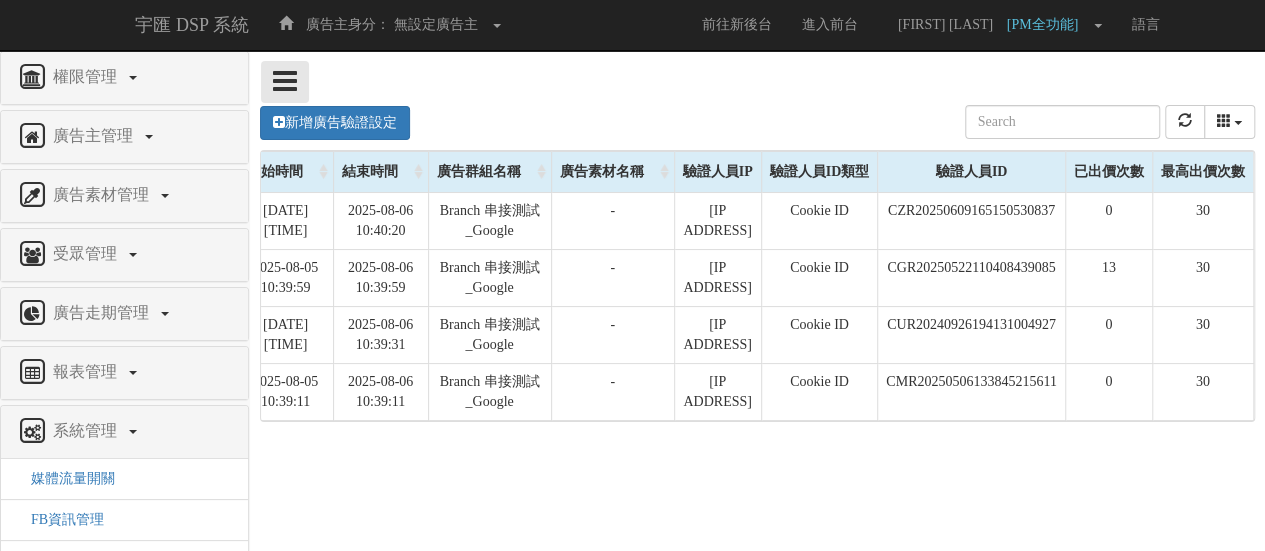 click at bounding box center (285, 82) 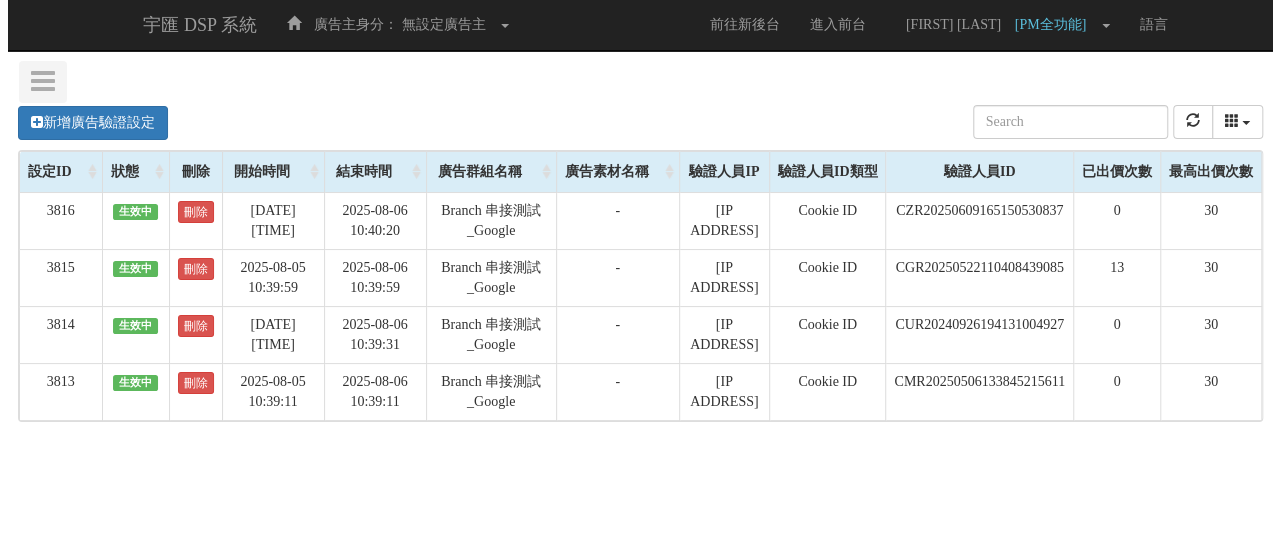 scroll, scrollTop: 0, scrollLeft: 22, axis: horizontal 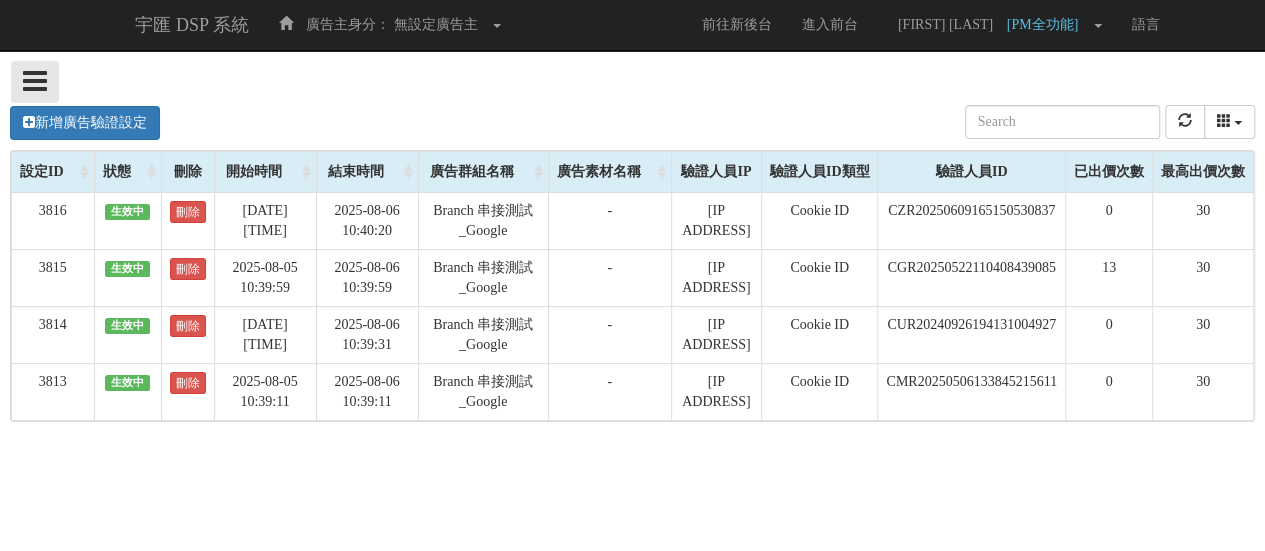 click at bounding box center [35, 82] 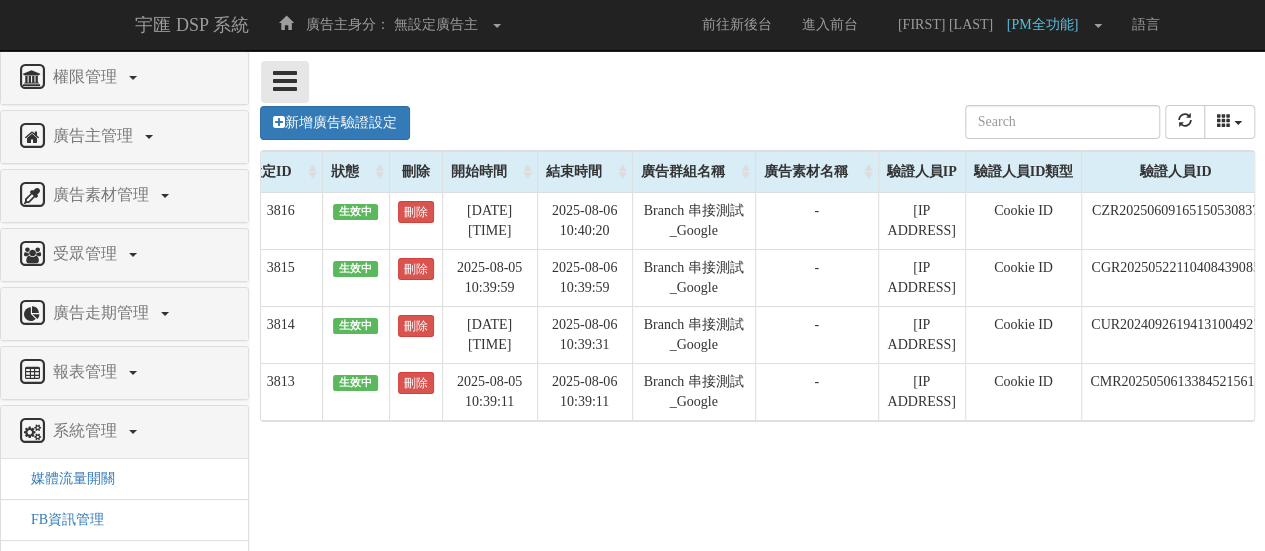 click at bounding box center [285, 82] 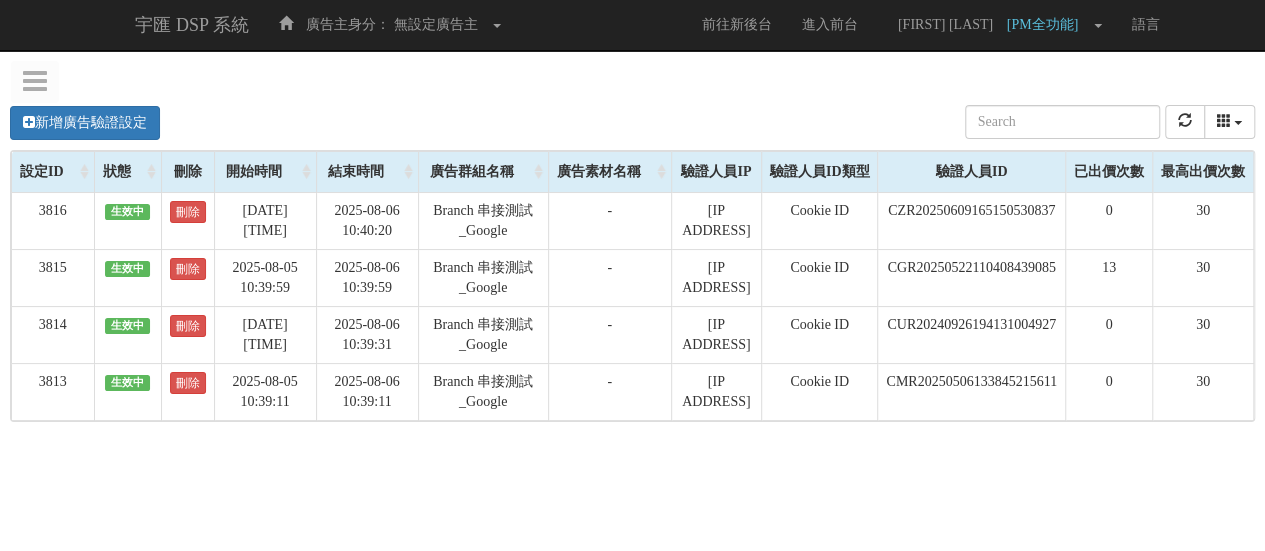 click on "新增廣告驗證設定
設定ID  狀態  刪除  開始時間  結束時間  廣告主ID  廣告主名稱  廣告走期ID  廣告走期名稱  廣告群組ID  廣告群組名稱  廣告素材  廣告素材名稱  驗證人員IP  驗證人員ID類型  驗證人員ID  已出價次數  最高出價次數" at bounding box center (632, 122) 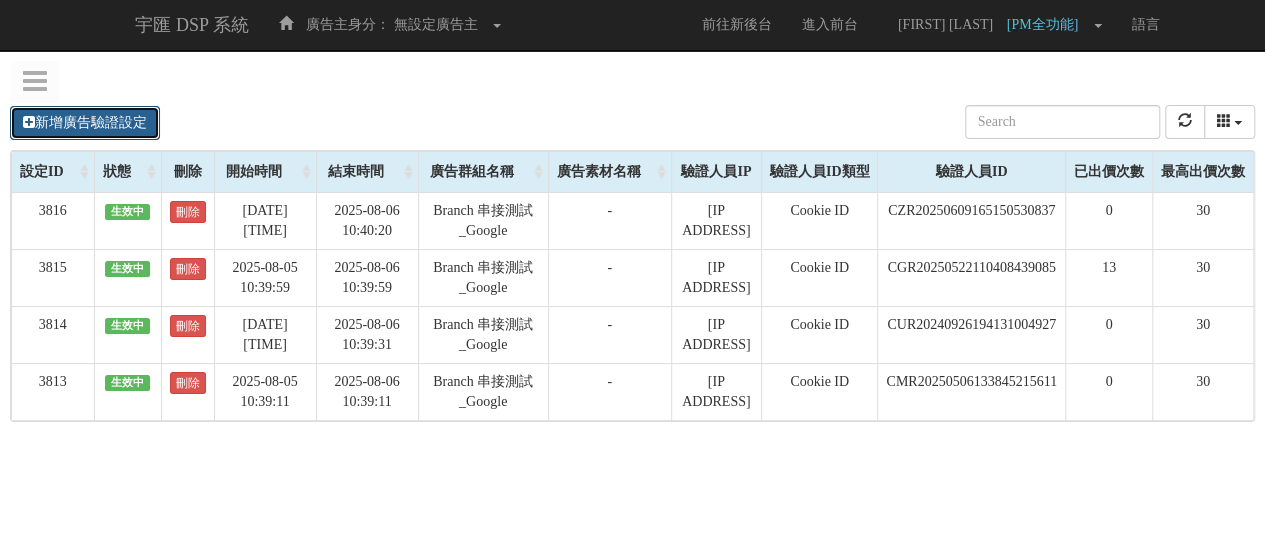 click on "新增廣告驗證設定" at bounding box center (85, 123) 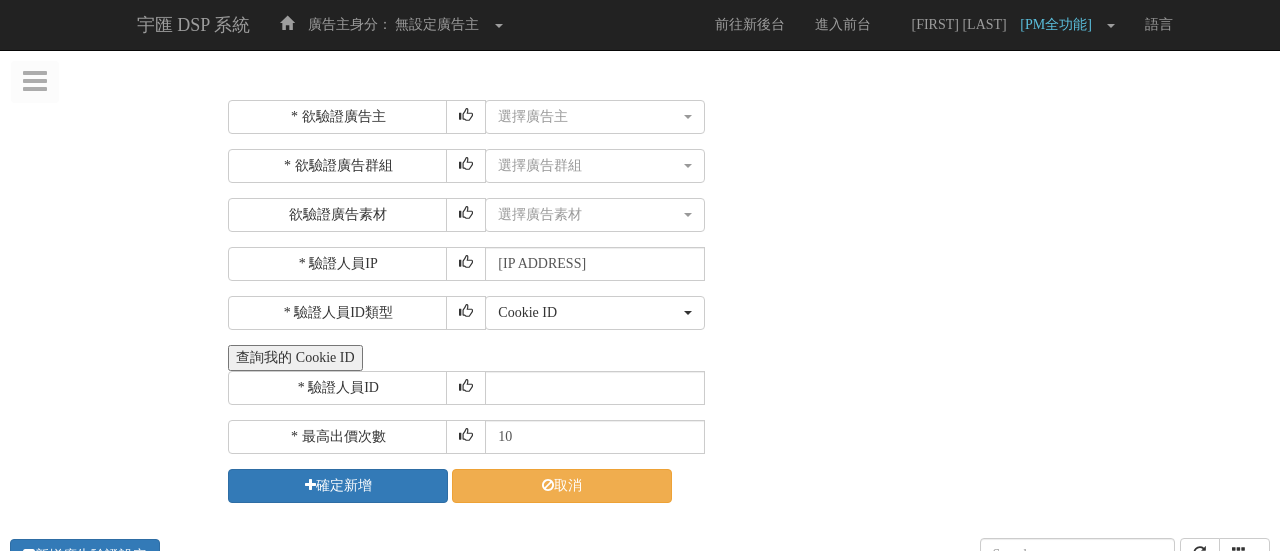 scroll, scrollTop: 0, scrollLeft: 6, axis: horizontal 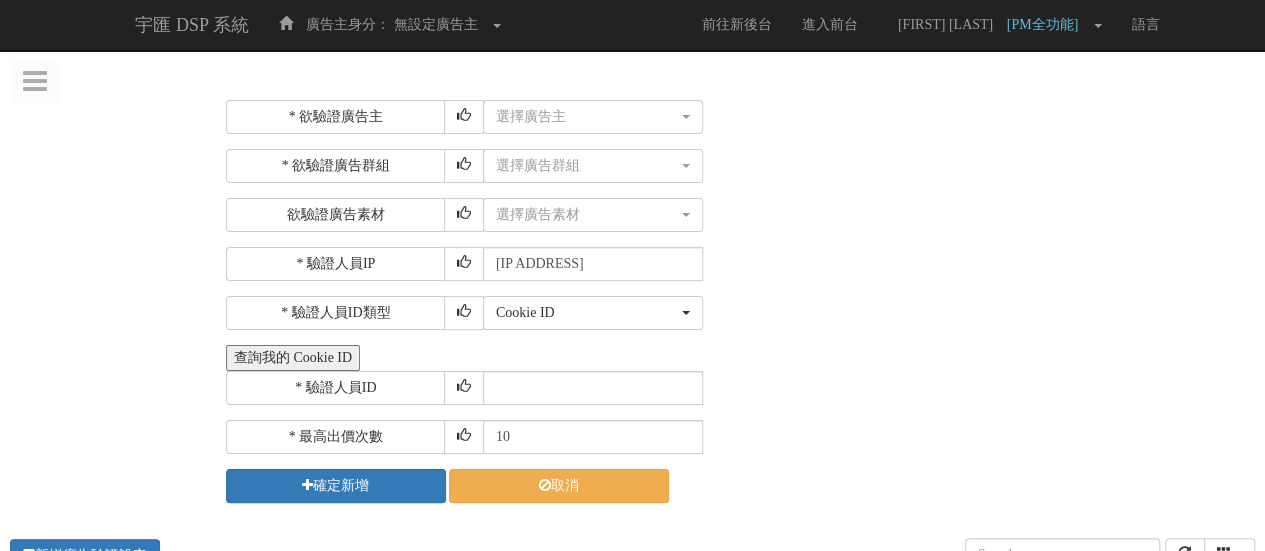 click on "查詢我的 Cookie ID" at bounding box center [293, 358] 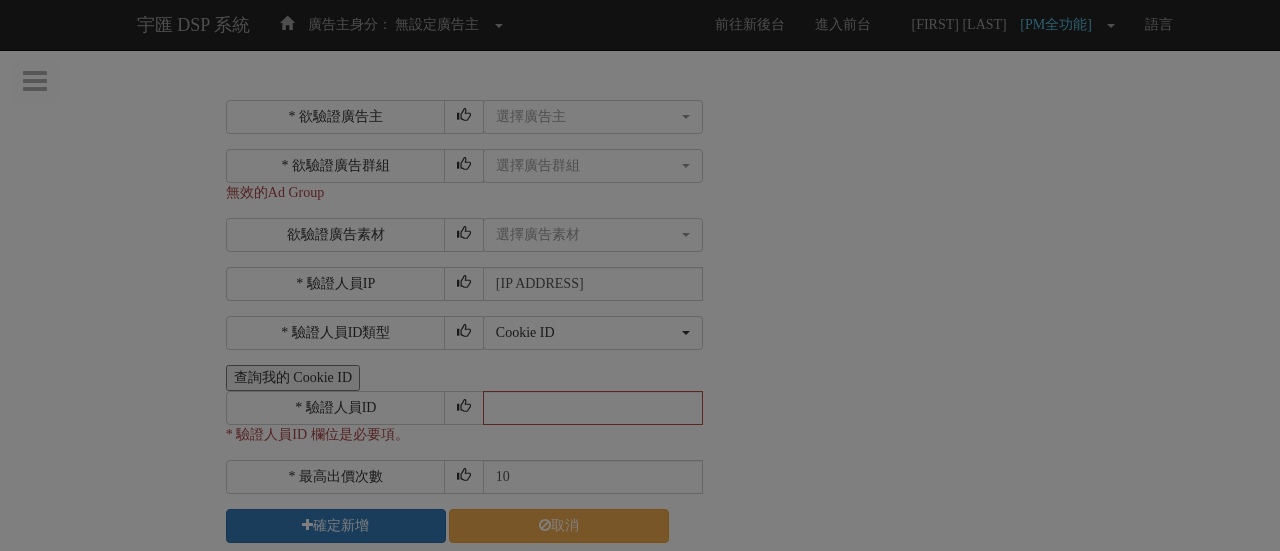click on "Loading" at bounding box center (633, 224) 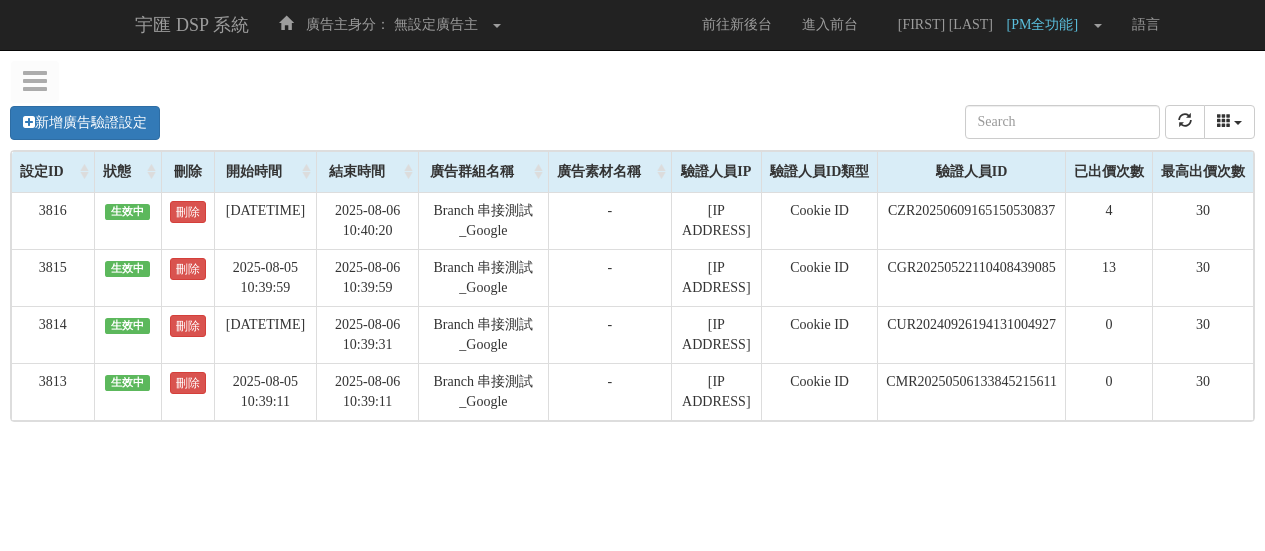 scroll, scrollTop: 0, scrollLeft: 0, axis: both 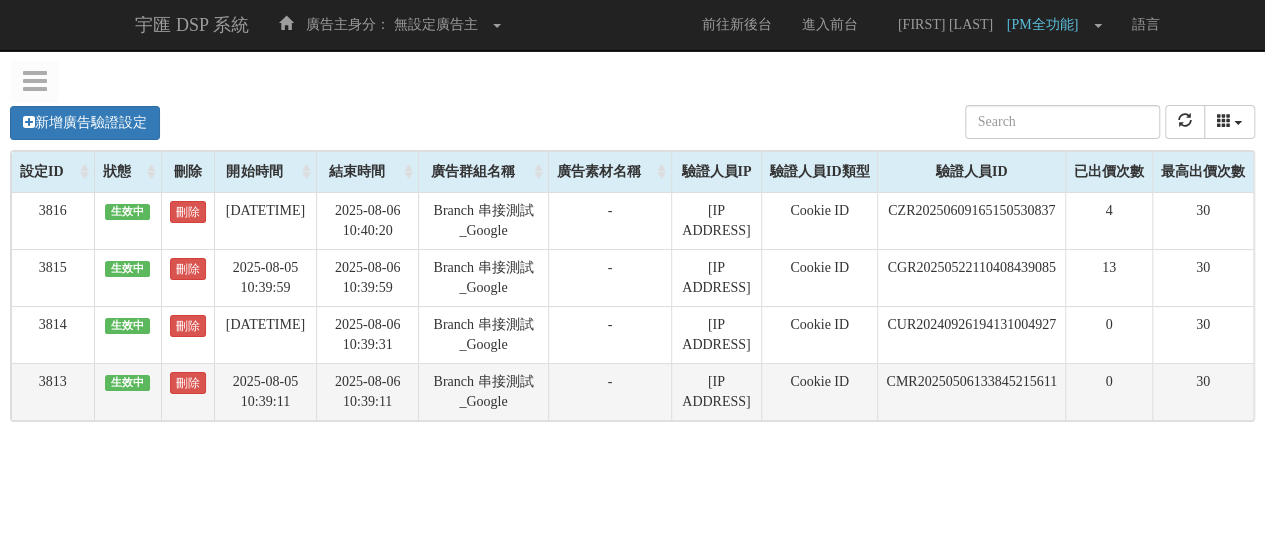 click on "CMR20250506133845215611" at bounding box center [972, 391] 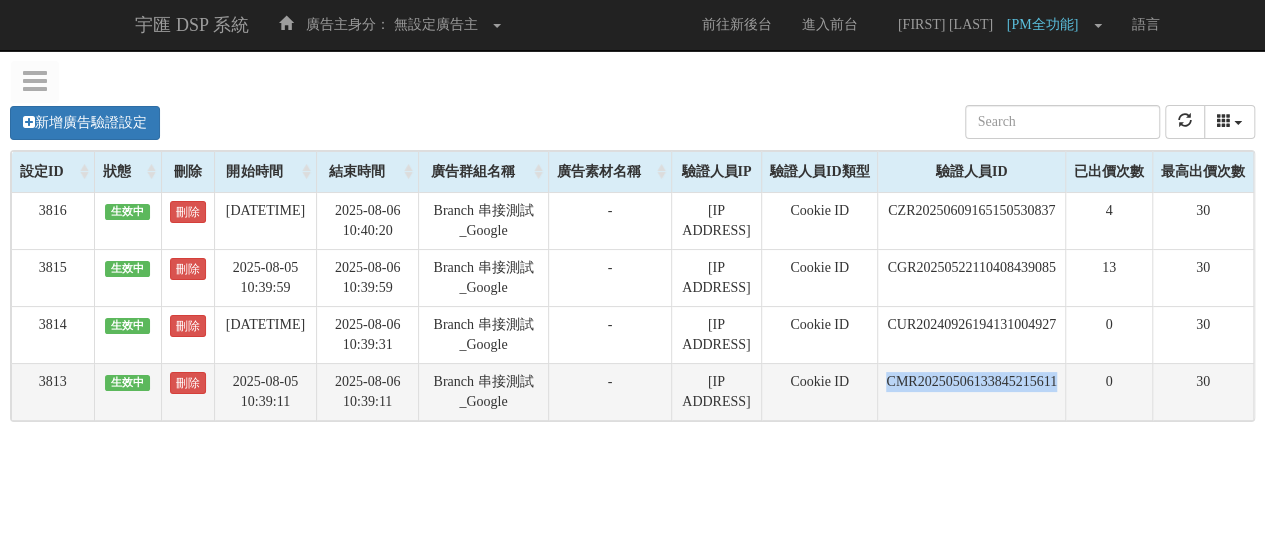 click on "CMR20250506133845215611" at bounding box center (972, 391) 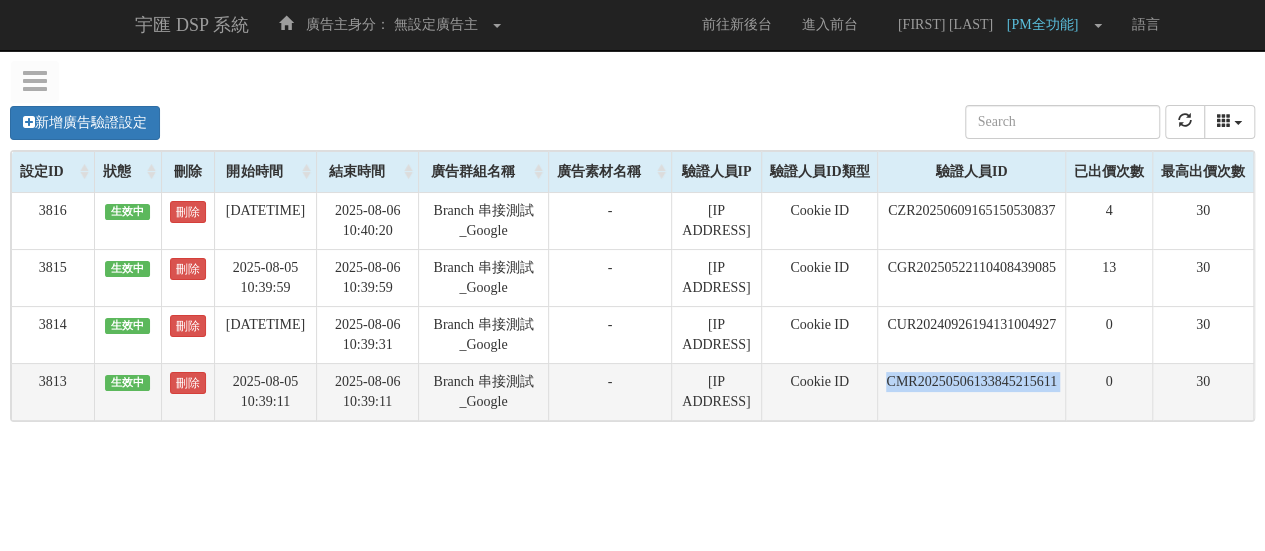 click on "CMR20250506133845215611" at bounding box center [972, 391] 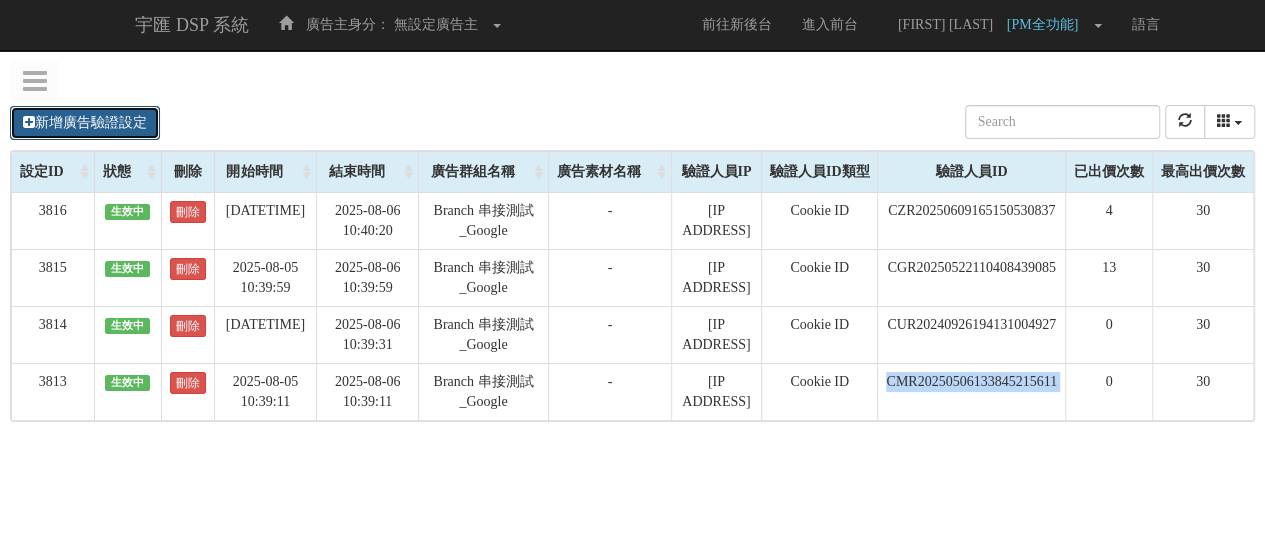 click on "新增廣告驗證設定" at bounding box center (85, 123) 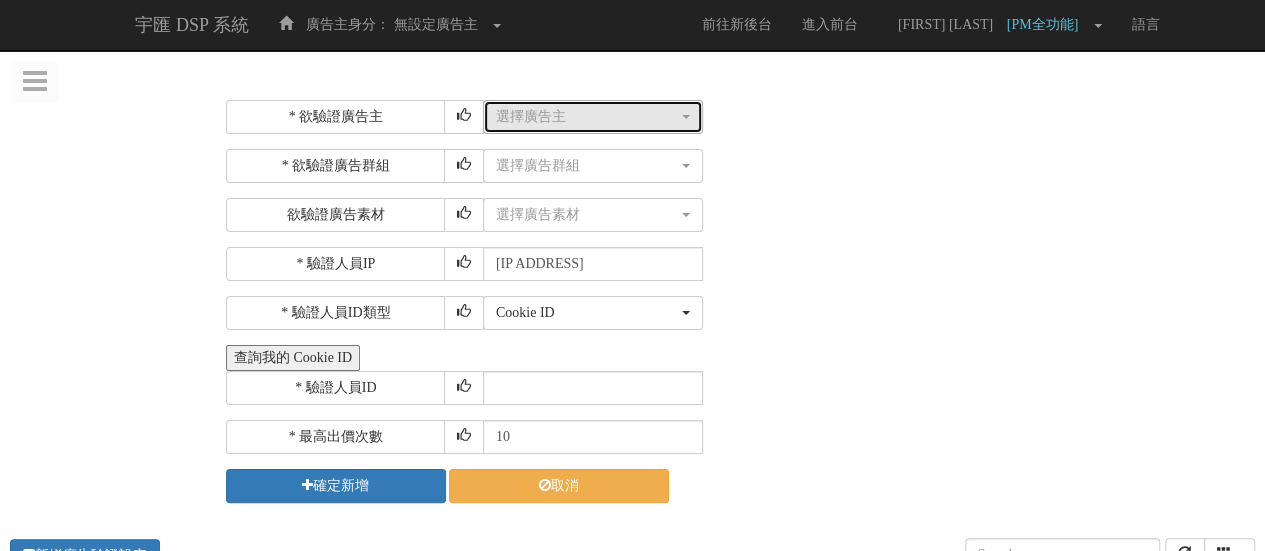 click on "選擇廣告主" at bounding box center (587, 117) 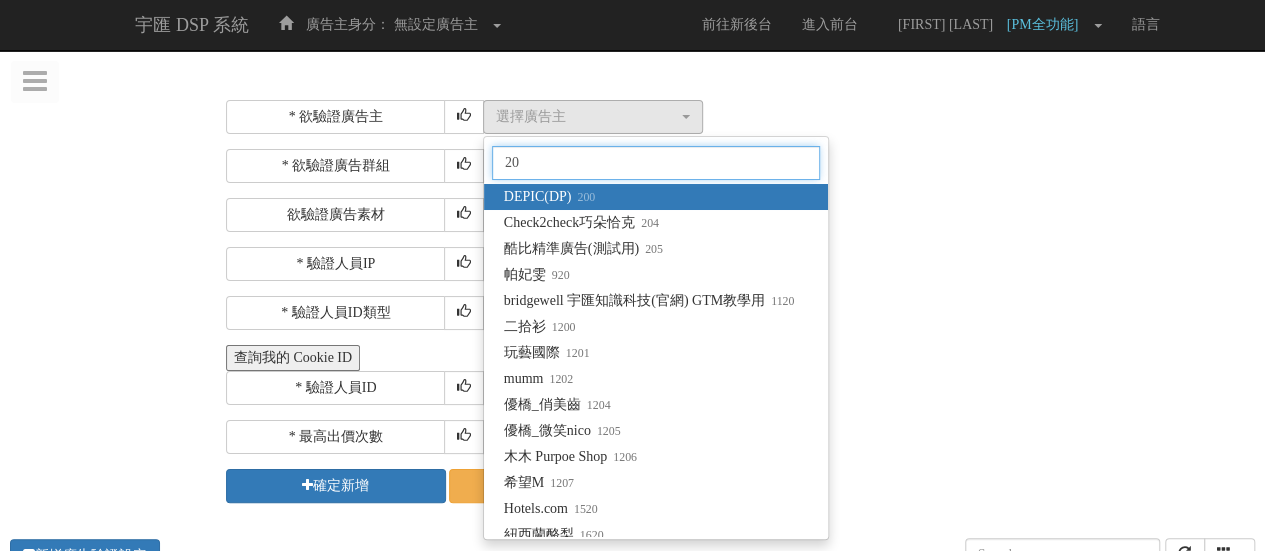 type on "205" 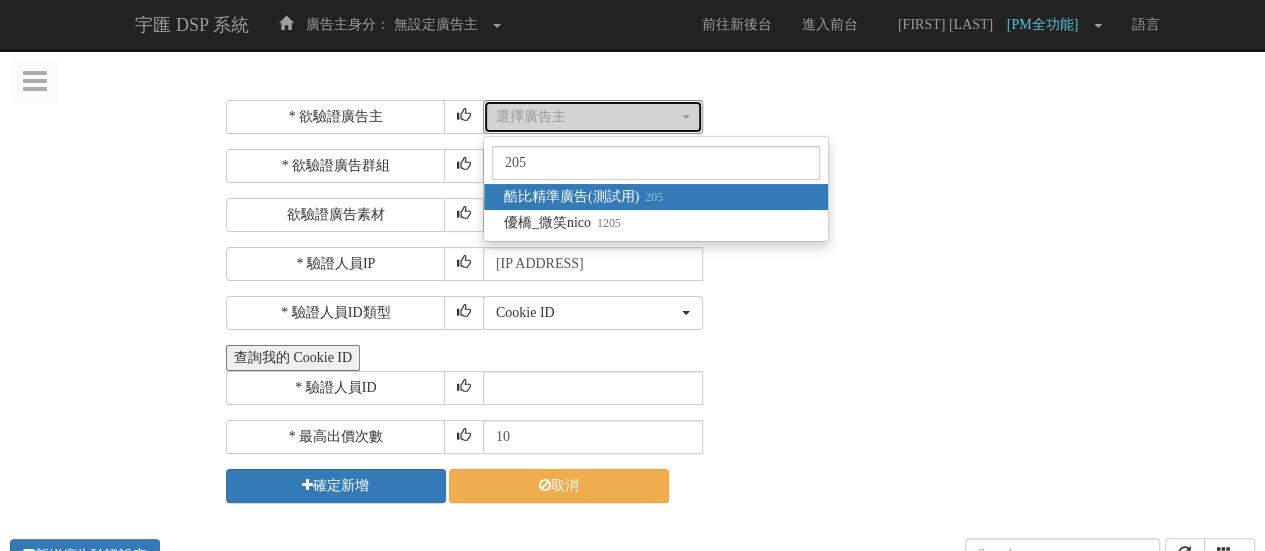 select on "205" 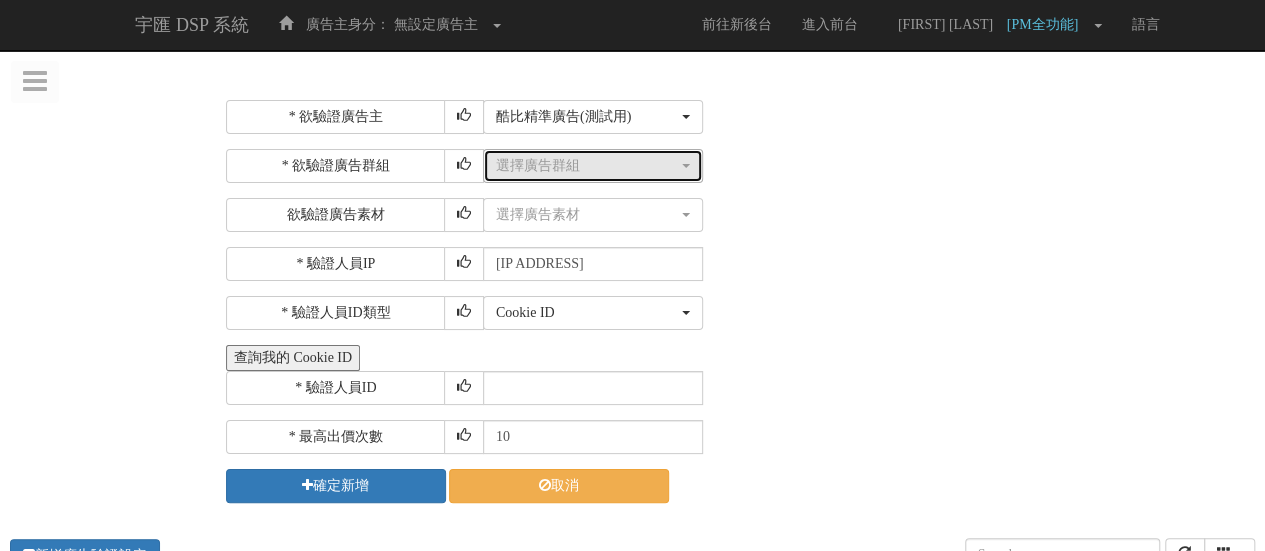 click on "選擇廣告群組" at bounding box center [593, 166] 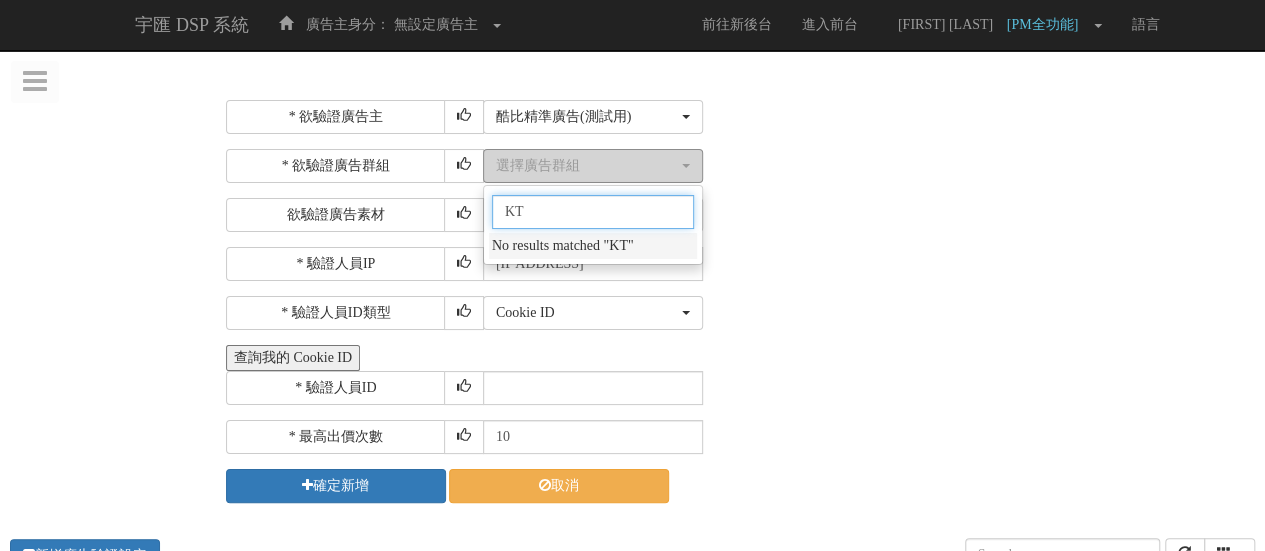 type on "K" 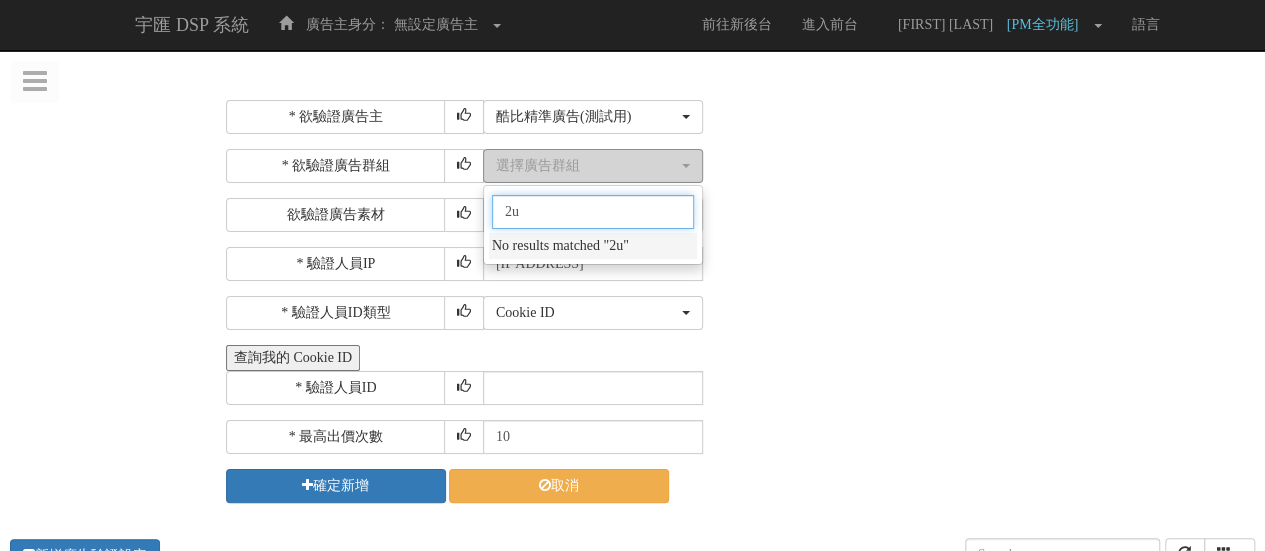 type on "2" 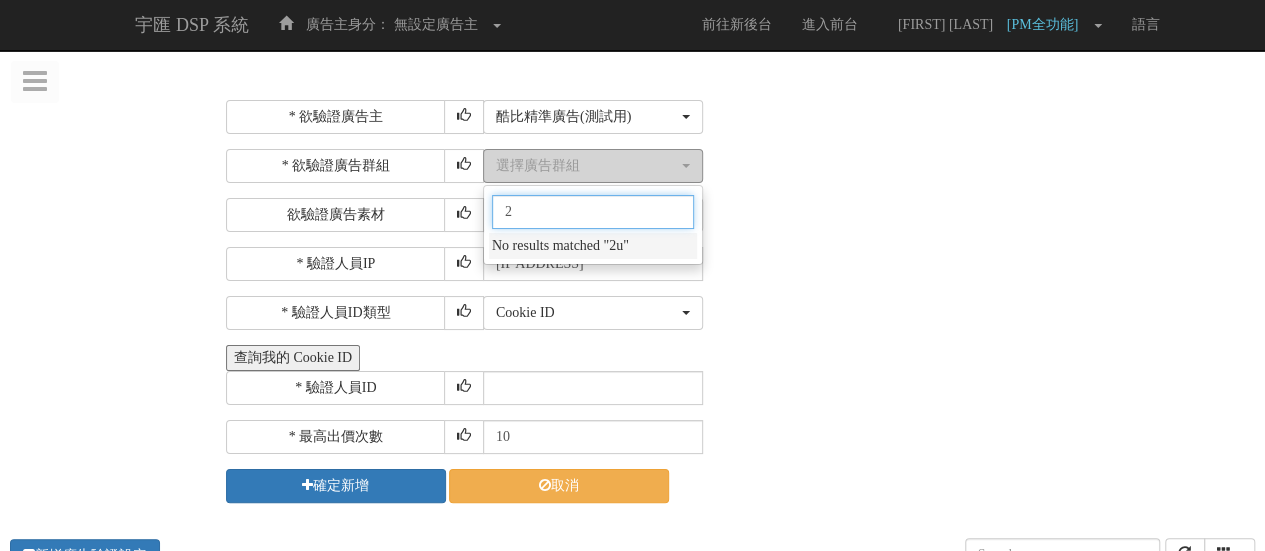 type 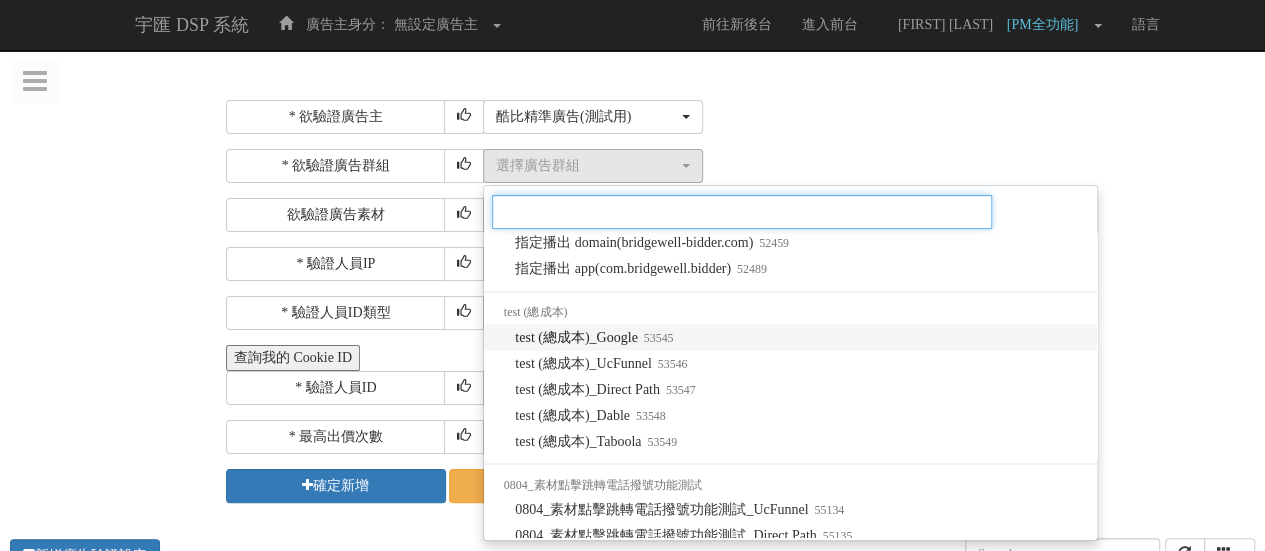scroll, scrollTop: 1891, scrollLeft: 0, axis: vertical 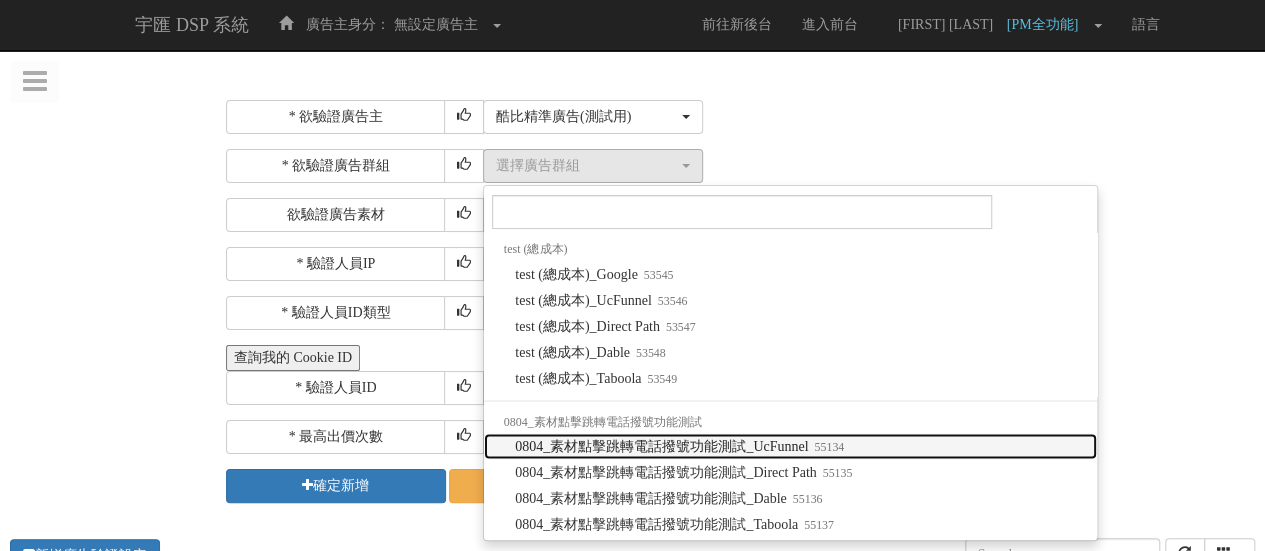 click on "55134" at bounding box center [827, 446] 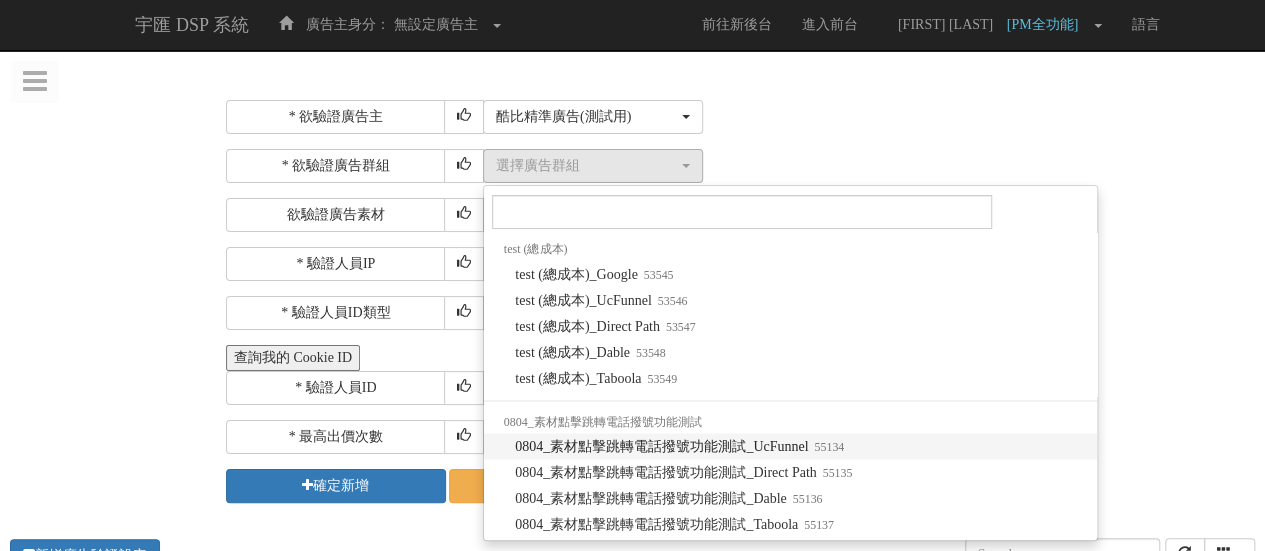 select on "55134" 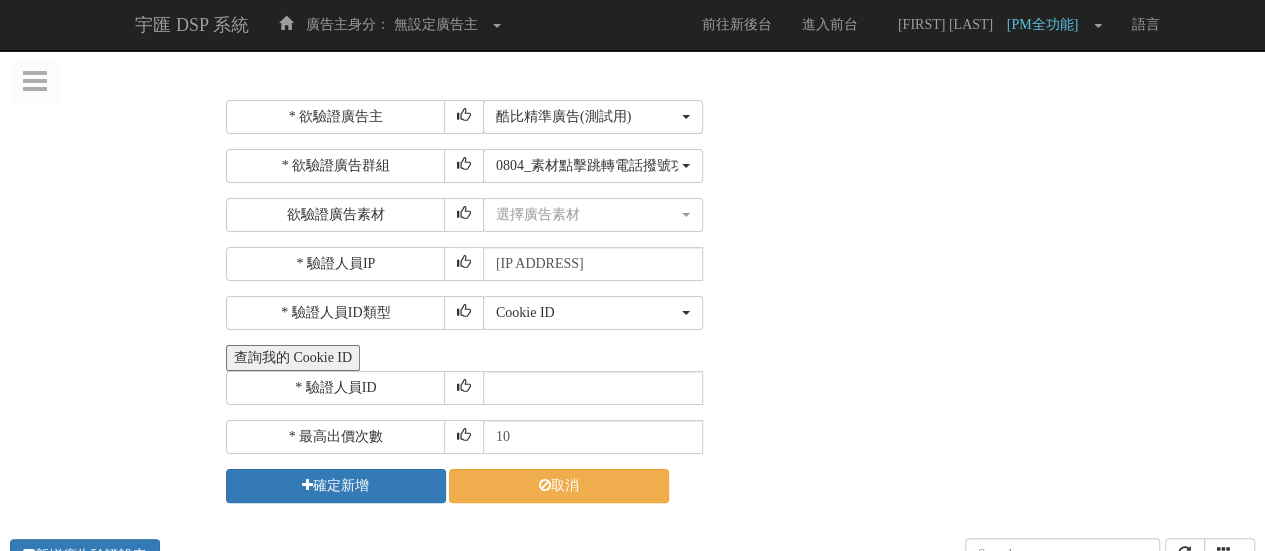 click on "* 欲驗證廣告主
選擇廣告主 特力+ 科技紫薇網 Momo 東森EHS Uniqlo EFShop 樂天 屈臣氏Watsons sinyi 信義房屋 S2_Brands白蘭氏 IKEA LOVFEE 台灣房屋 86小舖 Oneboy 富邦人壽 DEPIC(DP) Check2check巧朵恰克 酷比精準廣告(測試用) S2 S1_grapeking葡萄王購健康 S2_cthouse中信房屋 hiyes 海悅 mm2.icantw 艾肯女神聯盟 UV100 MAJOR MADE S1_Princesscruises 公主遊輪 car-plus 格上租車 MINI BMW GYM 購有錢 新光三越百貨線上購物 Glenmorangie 格蘭傑 LRP 理膚寶水 HSBC 匯豐銀行 S1_CaiChang采昌國際多媒體 nomurafunds 野村投信 allianzgi 安聯投信 pcschool 巨匠電腦 惠氏(S26) Annahome發想居家文創 家樂福 eco安珂 Abbott亞培 雀巢_母嬰系列 fareastone遠傳 蝦皮商城 SUBARU汽車 Cathaybk 國泰世華銀行 群益Capitalfutures ABC Mart taiwanmobile 台灣大哥大 TAAZE Biotherm 碧兒泉 HP" at bounding box center [738, 301] 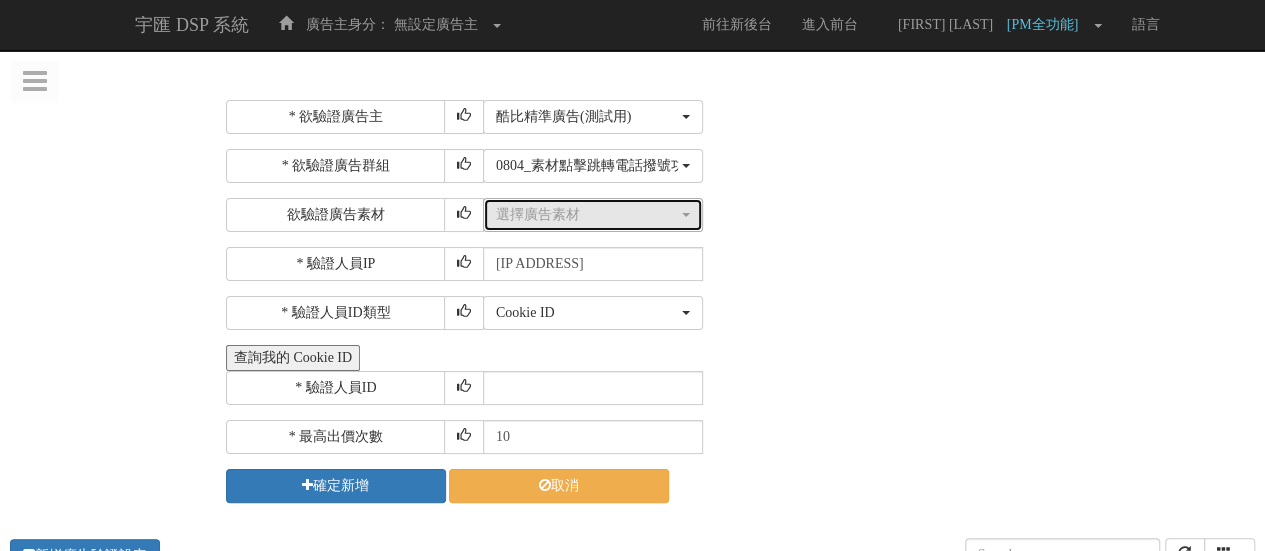 click on "選擇廣告素材" at bounding box center (587, 215) 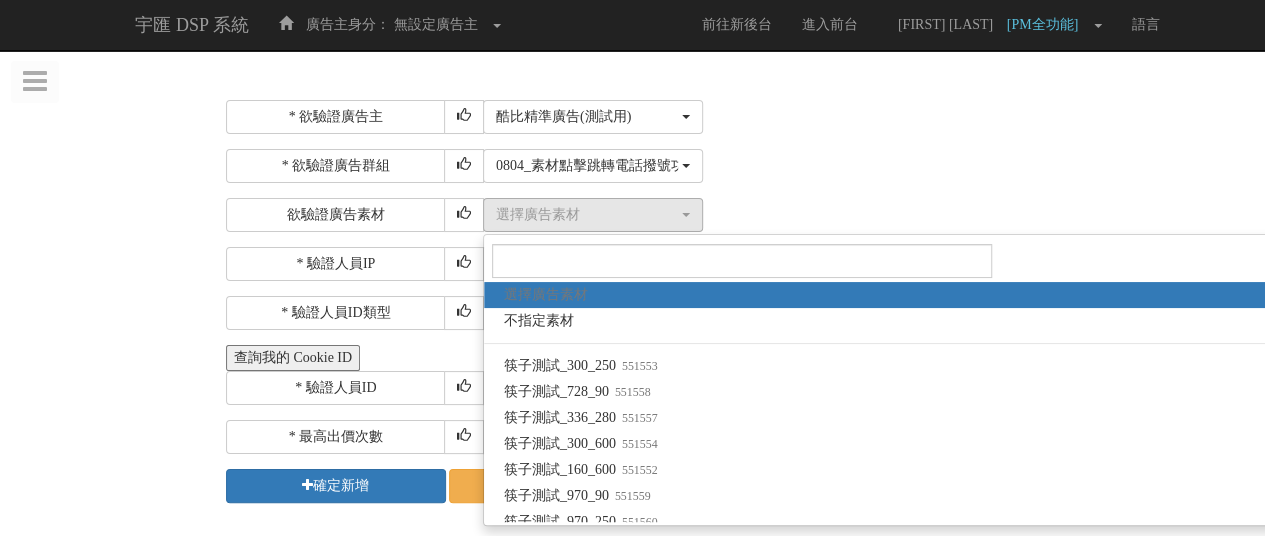 click on "選擇廣告素材 不指定素材 筷子測試_300_250 筷子測試_728_90 筷子測試_336_280 筷子測試_300_600 筷子測試_160_600 筷子測試_970_90 筷子測試_970_250 筷子測試_120_600 筷子測試_320_50 筷子測試_320_100 貨架四with蓋板_120_240 貨架四with蓋板_120_600 貨架四with蓋板_160_600 貨架四with蓋板_180_150 貨架四with蓋板_200_200 貨架四with蓋板_234_60 貨架四with蓋板_250_250 貨架四with蓋板_300_50 貨架四with蓋板_300_100 貨架四with蓋板_300_250 貨架四with蓋板_300_600 貨架四with蓋板_320_50 貨架四with蓋板_320_100 貨架四with蓋板_320_480 貨架四with蓋板_336_280 貨架四with蓋板_360_50 貨架四with蓋板_360_56 貨架四with蓋板_360_300 貨架四with蓋板_468_60 貨架四with蓋板_635_100 貨架四with蓋板_728_90 貨架四with蓋板_970_90 貨架四with蓋板_970_250 貨架四with蓋板_374_226 migration test2_300_250 migration test2_728_90 migration test2_160_600 migration test2_120_240 r_728_90" at bounding box center (866, 215) 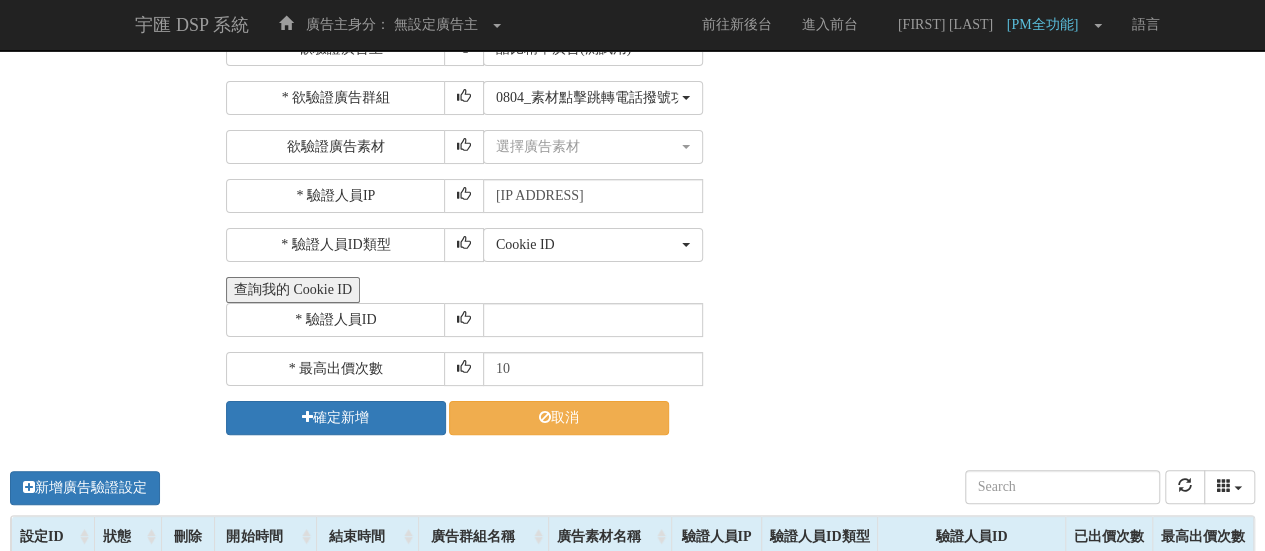 scroll, scrollTop: 100, scrollLeft: 0, axis: vertical 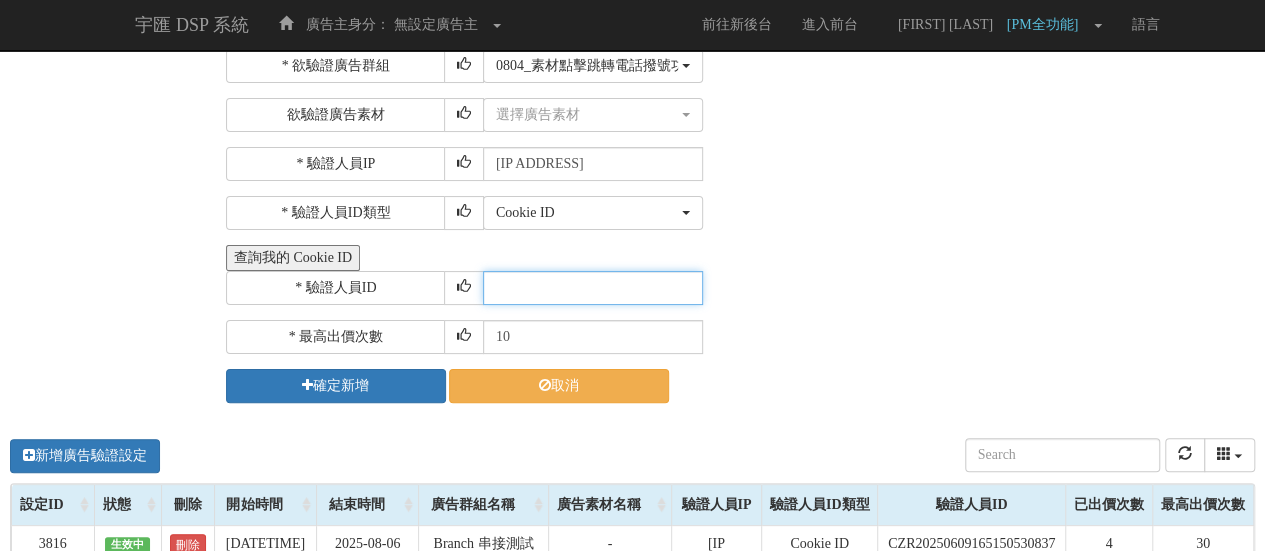 click at bounding box center [593, 288] 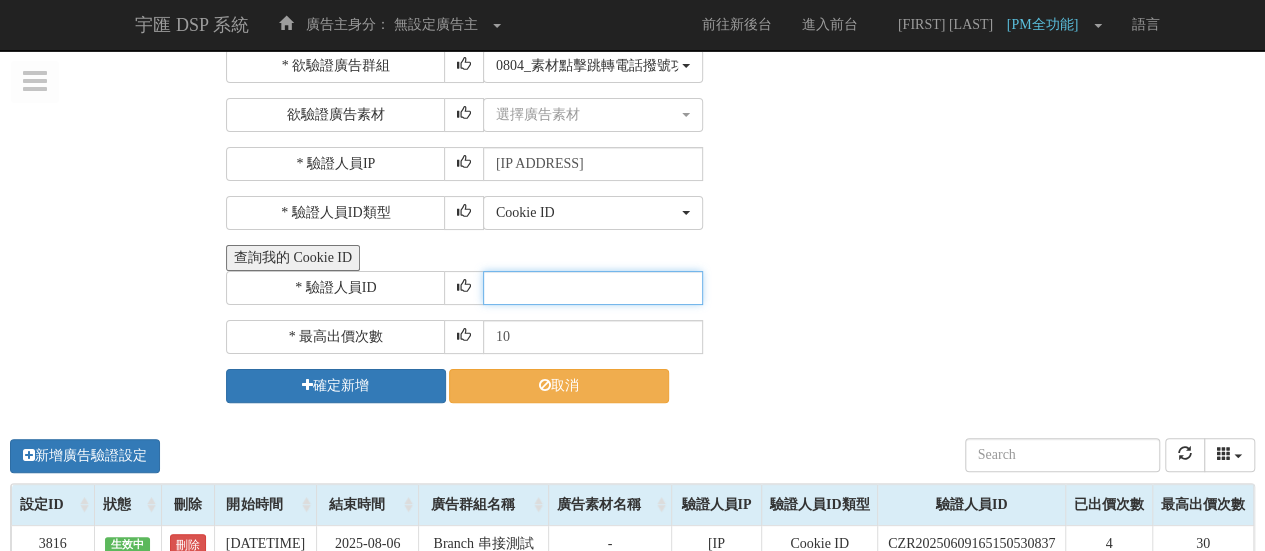 paste on "CMR20250506133845215611" 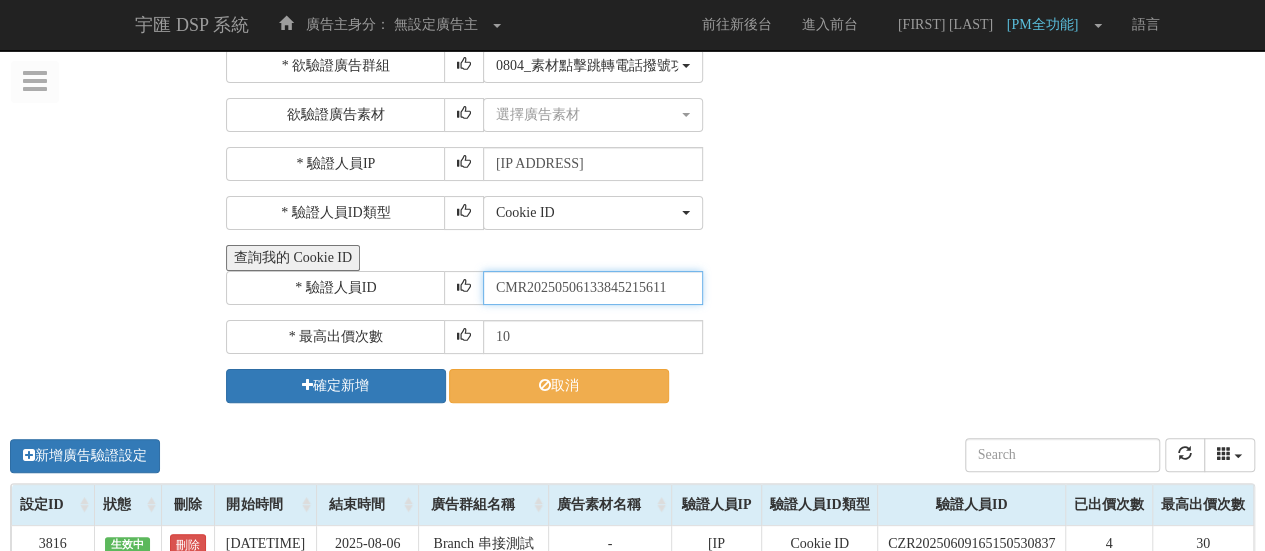 scroll, scrollTop: 0, scrollLeft: 1, axis: horizontal 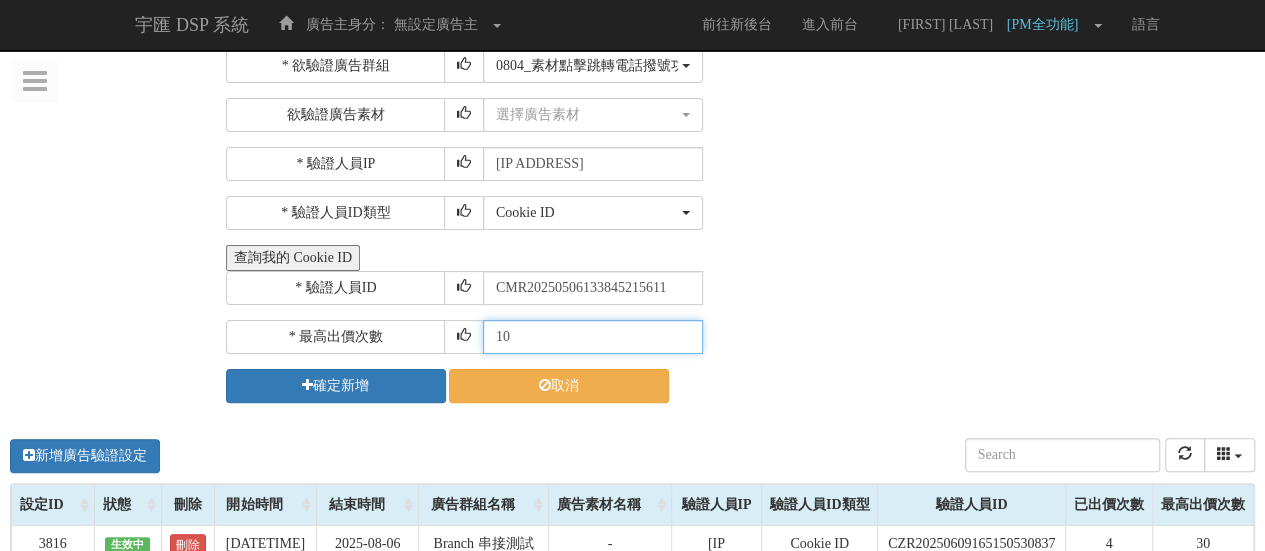 drag, startPoint x: 563, startPoint y: 324, endPoint x: 348, endPoint y: 340, distance: 215.59453 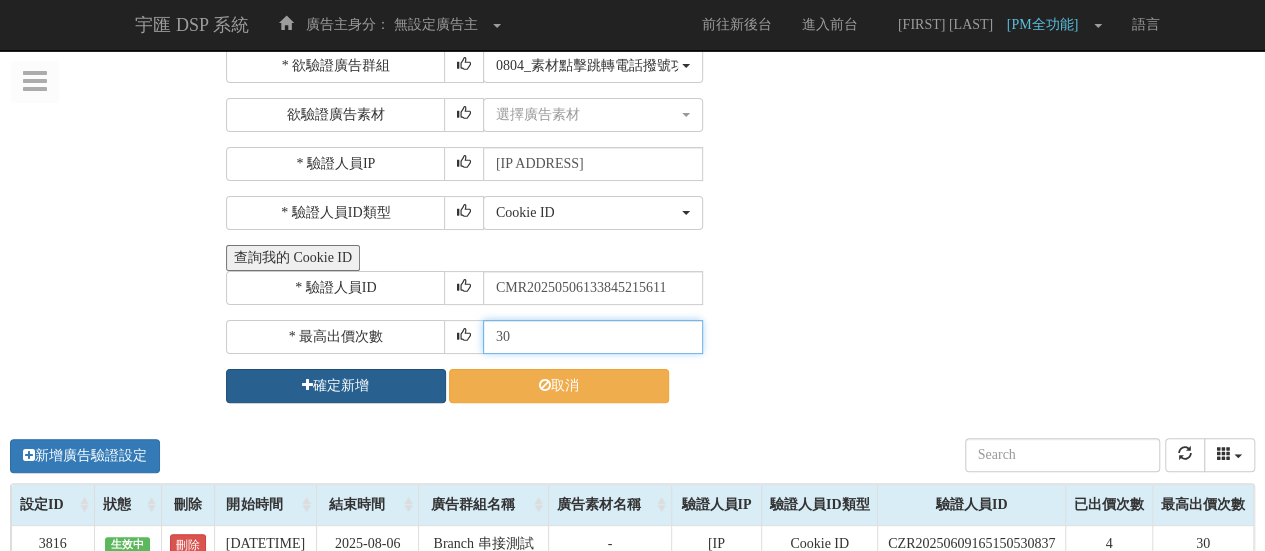 type on "30" 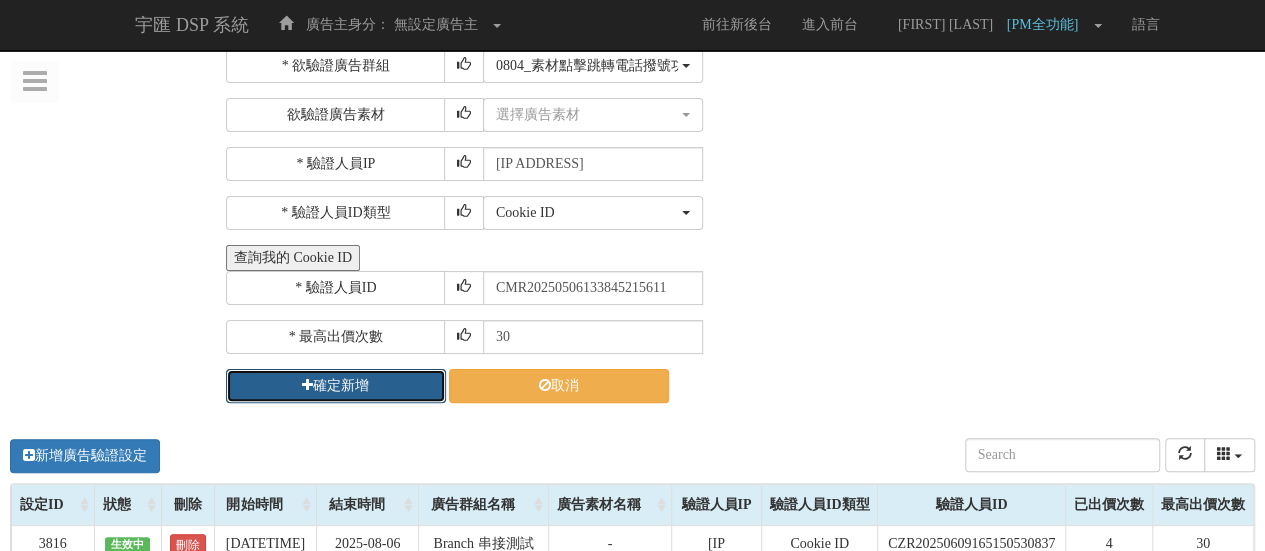 click on "確定新增" at bounding box center [336, 386] 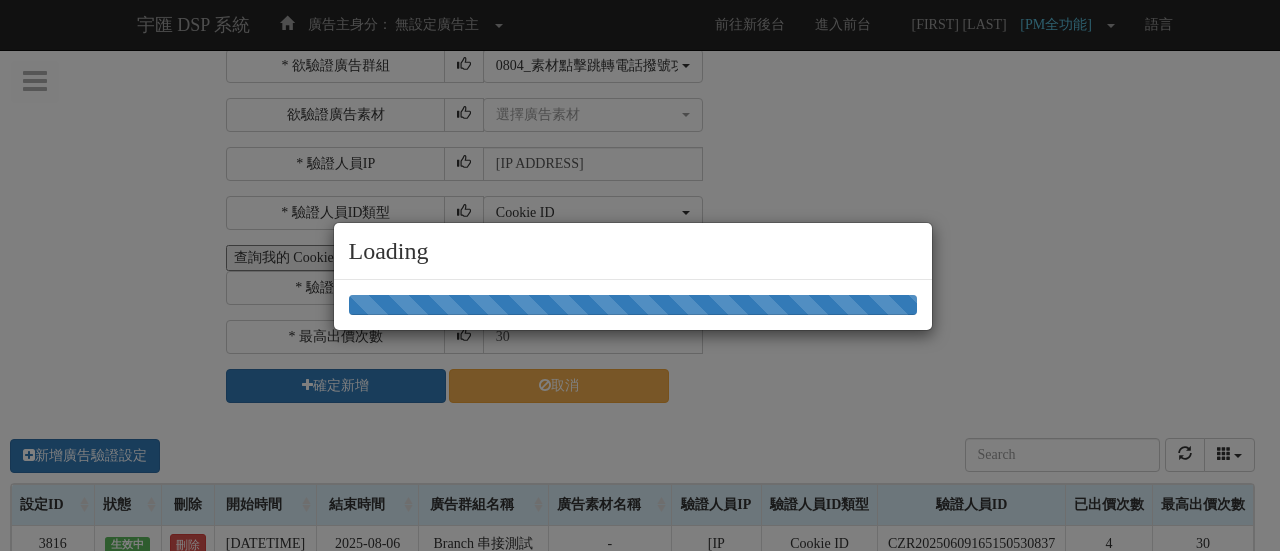 select on "205" 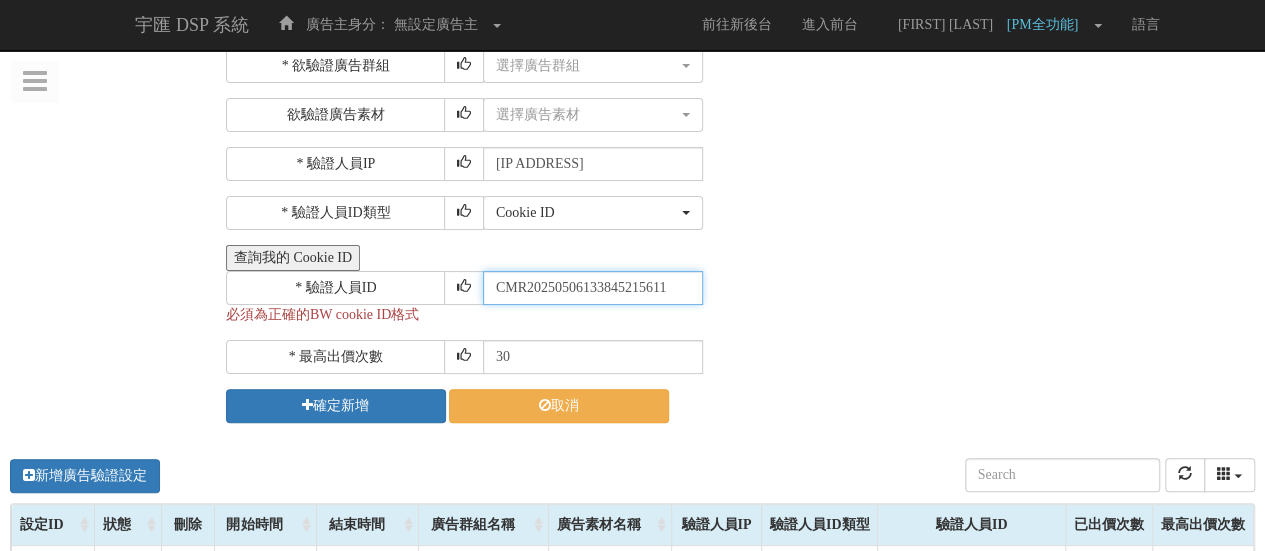 click on "CMR20250506133845215611" at bounding box center (593, 288) 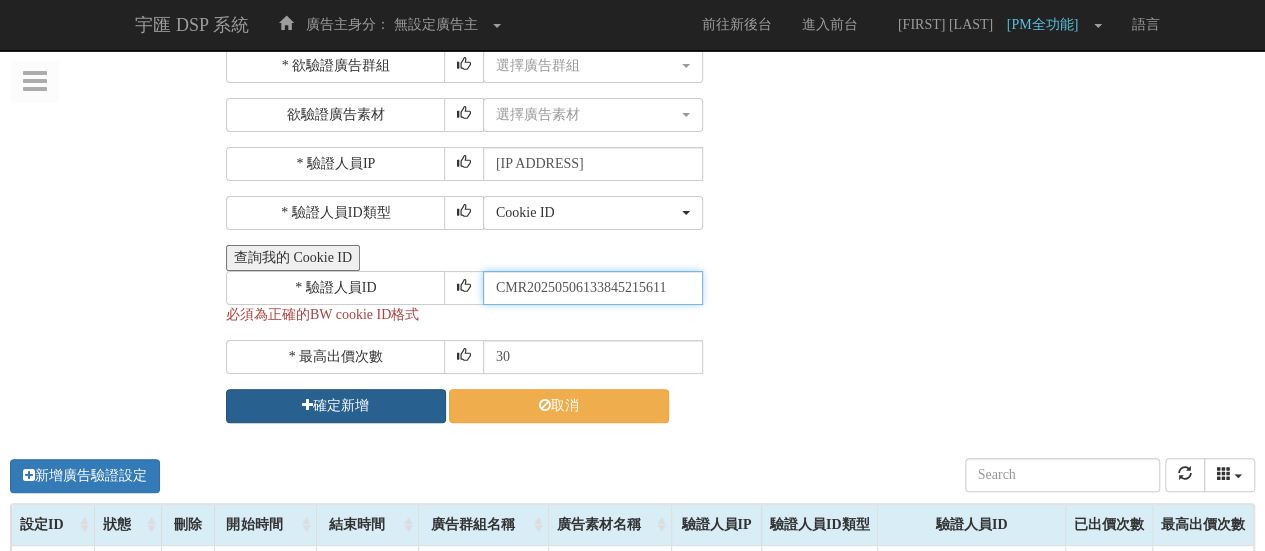 type on "CMR20250506133845215611" 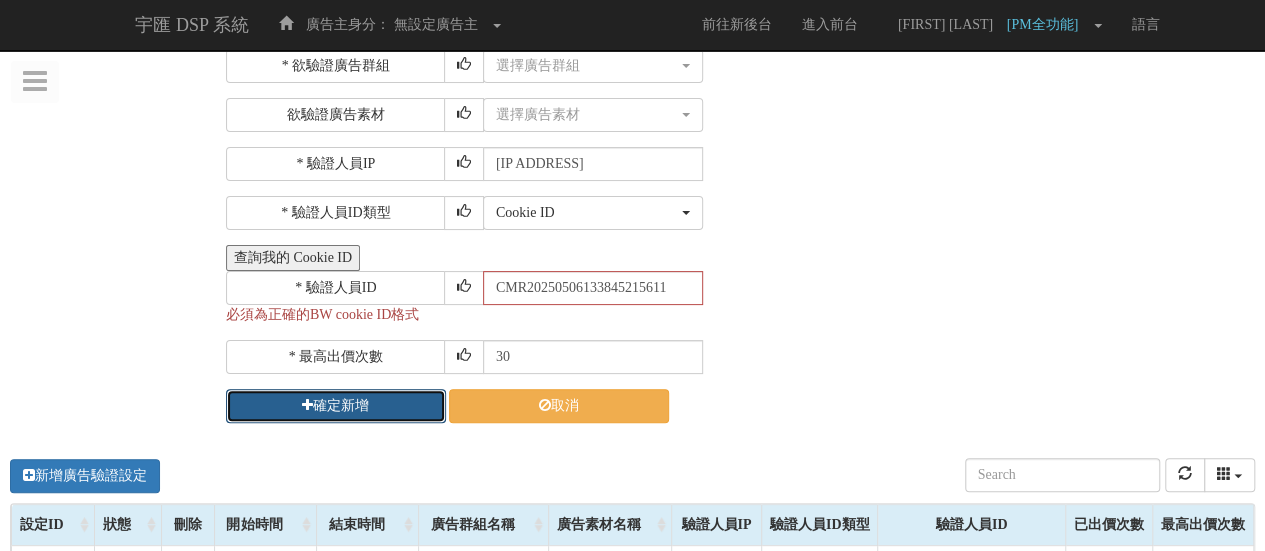 click on "確定新增" at bounding box center [336, 406] 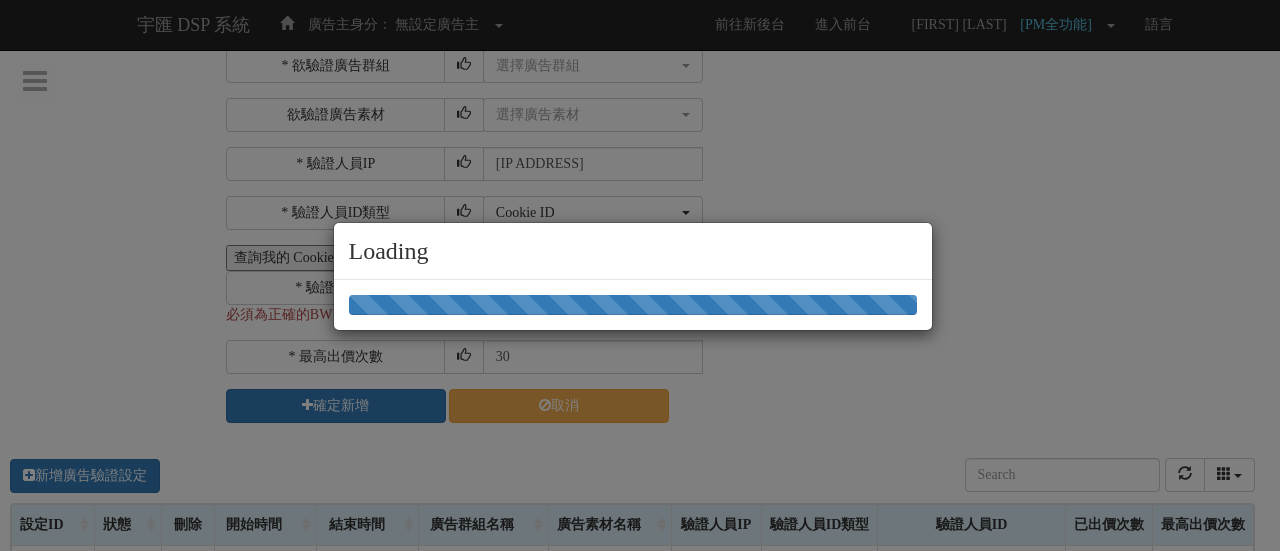 click on "Loading" at bounding box center (640, 275) 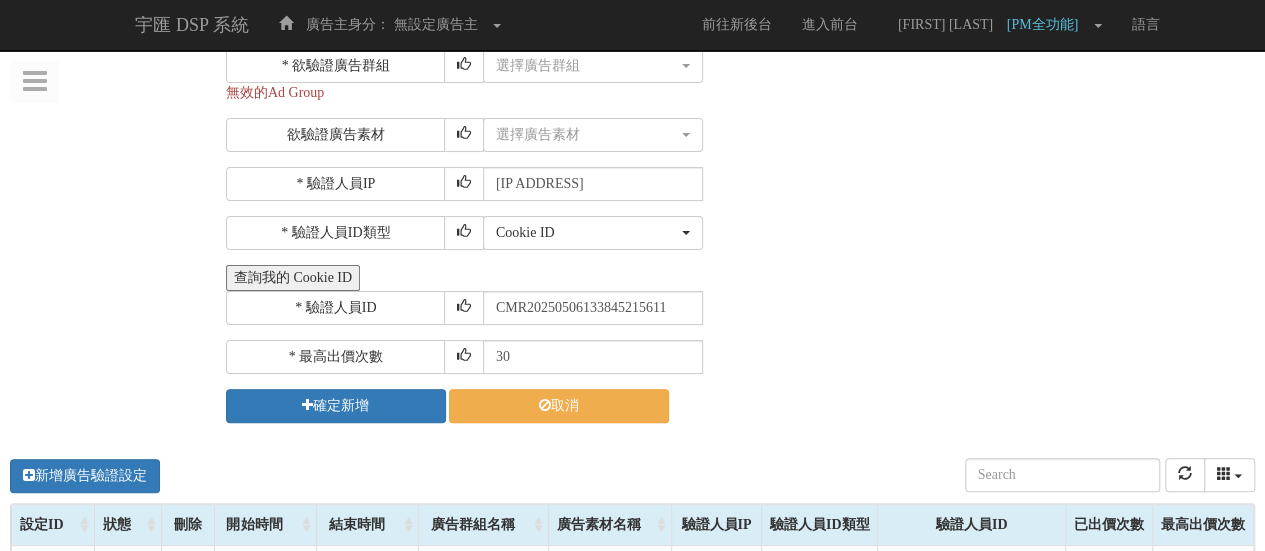 click on "查詢我的 Cookie ID" at bounding box center [738, 278] 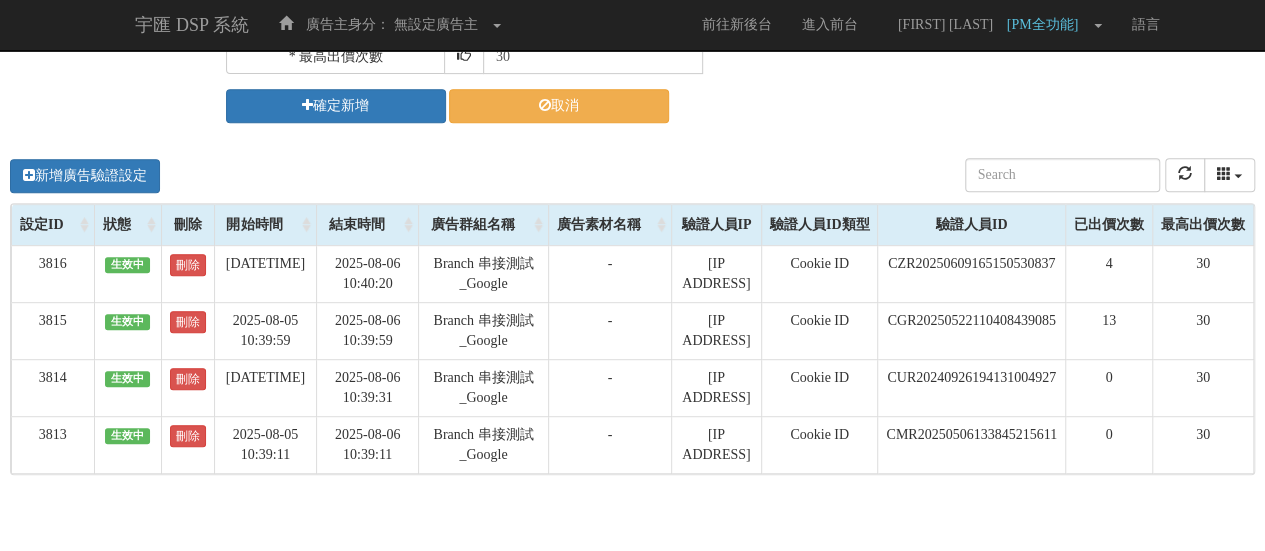 scroll, scrollTop: 0, scrollLeft: 0, axis: both 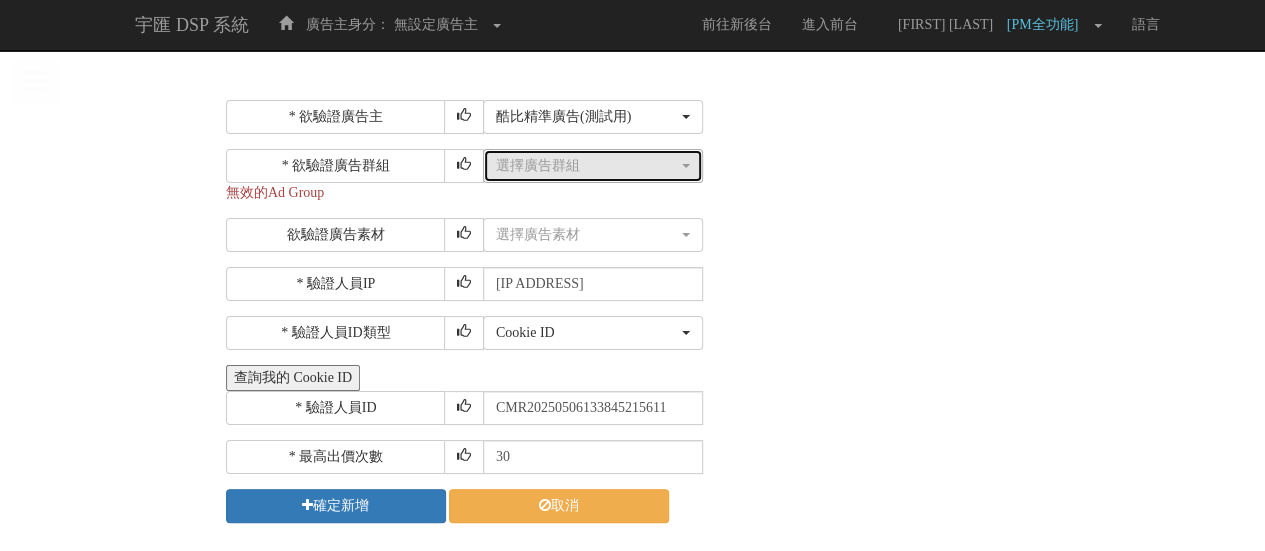 click on "選擇廣告群組" at bounding box center [593, 166] 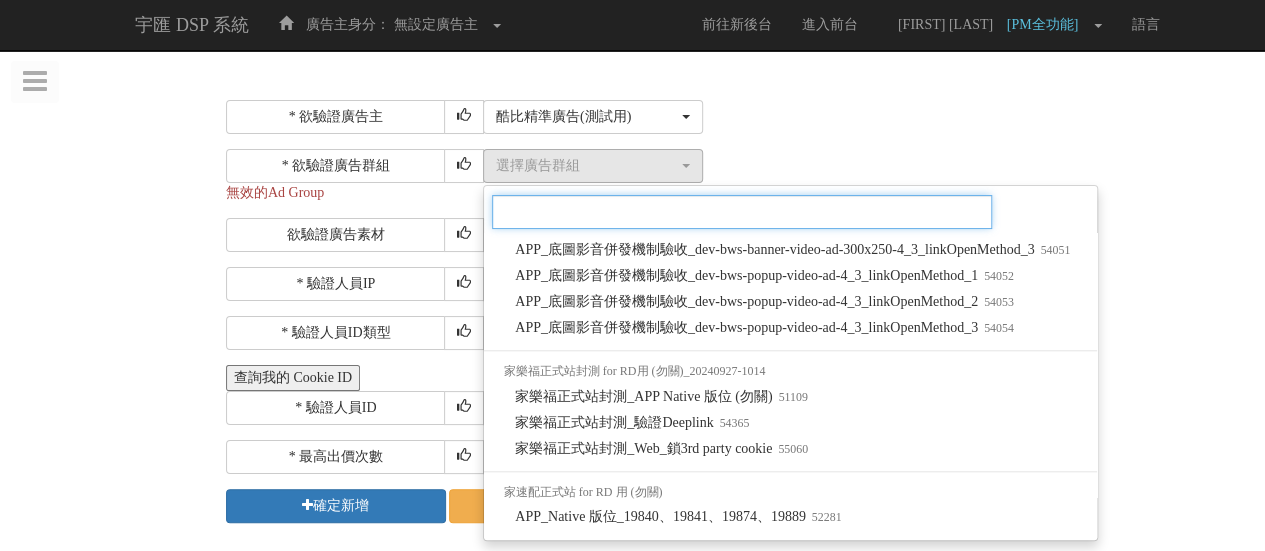 scroll, scrollTop: 1891, scrollLeft: 0, axis: vertical 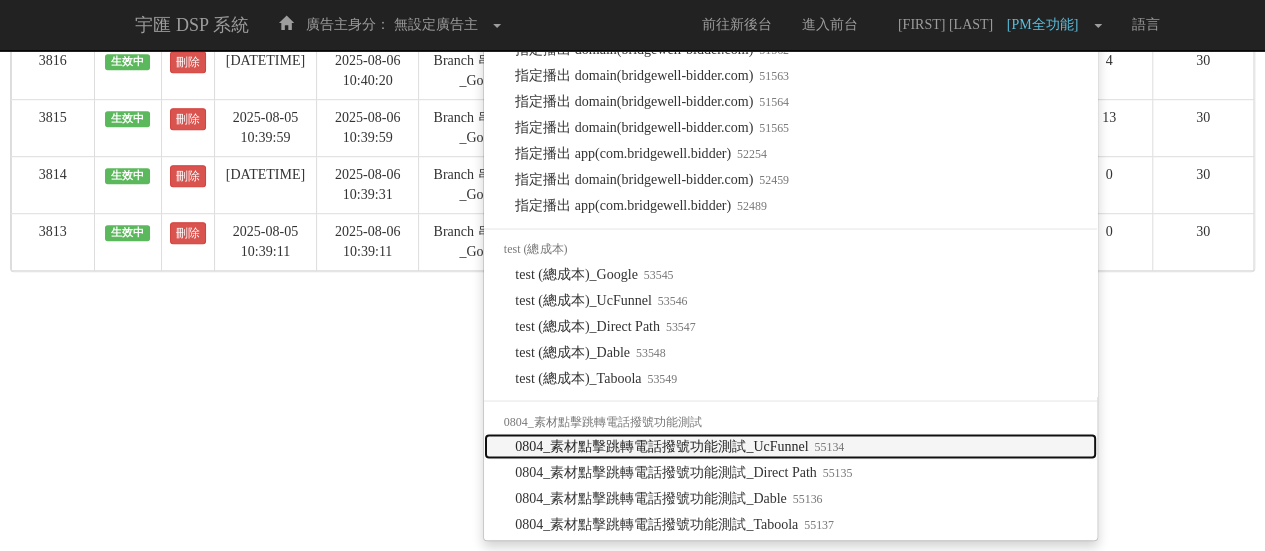 click on "55134" at bounding box center [827, 446] 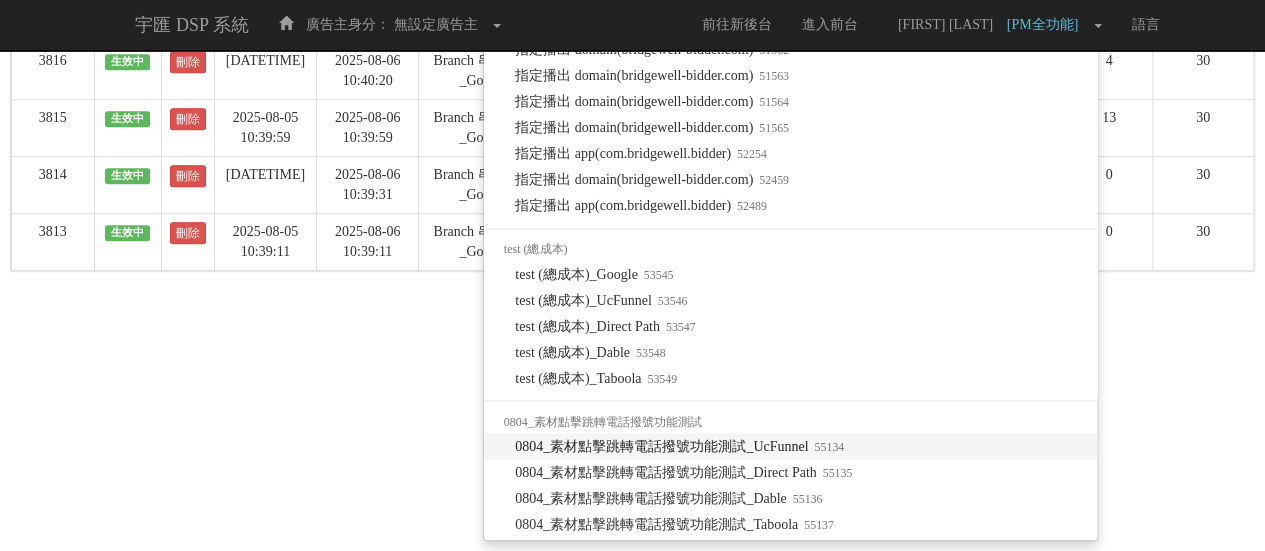 select on "55134" 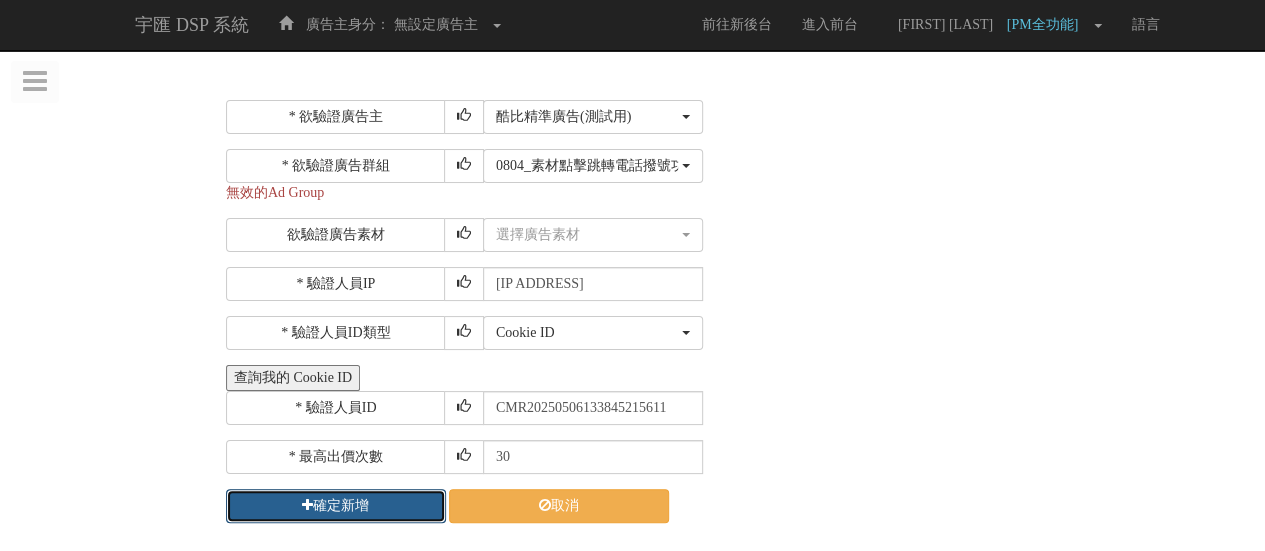click on "確定新增" at bounding box center (336, 506) 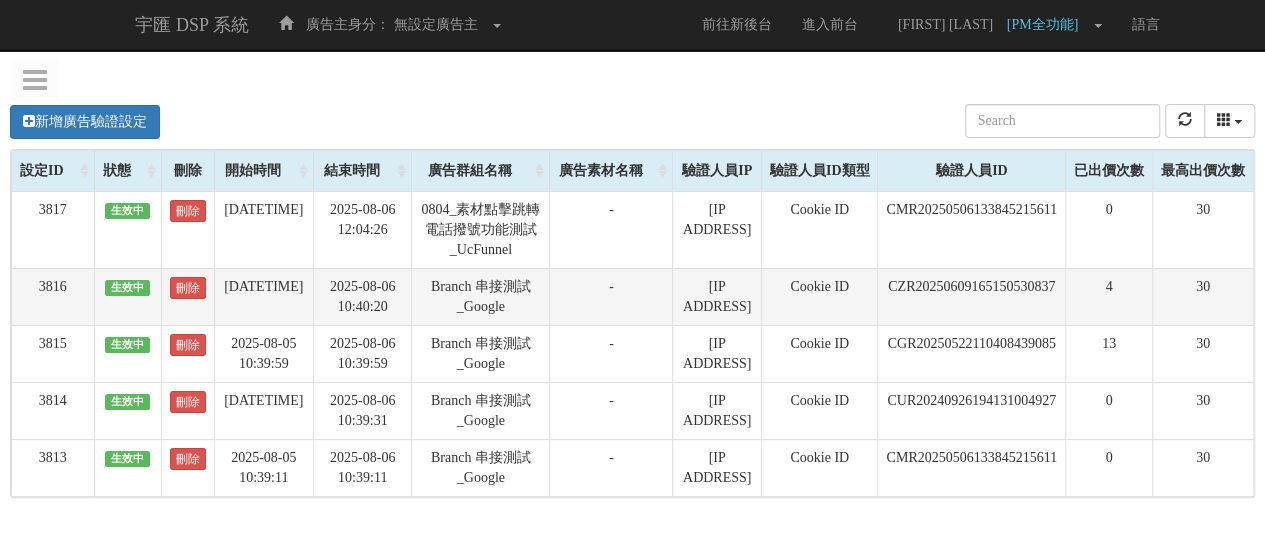 scroll, scrollTop: 154, scrollLeft: 0, axis: vertical 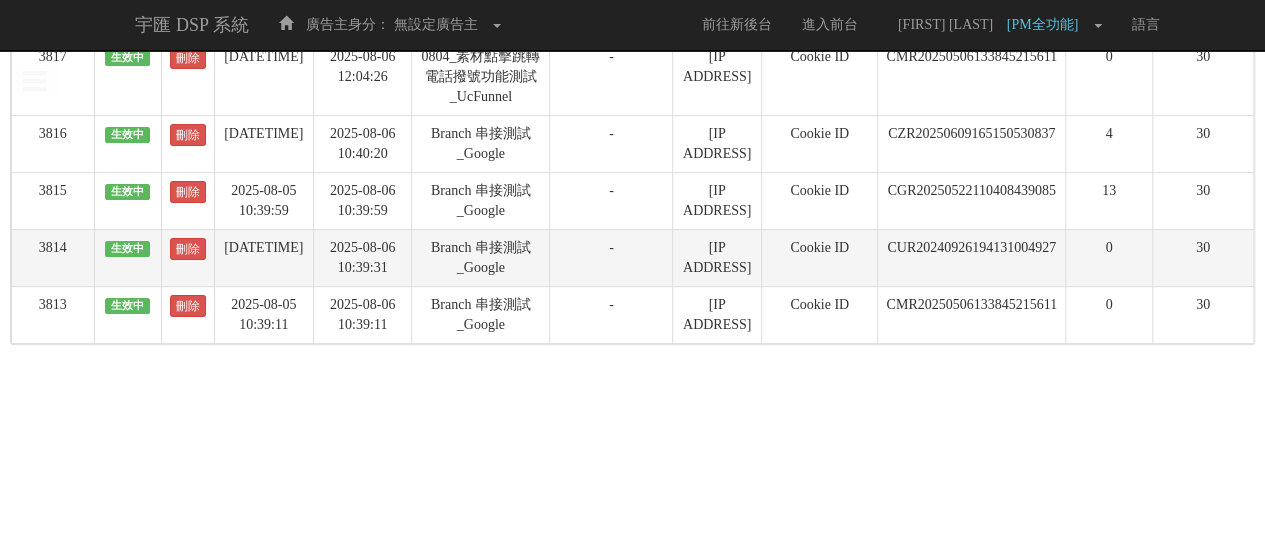 click on "CUR20240926194131004927" at bounding box center (972, 257) 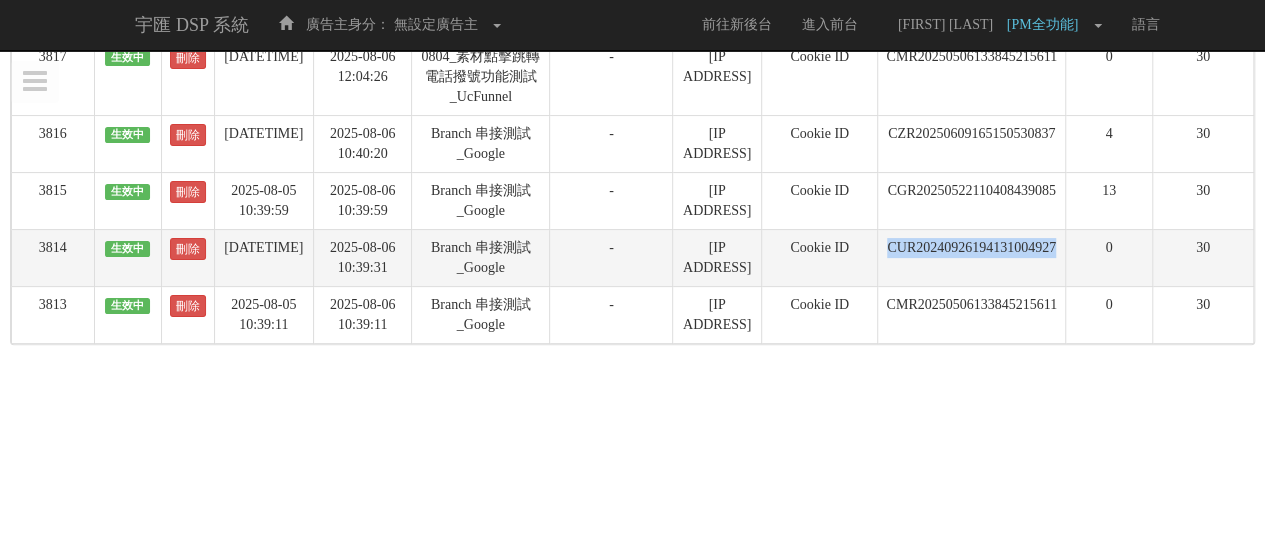click on "CUR20240926194131004927" at bounding box center [972, 257] 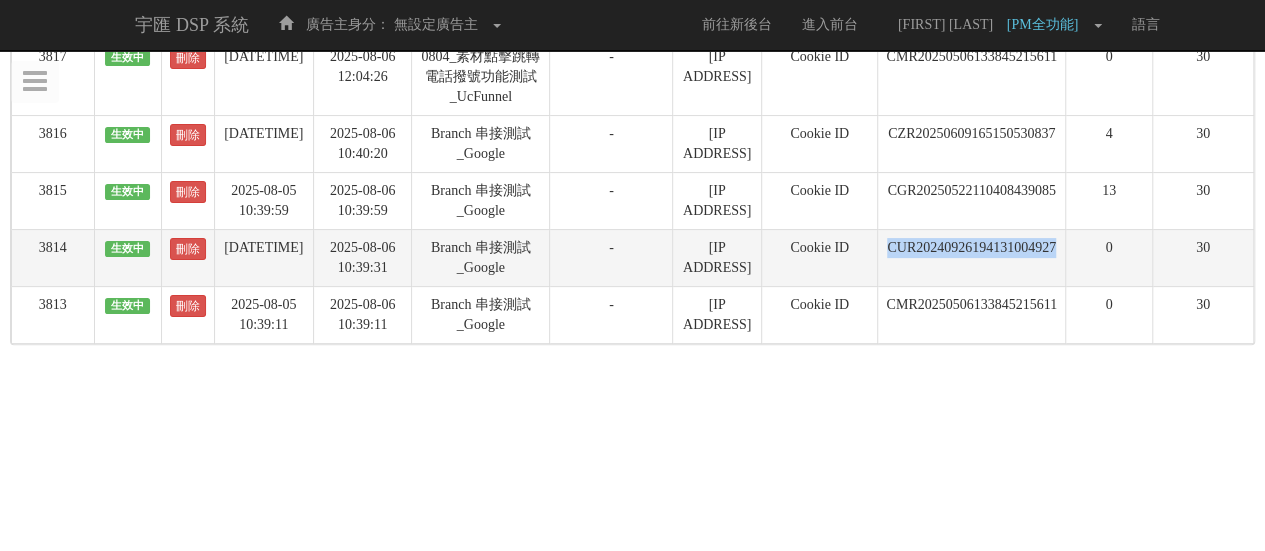 copy on "CUR20240926194131004927" 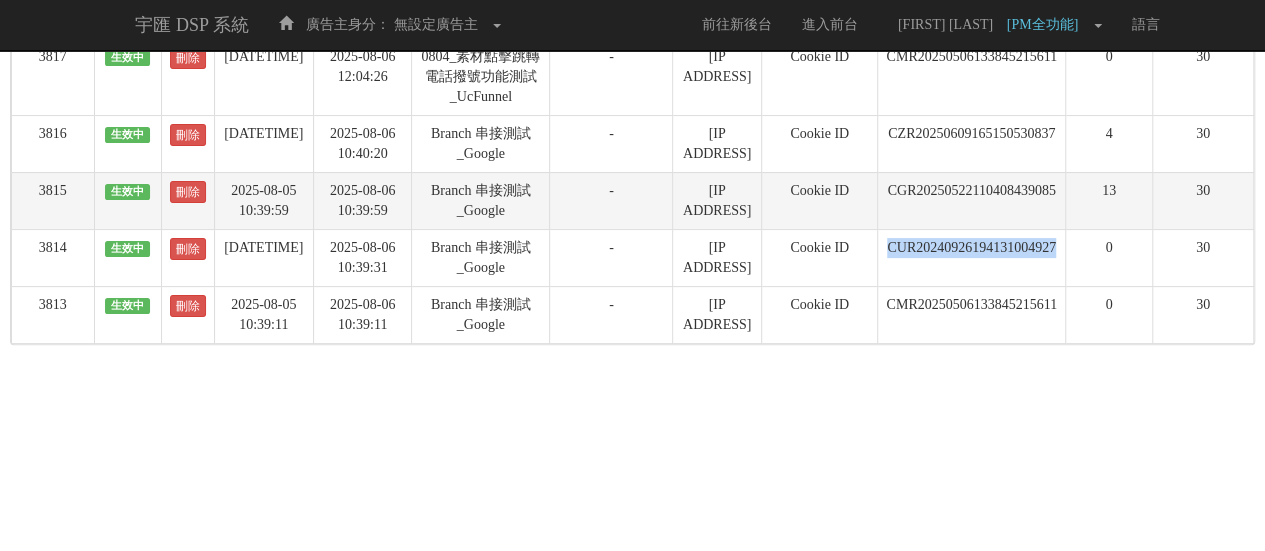 scroll, scrollTop: 0, scrollLeft: 0, axis: both 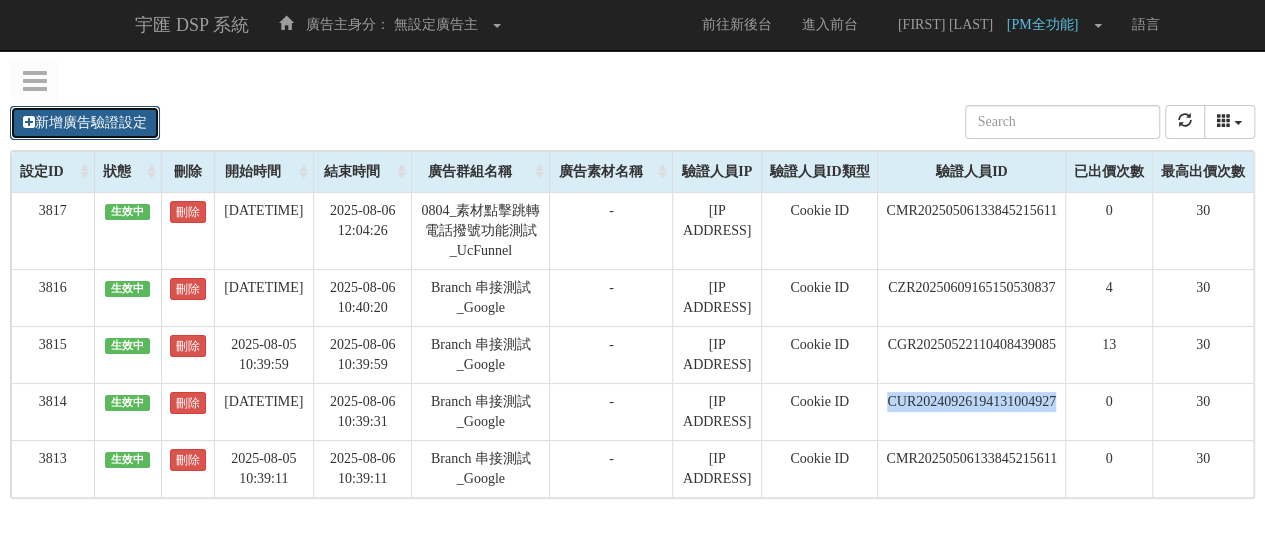 click on "新增廣告驗證設定" at bounding box center (85, 123) 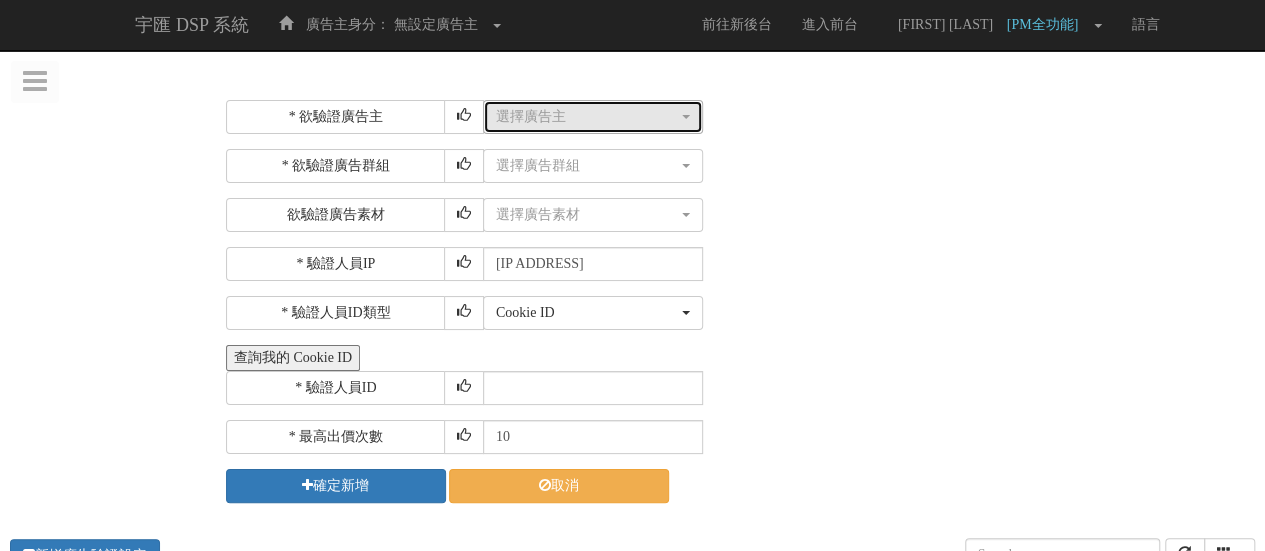 click on "選擇廣告主" at bounding box center (593, 117) 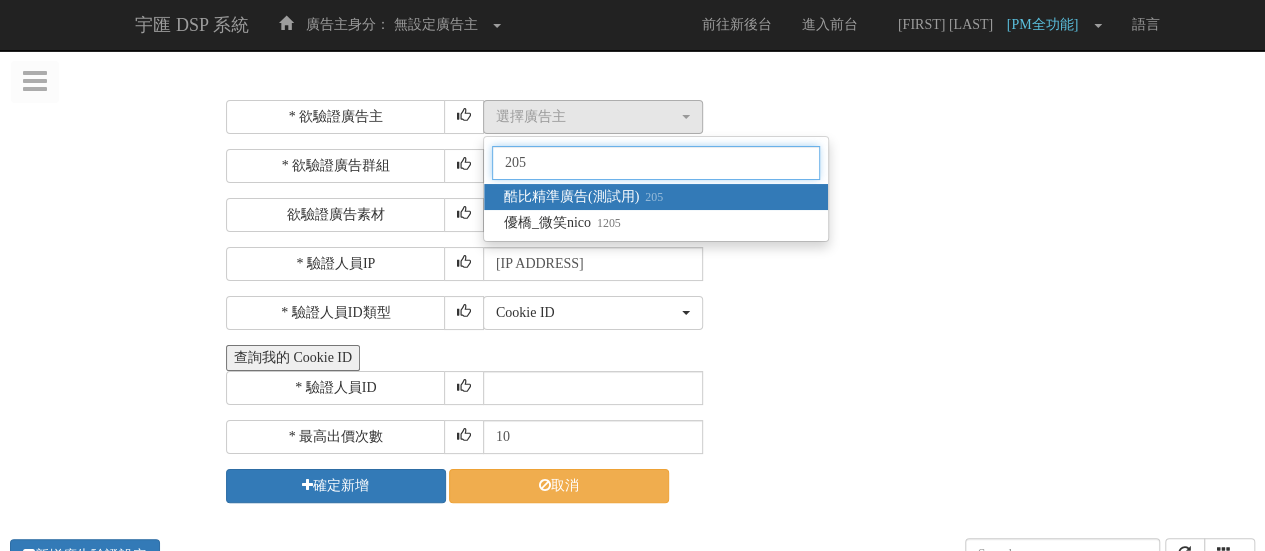 type on "205" 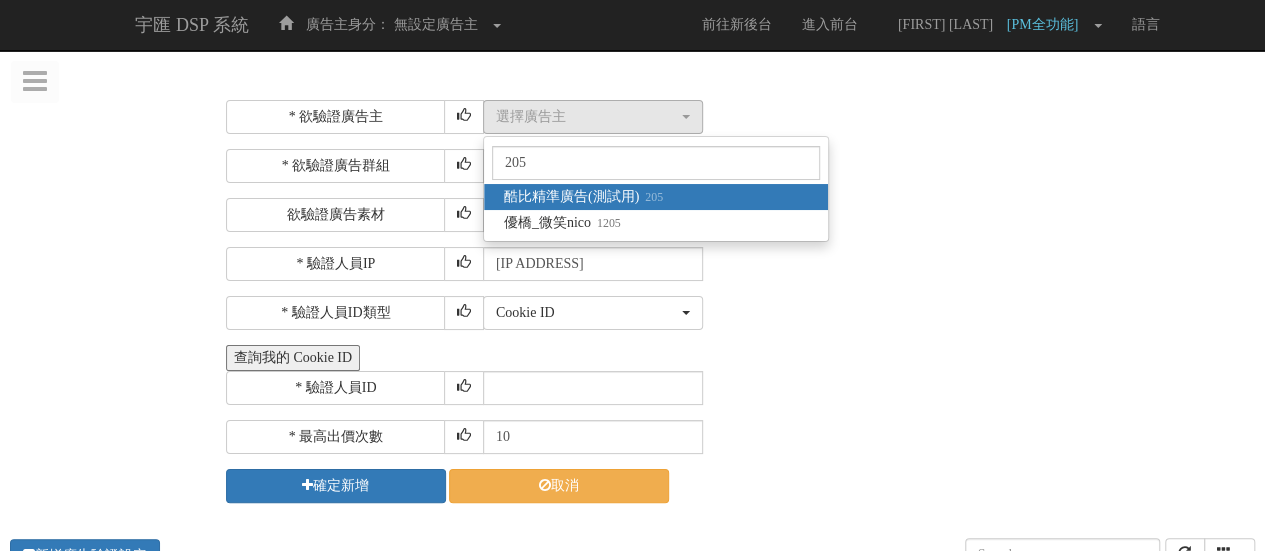 click on "酷比精準廣告(測試用) 205" at bounding box center [583, 197] 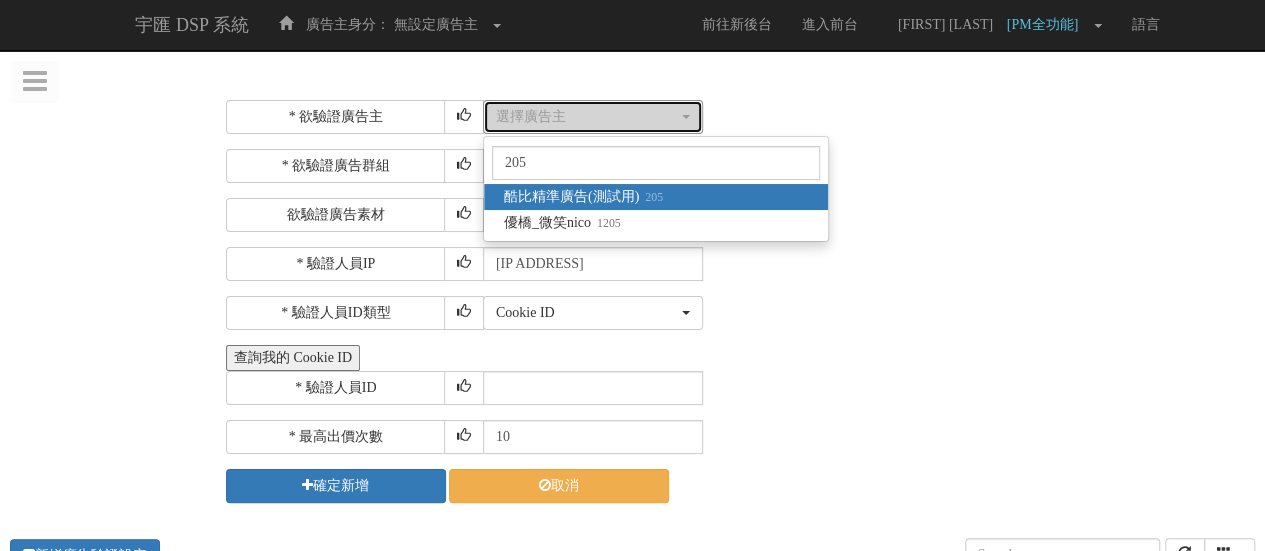 select on "205" 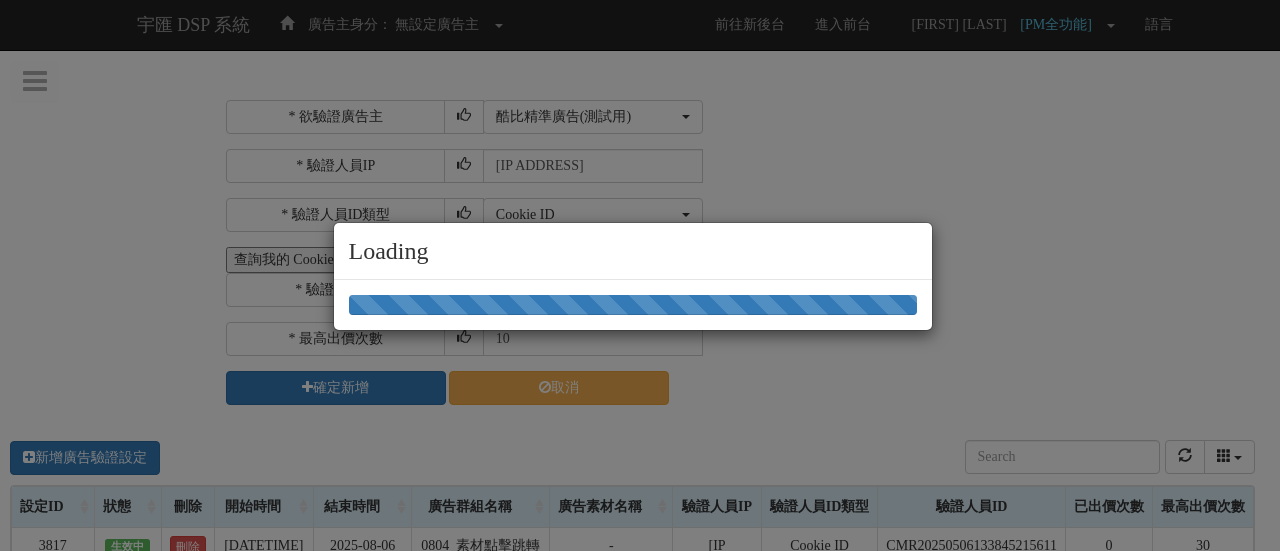 drag, startPoint x: 767, startPoint y: 177, endPoint x: 776, endPoint y: 189, distance: 15 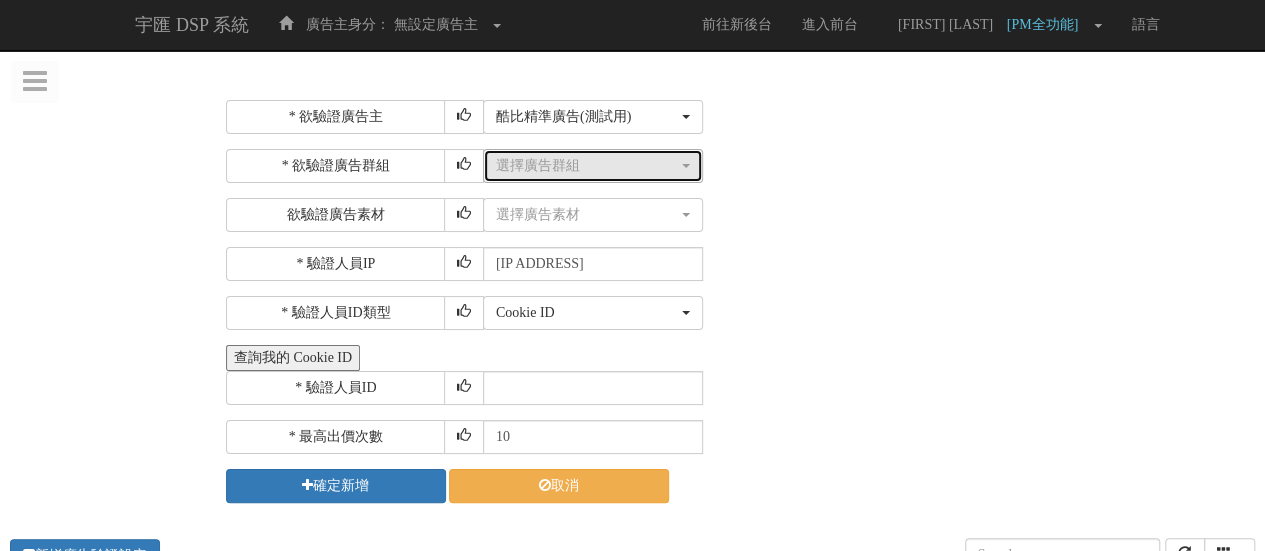 click on "選擇廣告群組" at bounding box center [587, 166] 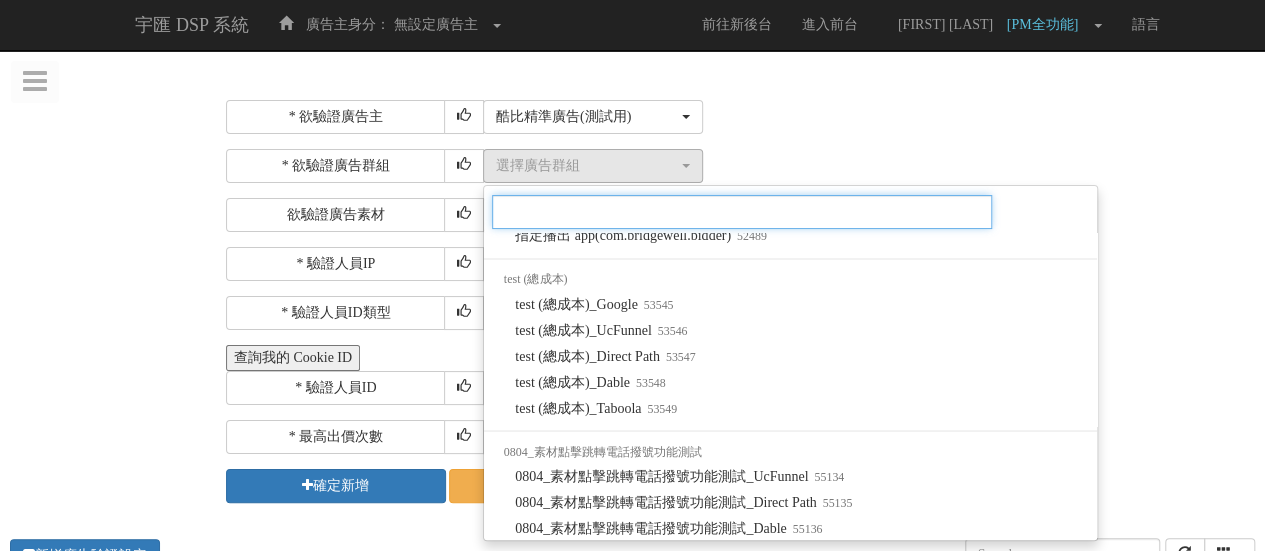 scroll, scrollTop: 1666, scrollLeft: 0, axis: vertical 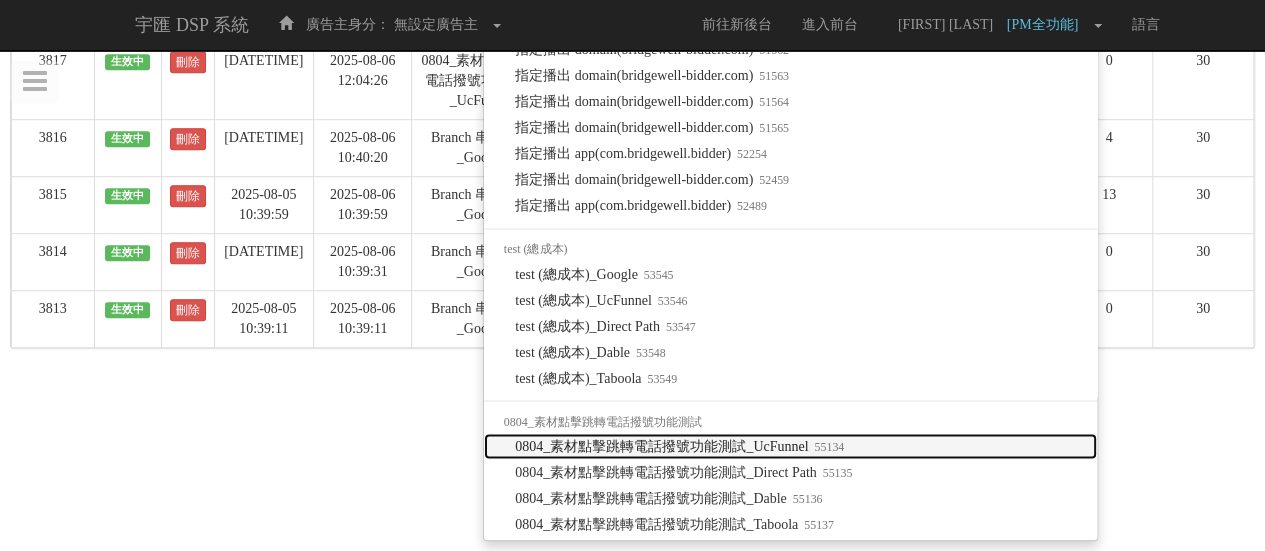 click on "[DATE]_素材點擊跳轉電話撥號功能測試_UcFunnel [NUMBER]" at bounding box center [679, 446] 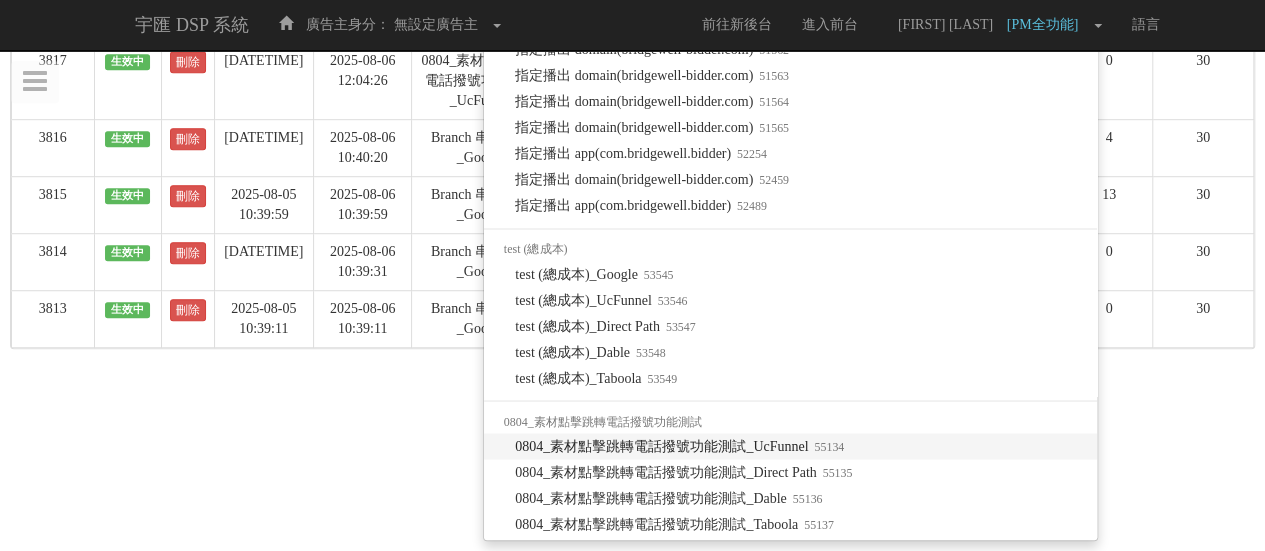 select on "55134" 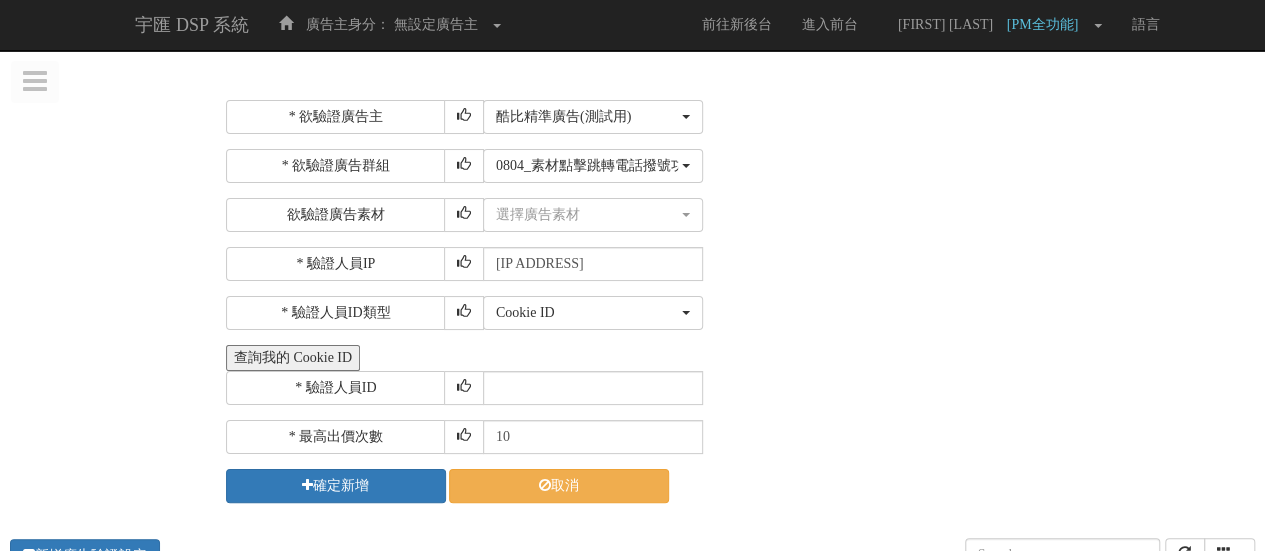 click on "* 欲驗證廣告主
選擇廣告主 特力+ 科技紫薇網 Momo 東森EHS Uniqlo EFShop 樂天 屈臣氏Watsons sinyi 信義房屋 S2_Brands白蘭氏 IKEA LOVFEE 台灣房屋 86小舖 Oneboy 富邦人壽 DEPIC(DP) Check2check巧朵恰克 酷比精準廣告(測試用) S2 S1_grapeking葡萄王購健康 S2_cthouse中信房屋 hiyes 海悅 mm2.icantw 艾肯女神聯盟 UV100 MAJOR MADE S1_Princesscruises 公主遊輪 car-plus 格上租車 MINI BMW GYM 購有錢 新光三越百貨線上購物 Glenmorangie 格蘭傑 LRP 理膚寶水 HSBC 匯豐銀行 S1_CaiChang采昌國際多媒體 nomurafunds 野村投信 allianzgi 安聯投信 pcschool 巨匠電腦 惠氏(S26) Annahome發想居家文創 家樂福 eco安珂 Abbott亞培 雀巢_母嬰系列 fareastone遠傳 蝦皮商城 SUBARU汽車 Cathaybk 國泰世華銀行 群益Capitalfutures ABC Mart taiwanmobile 台灣大哥大 TAAZE Biotherm 碧兒泉 HP" at bounding box center [738, 301] 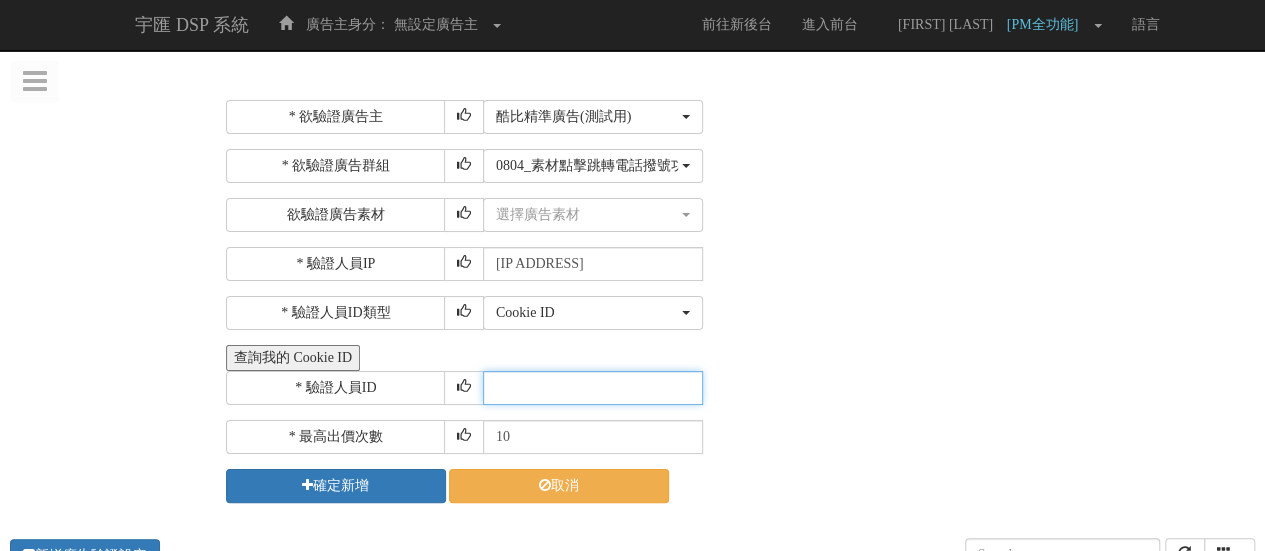 click at bounding box center (593, 388) 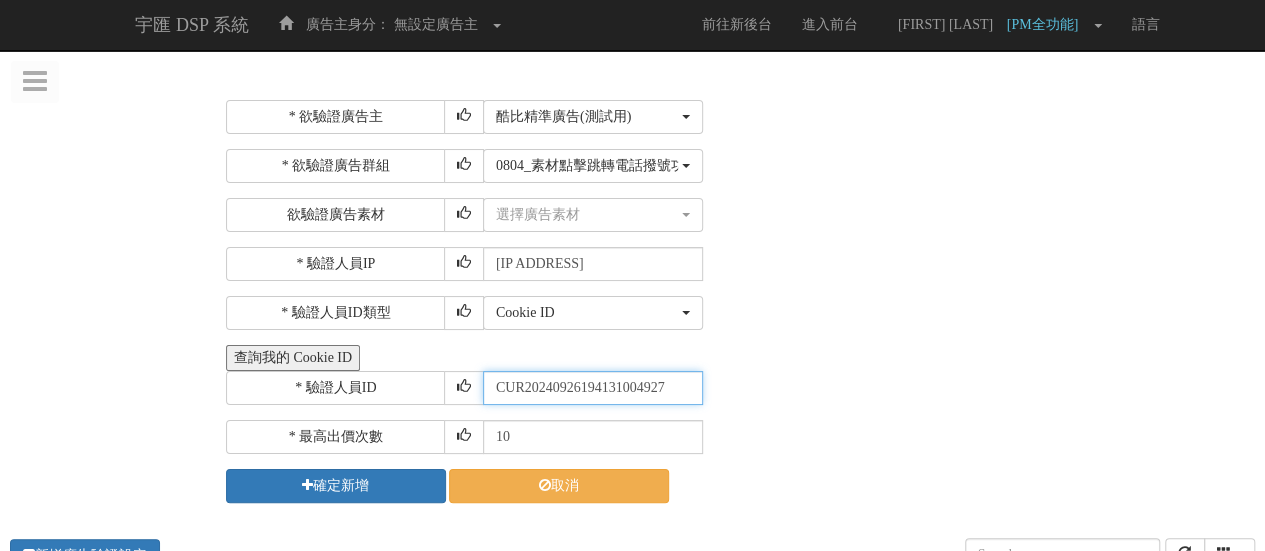 type on "CUR20240926194131004927" 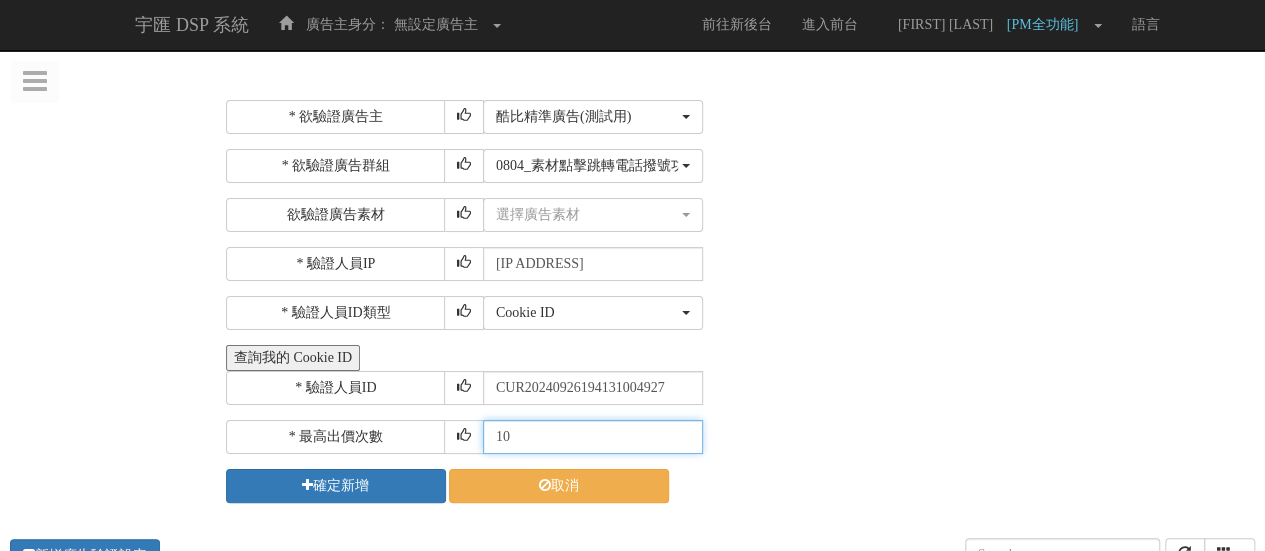 drag, startPoint x: 600, startPoint y: 435, endPoint x: 323, endPoint y: 443, distance: 277.1155 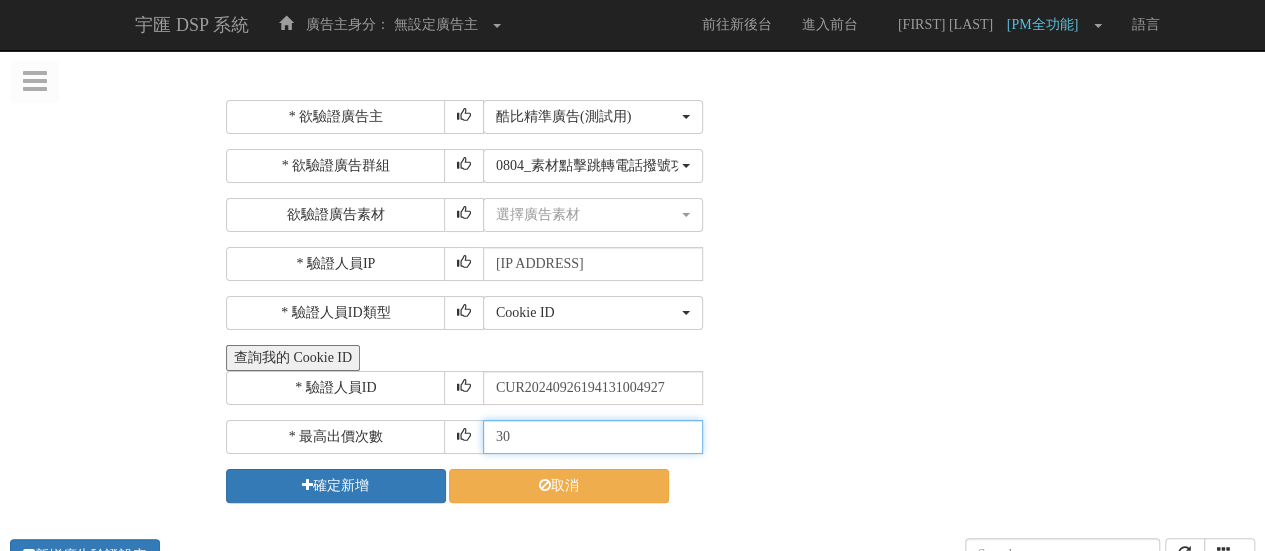 type on "30" 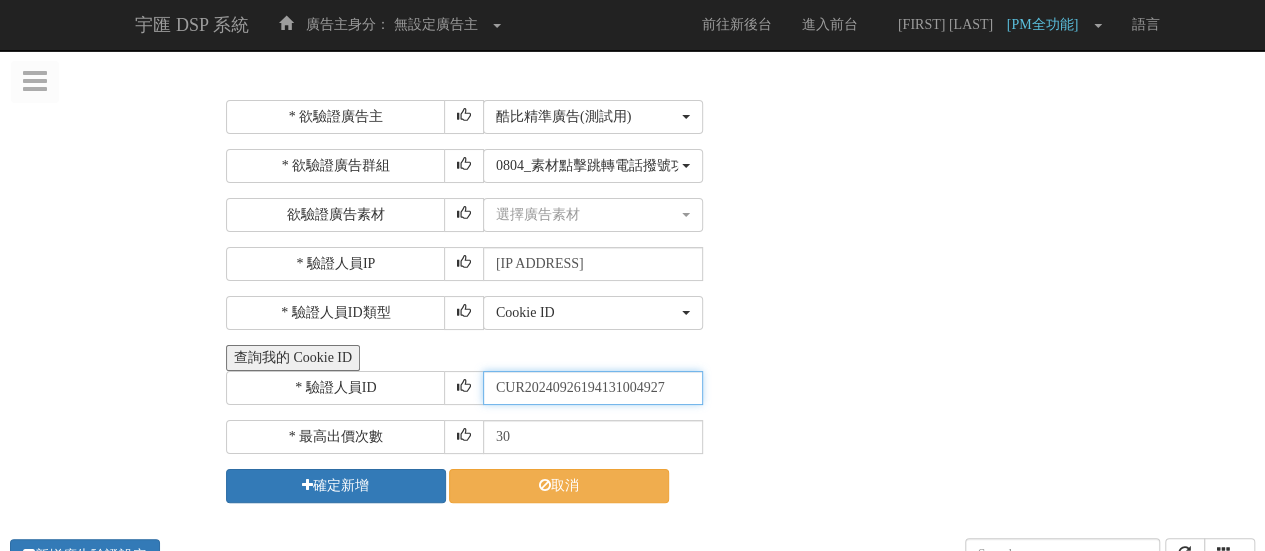 click on "CUR20240926194131004927" at bounding box center (593, 388) 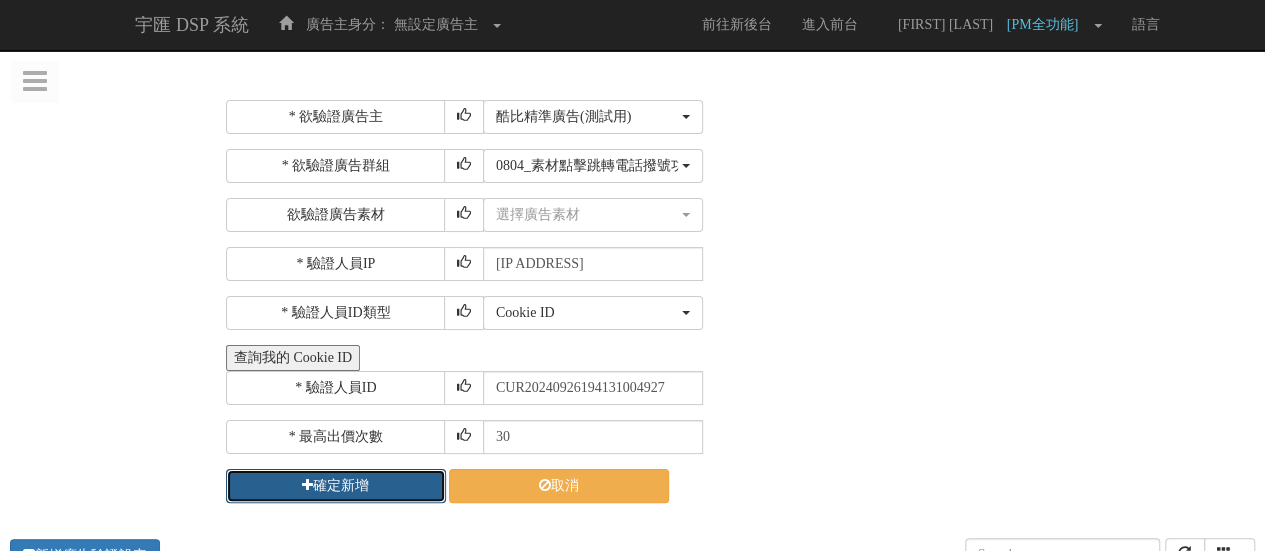 click at bounding box center (307, 485) 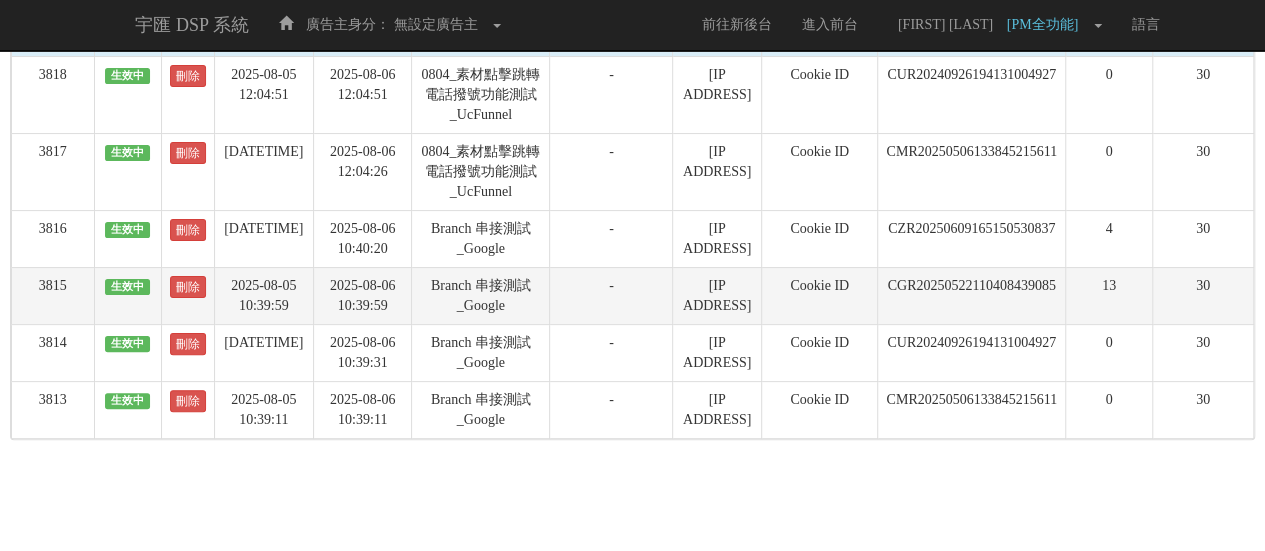 scroll, scrollTop: 154, scrollLeft: 0, axis: vertical 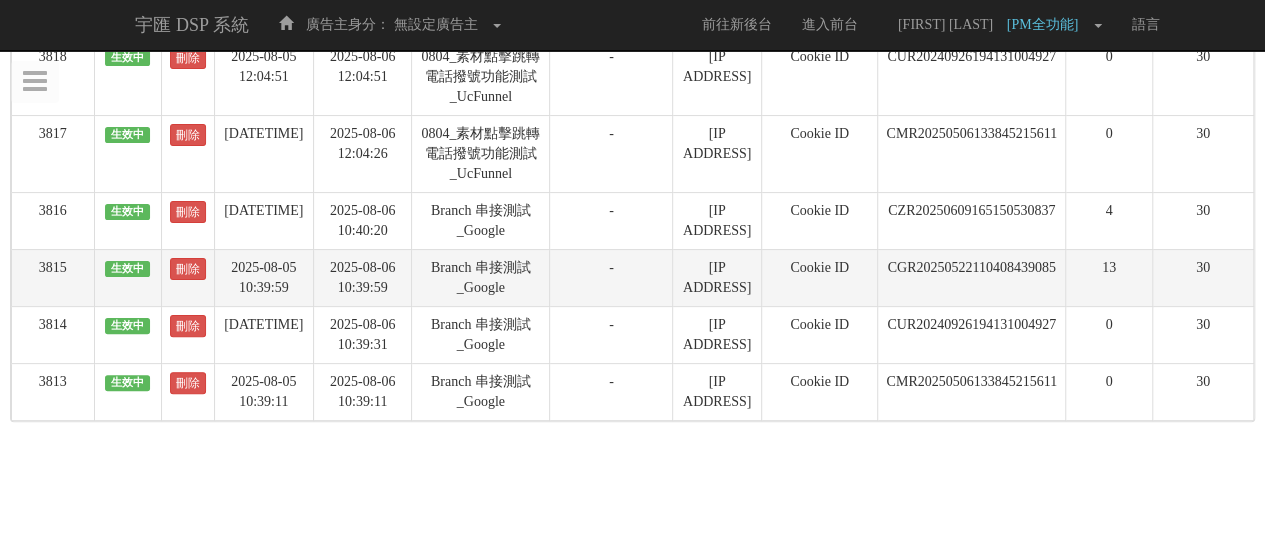 click on "CGR20250522110408439085" at bounding box center (972, 277) 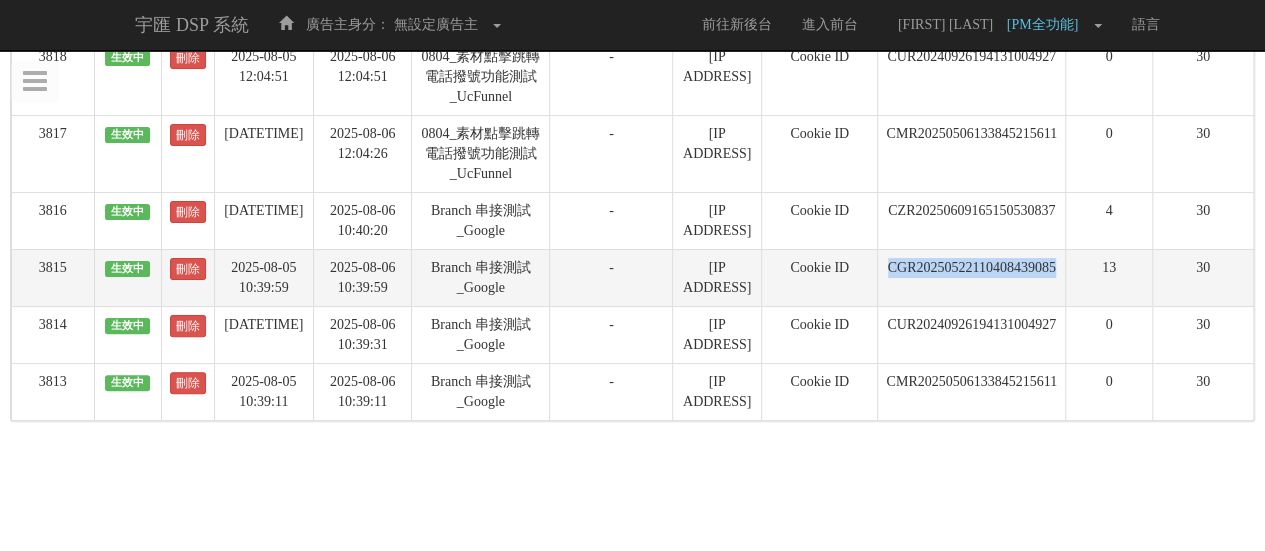 click on "CGR20250522110408439085" at bounding box center (972, 277) 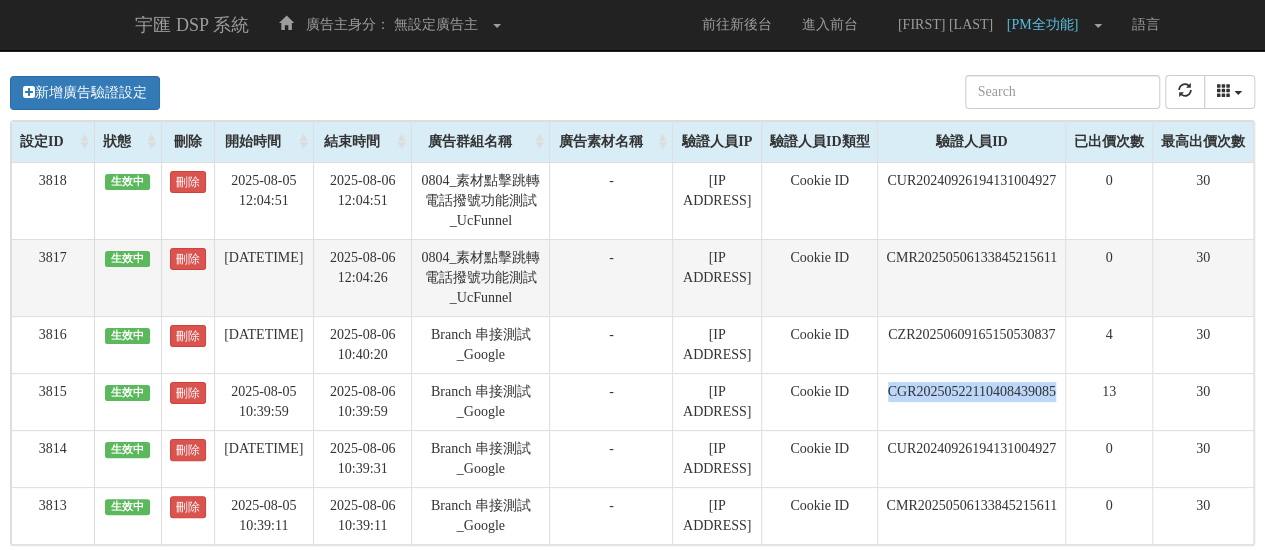 scroll, scrollTop: 0, scrollLeft: 0, axis: both 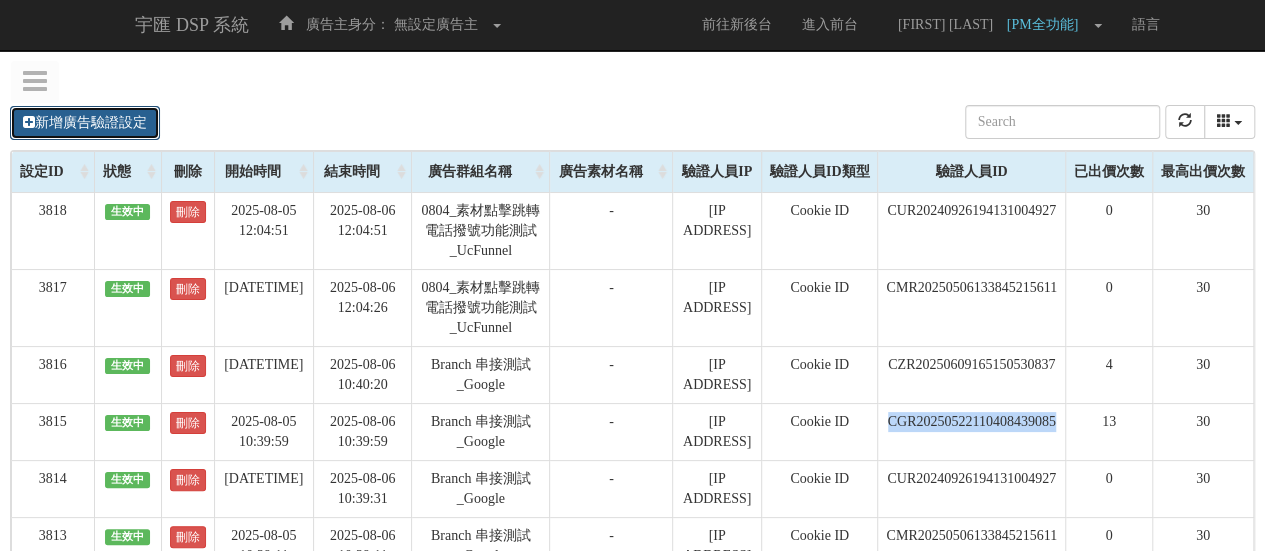 click on "新增廣告驗證設定" at bounding box center (85, 123) 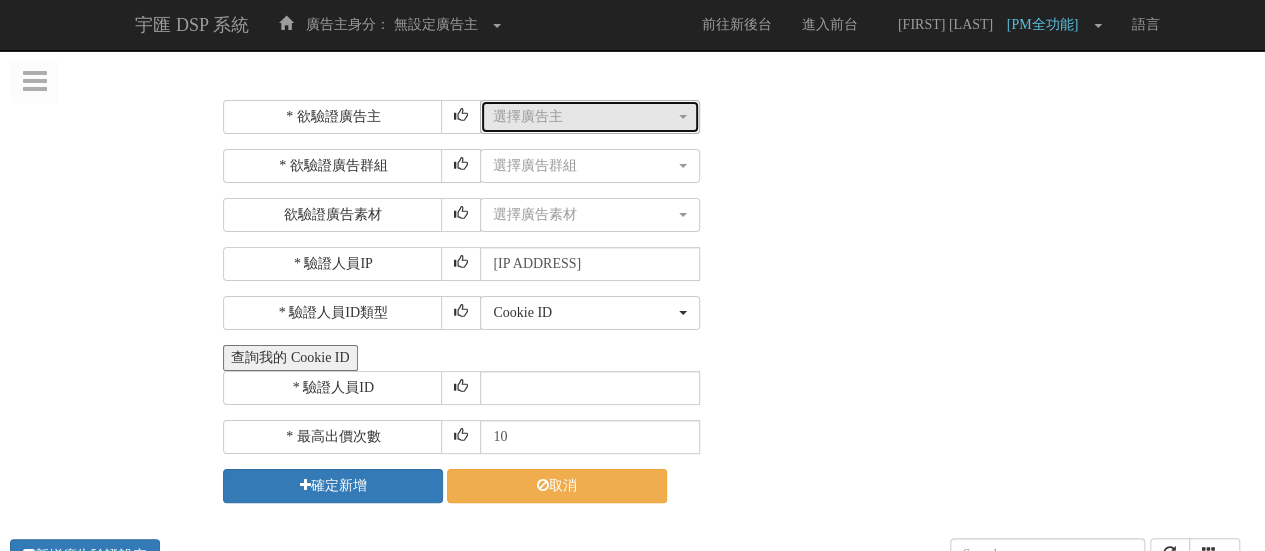 click on "選擇廣告主" at bounding box center [584, 117] 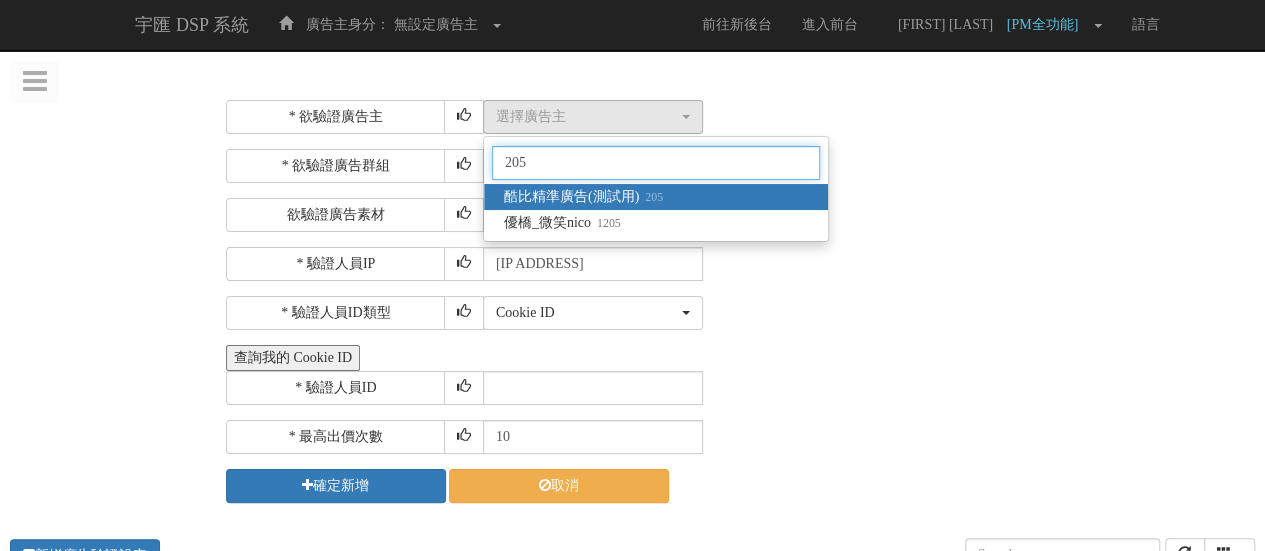 type on "205" 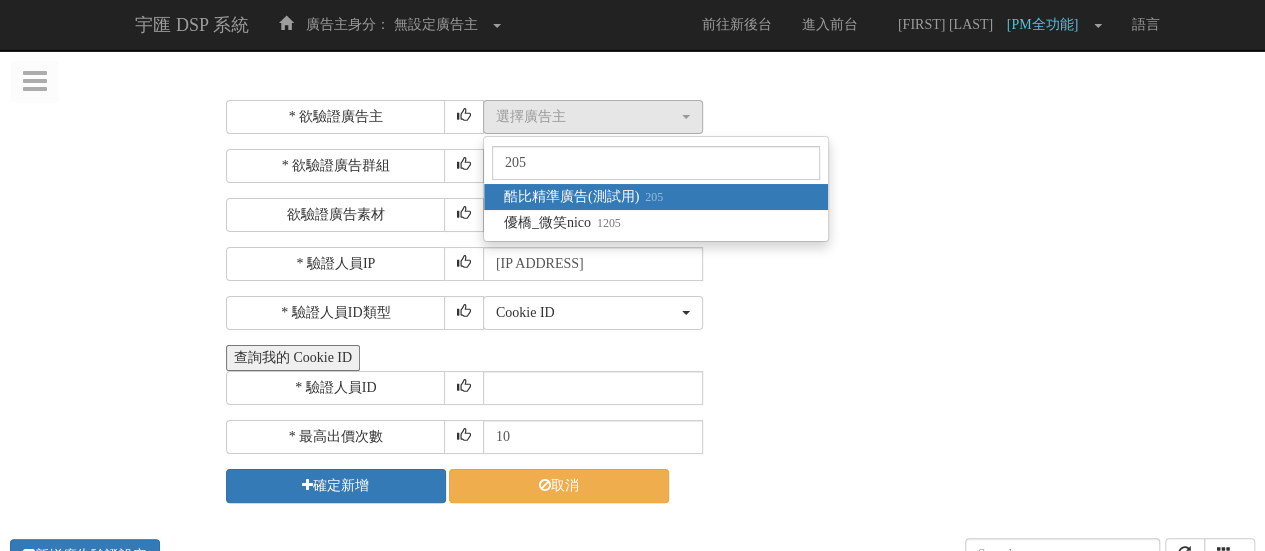 click on "酷比精準廣告(測試用) 205" at bounding box center [583, 197] 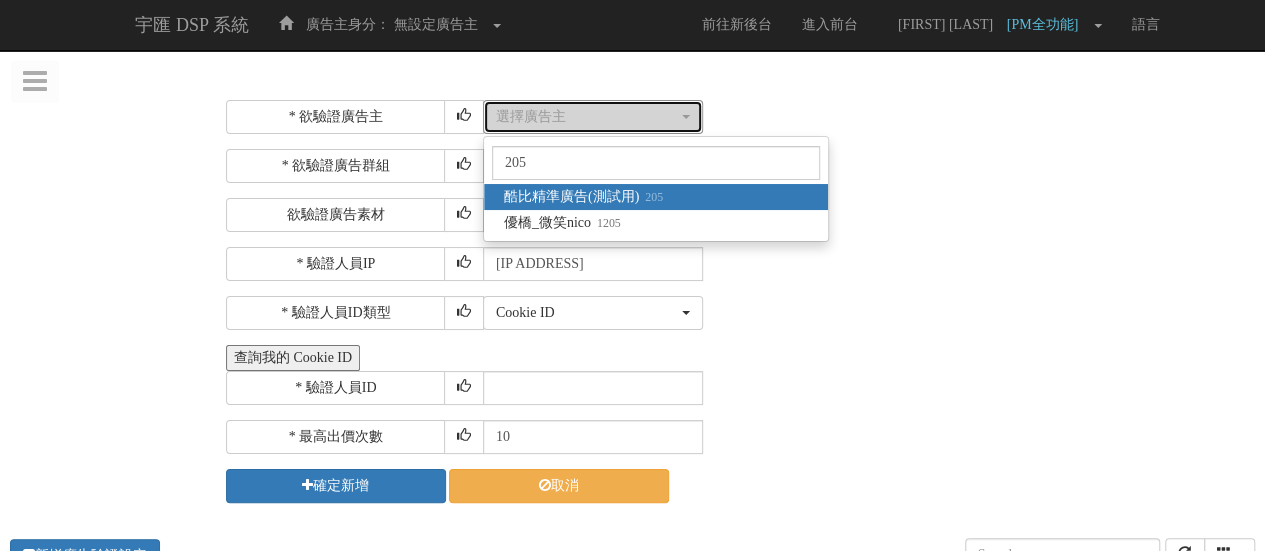 select on "205" 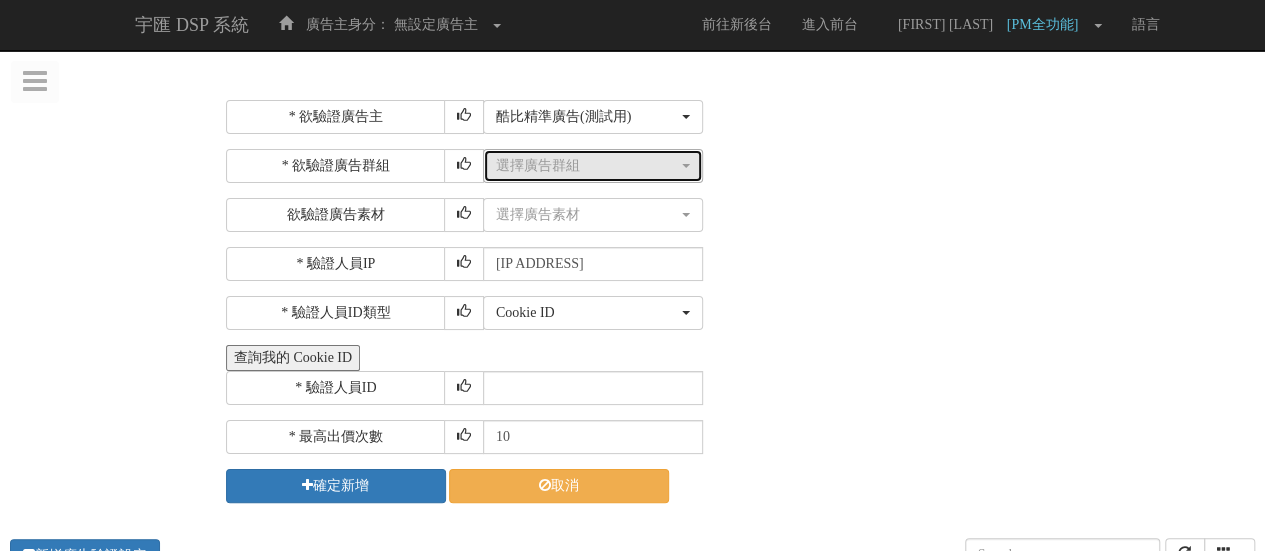 click on "選擇廣告群組" at bounding box center (593, 166) 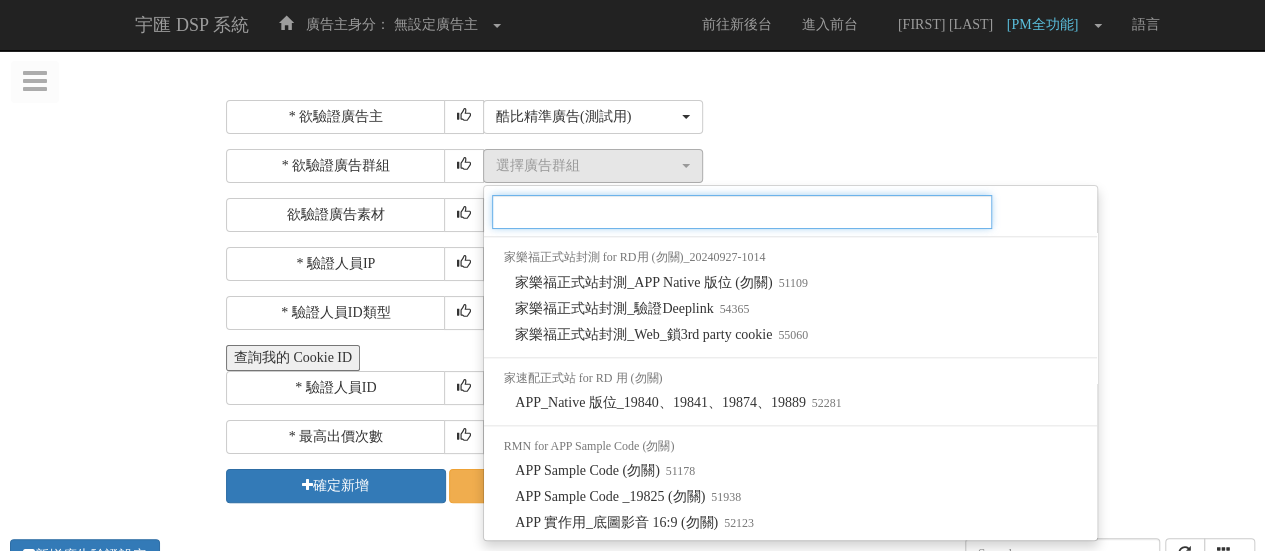 scroll, scrollTop: 1891, scrollLeft: 0, axis: vertical 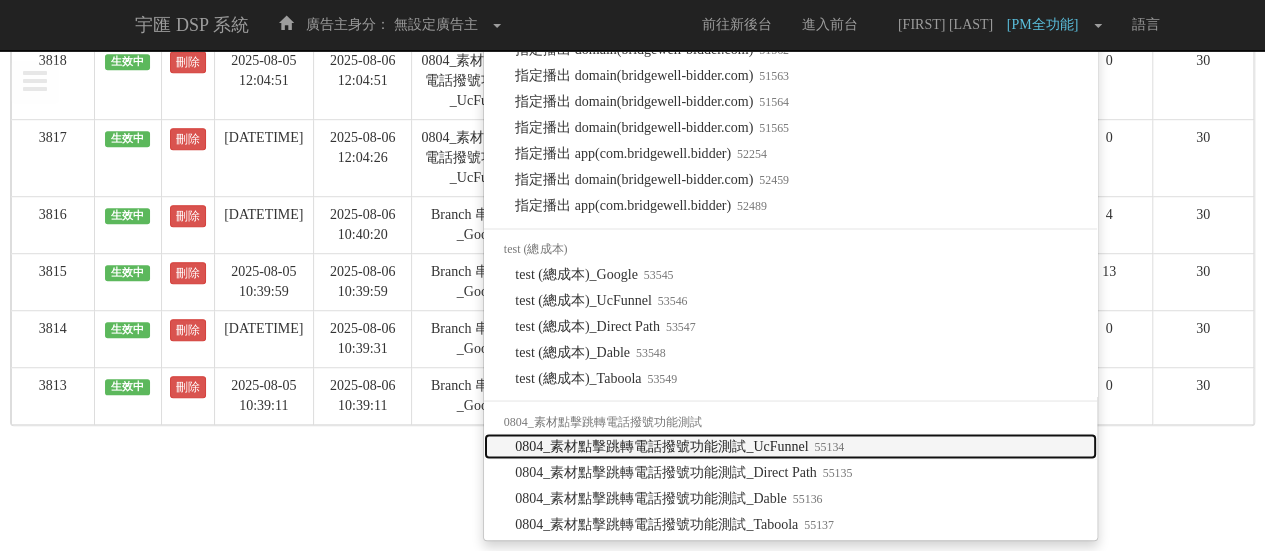 click on "[DATE]_素材點擊跳轉電話撥號功能測試_UcFunnel [NUMBER]" at bounding box center [679, 446] 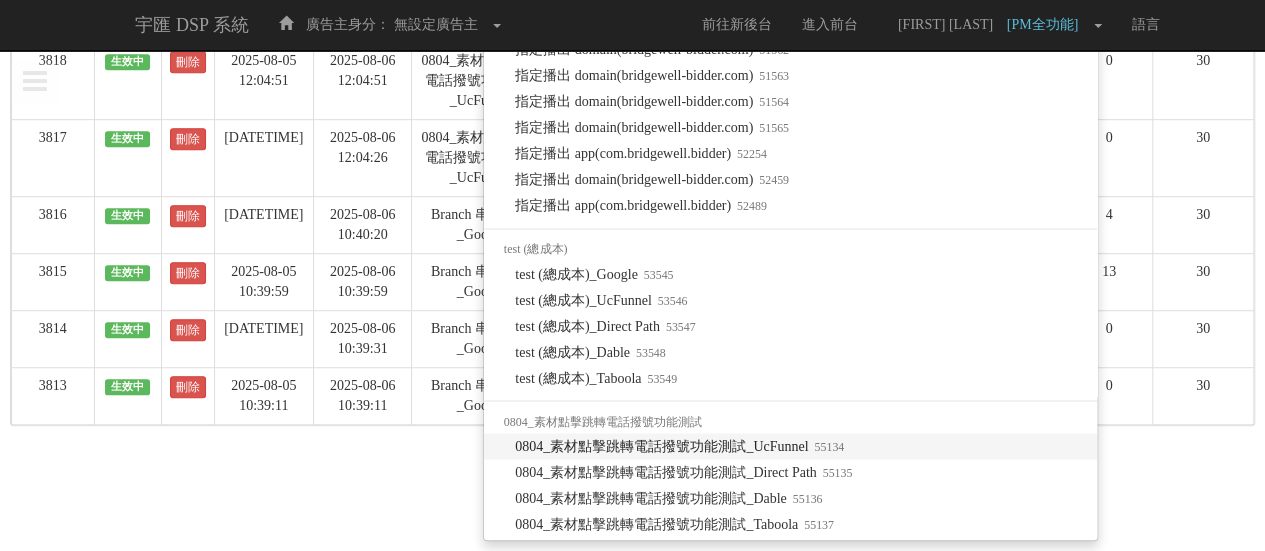 select on "55134" 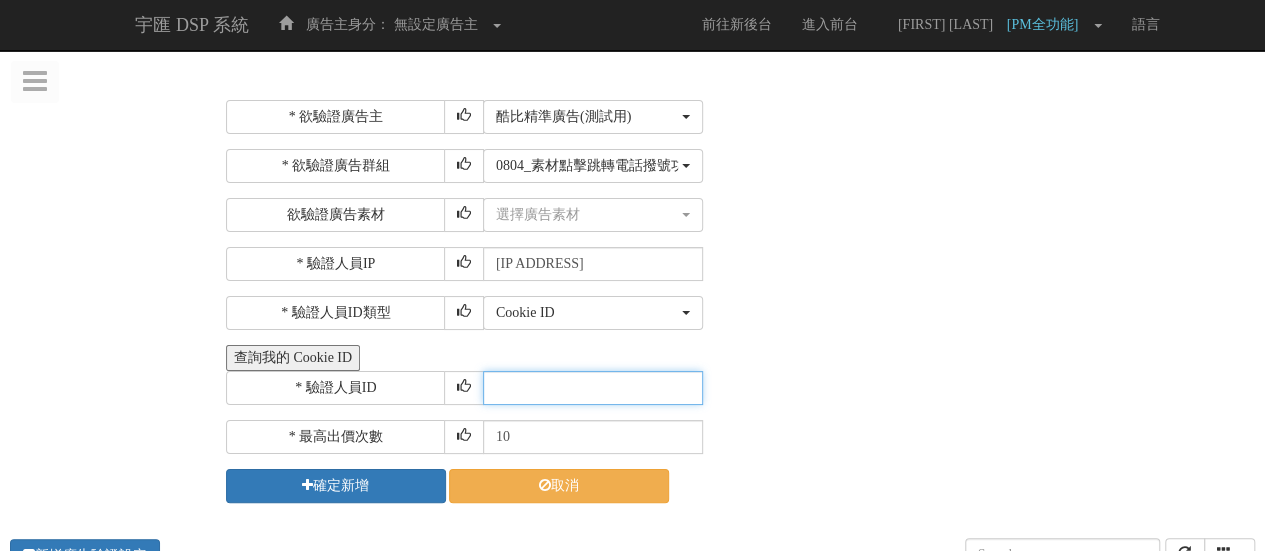 click at bounding box center (593, 388) 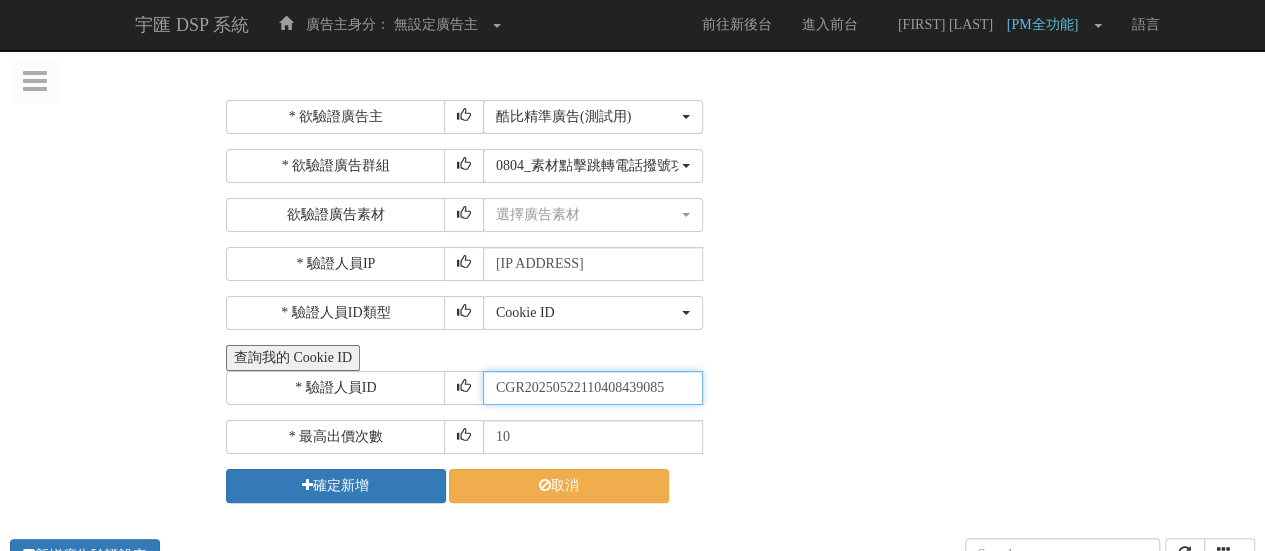 type on "CGR20250522110408439085" 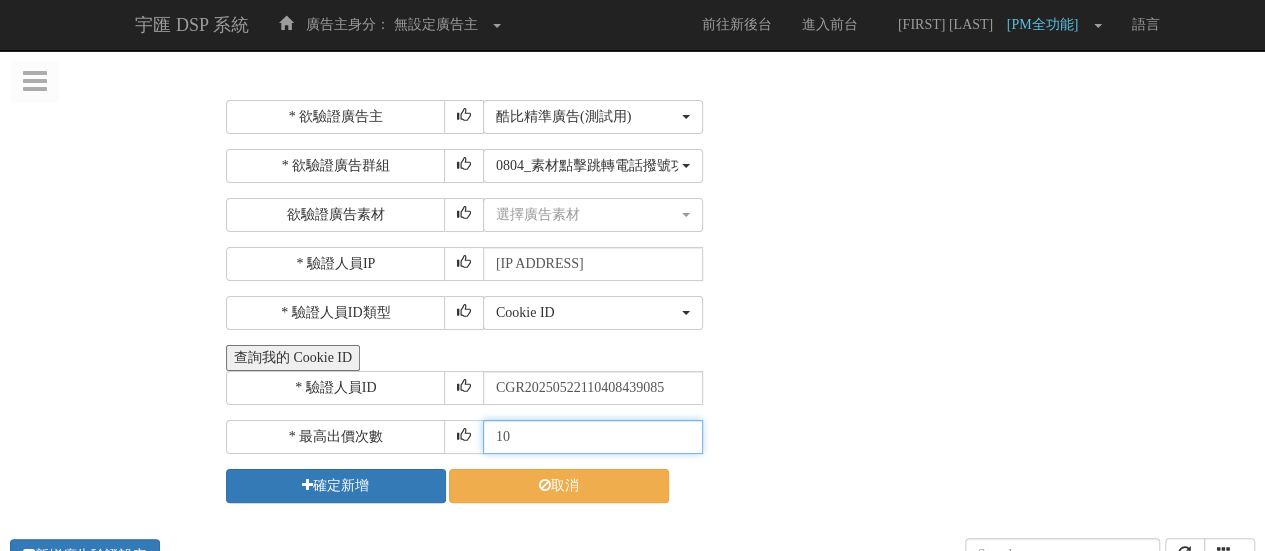 drag, startPoint x: 544, startPoint y: 433, endPoint x: 436, endPoint y: 440, distance: 108.226616 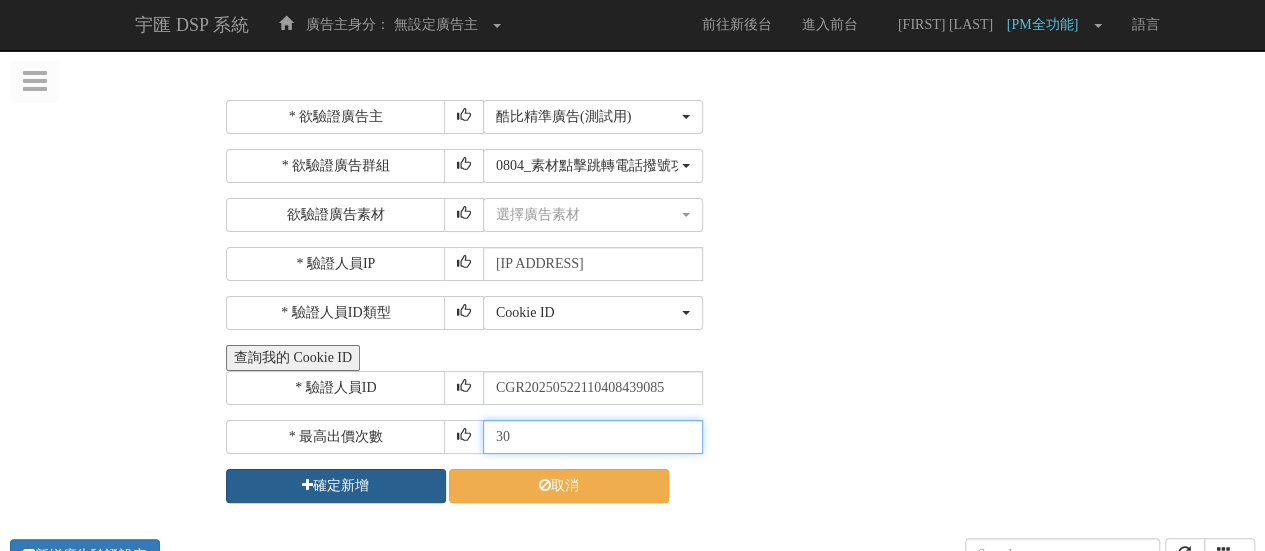 type on "30" 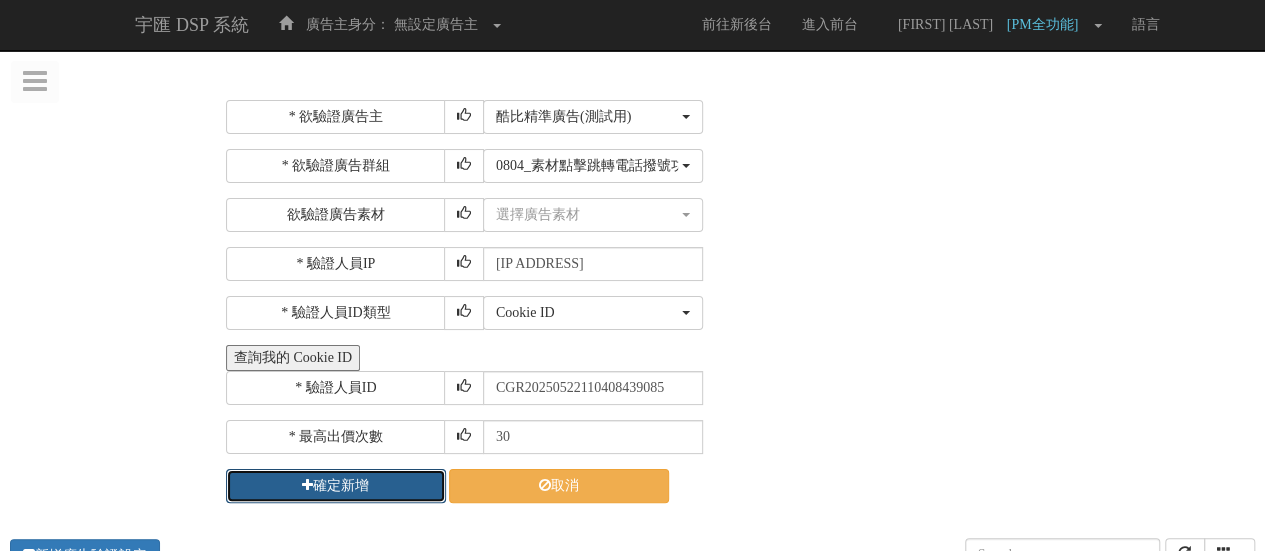click on "確定新增" at bounding box center [336, 486] 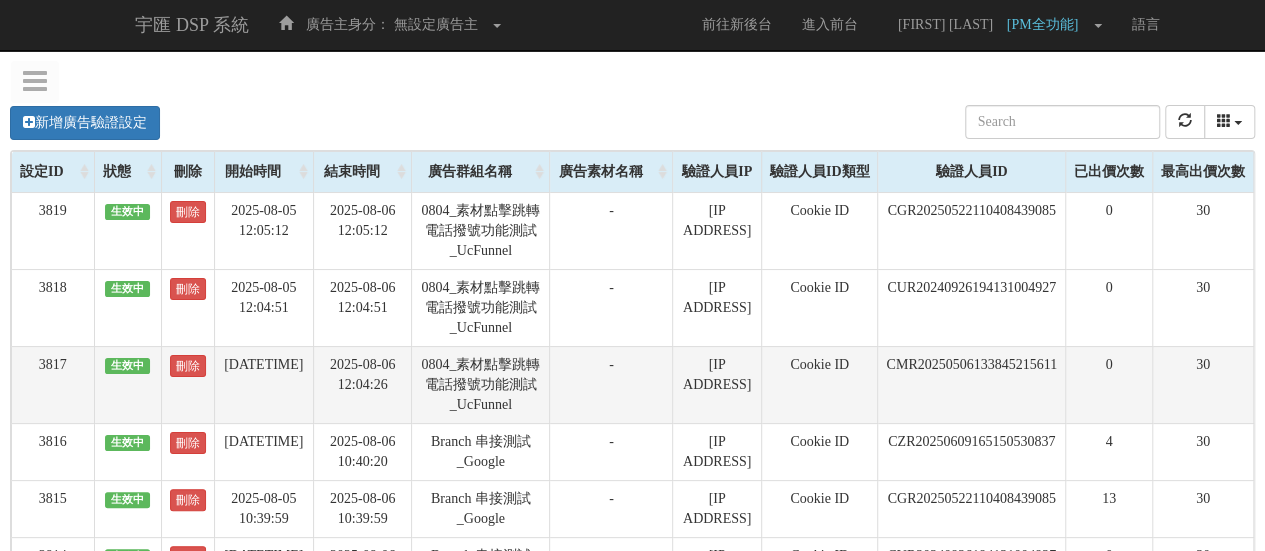 click on "0804_素材點擊跳轉電話撥號功能測試_UcFunnel" at bounding box center (481, 384) 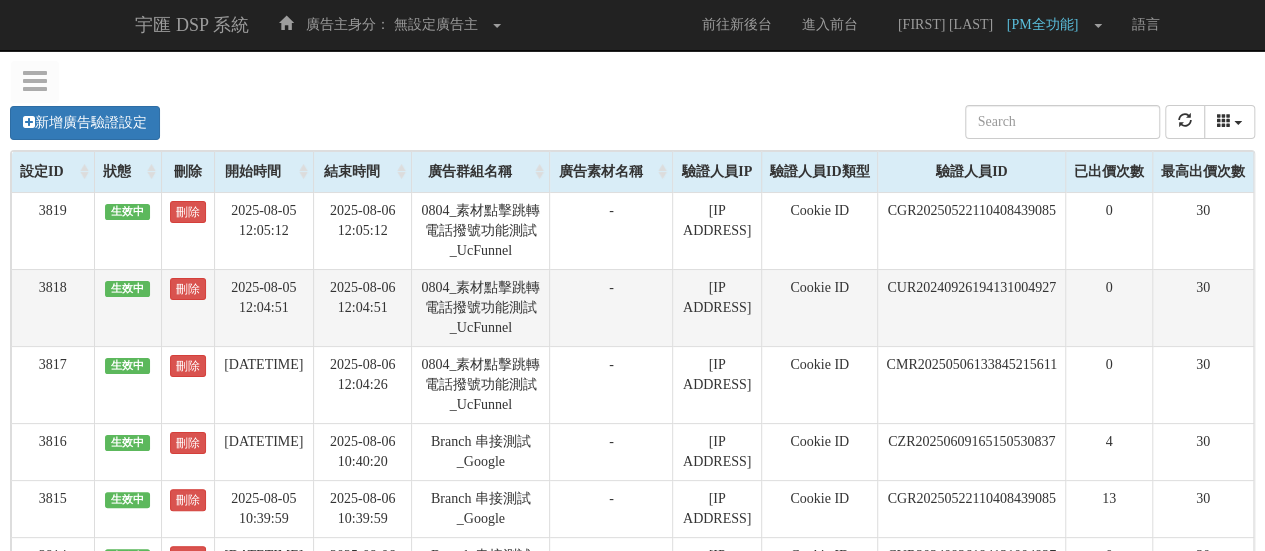 click on "0804_素材點擊跳轉電話撥號功能測試_UcFunnel" at bounding box center (481, 307) 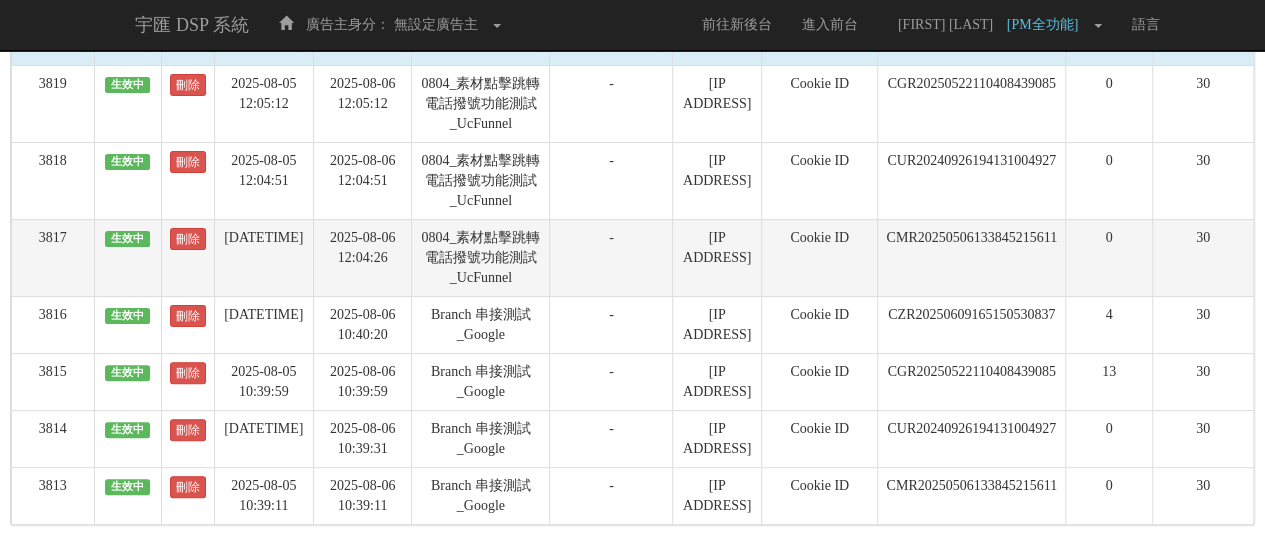 scroll, scrollTop: 104, scrollLeft: 0, axis: vertical 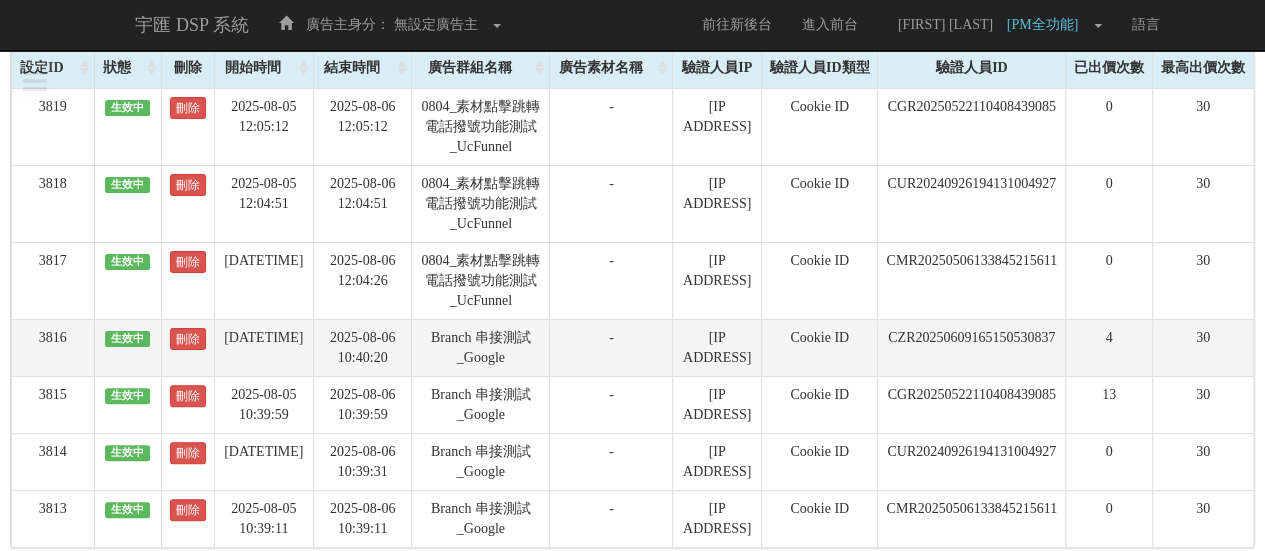 click on "CZR20250609165150530837" at bounding box center (972, 347) 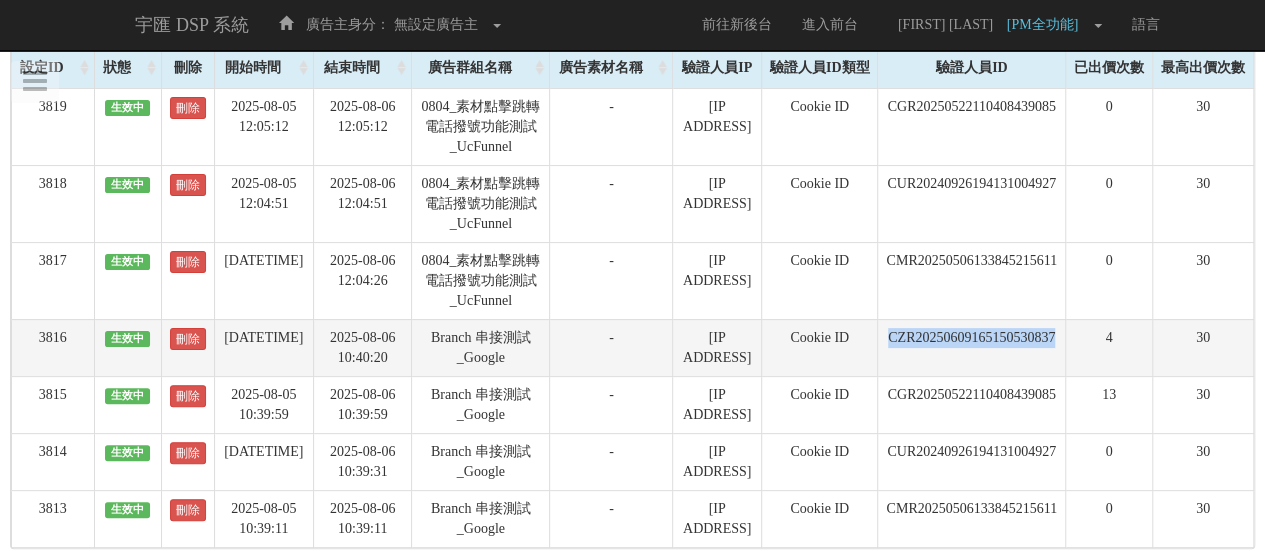 click on "CZR20250609165150530837" at bounding box center [972, 347] 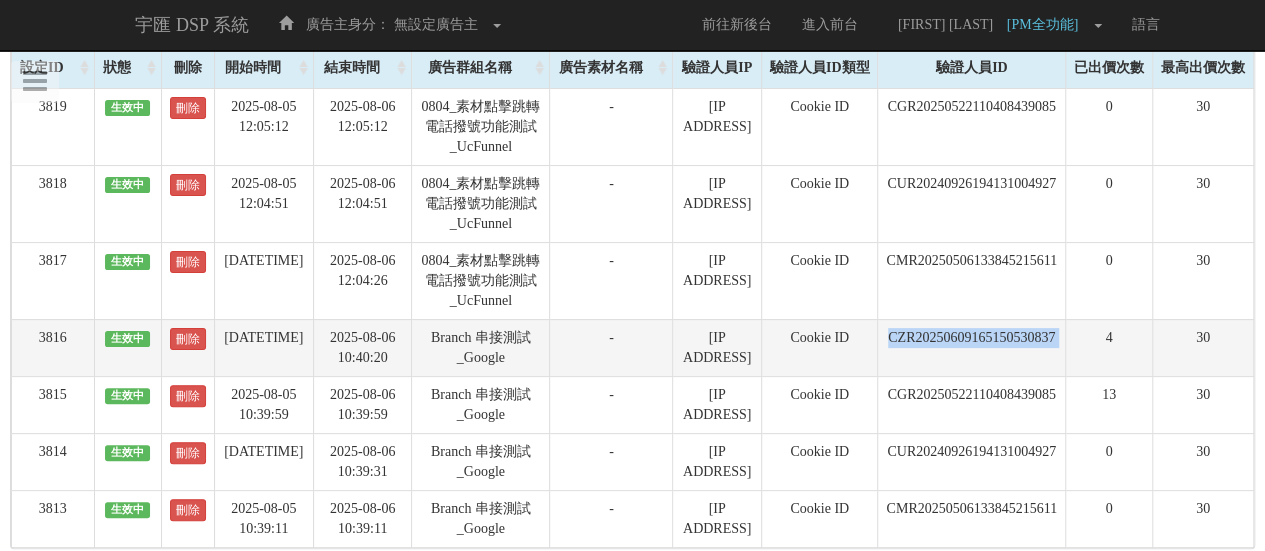 click on "CZR20250609165150530837" at bounding box center (972, 347) 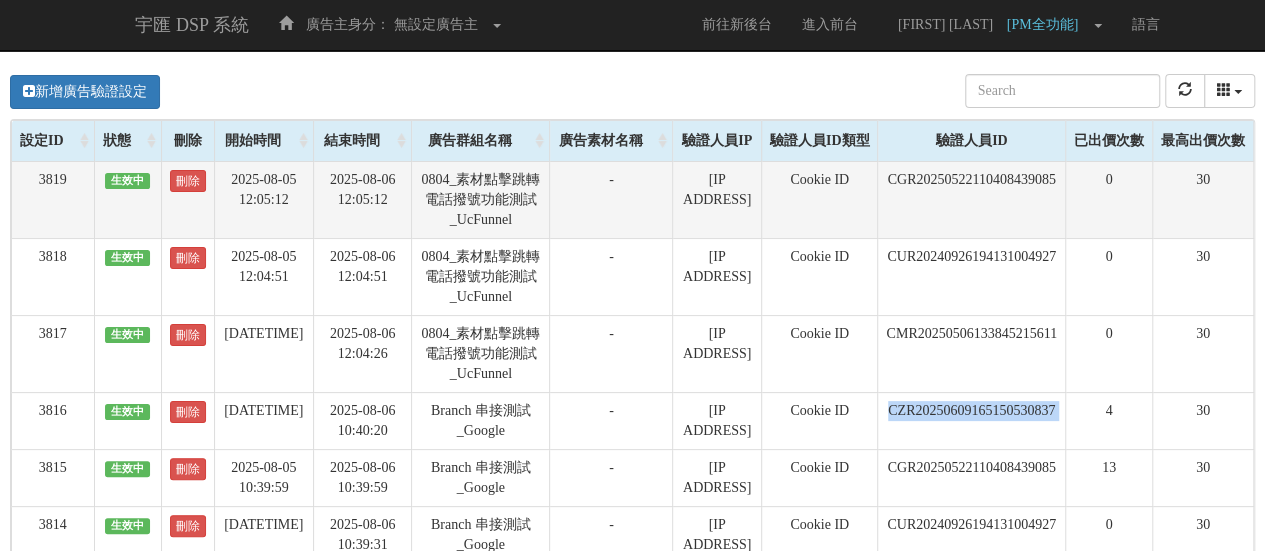 scroll, scrollTop: 0, scrollLeft: 0, axis: both 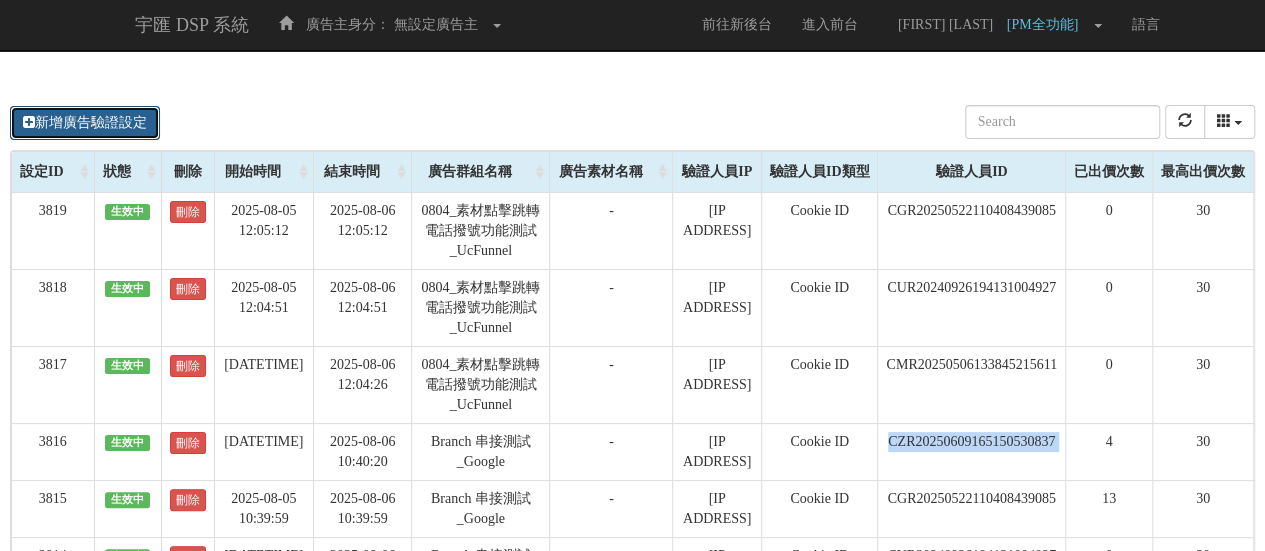 click on "新增廣告驗證設定" at bounding box center (85, 123) 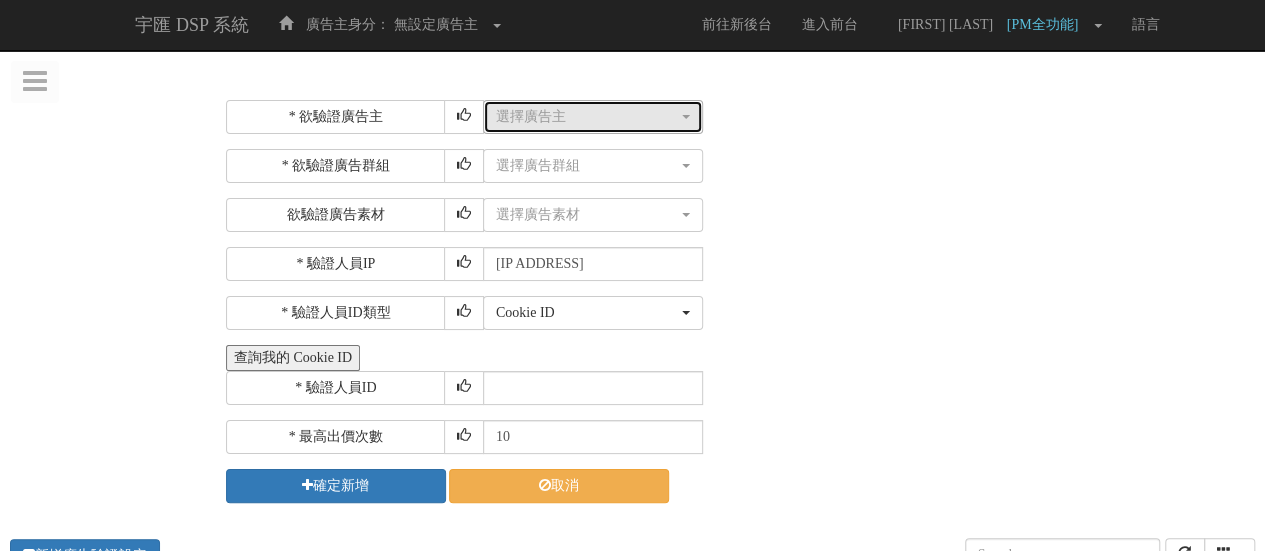 click on "選擇廣告主" at bounding box center [587, 117] 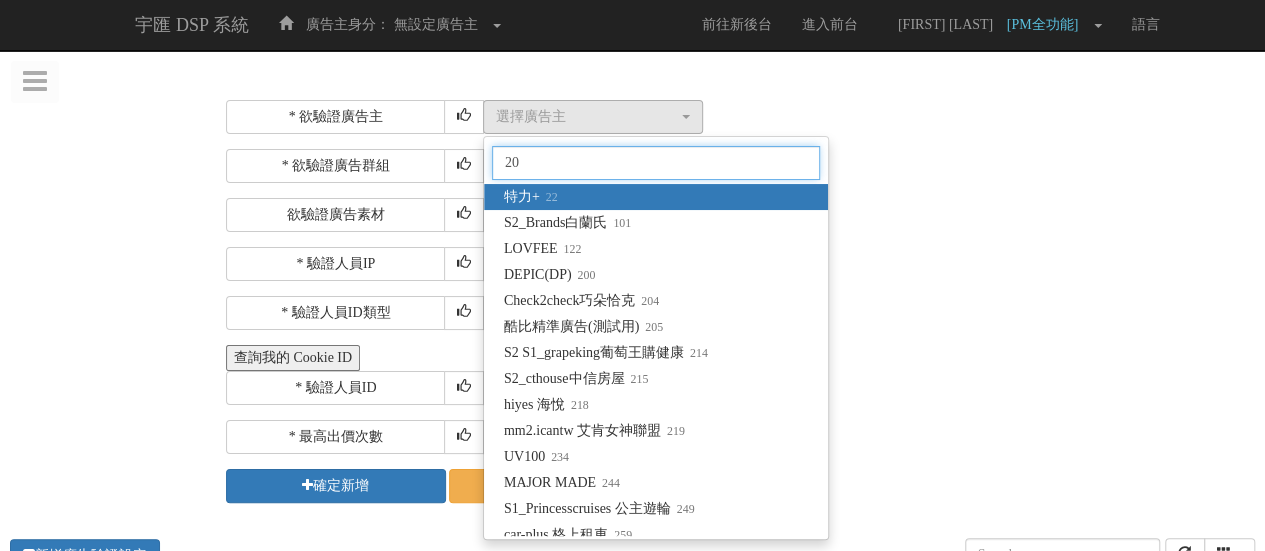 type on "205" 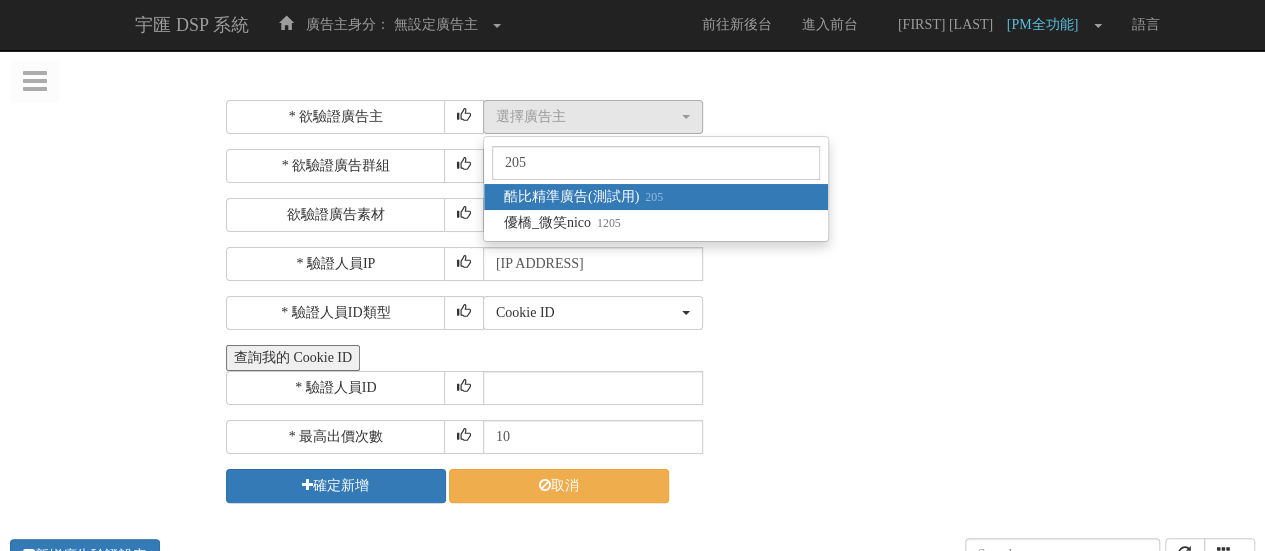 select on "205" 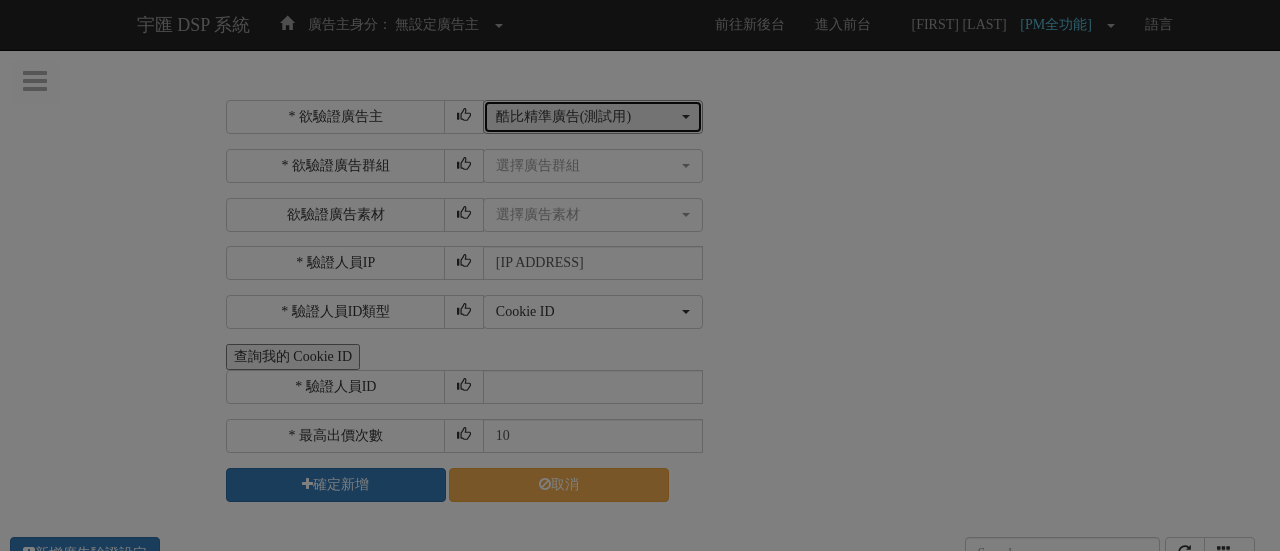 type 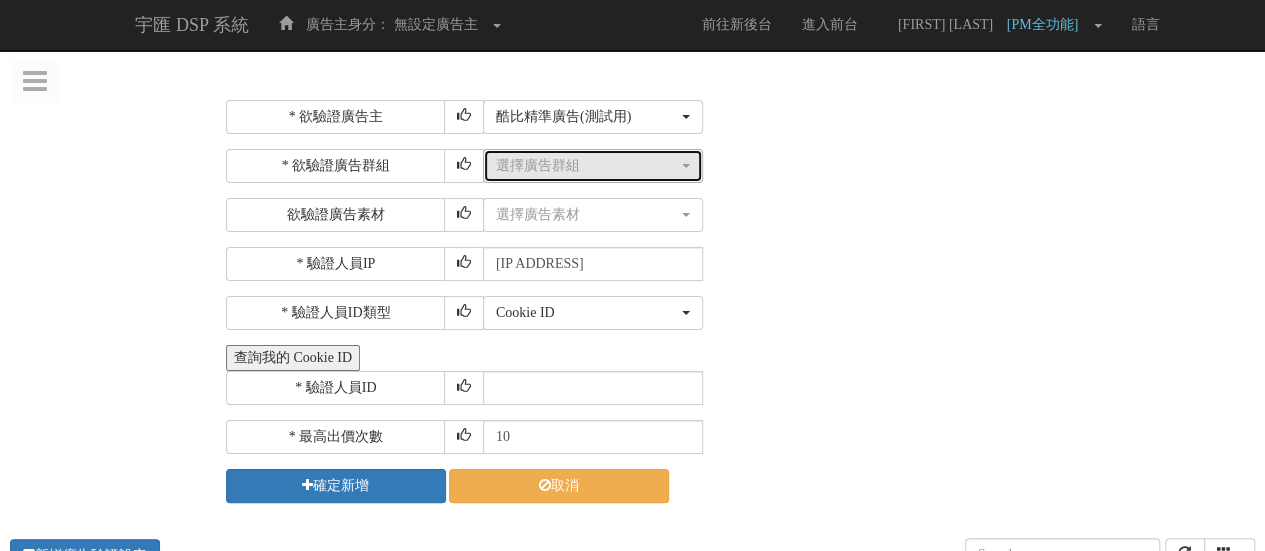 click on "選擇廣告群組" at bounding box center [593, 166] 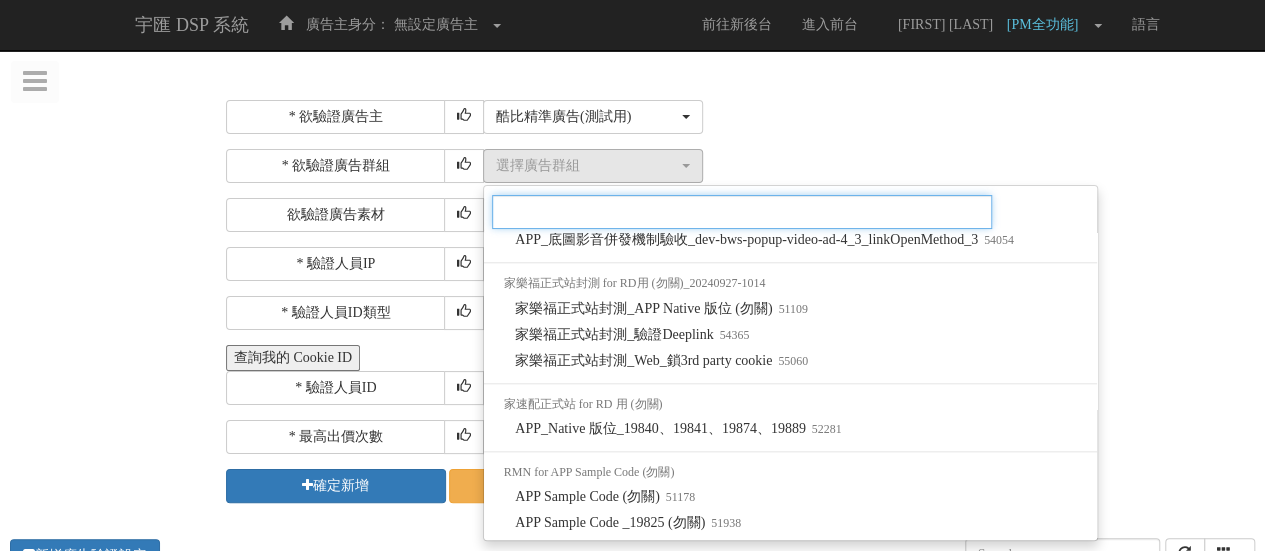 scroll, scrollTop: 1891, scrollLeft: 0, axis: vertical 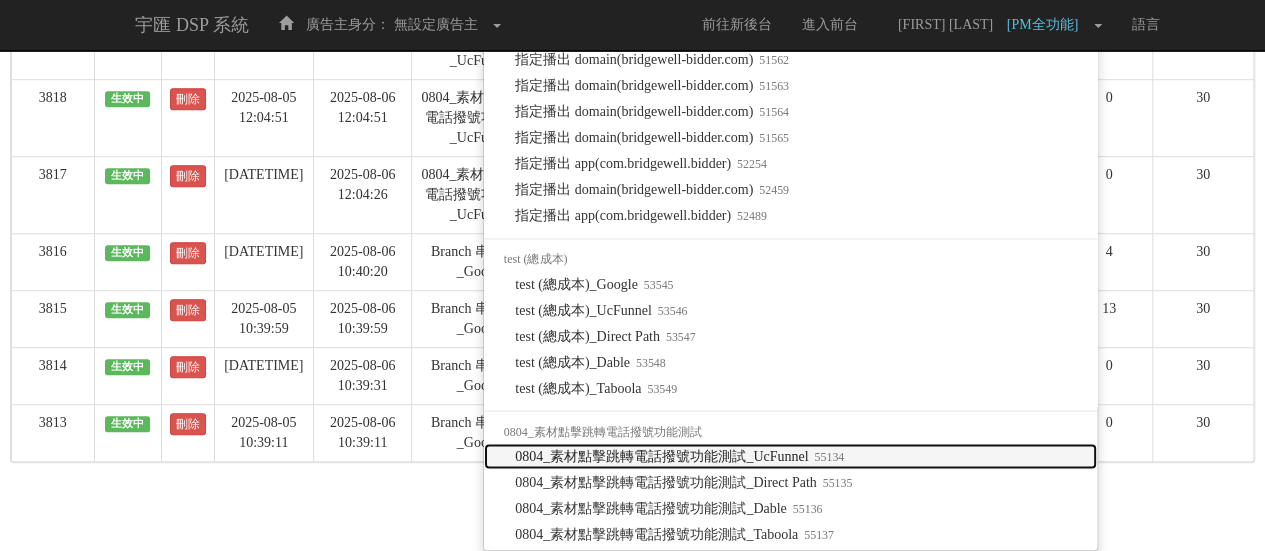 click on "[DATE]_素材點擊跳轉電話撥號功能測試_UcFunnel [NUMBER]" at bounding box center [679, 456] 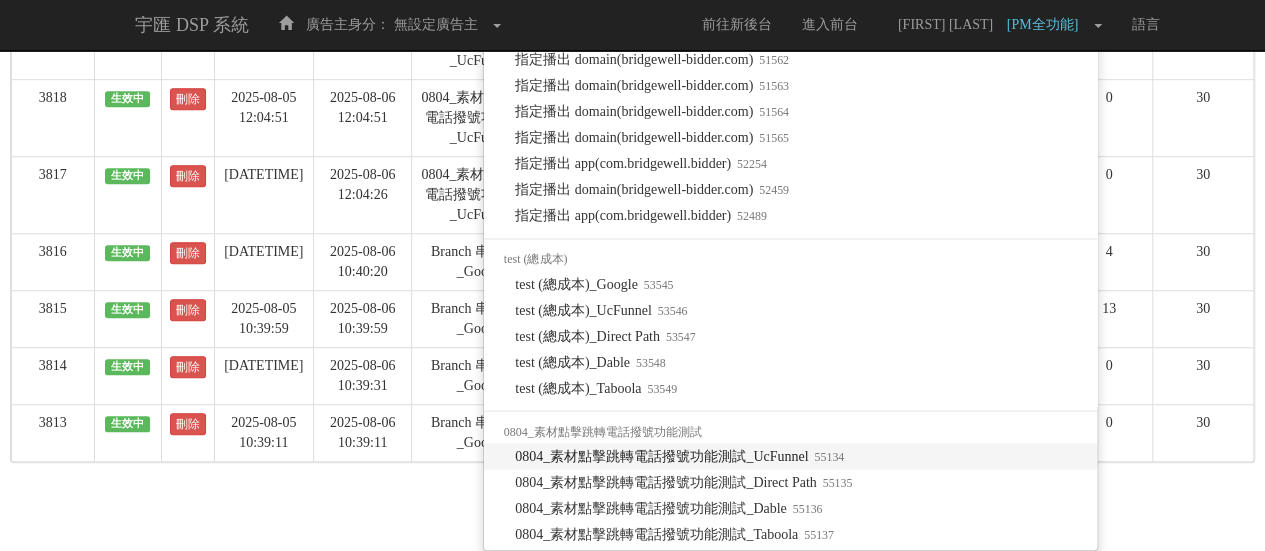 select on "55134" 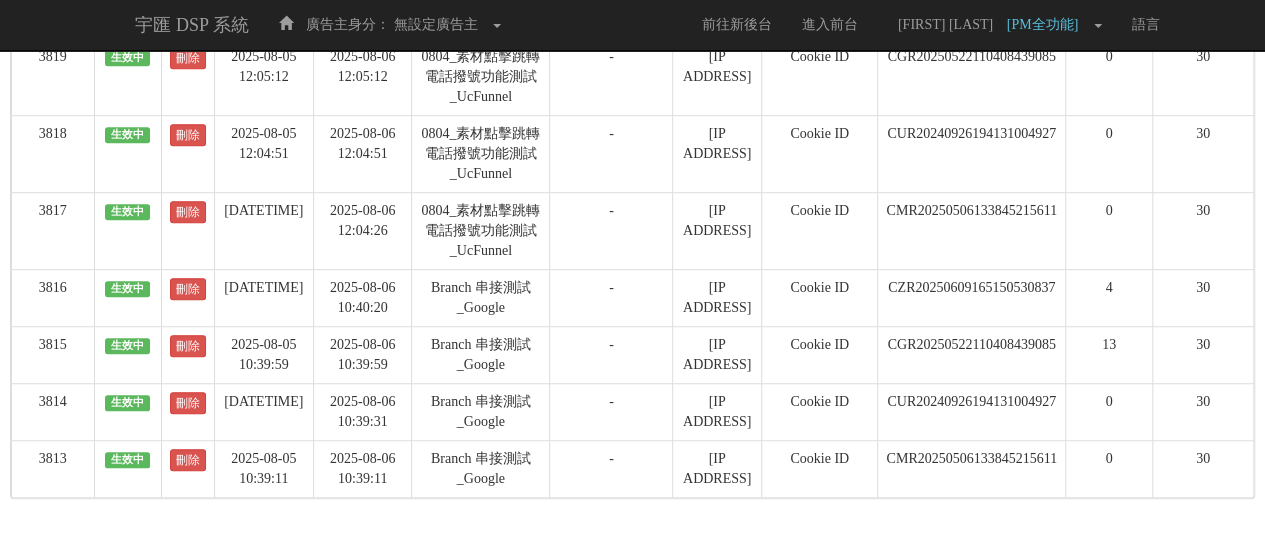 scroll, scrollTop: 0, scrollLeft: 0, axis: both 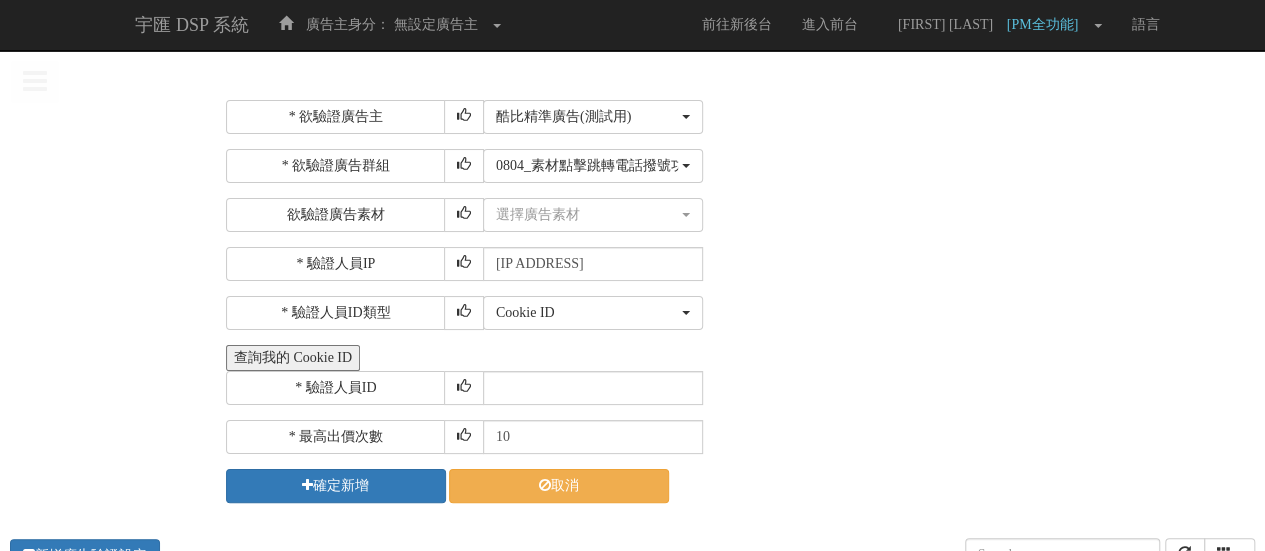 click on "查詢我的 Cookie ID" at bounding box center (738, 358) 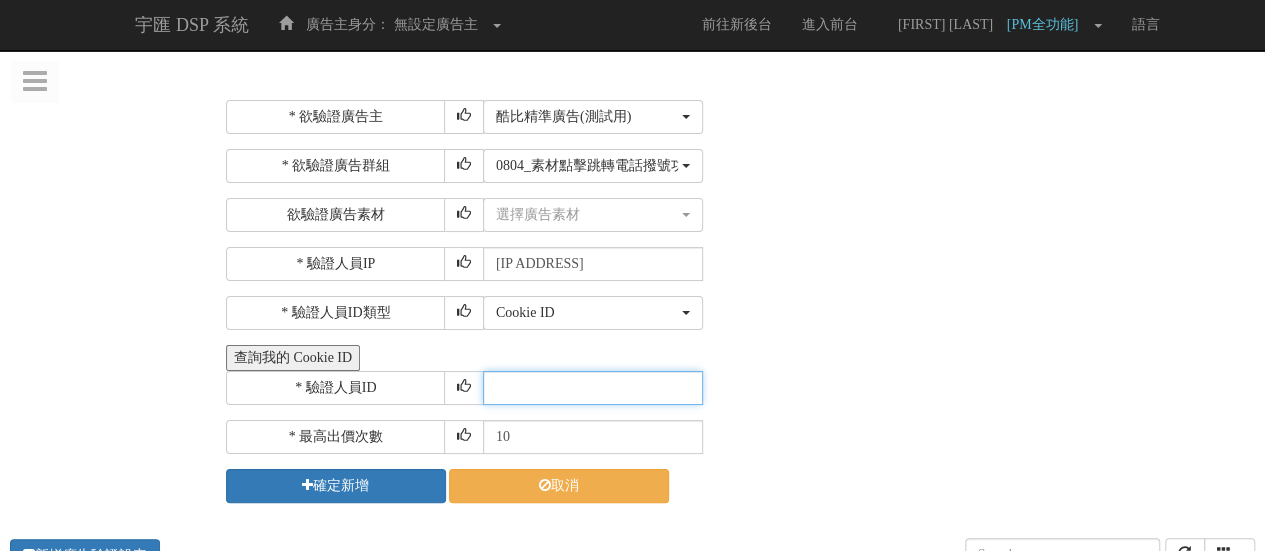 click at bounding box center [593, 388] 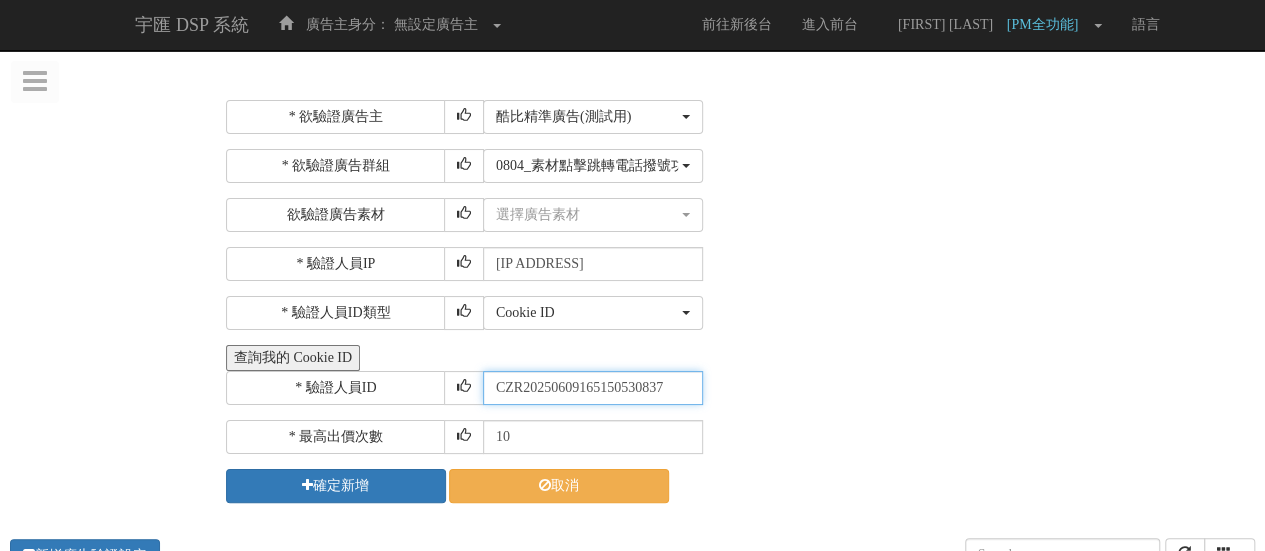 scroll, scrollTop: 0, scrollLeft: 1, axis: horizontal 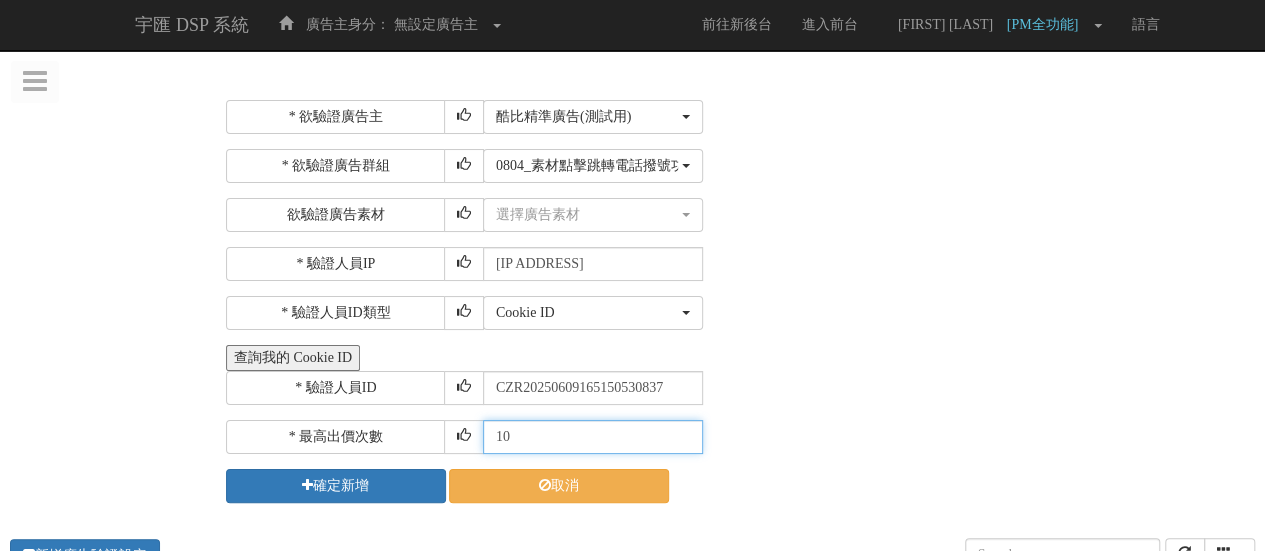 drag, startPoint x: 581, startPoint y: 433, endPoint x: 378, endPoint y: 422, distance: 203.2978 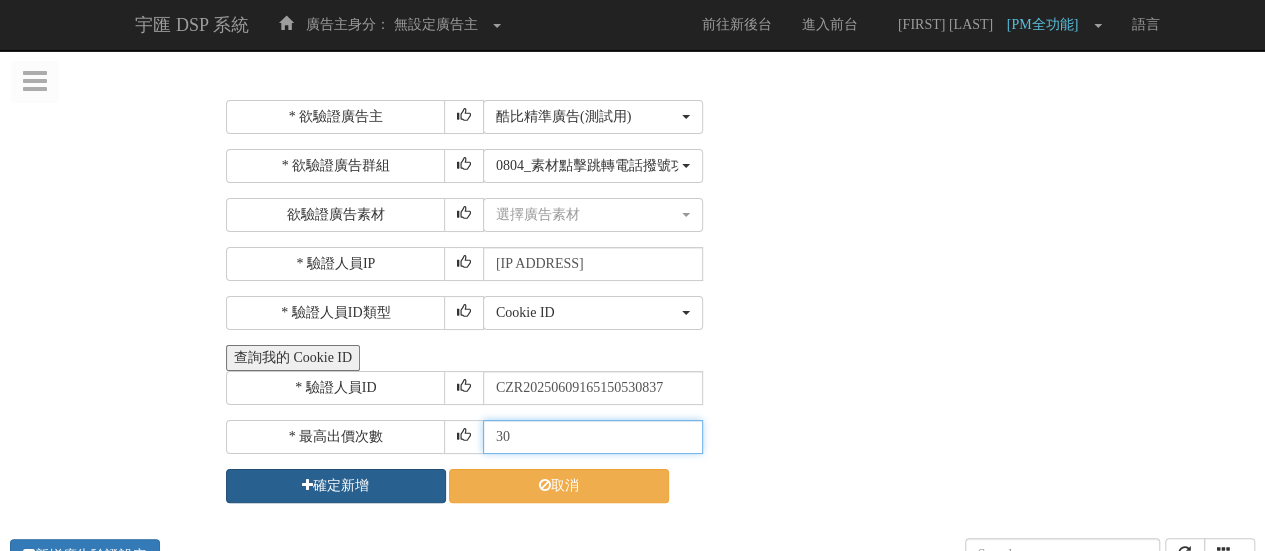 type on "30" 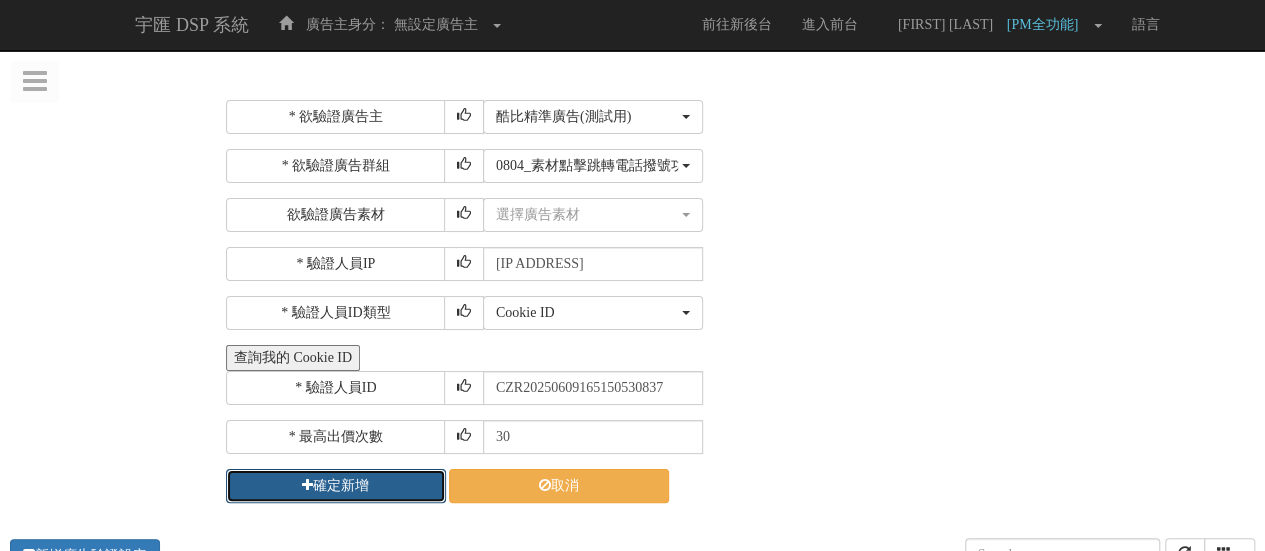 click on "確定新增" at bounding box center (336, 486) 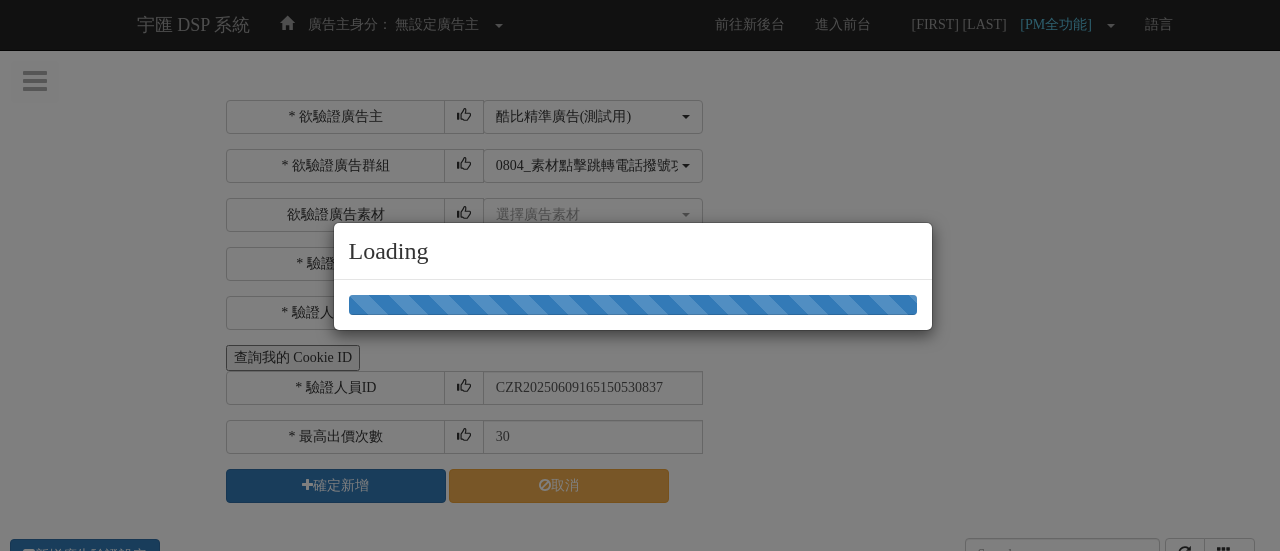 select on "205" 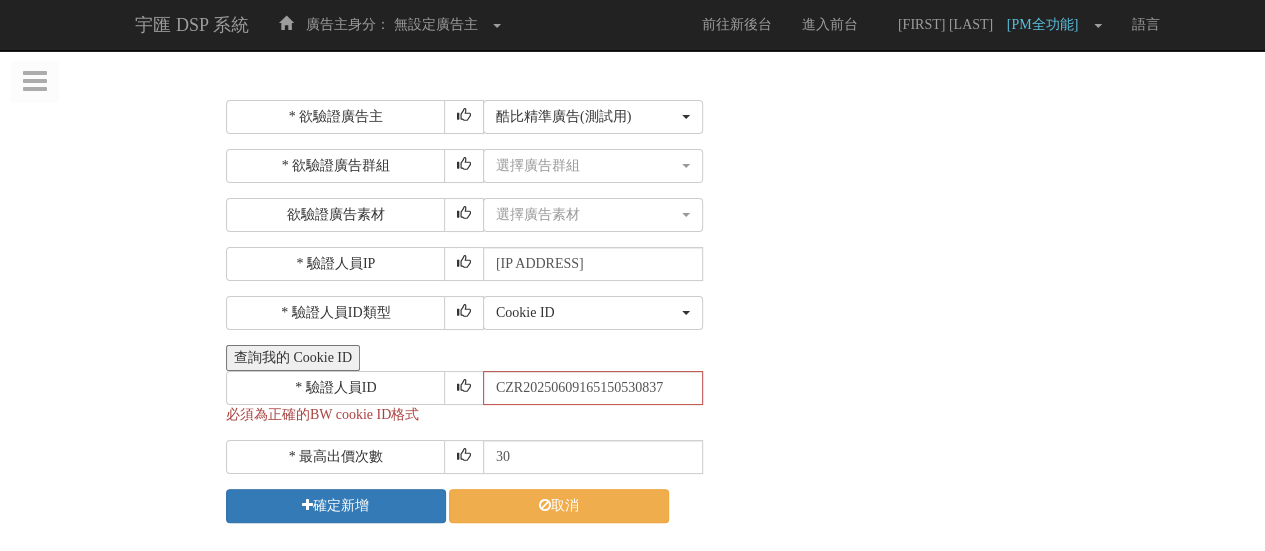 click on "* 驗證人員ID
[ID]" at bounding box center (738, 388) 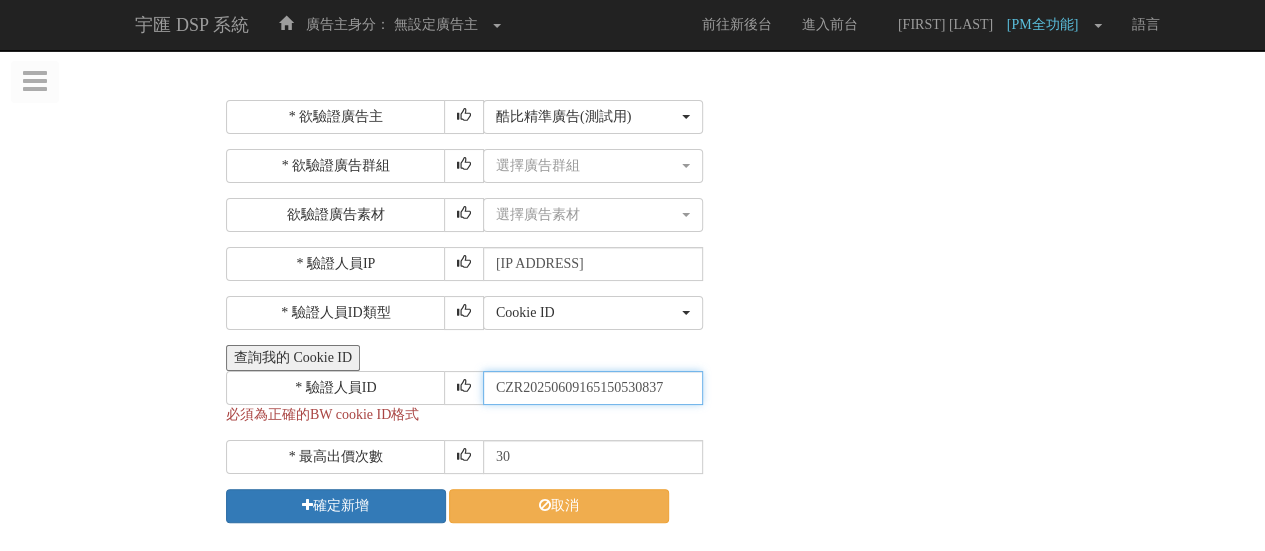click on "CZR20250609165150530837" at bounding box center (593, 388) 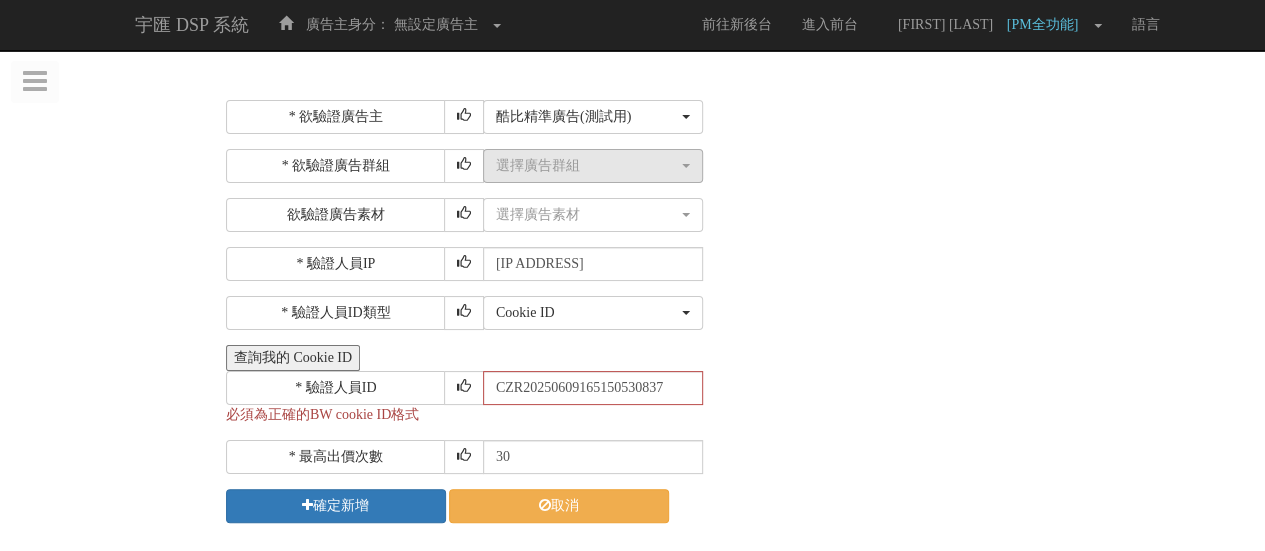drag, startPoint x: 662, startPoint y: 145, endPoint x: 670, endPoint y: 153, distance: 11.313708 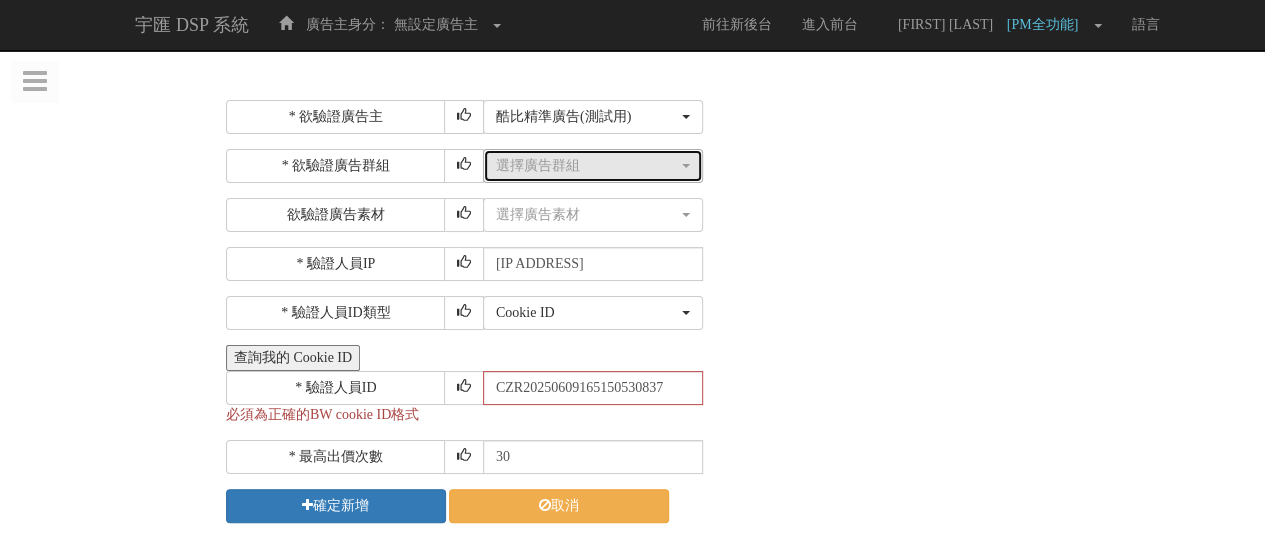 click on "選擇廣告群組" at bounding box center (587, 166) 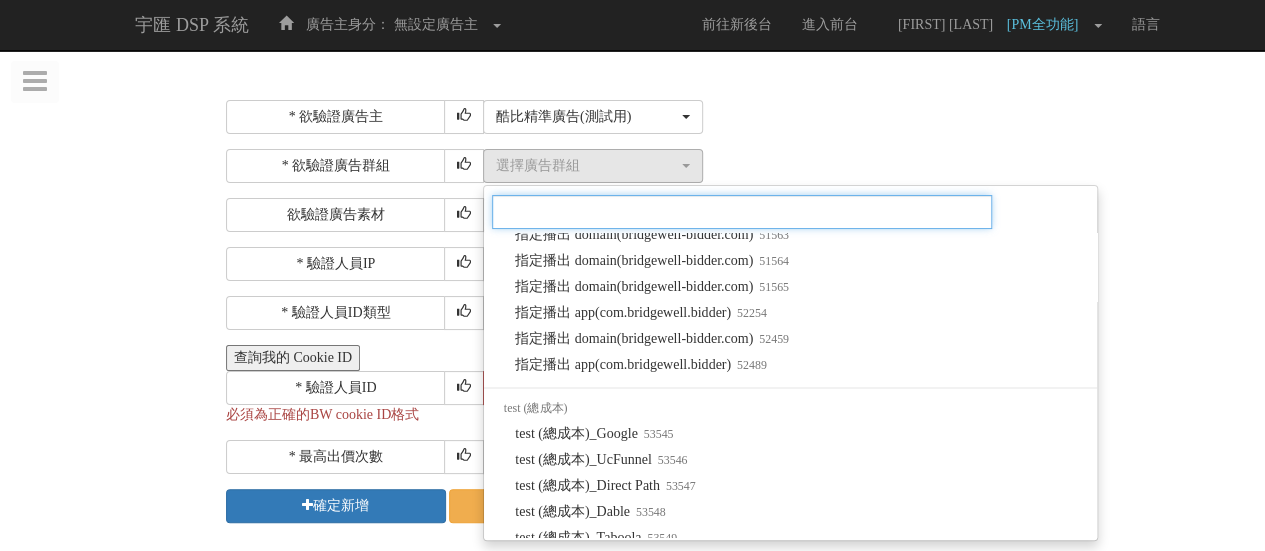 scroll, scrollTop: 1891, scrollLeft: 0, axis: vertical 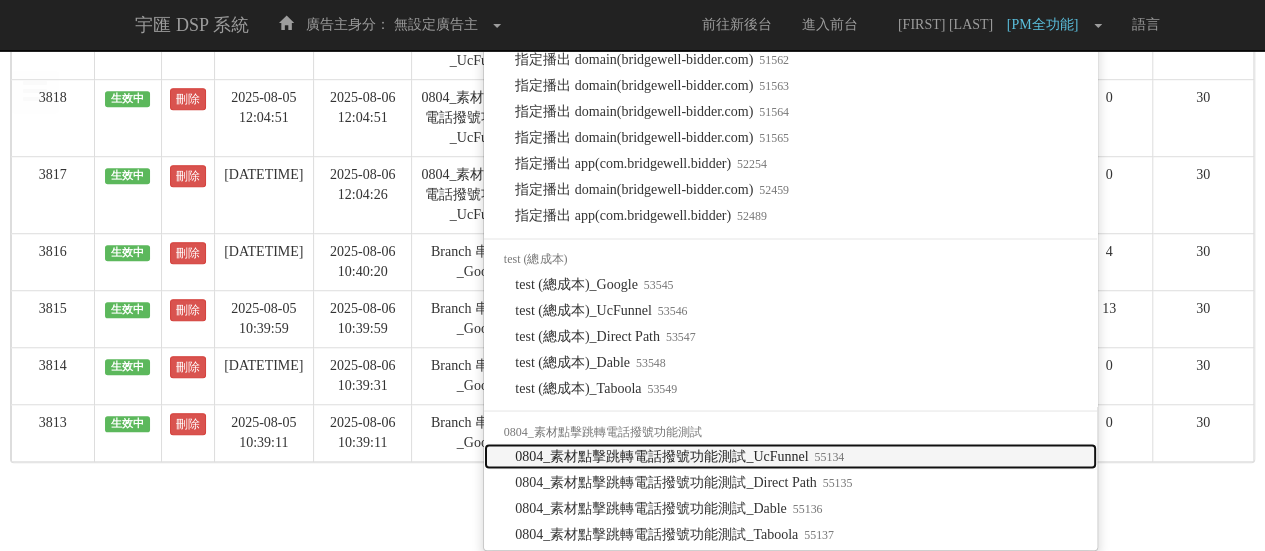 click on "55134" at bounding box center (827, 456) 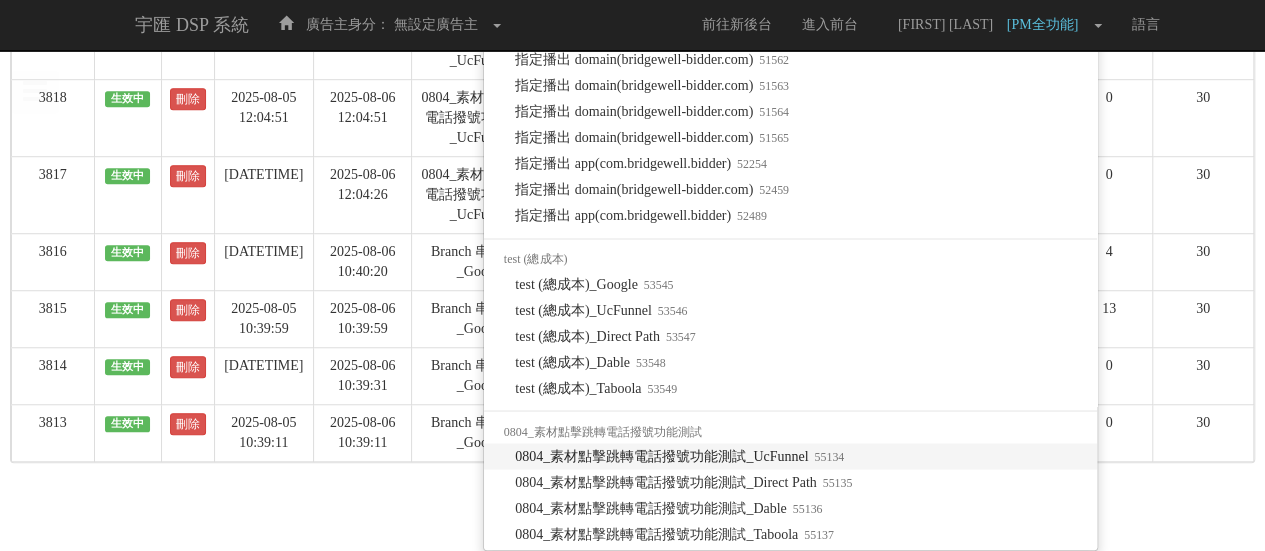 select on "55134" 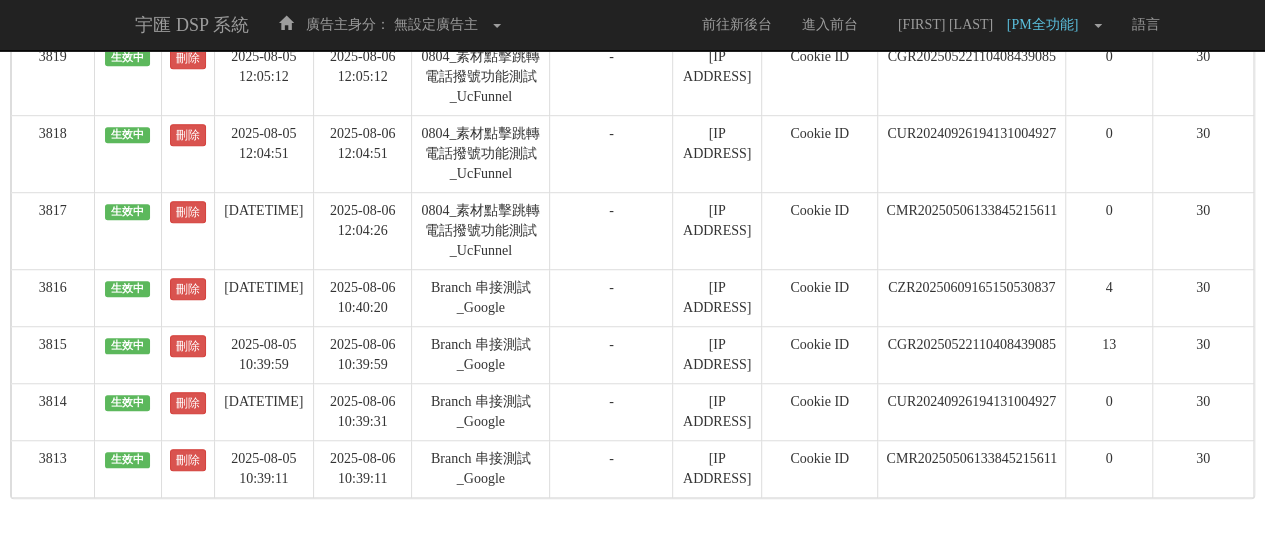 scroll, scrollTop: 0, scrollLeft: 0, axis: both 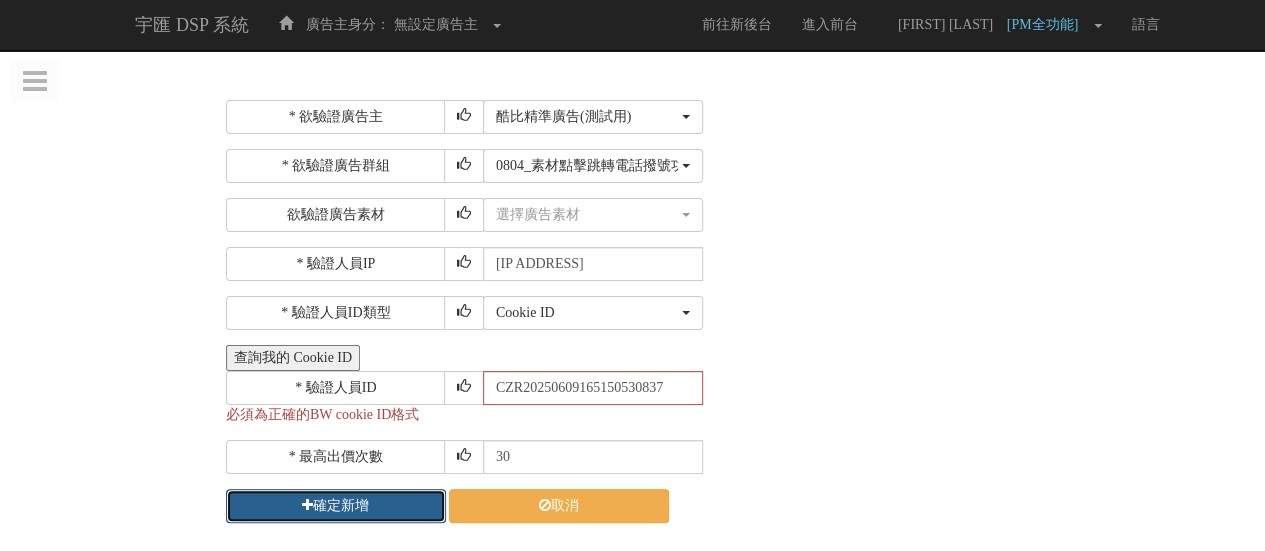 click on "確定新增" at bounding box center [336, 506] 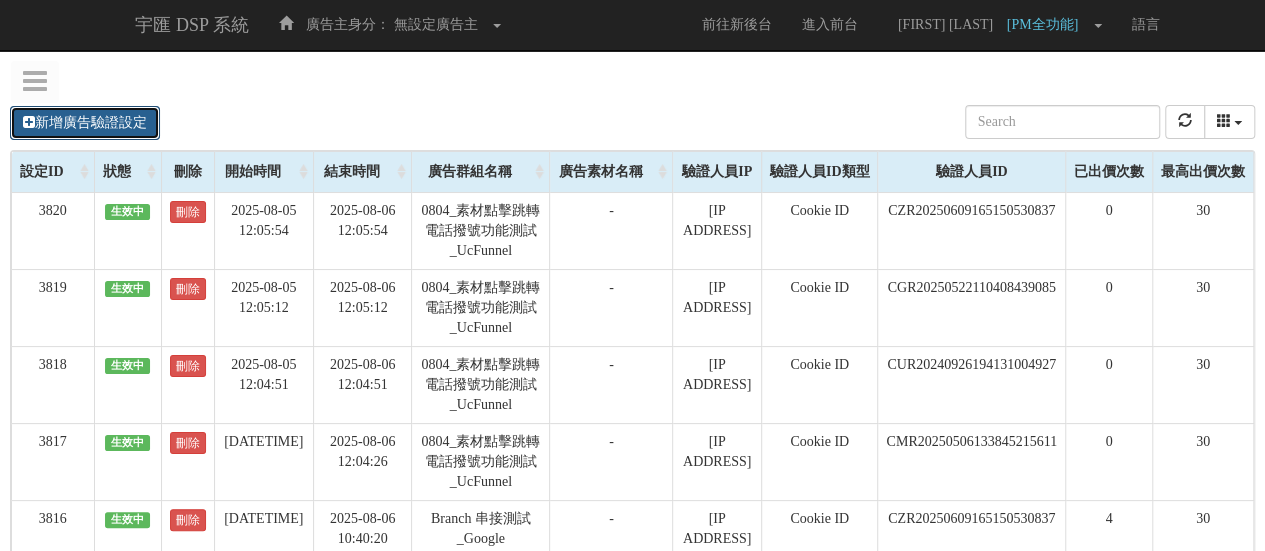click on "新增廣告驗證設定" at bounding box center [85, 123] 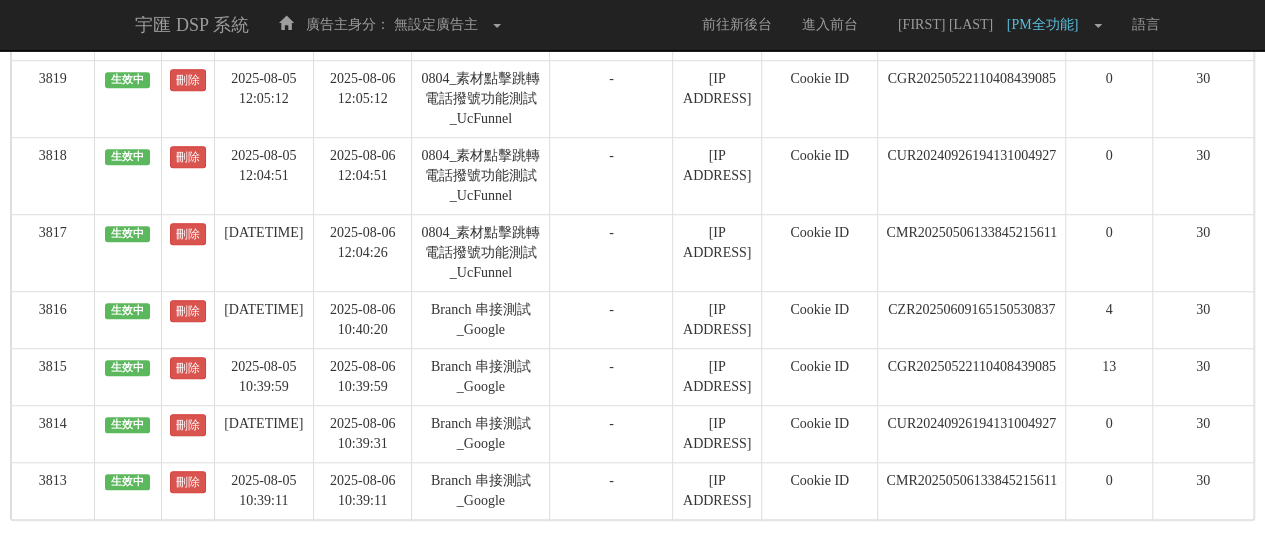 scroll, scrollTop: 730, scrollLeft: 0, axis: vertical 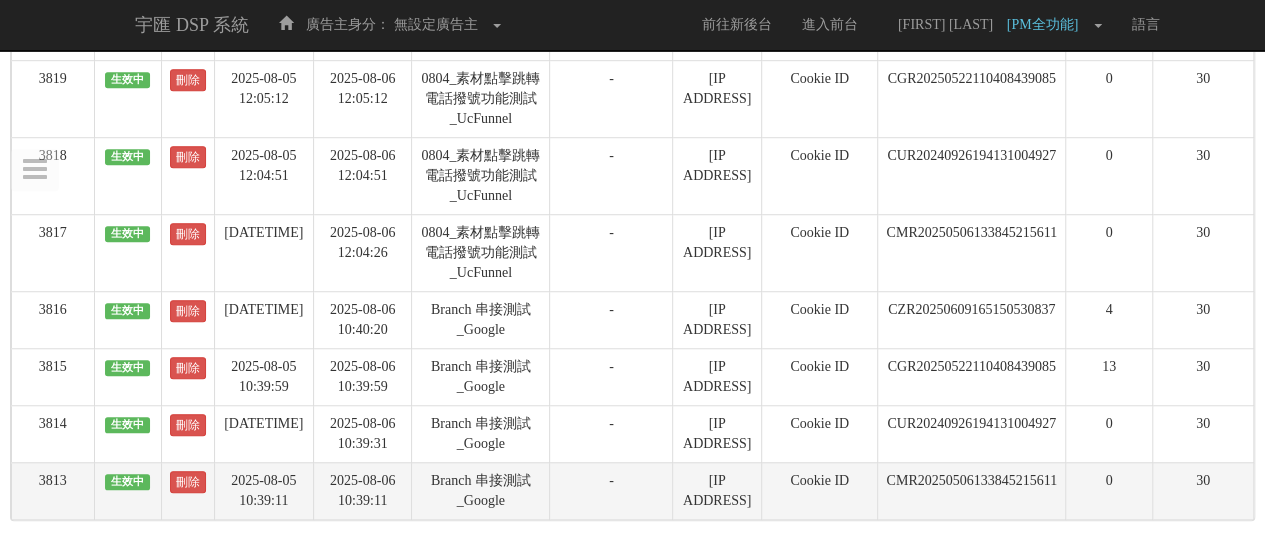 click on "CMR20250506133845215611" at bounding box center [972, 490] 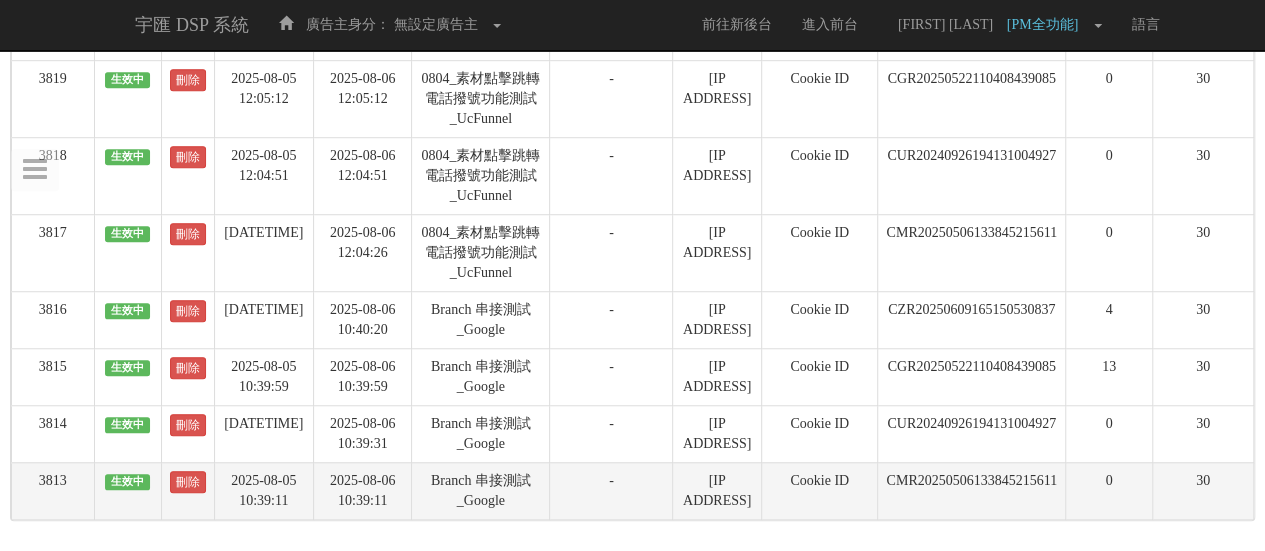 click on "CMR20250506133845215611" at bounding box center [972, 490] 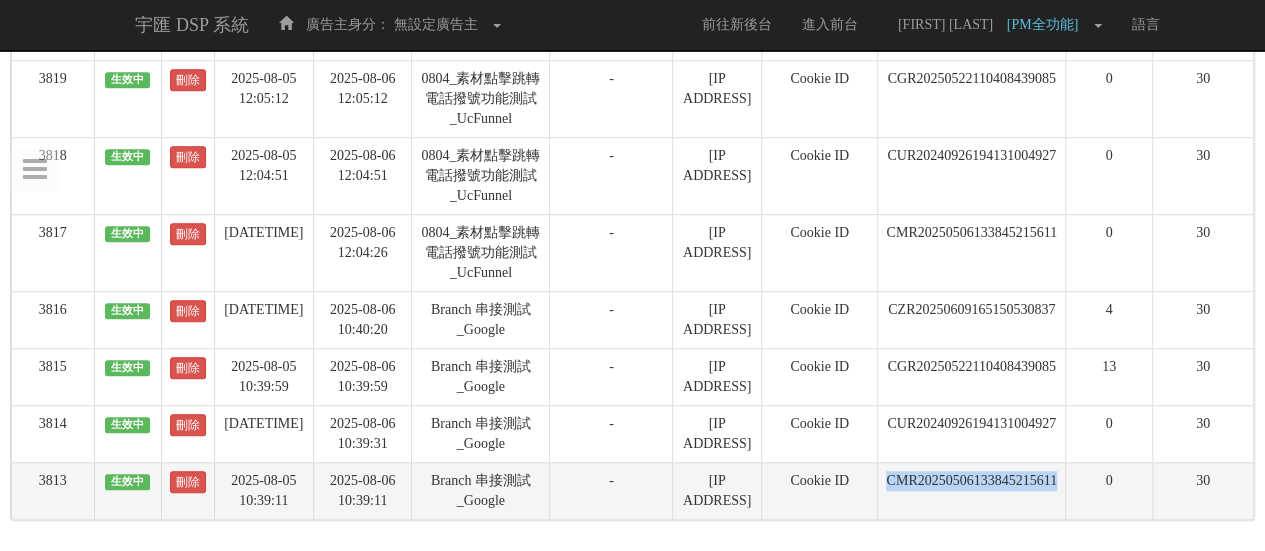 click on "CMR20250506133845215611" at bounding box center [972, 490] 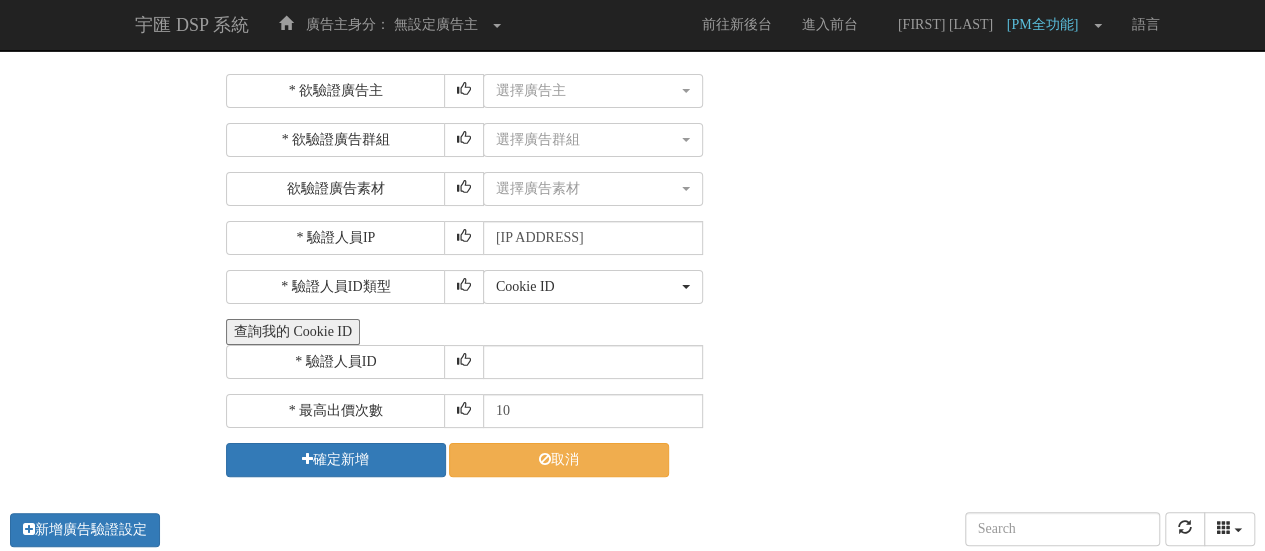 scroll, scrollTop: 0, scrollLeft: 0, axis: both 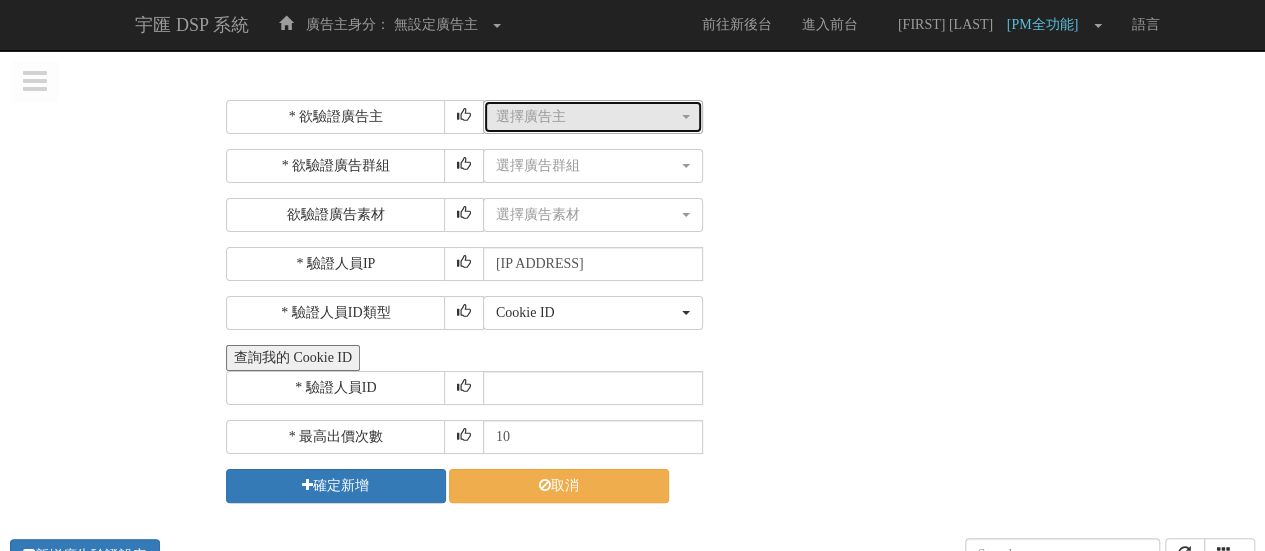 click on "選擇廣告主" at bounding box center [593, 117] 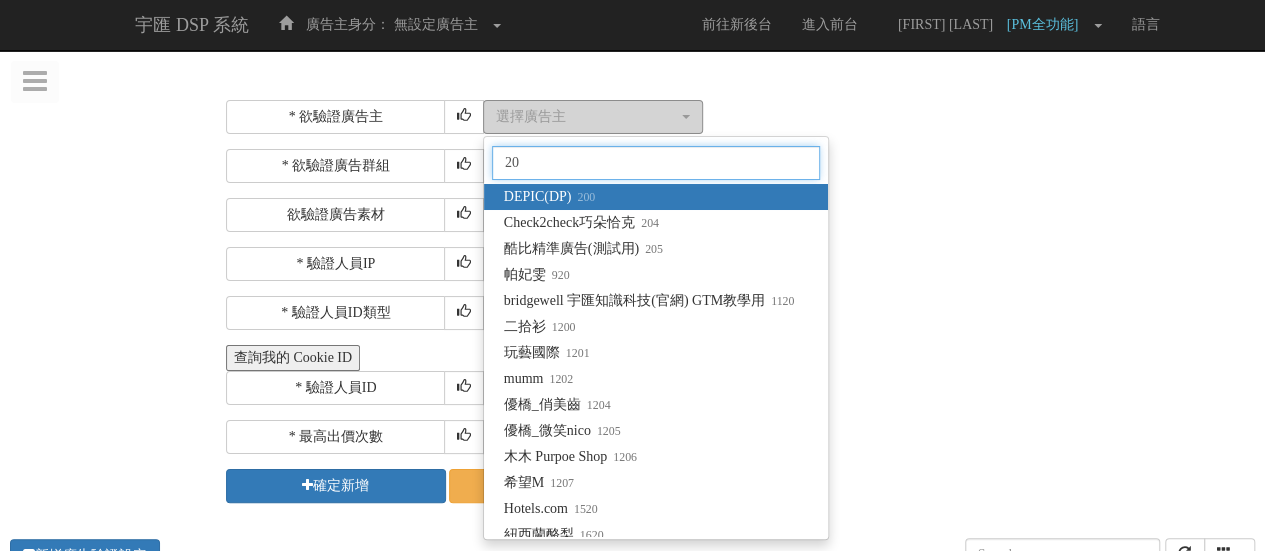type on "205" 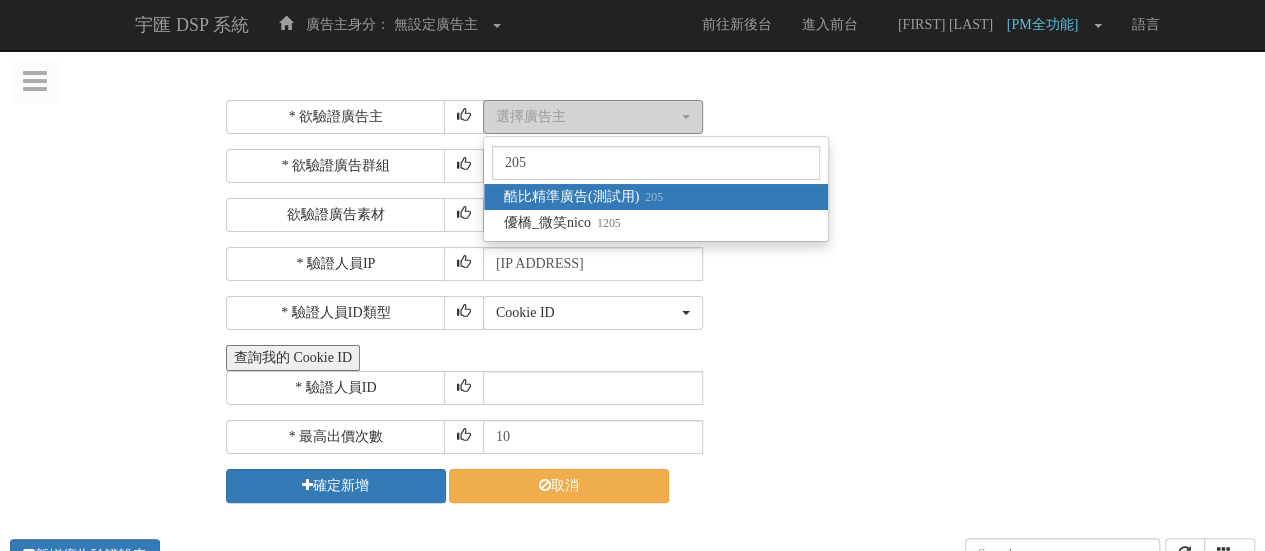 select on "205" 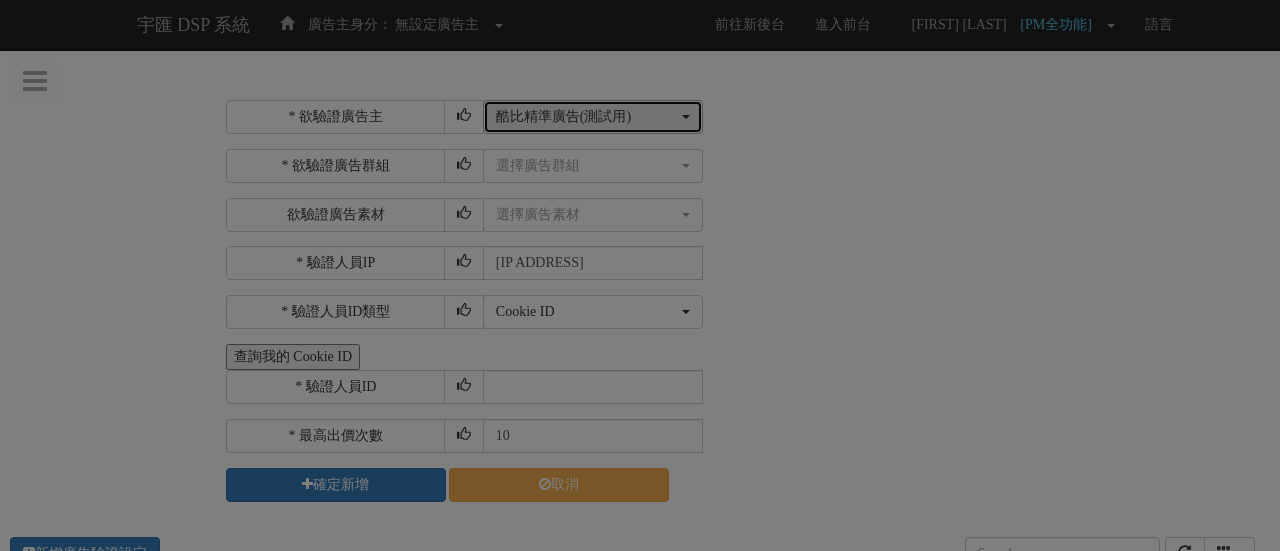 type 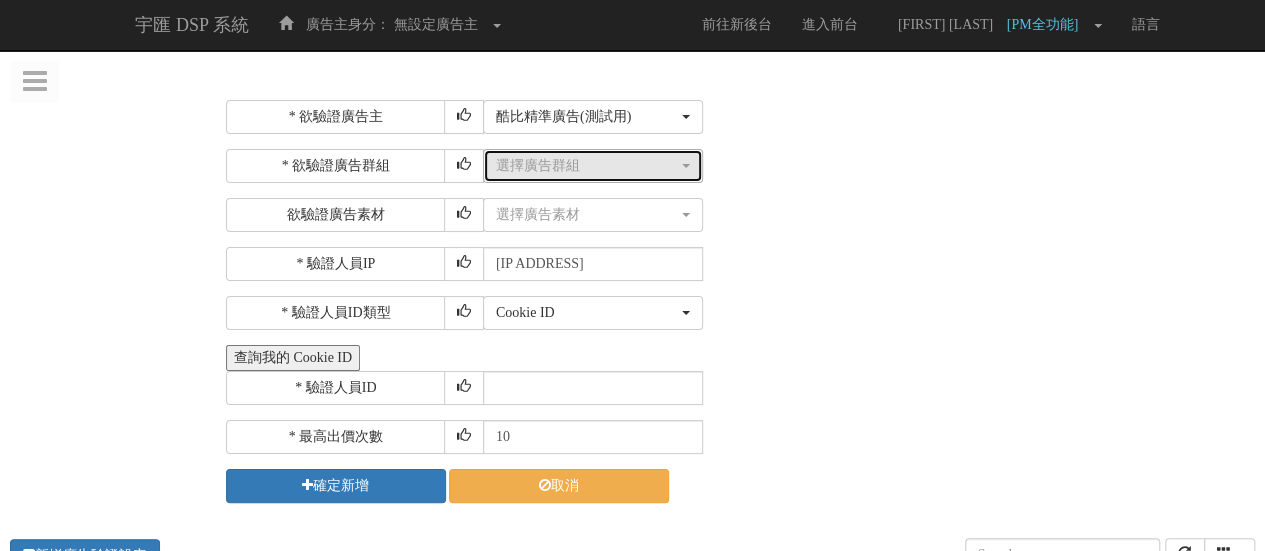 click on "選擇廣告群組" at bounding box center [587, 166] 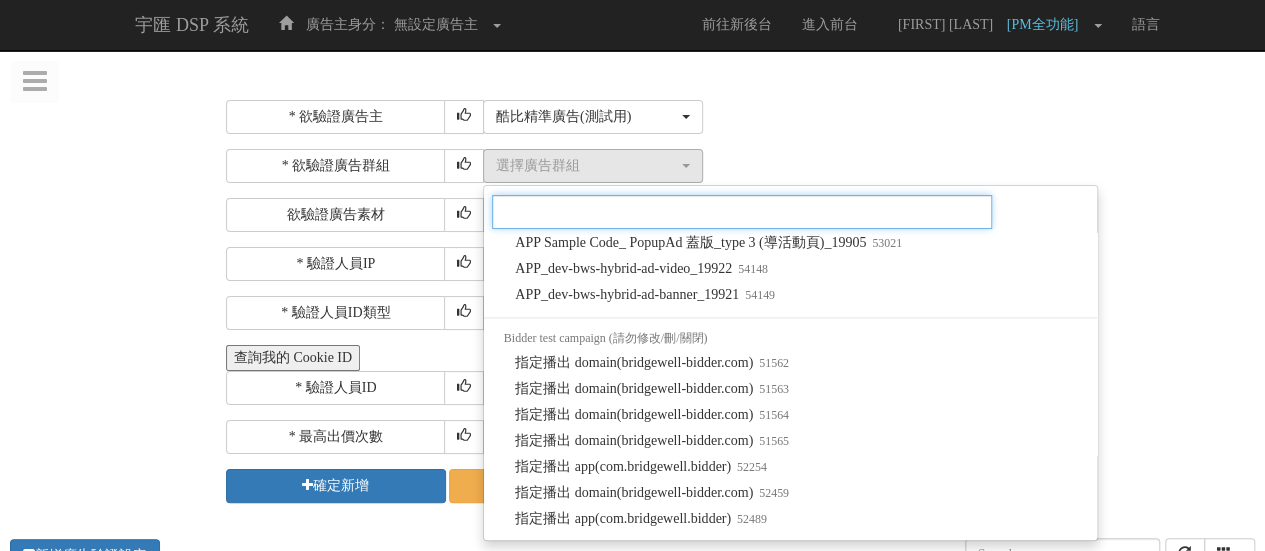 scroll, scrollTop: 1891, scrollLeft: 0, axis: vertical 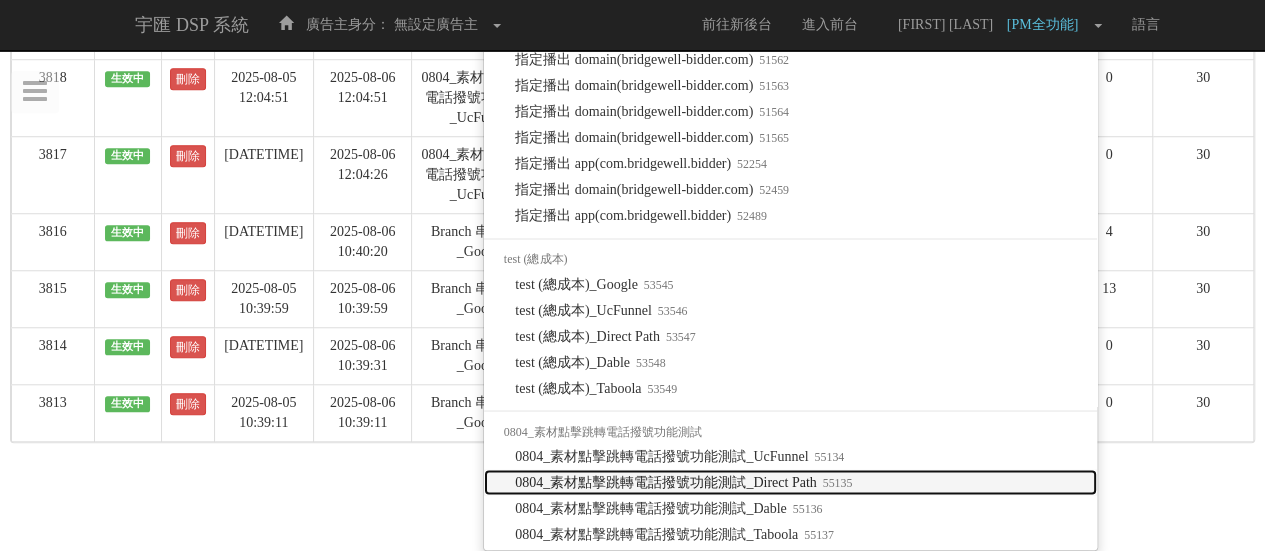 click on "[DATE]_素材點擊跳轉電話撥號功能測試_Direct Path [NUMBER]" at bounding box center [790, 482] 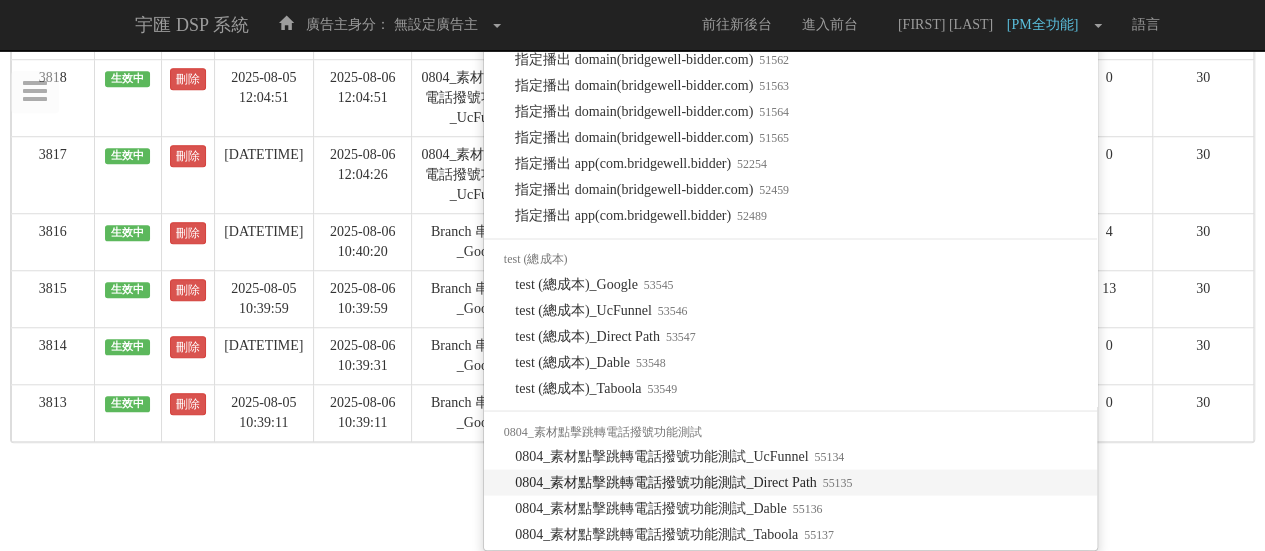 select on "55135" 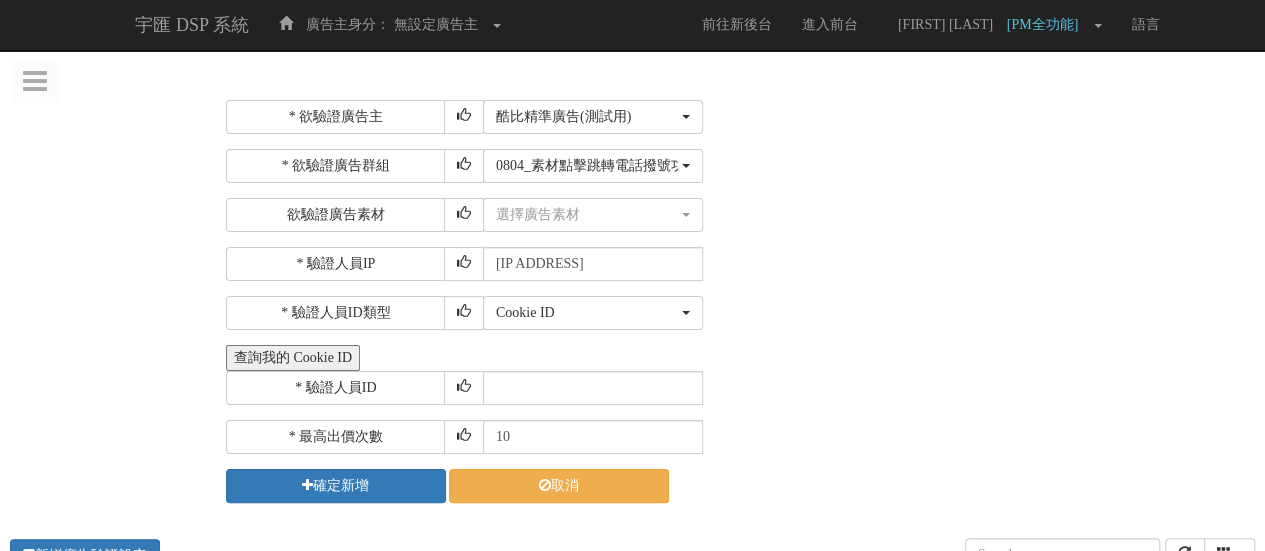 click on "* 欲驗證廣告主
選擇廣告主 特力+ 科技紫薇網 Momo 東森EHS Uniqlo EFShop 樂天 屈臣氏Watsons sinyi 信義房屋 S2_Brands白蘭氏 IKEA LOVFEE 台灣房屋 86小舖 Oneboy 富邦人壽 DEPIC(DP) Check2check巧朵恰克 酷比精準廣告(測試用) S2 S1_grapeking葡萄王購健康 S2_cthouse中信房屋 hiyes 海悅 mm2.icantw 艾肯女神聯盟 UV100 MAJOR MADE S1_Princesscruises 公主遊輪 car-plus 格上租車 MINI BMW GYM 購有錢 新光三越百貨線上購物 Glenmorangie 格蘭傑 LRP 理膚寶水 HSBC 匯豐銀行 S1_CaiChang采昌國際多媒體 nomurafunds 野村投信 allianzgi 安聯投信 pcschool 巨匠電腦 惠氏(S26) Annahome發想居家文創 家樂福 eco安珂 Abbott亞培 雀巢_母嬰系列 fareastone遠傳 蝦皮商城 SUBARU汽車 Cathaybk 國泰世華銀行 群益Capitalfutures ABC Mart taiwanmobile 台灣大哥大 TAAZE Biotherm 碧兒泉 HP" at bounding box center [738, 301] 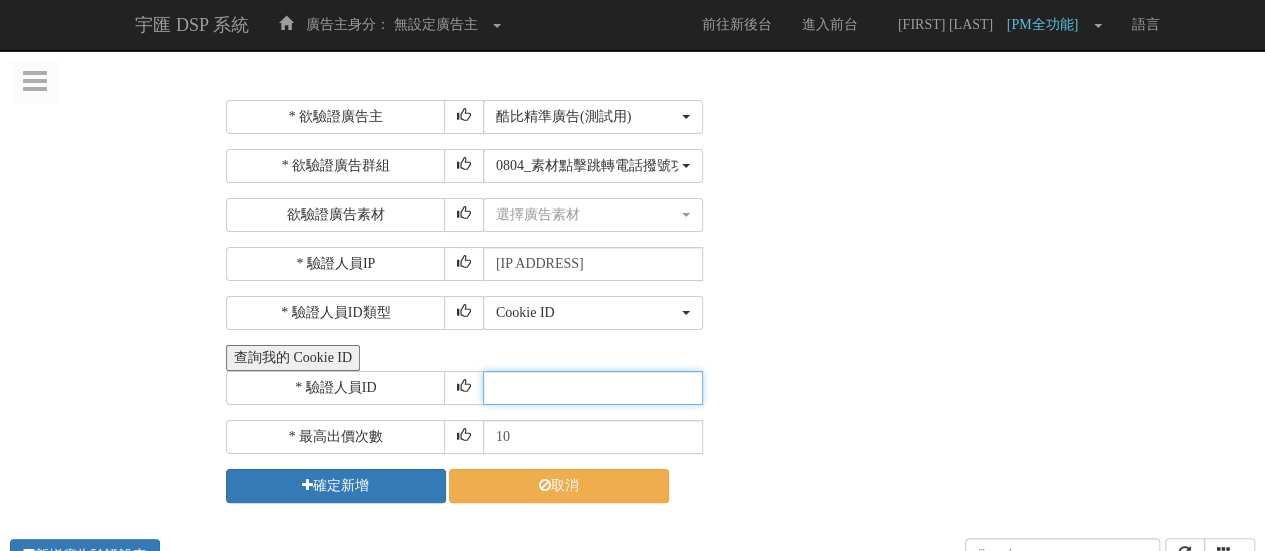 click at bounding box center [593, 388] 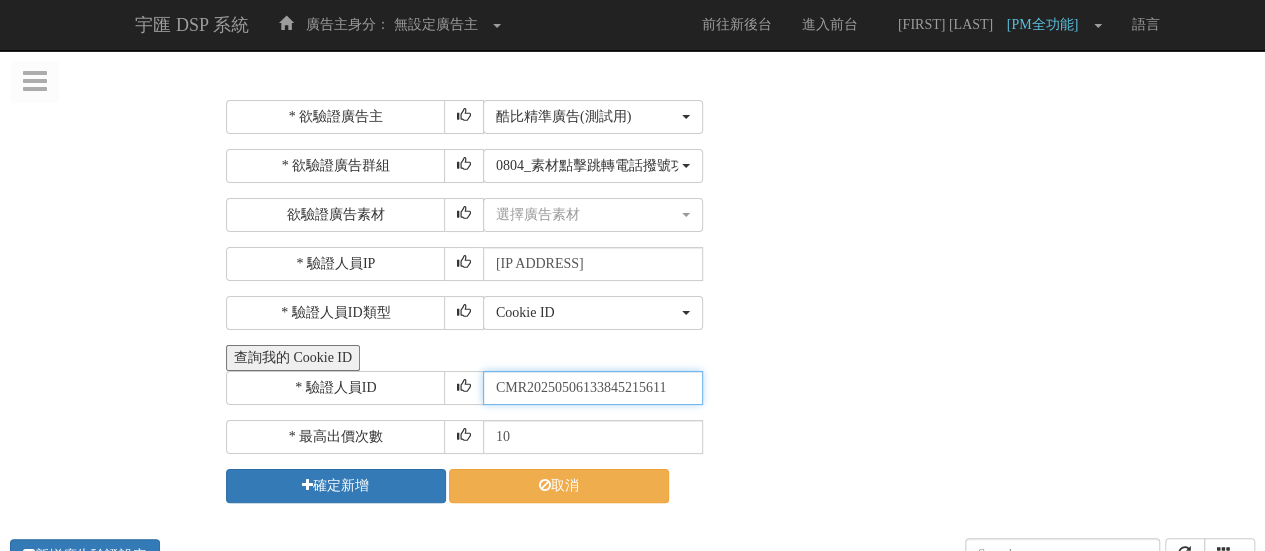 type on "CMR20250506133845215611" 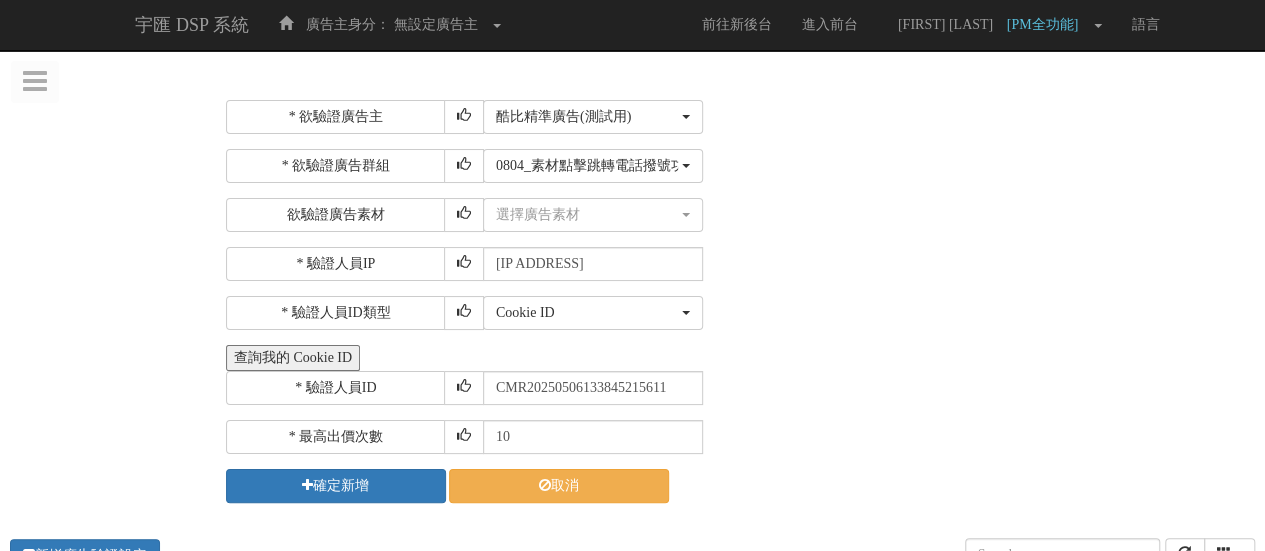 click on "查詢我的 Cookie ID" at bounding box center [738, 358] 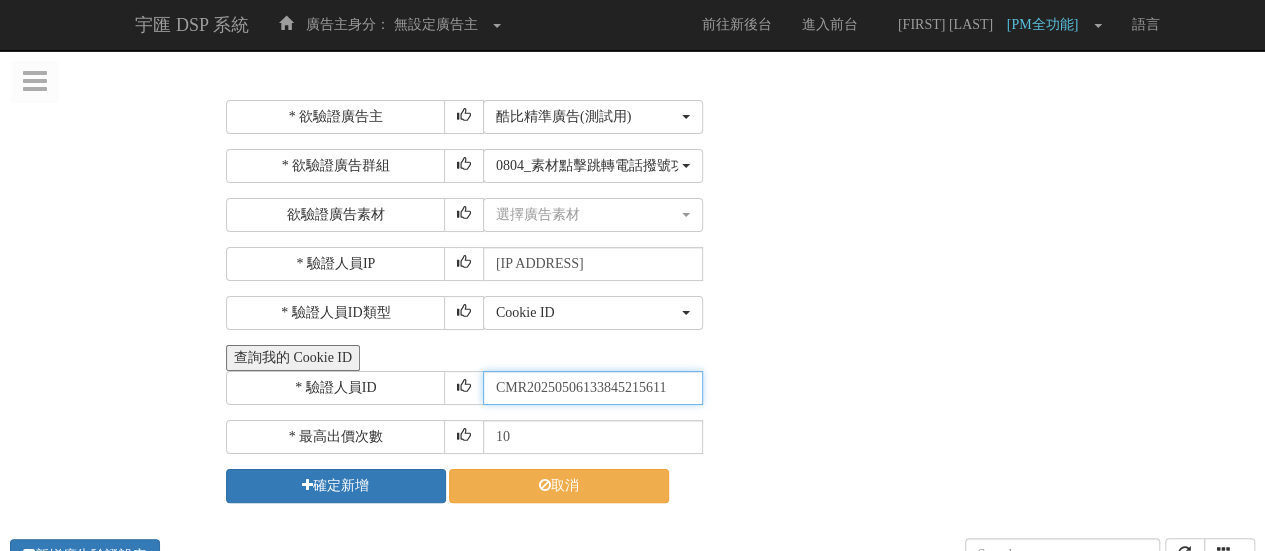click on "CMR20250506133845215611" at bounding box center [593, 388] 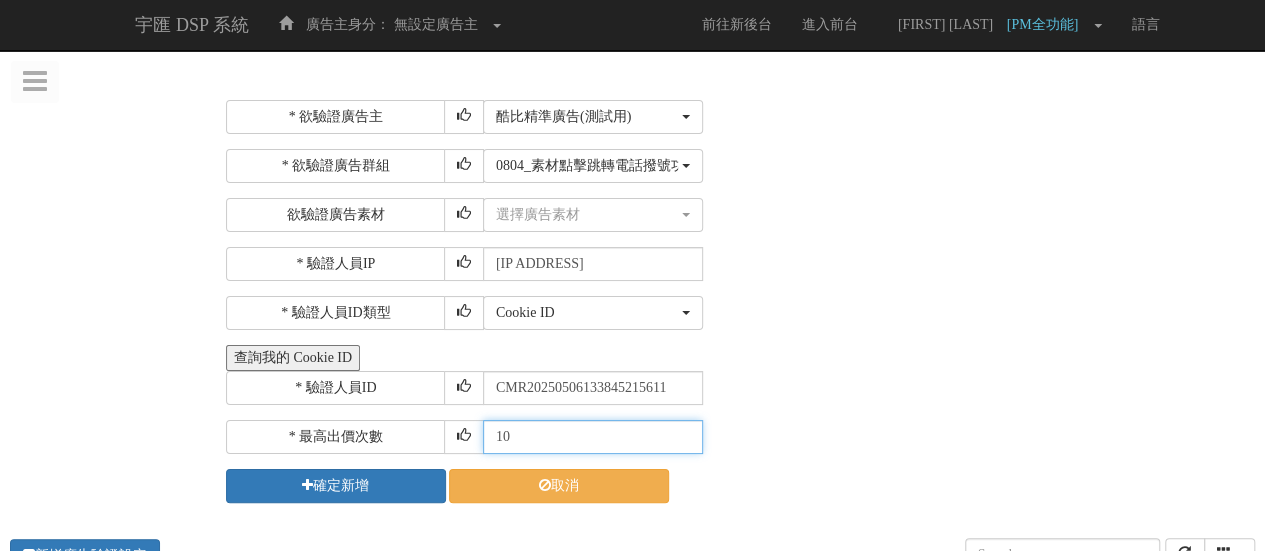 click on "10" at bounding box center [593, 437] 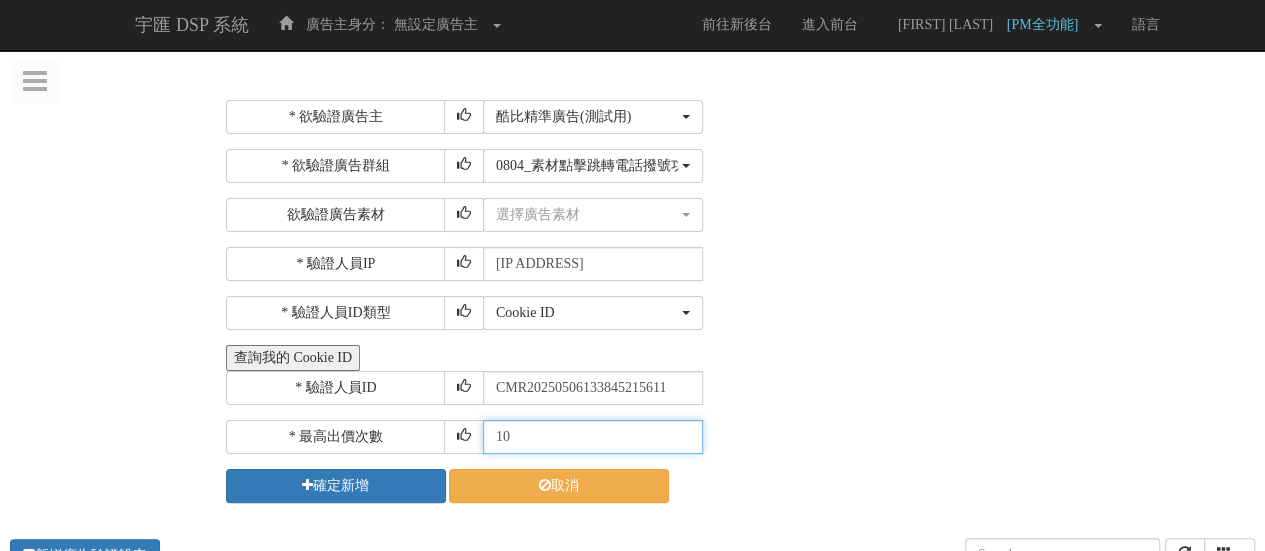 click on "10" at bounding box center (593, 437) 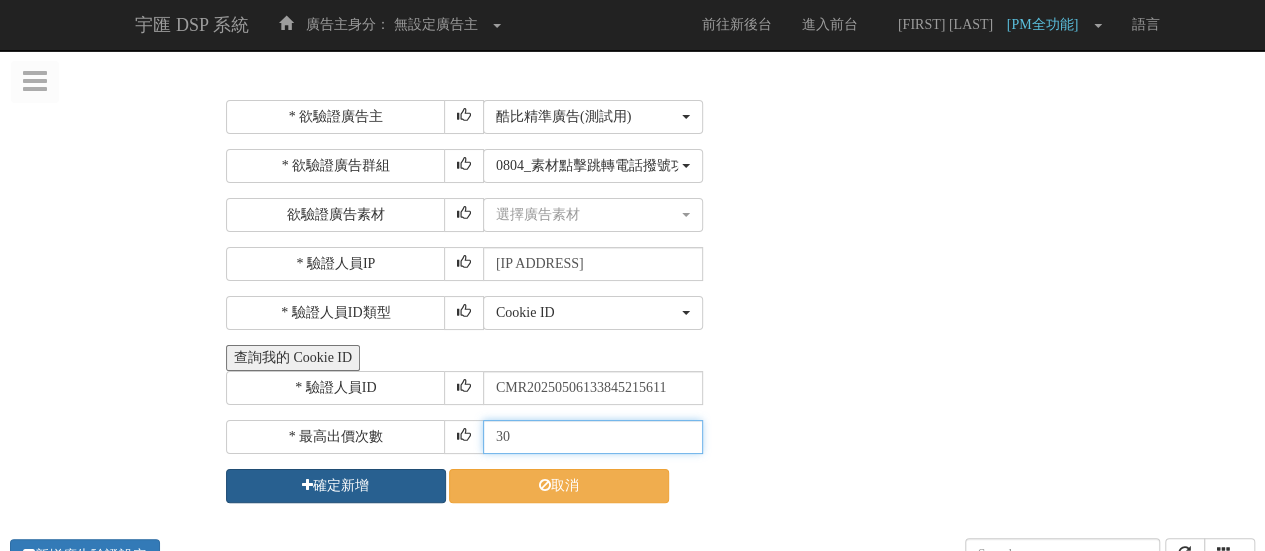 type on "30" 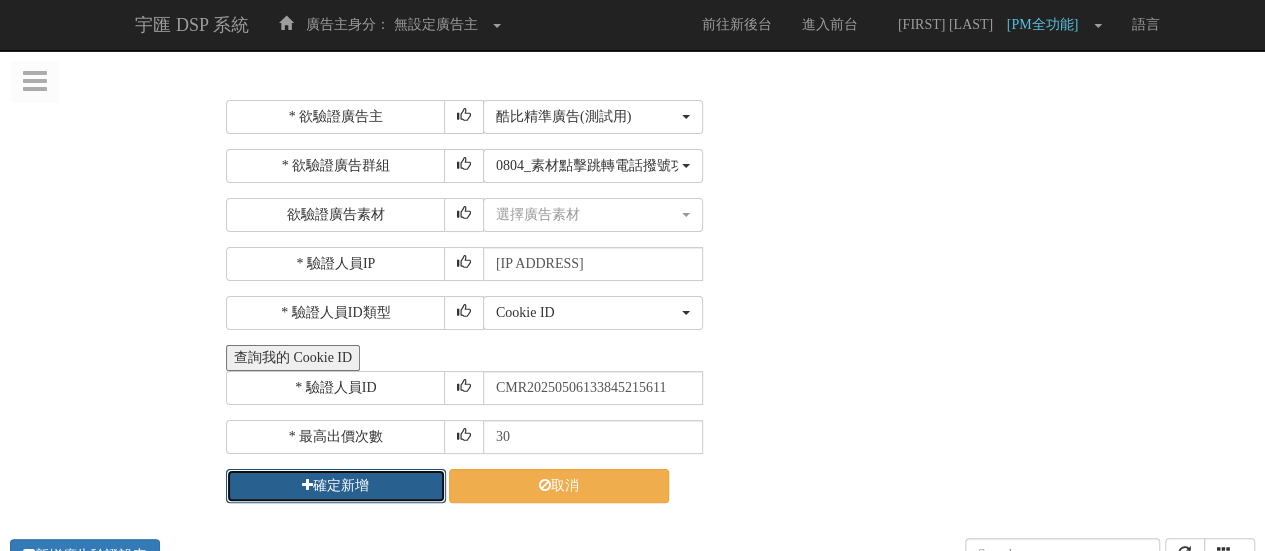 click on "確定新增" at bounding box center (336, 486) 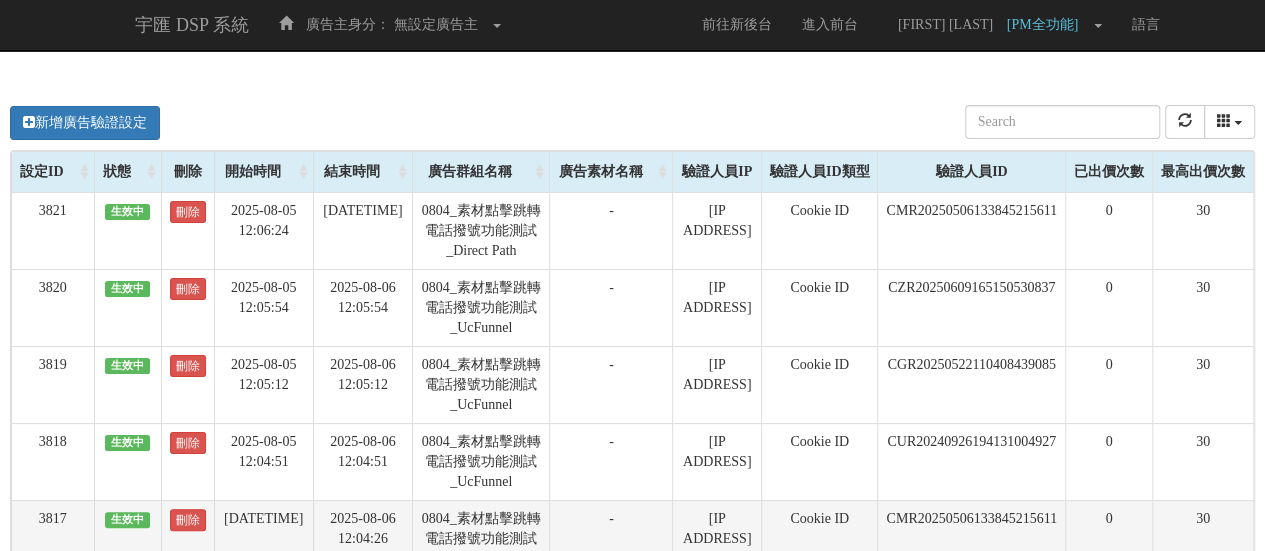 scroll, scrollTop: 397, scrollLeft: 0, axis: vertical 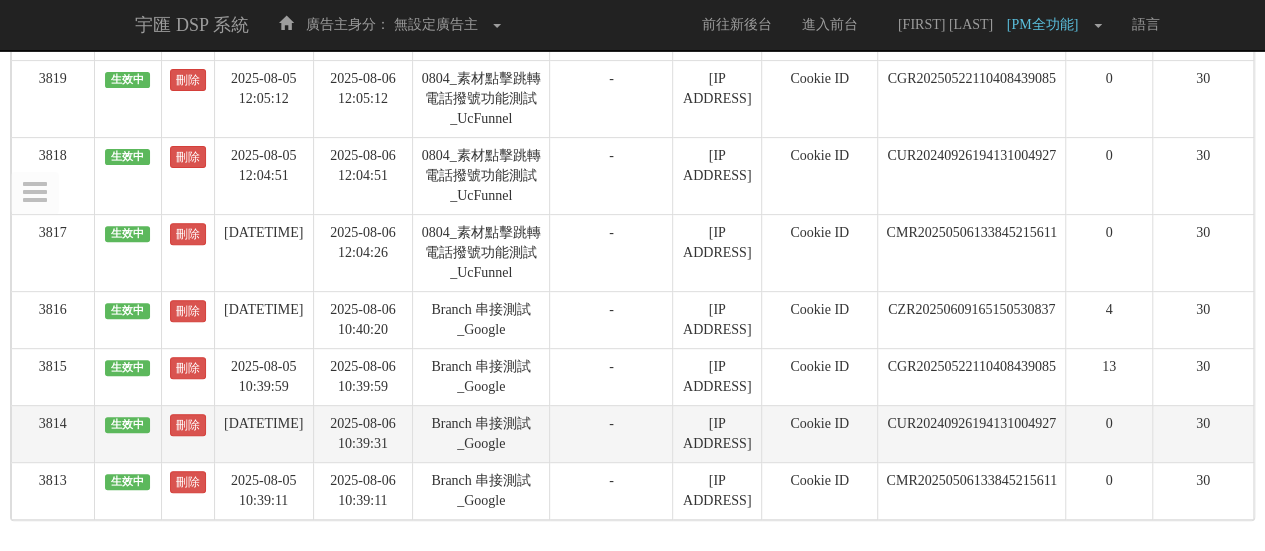 click on "CUR20240926194131004927" at bounding box center (972, 433) 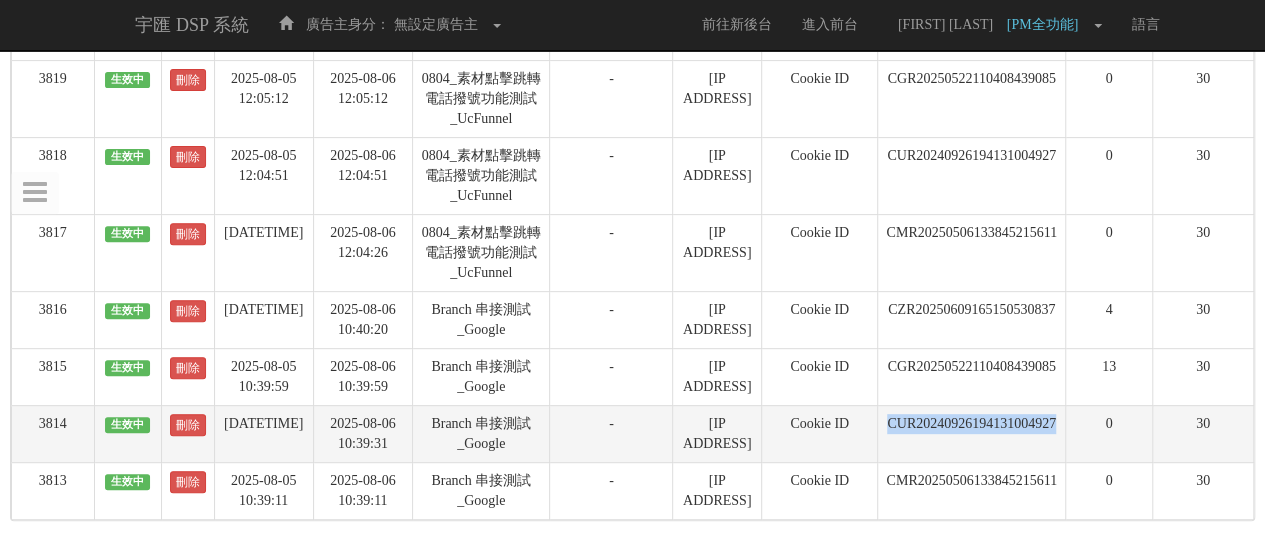 click on "CUR20240926194131004927" at bounding box center (972, 433) 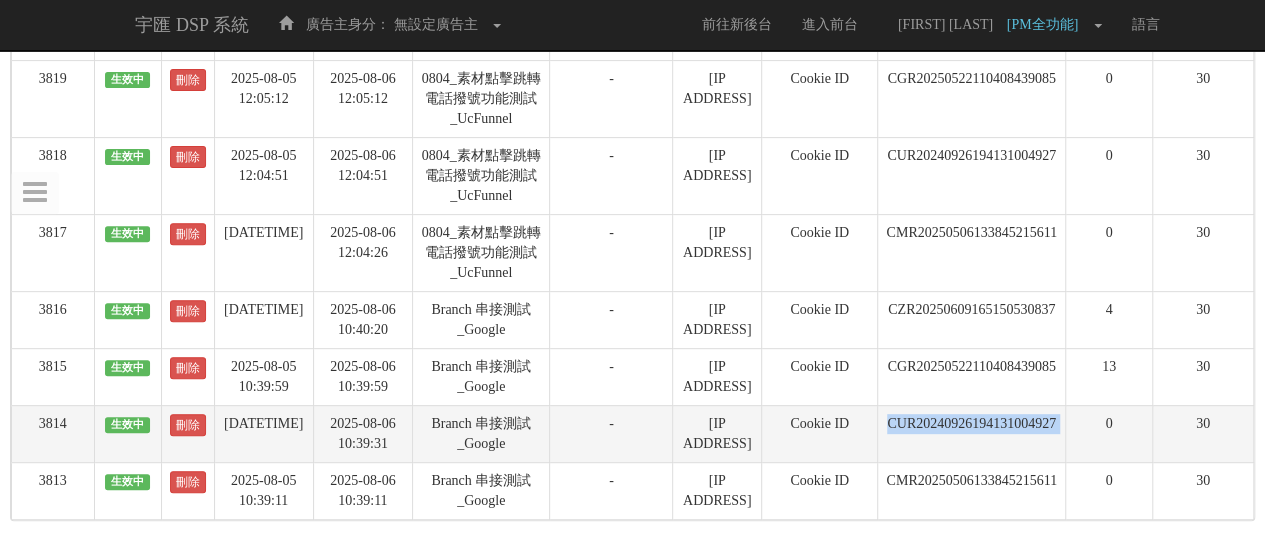click on "CUR20240926194131004927" at bounding box center [972, 433] 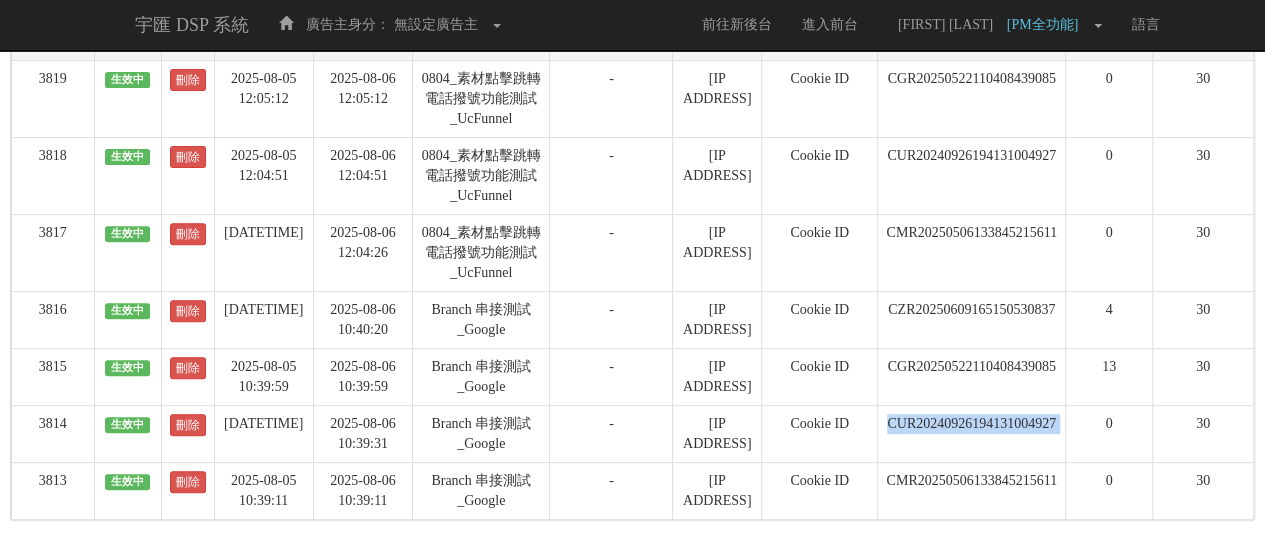 scroll, scrollTop: 0, scrollLeft: 0, axis: both 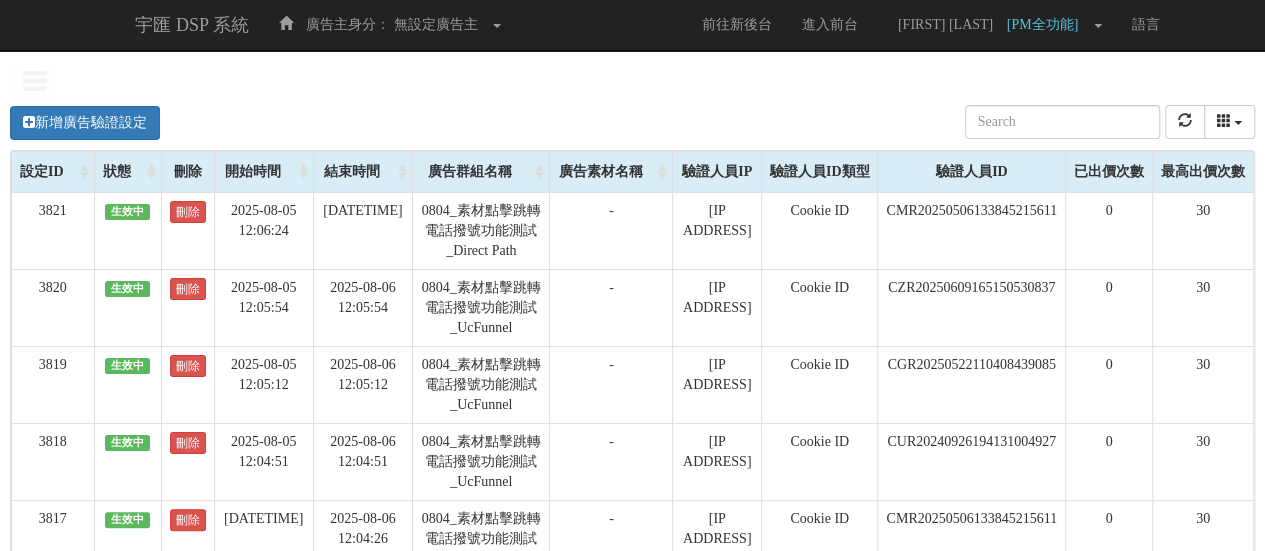 click on "新增廣告驗證設定" at bounding box center (85, 122) 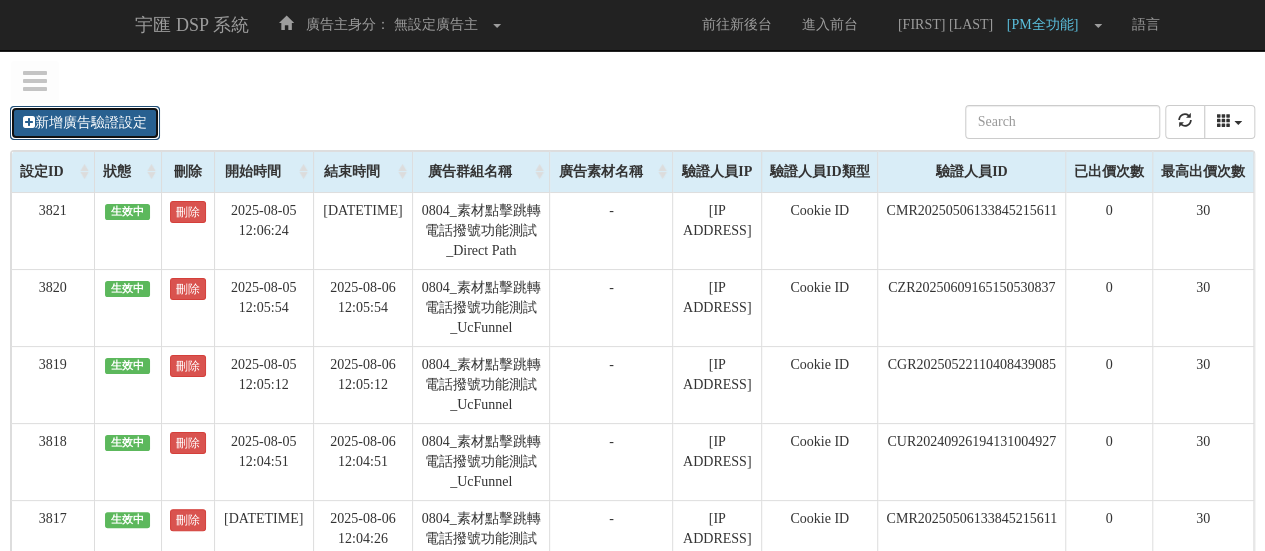 click on "新增廣告驗證設定" at bounding box center [85, 123] 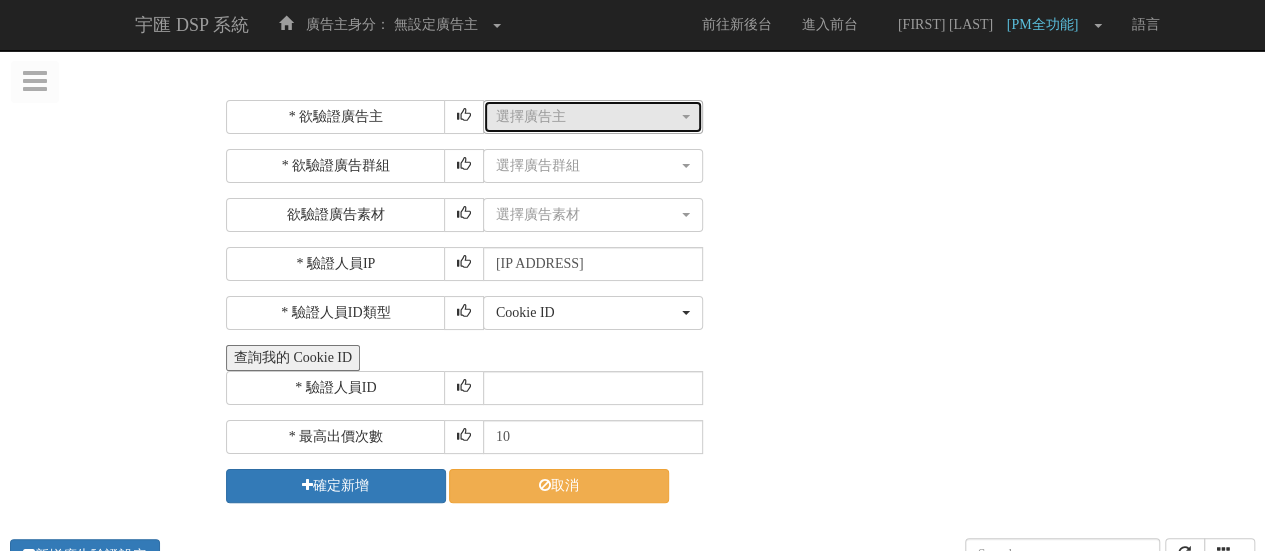 click on "選擇廣告主" at bounding box center [587, 117] 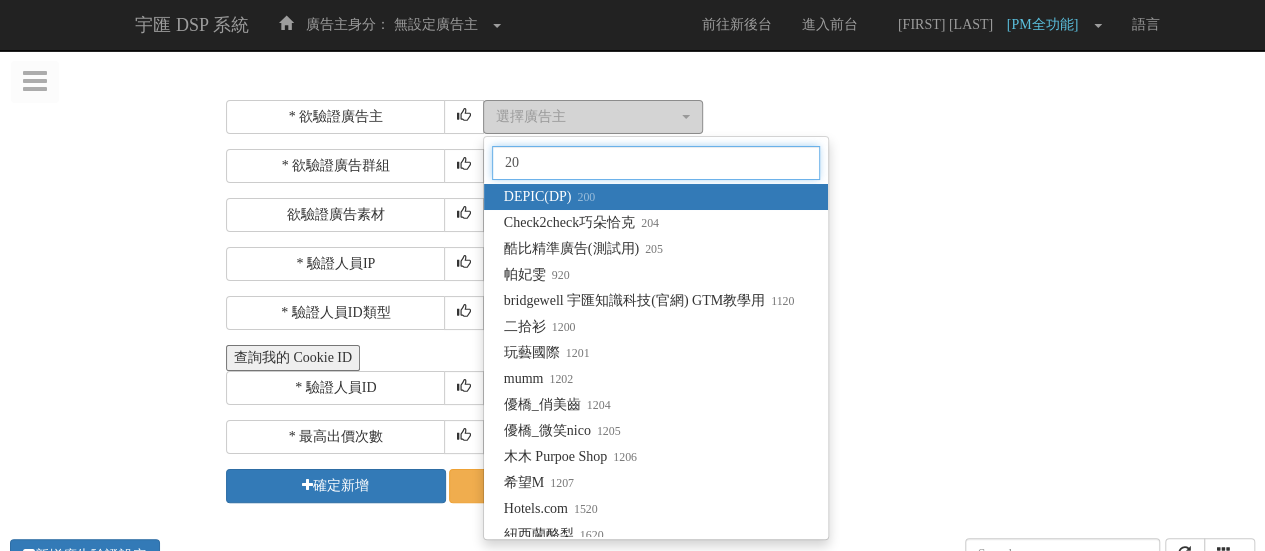 type on "205" 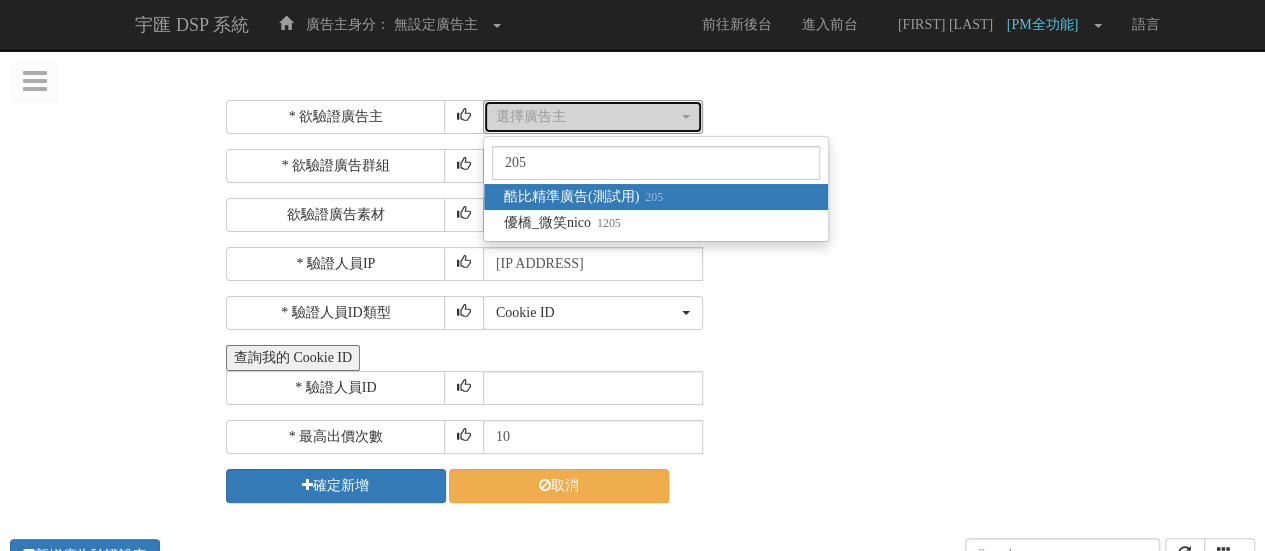 select on "205" 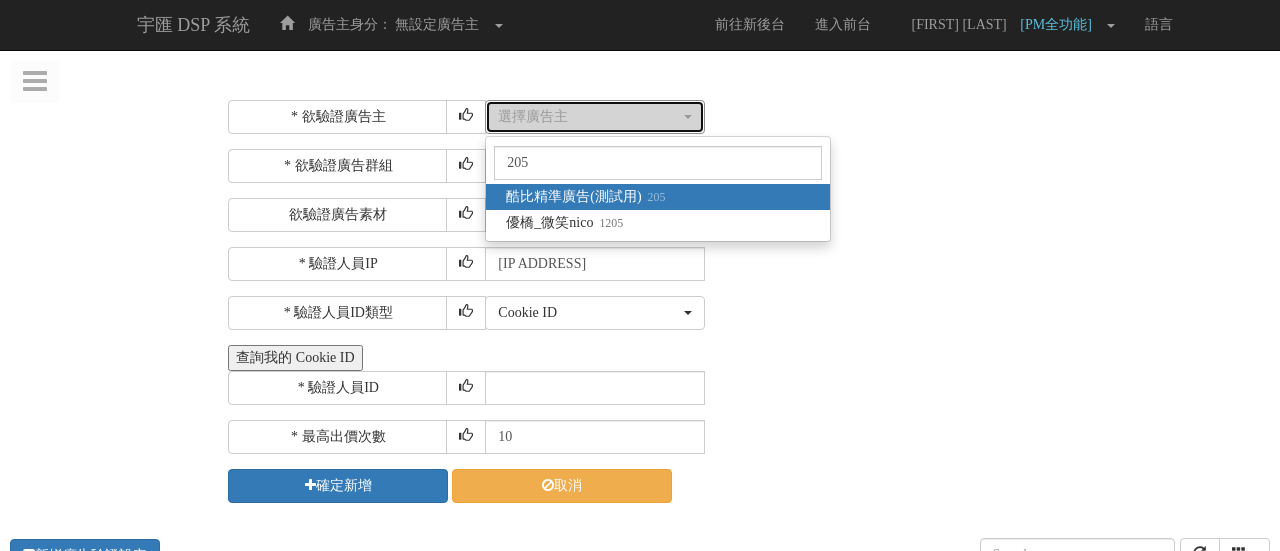 type 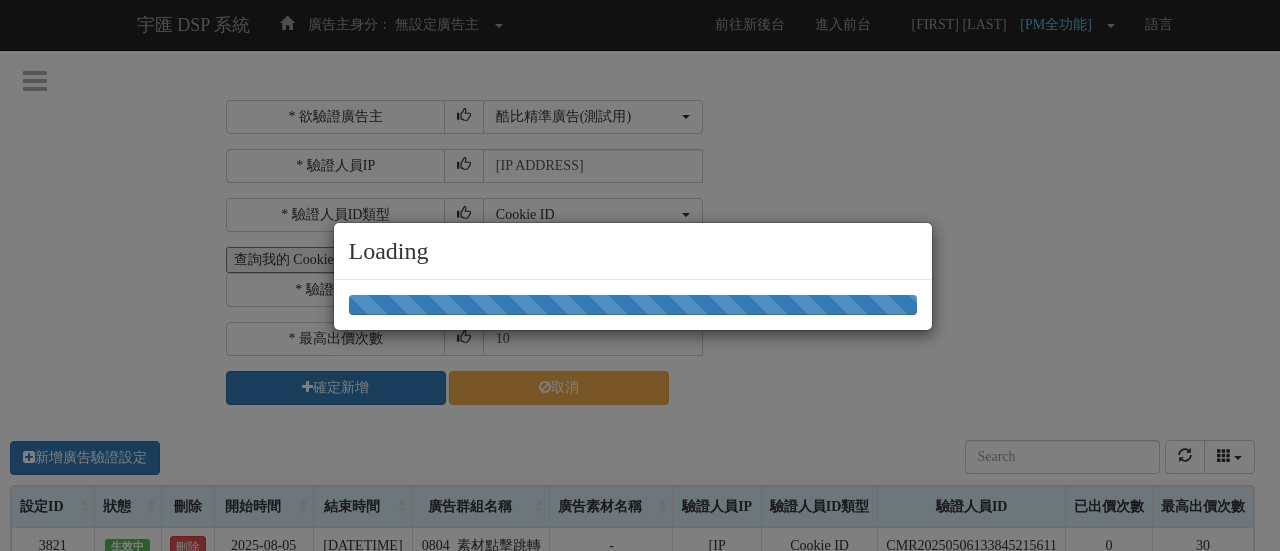 click on "Loading" at bounding box center (640, 275) 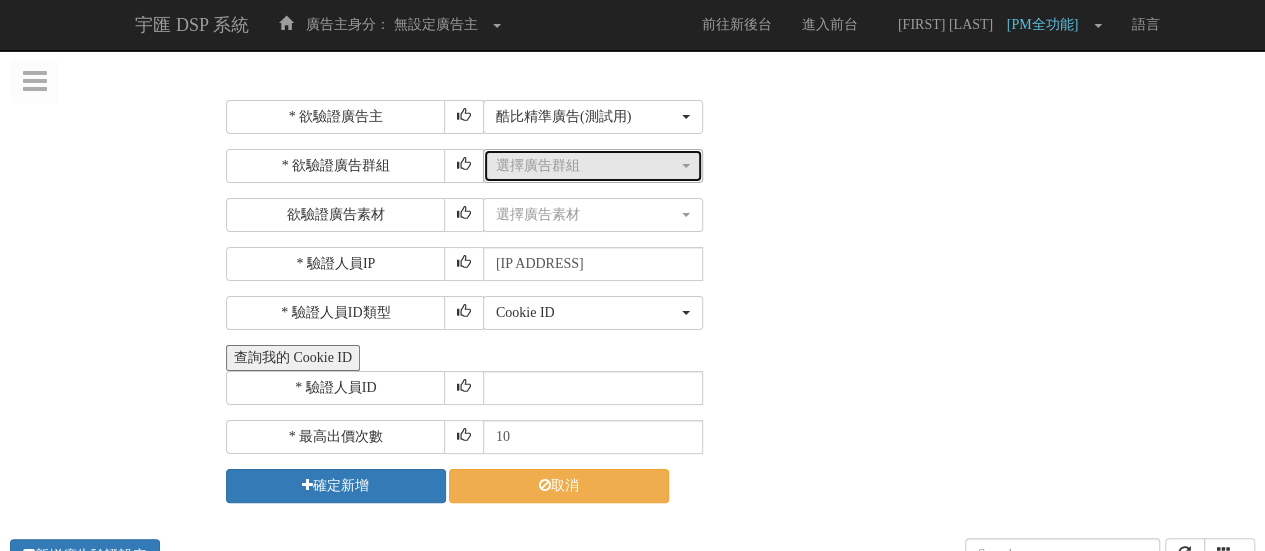 click on "選擇廣告群組" at bounding box center (587, 166) 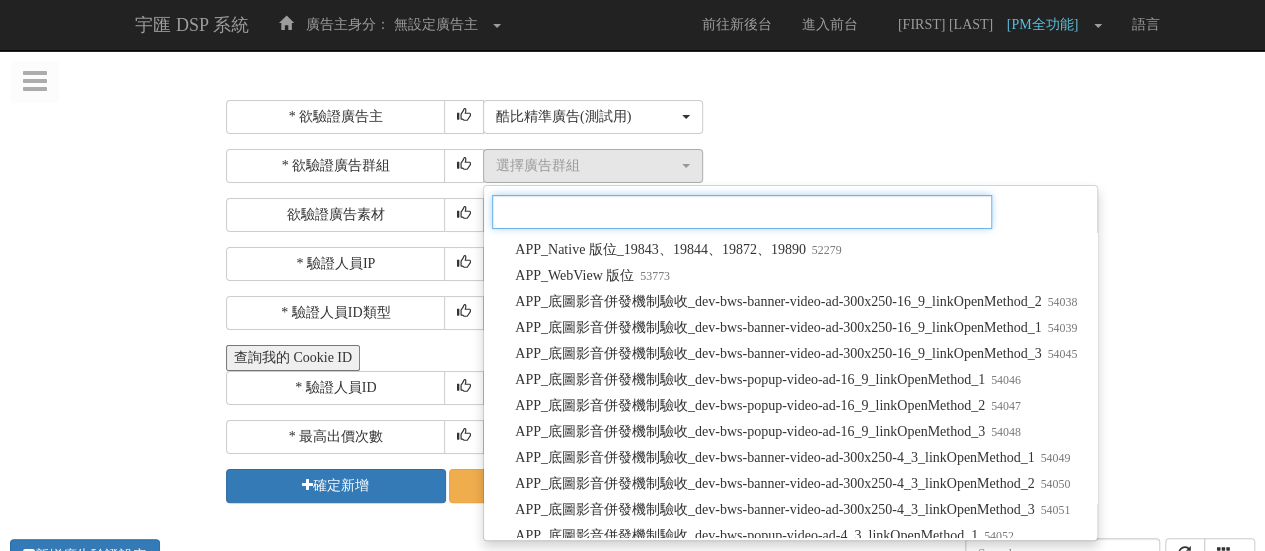 scroll, scrollTop: 1891, scrollLeft: 0, axis: vertical 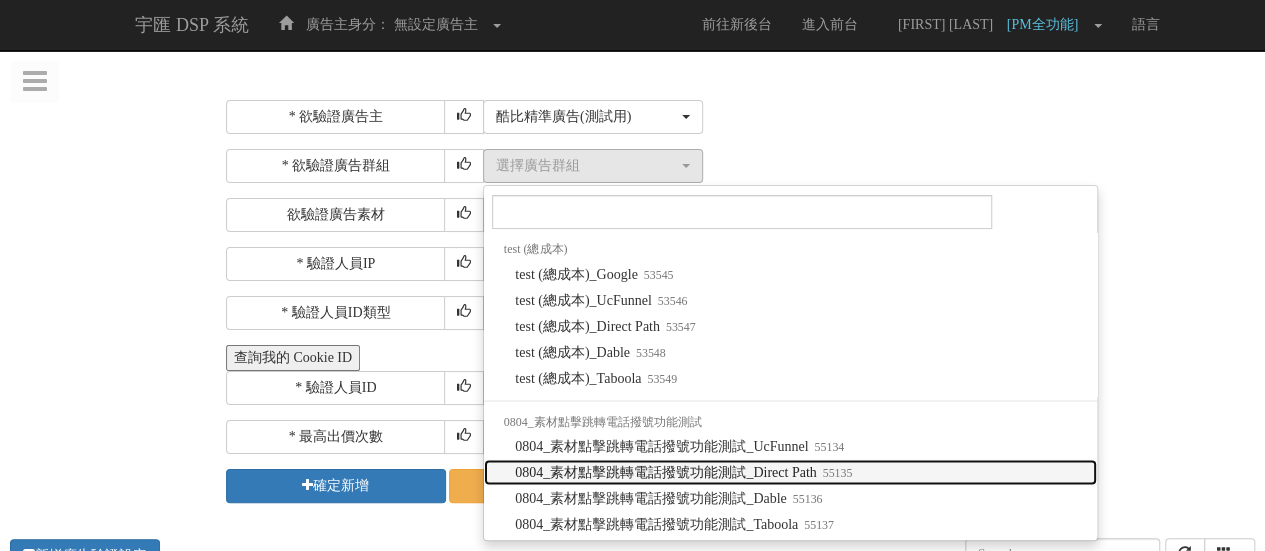 click on "[DATE]_素材點擊跳轉電話撥號功能測試_Direct Path [NUMBER]" at bounding box center (683, 472) 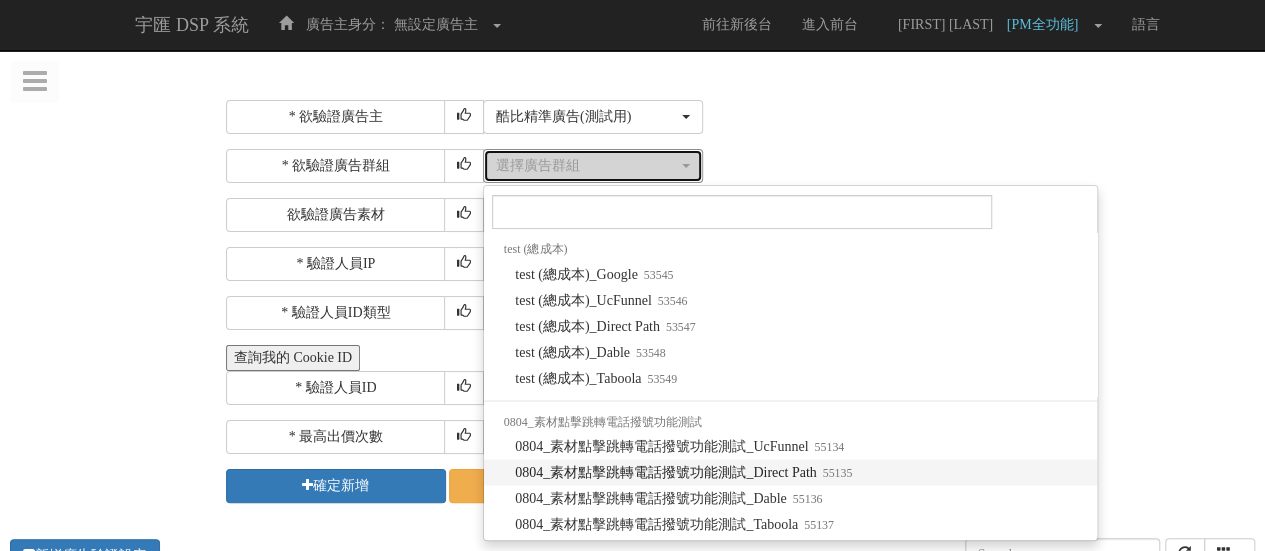select on "55135" 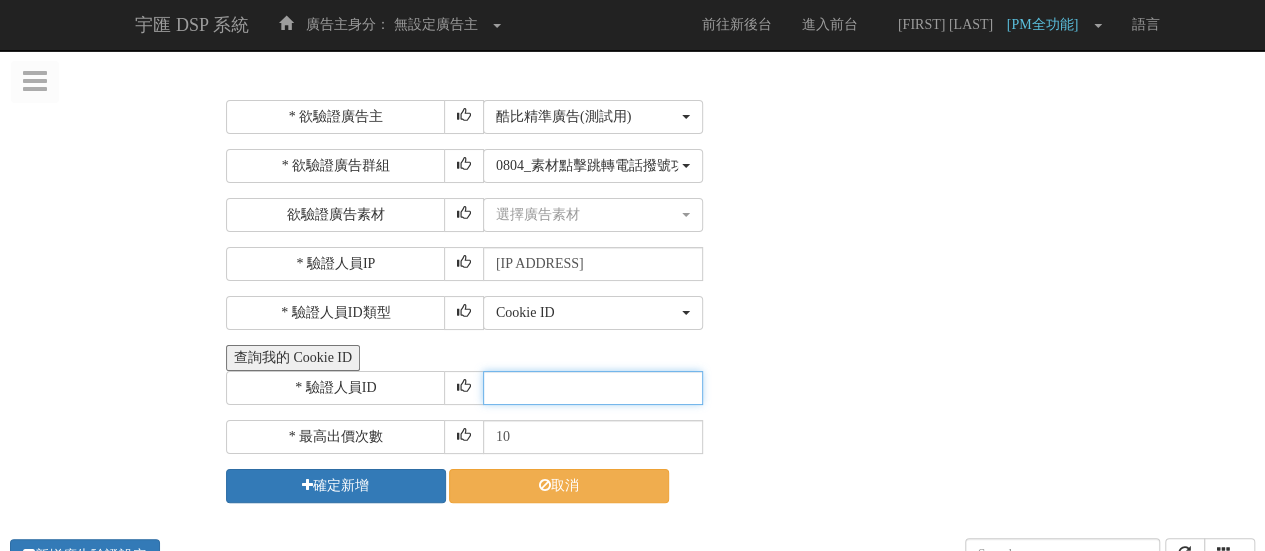 click at bounding box center (593, 388) 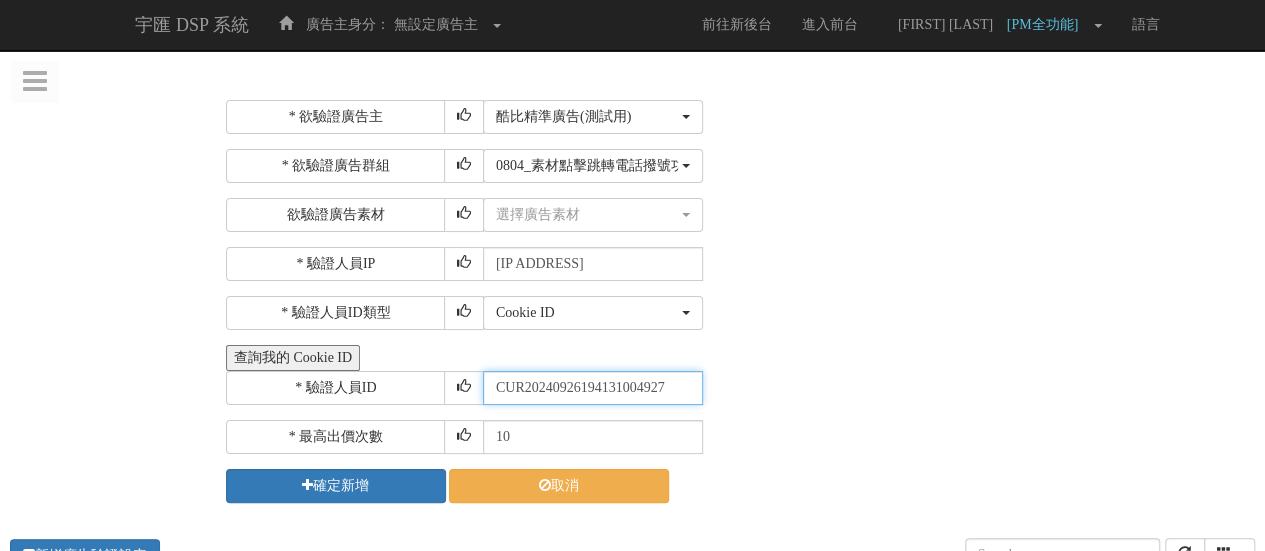 scroll, scrollTop: 0, scrollLeft: 0, axis: both 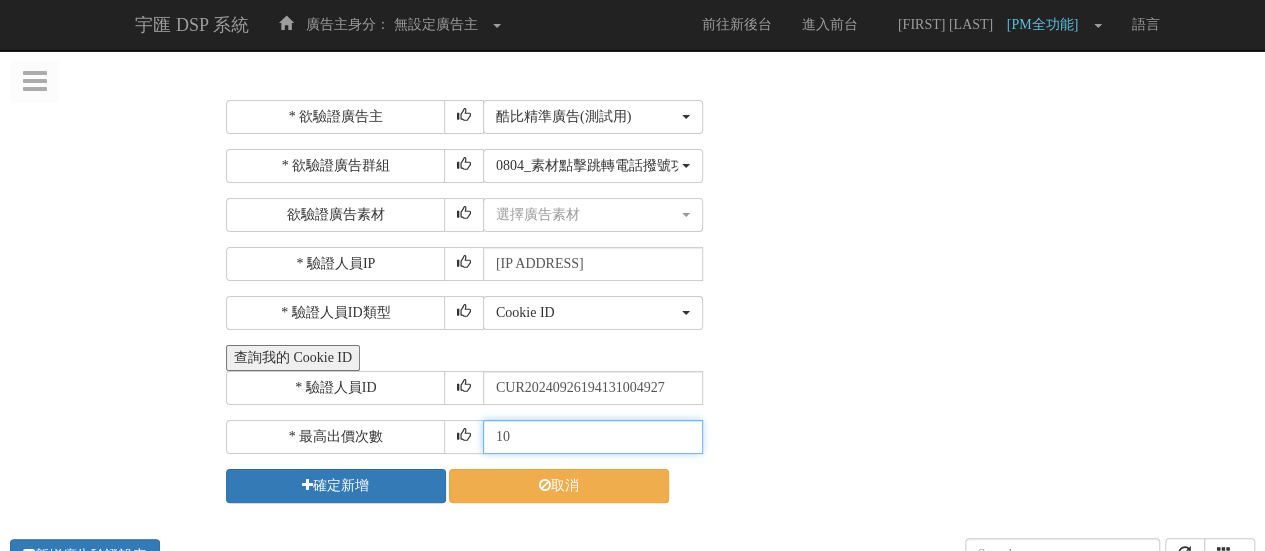 drag, startPoint x: 590, startPoint y: 447, endPoint x: 302, endPoint y: 413, distance: 290 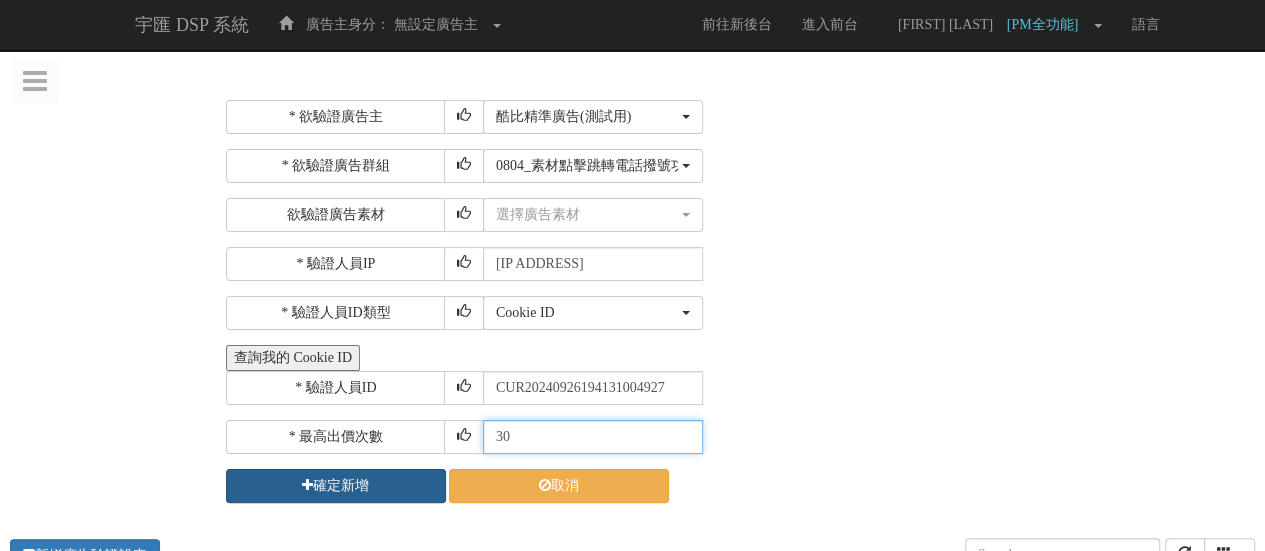 type on "30" 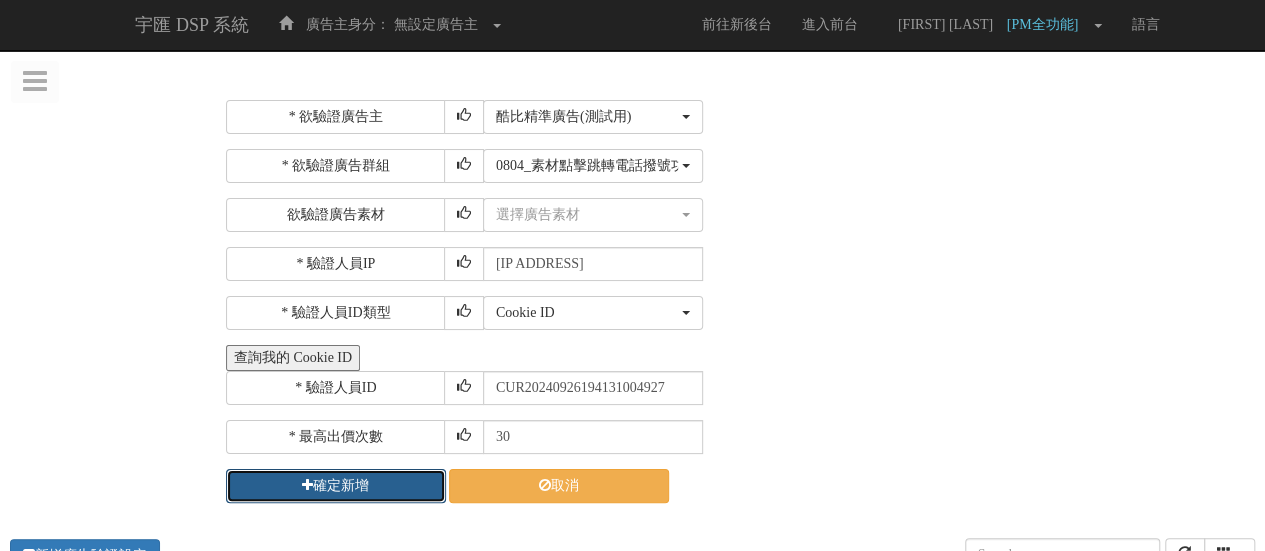 click on "確定新增" at bounding box center [336, 486] 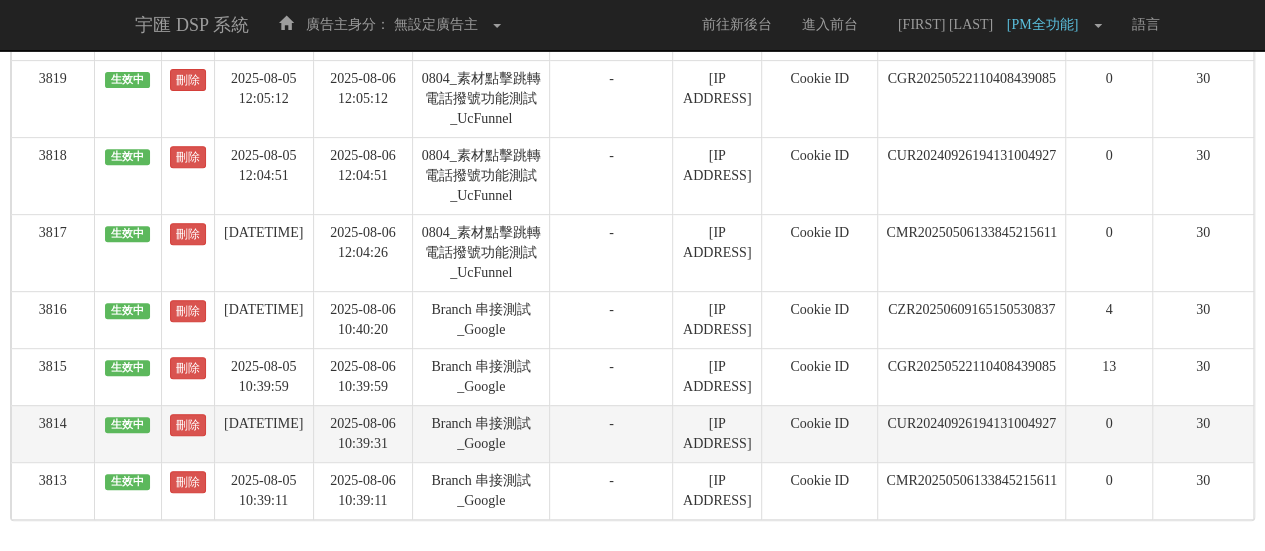 scroll, scrollTop: 494, scrollLeft: 0, axis: vertical 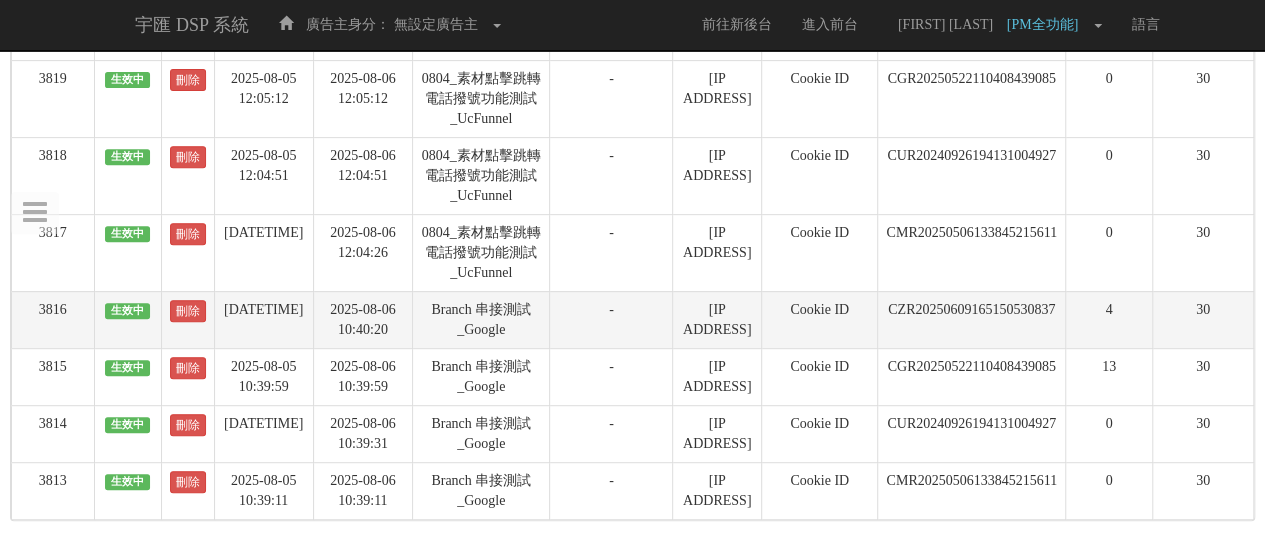 click on "CZR20250609165150530837" at bounding box center [972, 319] 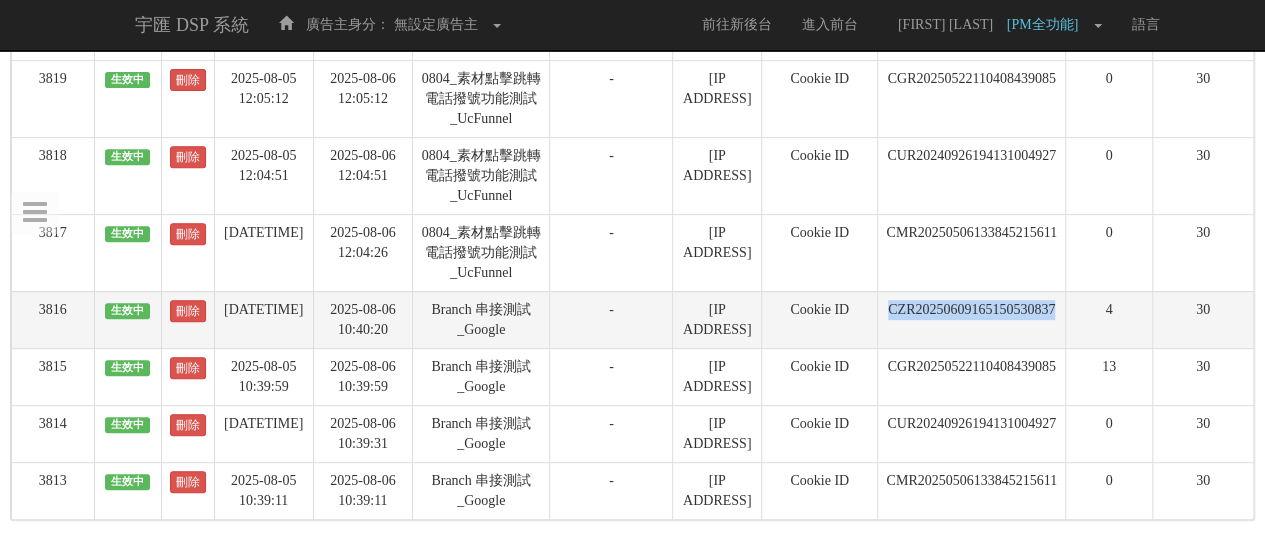 click on "CZR20250609165150530837" at bounding box center (972, 319) 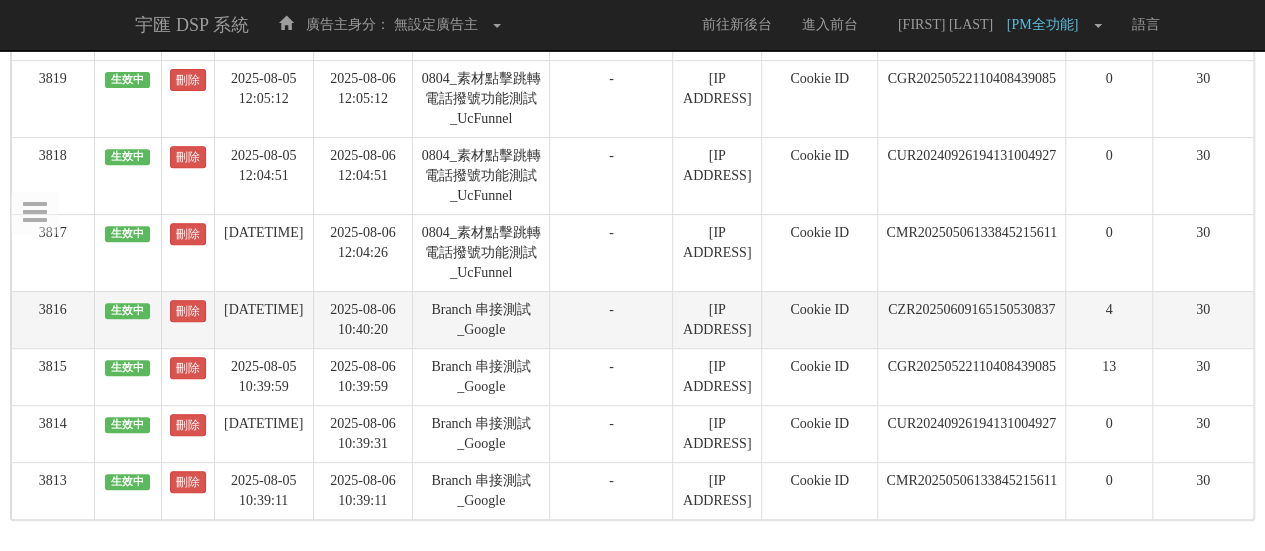 click on "CZR20250609165150530837" at bounding box center (972, 319) 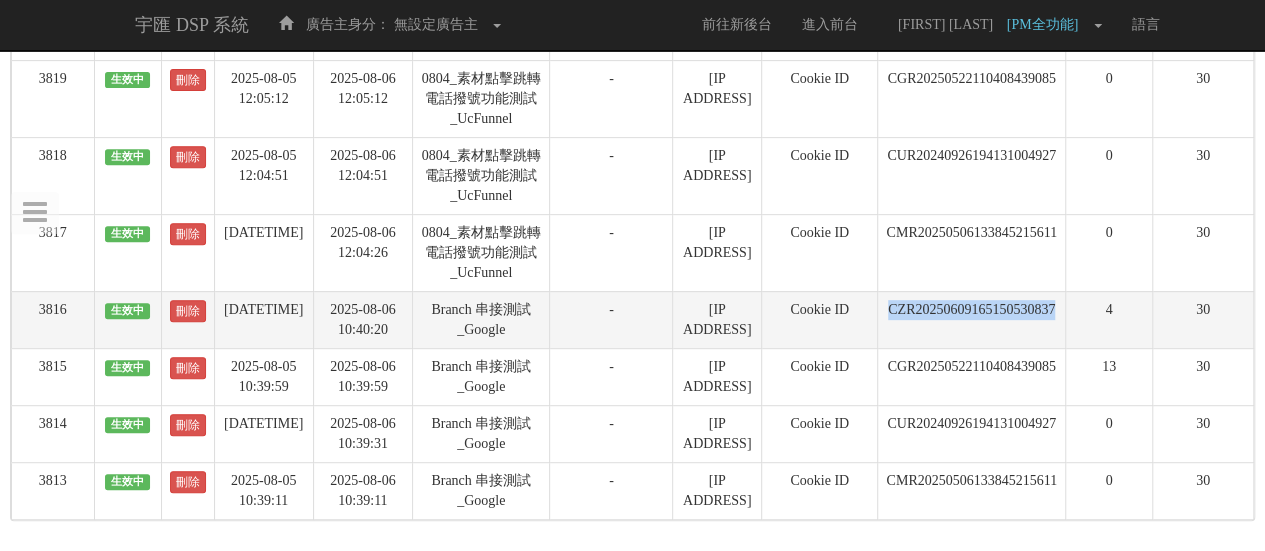 click on "CZR20250609165150530837" at bounding box center [972, 319] 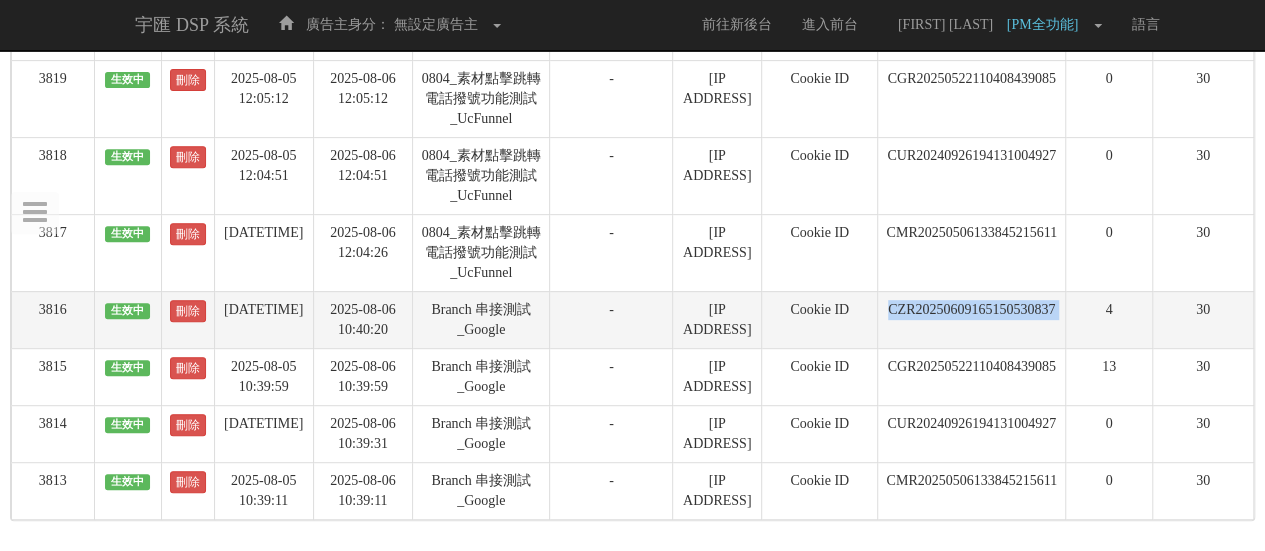 click on "CZR20250609165150530837" at bounding box center [972, 319] 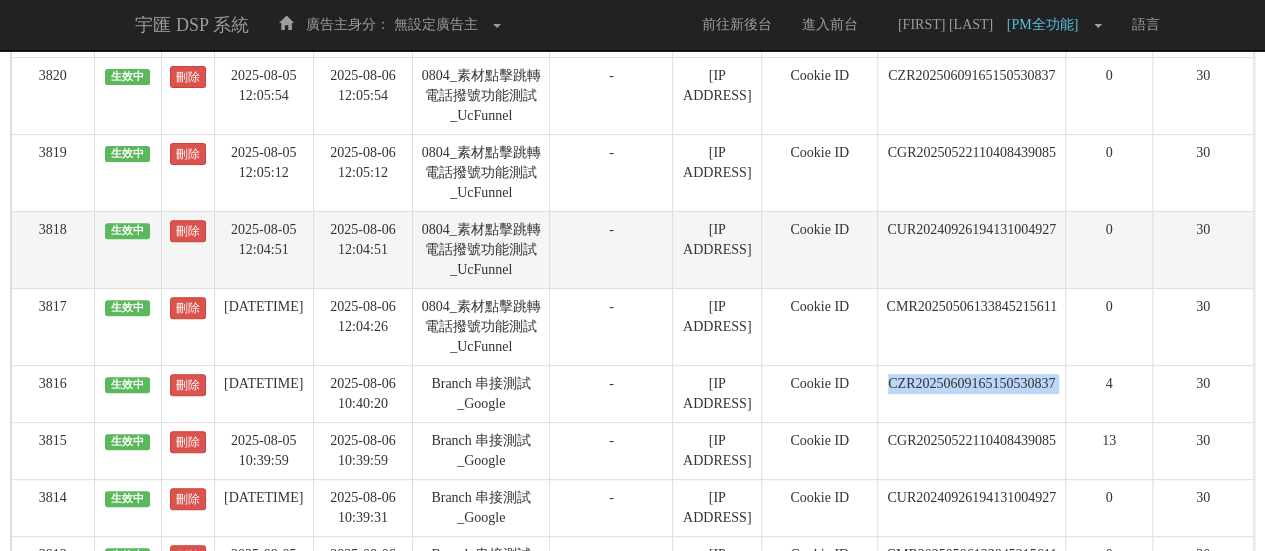 scroll, scrollTop: 0, scrollLeft: 0, axis: both 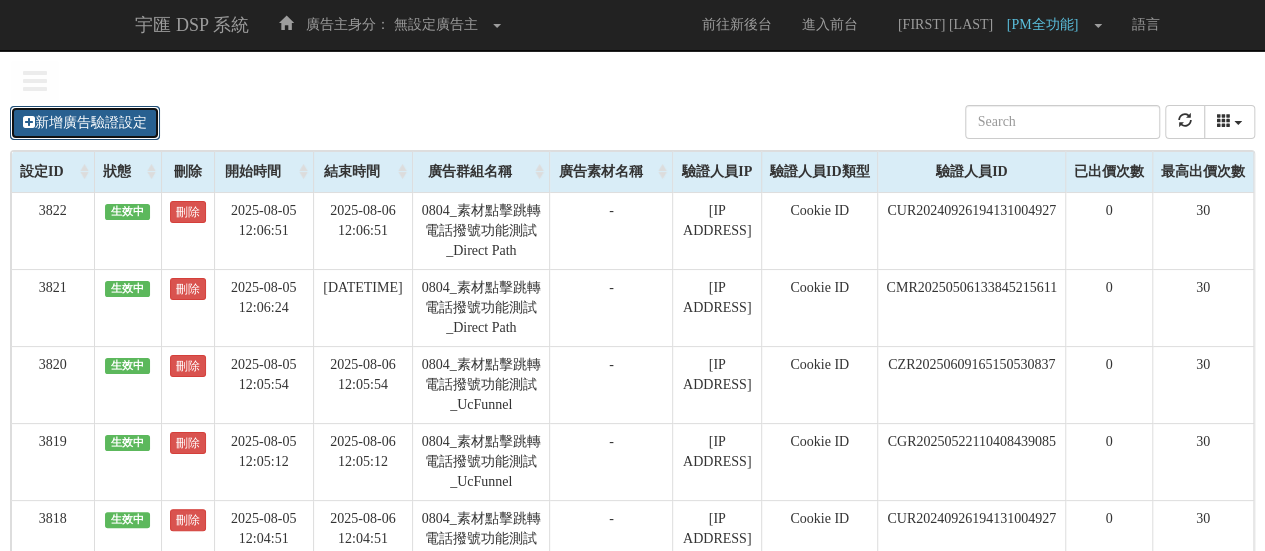 click on "新增廣告驗證設定" at bounding box center [85, 123] 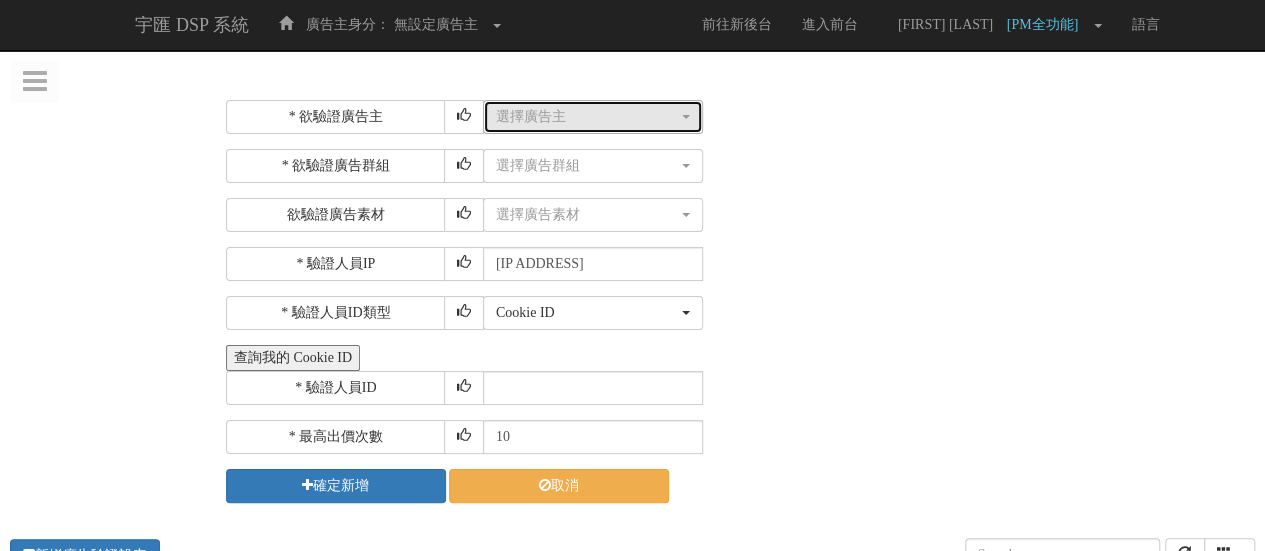 click on "選擇廣告主" at bounding box center (587, 117) 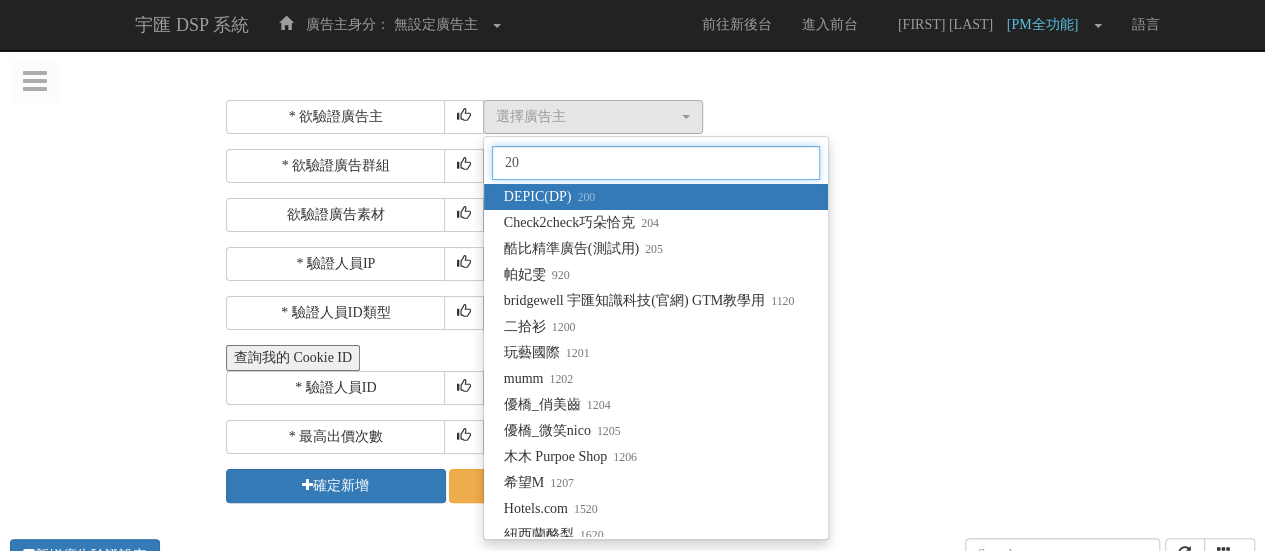 type on "205" 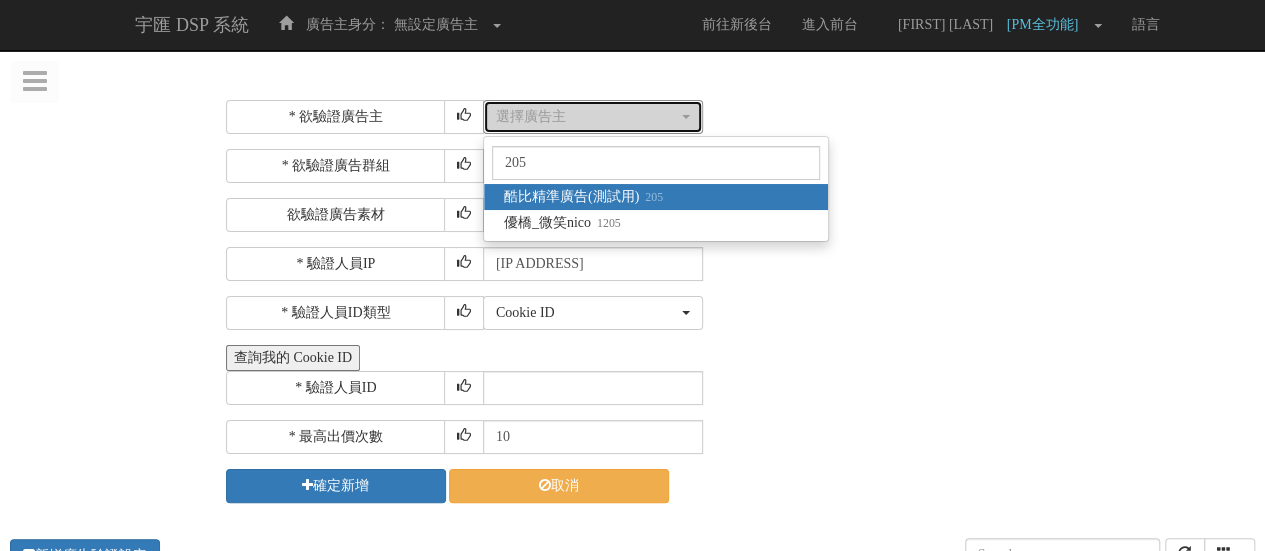 select on "205" 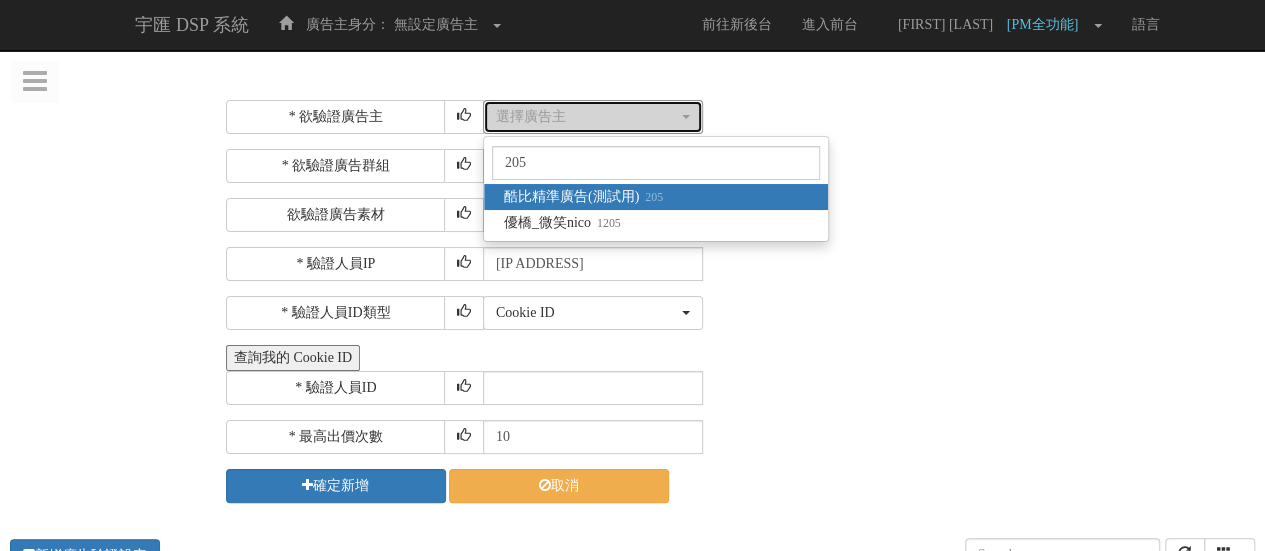 type 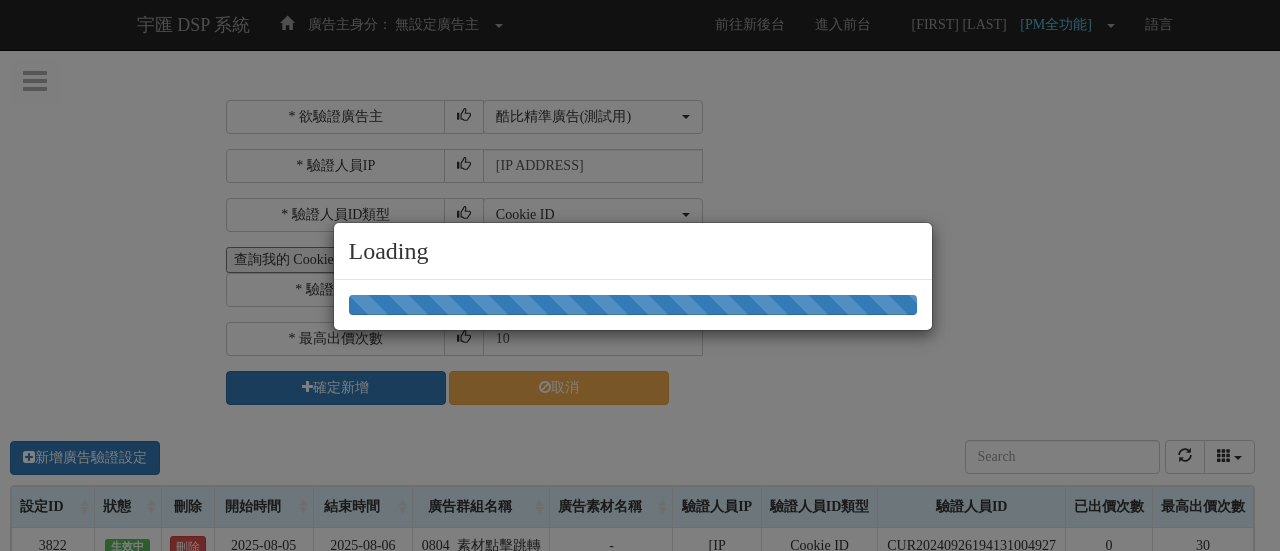 click on "Loading" at bounding box center (640, 275) 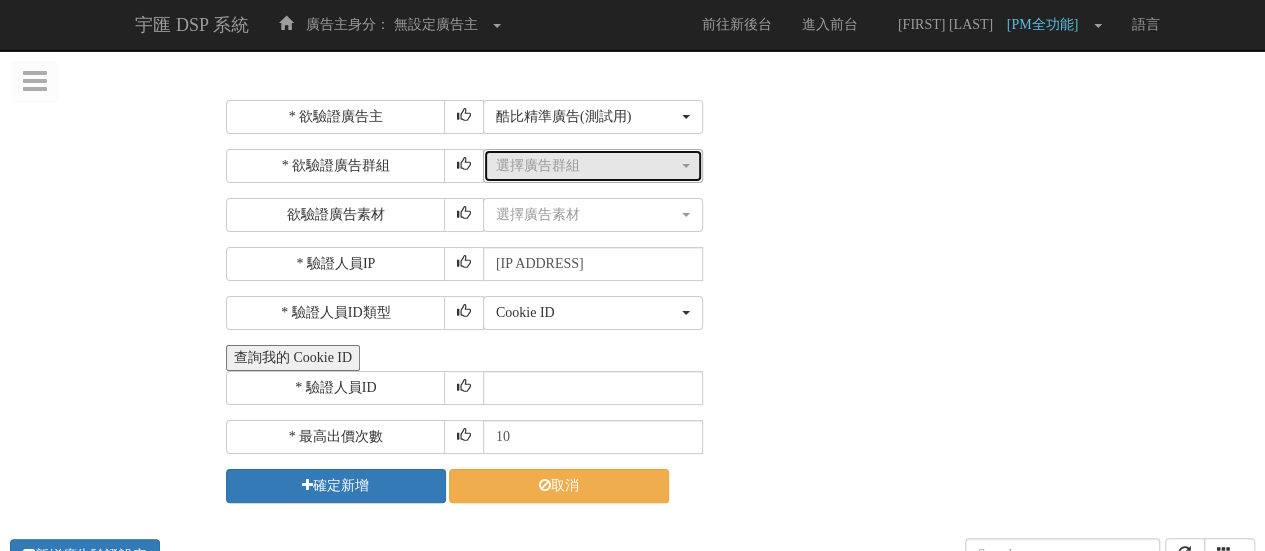 drag, startPoint x: 624, startPoint y: 177, endPoint x: 614, endPoint y: 187, distance: 14.142136 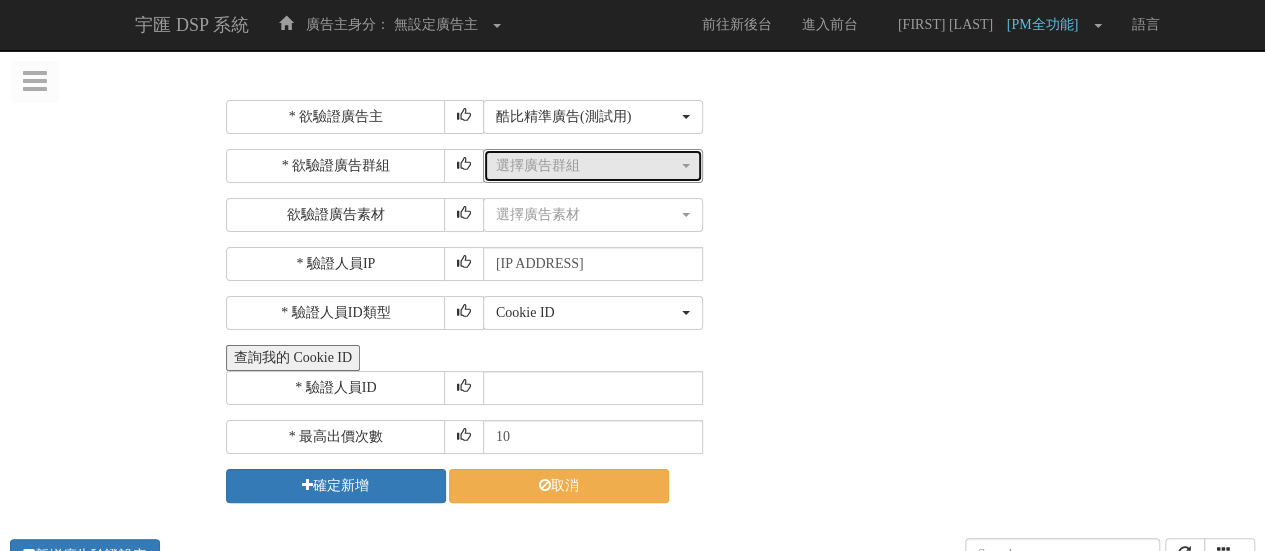 click on "選擇廣告群組" at bounding box center [593, 166] 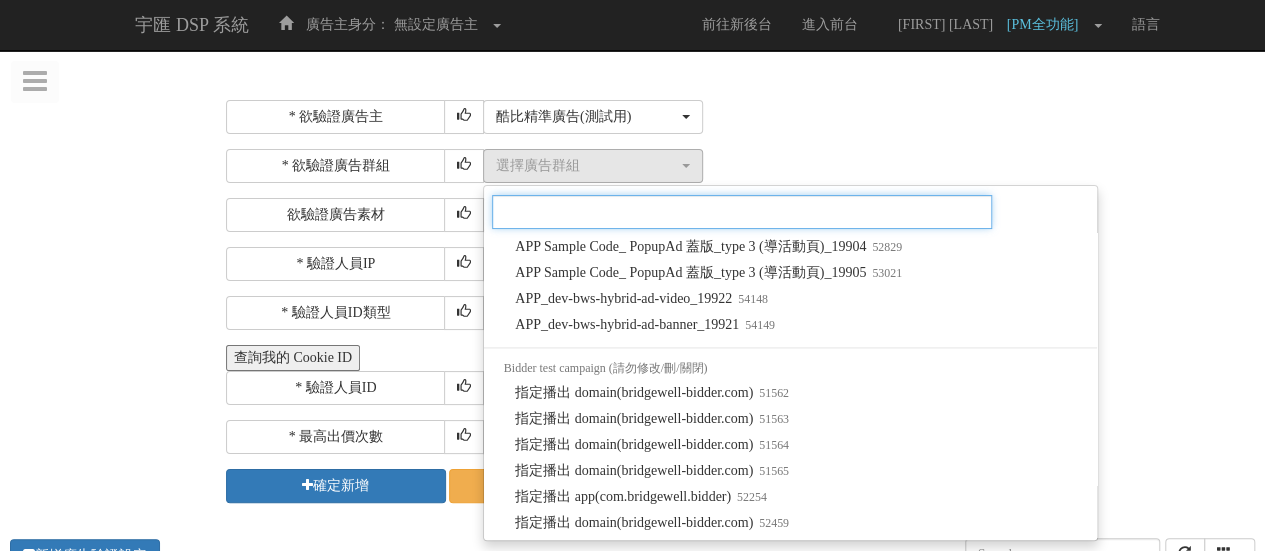 scroll, scrollTop: 1891, scrollLeft: 0, axis: vertical 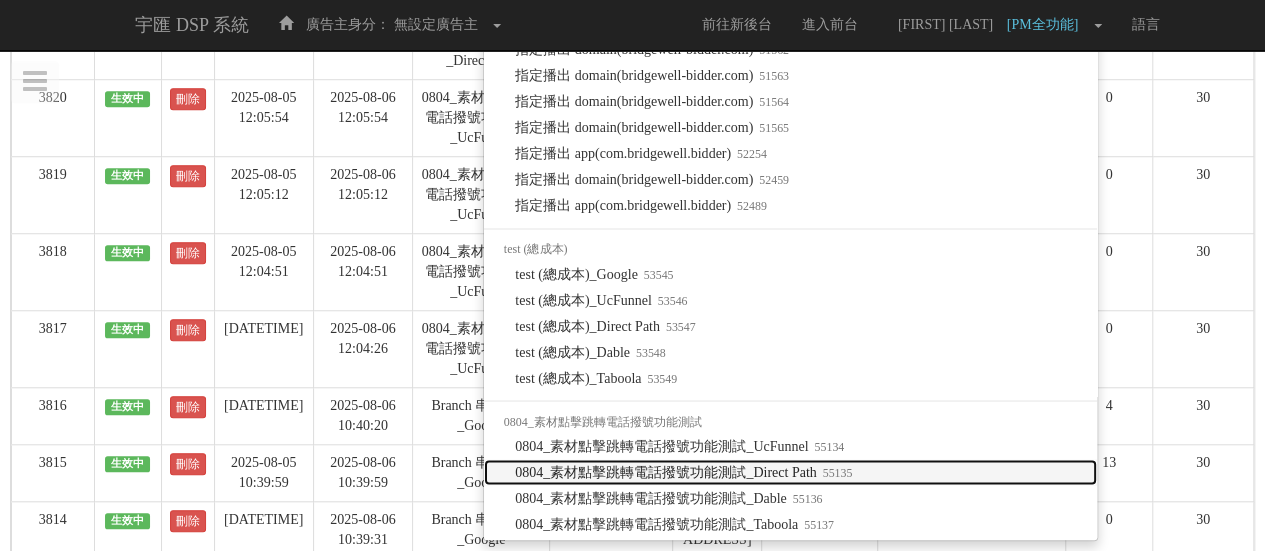 click on "[DATE]_素材點擊跳轉電話撥號功能測試_Direct Path [NUMBER]" at bounding box center (683, 472) 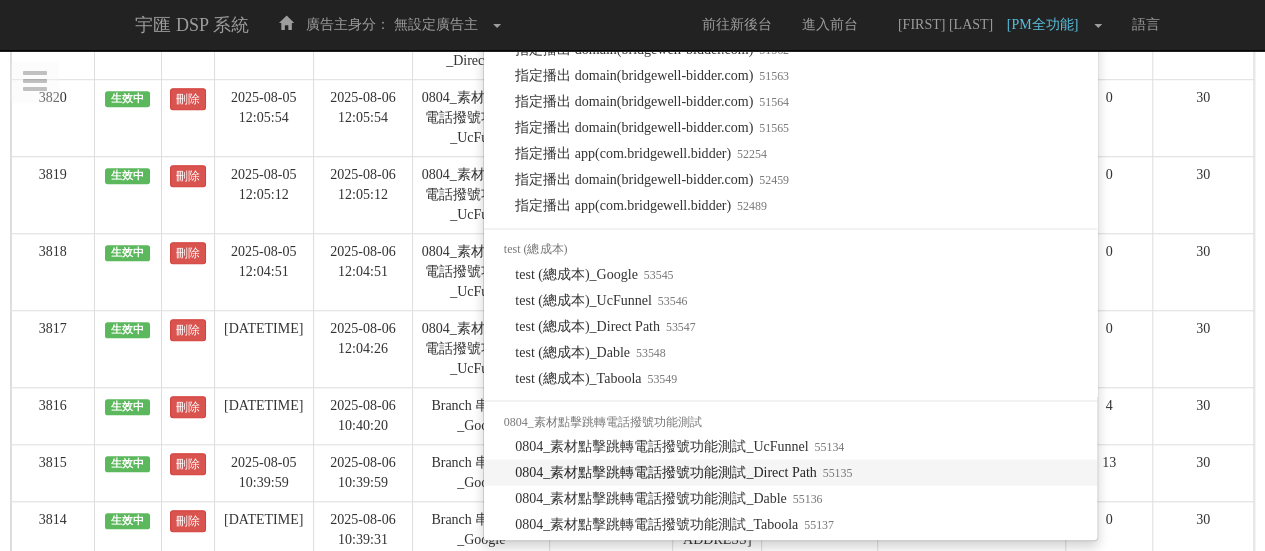 select on "55135" 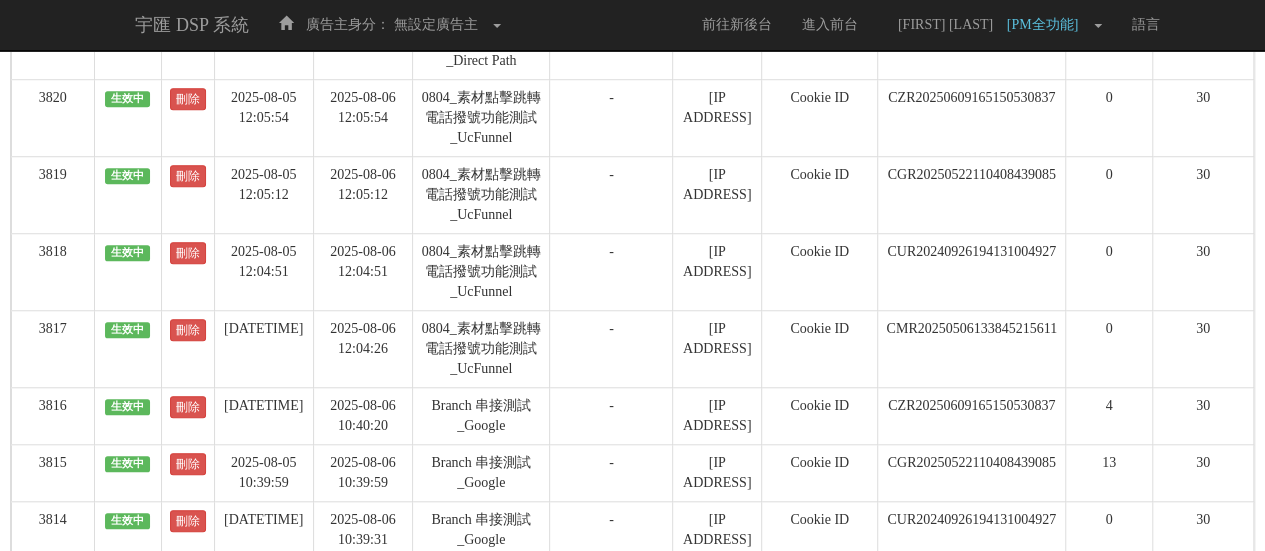 scroll, scrollTop: 0, scrollLeft: 0, axis: both 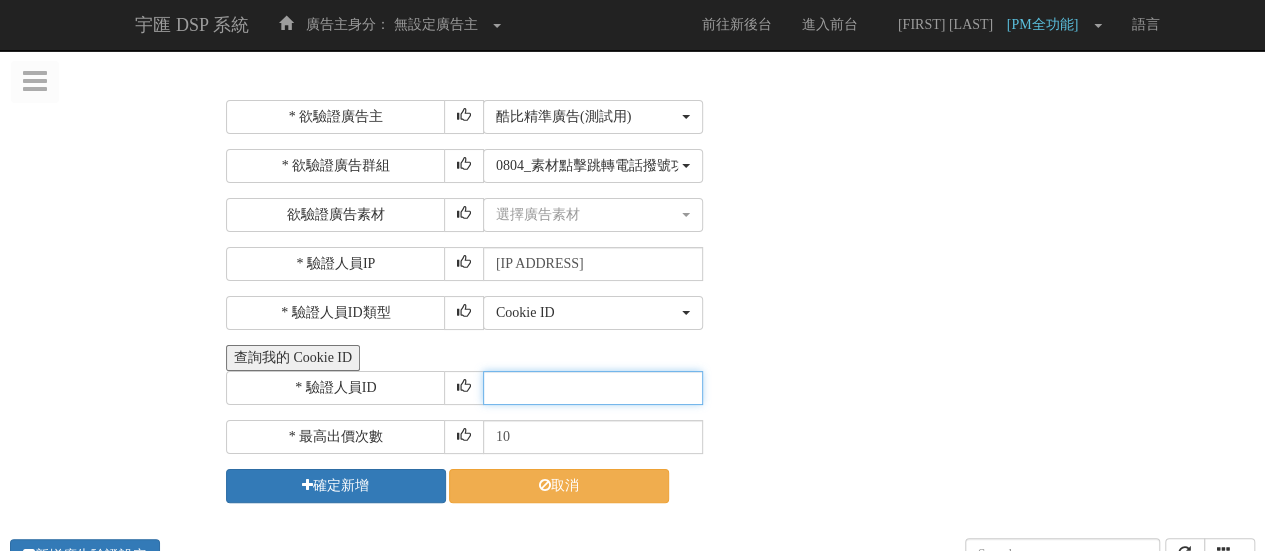 click at bounding box center (593, 388) 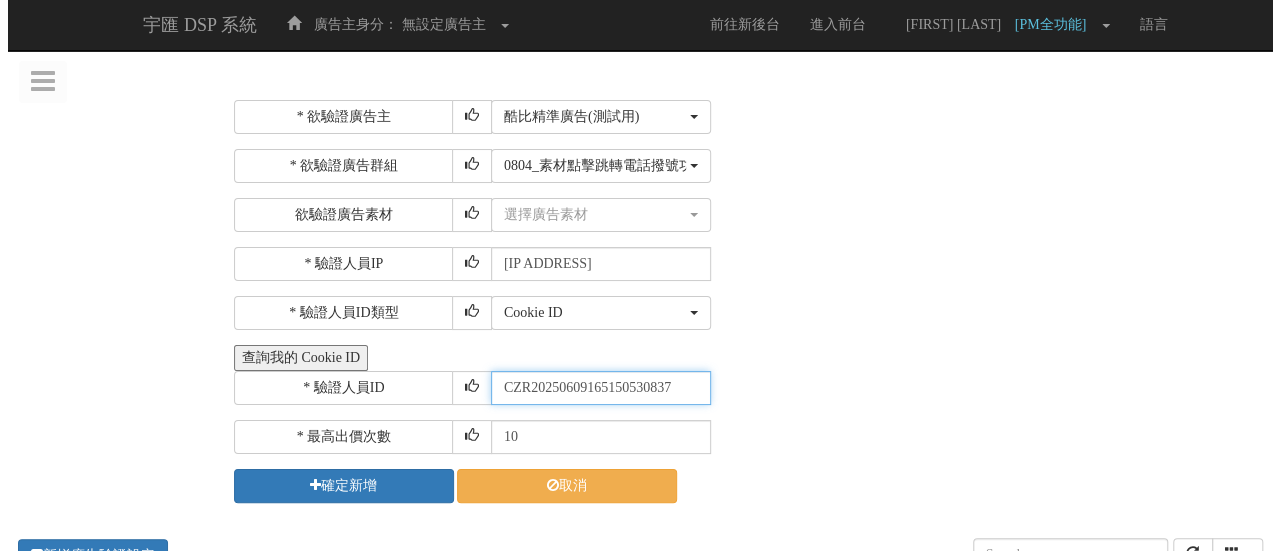 scroll, scrollTop: 0, scrollLeft: 0, axis: both 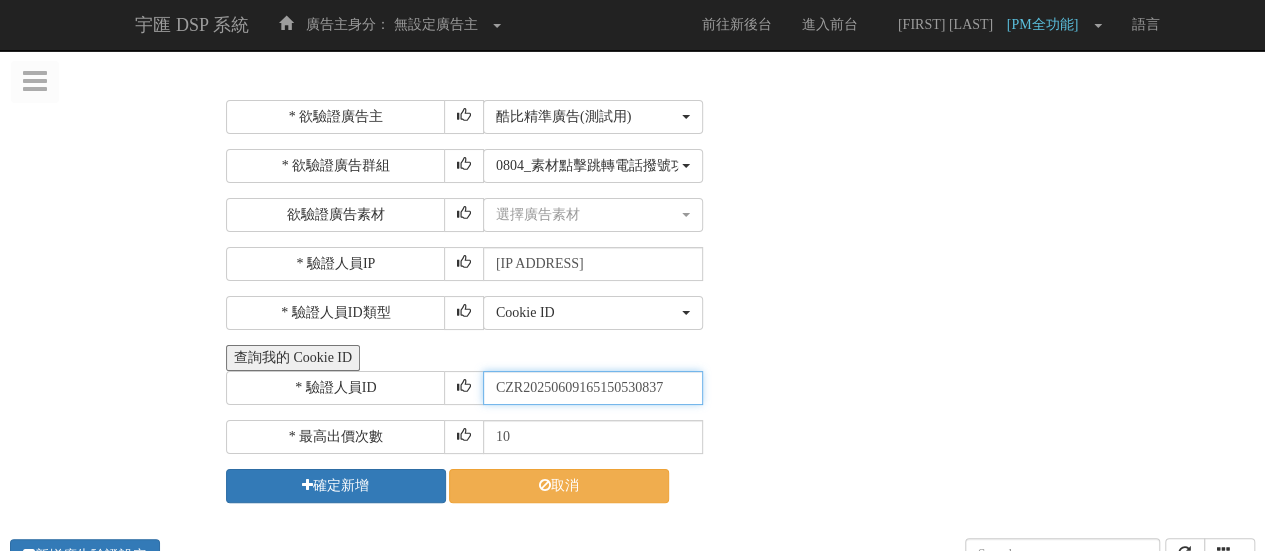 type on "CZR20250609165150530837" 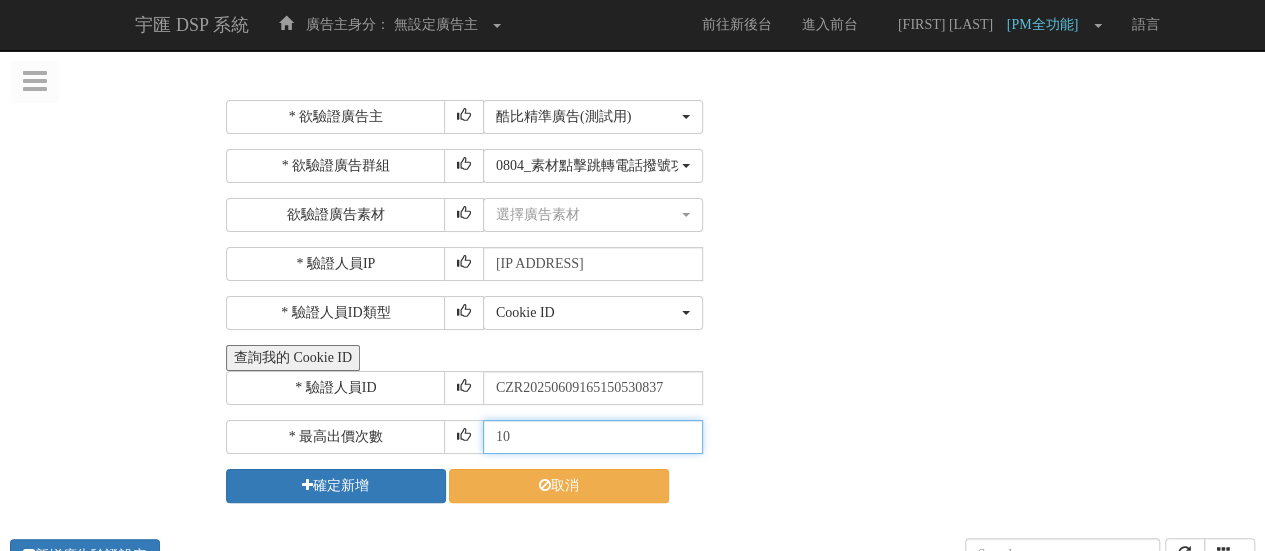 drag, startPoint x: 565, startPoint y: 435, endPoint x: 242, endPoint y: 419, distance: 323.39606 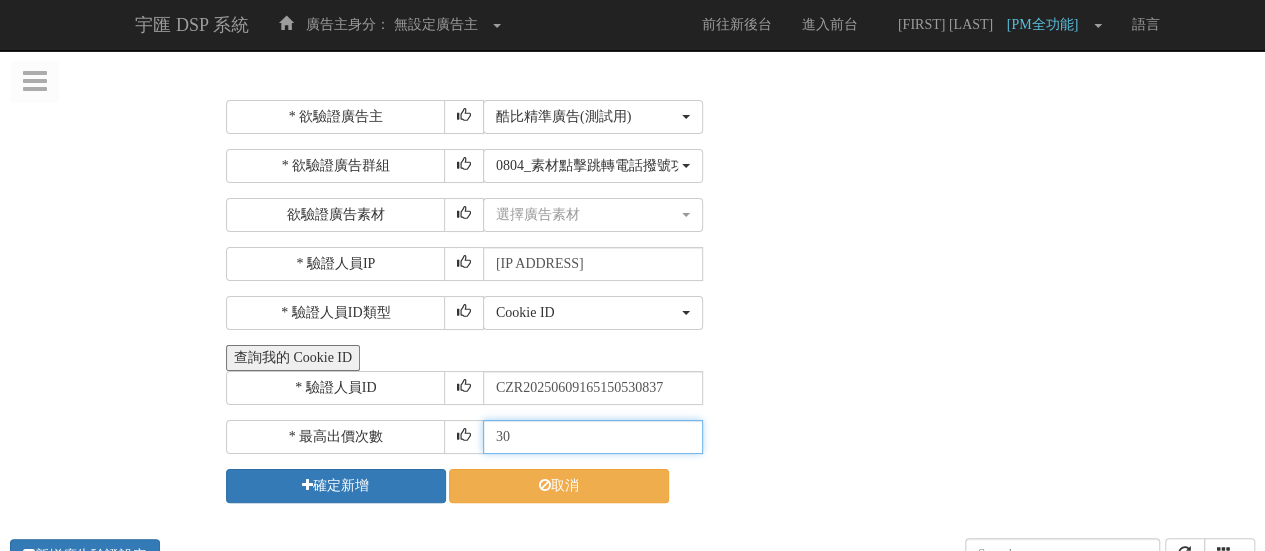 type on "30" 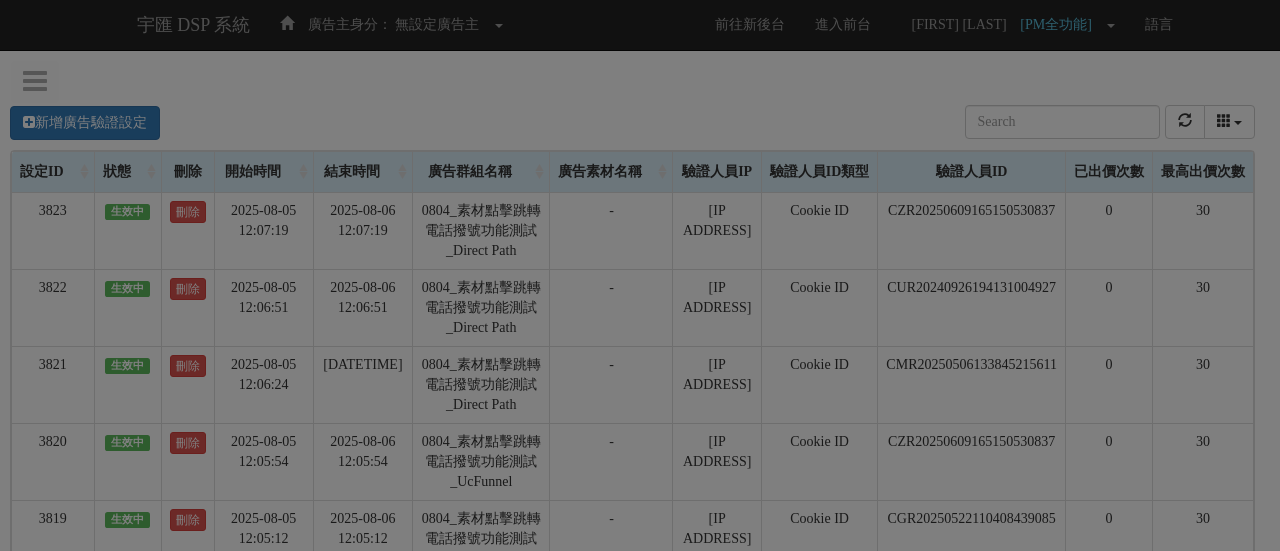 click on "Loading" at bounding box center (640, 275) 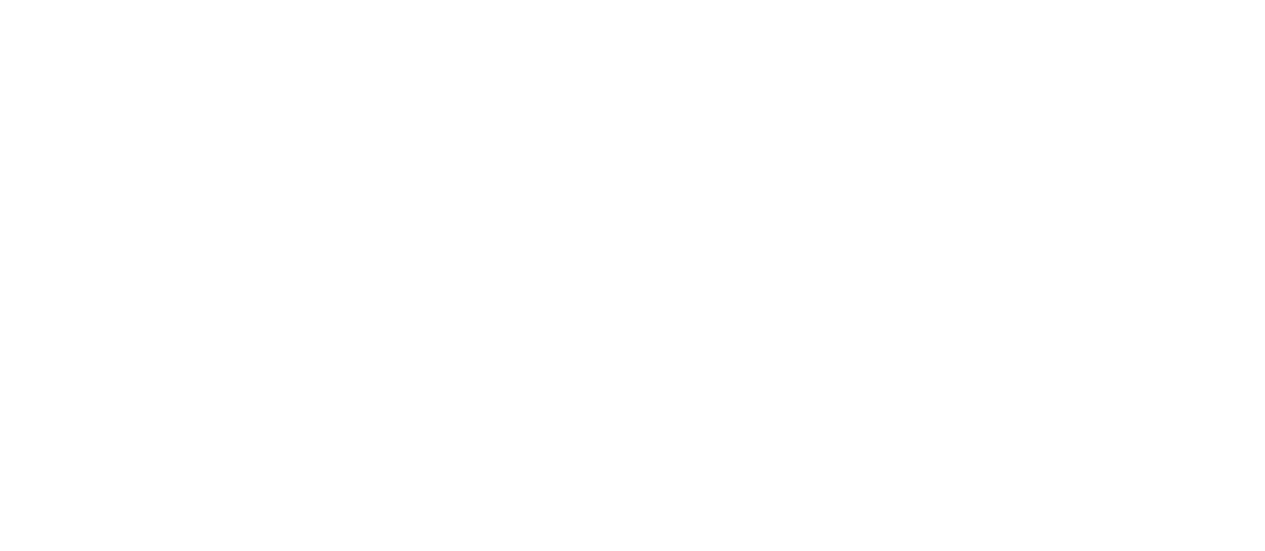 scroll, scrollTop: 0, scrollLeft: 0, axis: both 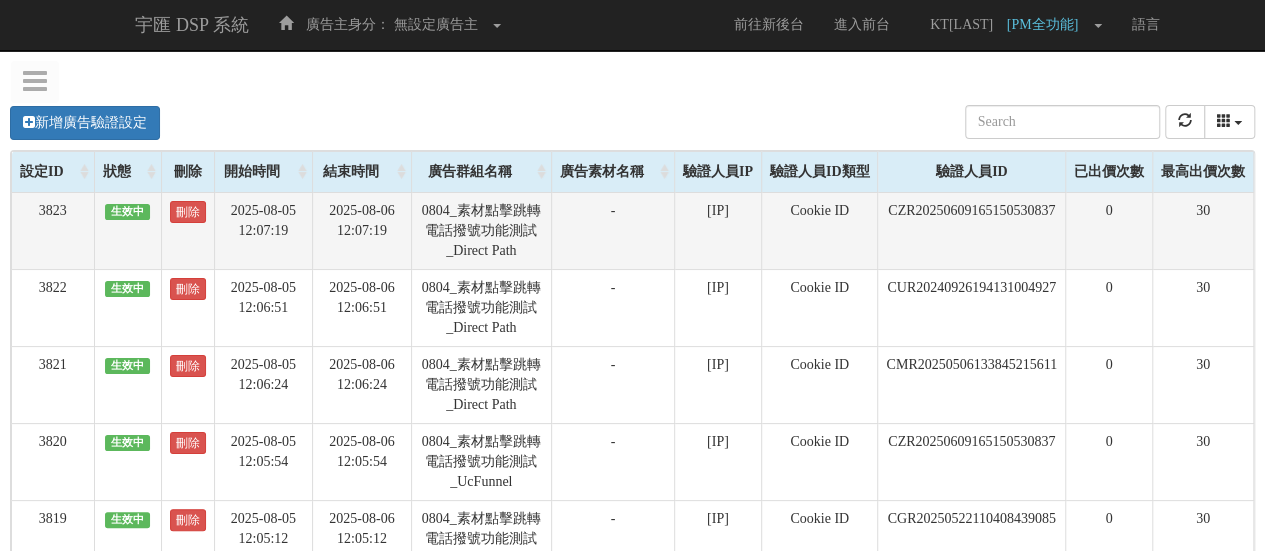 click on "0804_素材點擊跳轉電話撥號功能測試_Direct Path" at bounding box center (481, 230) 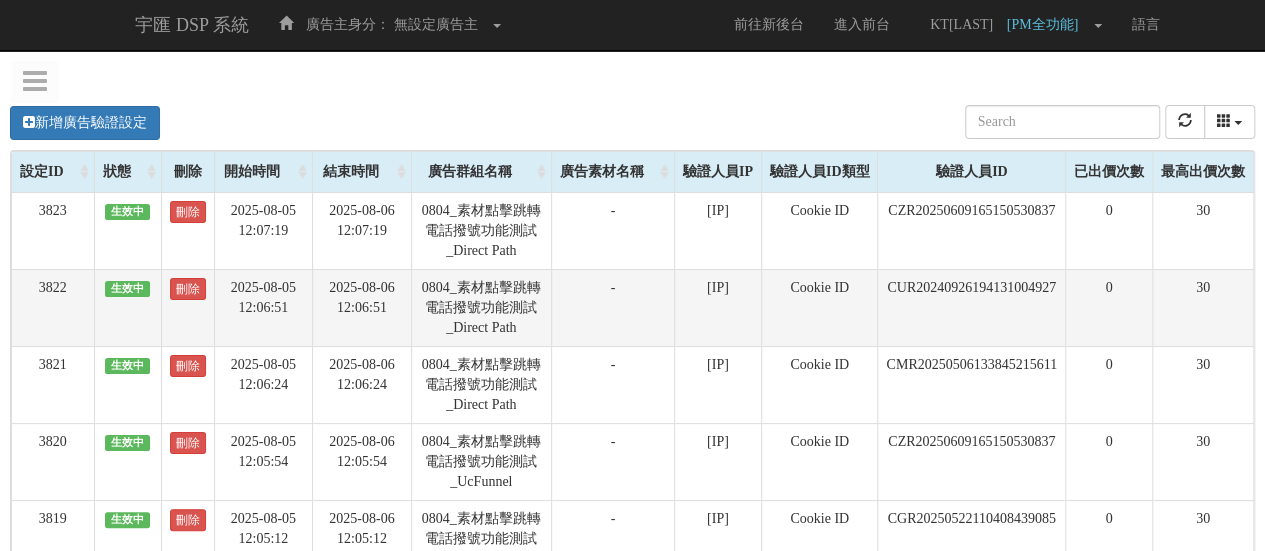 click on "0804_素材點擊跳轉電話撥號功能測試_Direct Path" at bounding box center (481, 307) 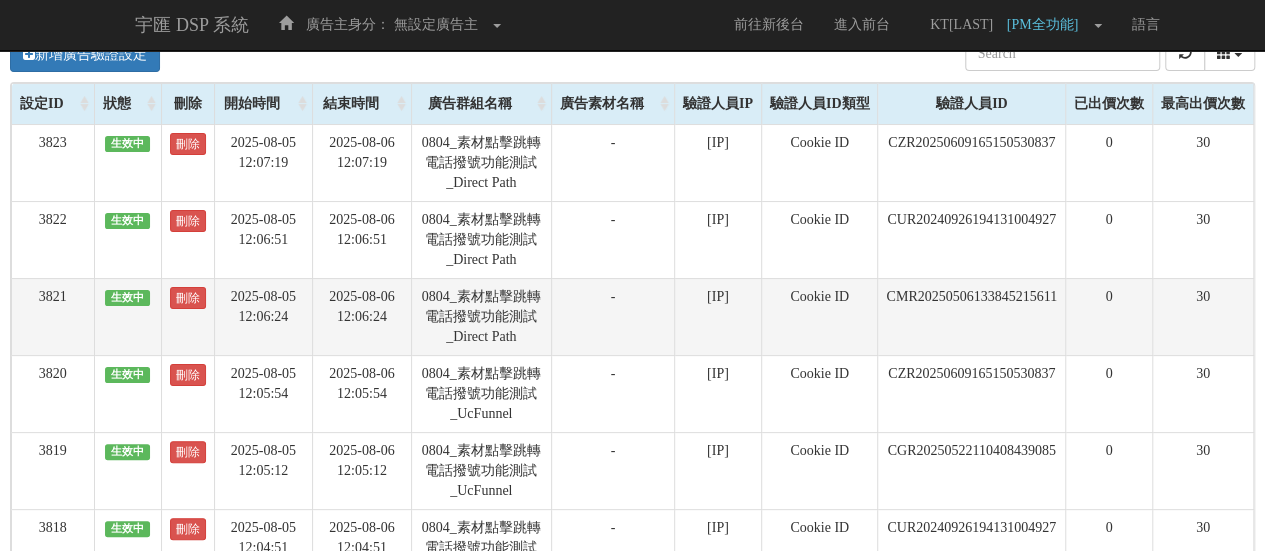 scroll, scrollTop: 100, scrollLeft: 0, axis: vertical 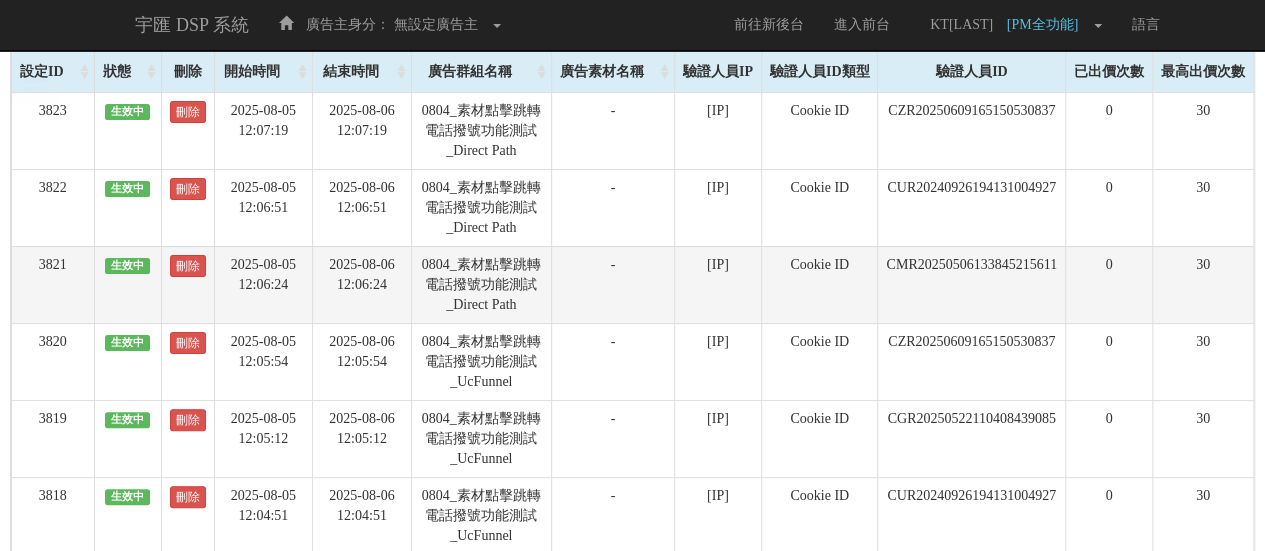 click on "0804_素材點擊跳轉電話撥號功能測試_Direct Path" at bounding box center [481, 284] 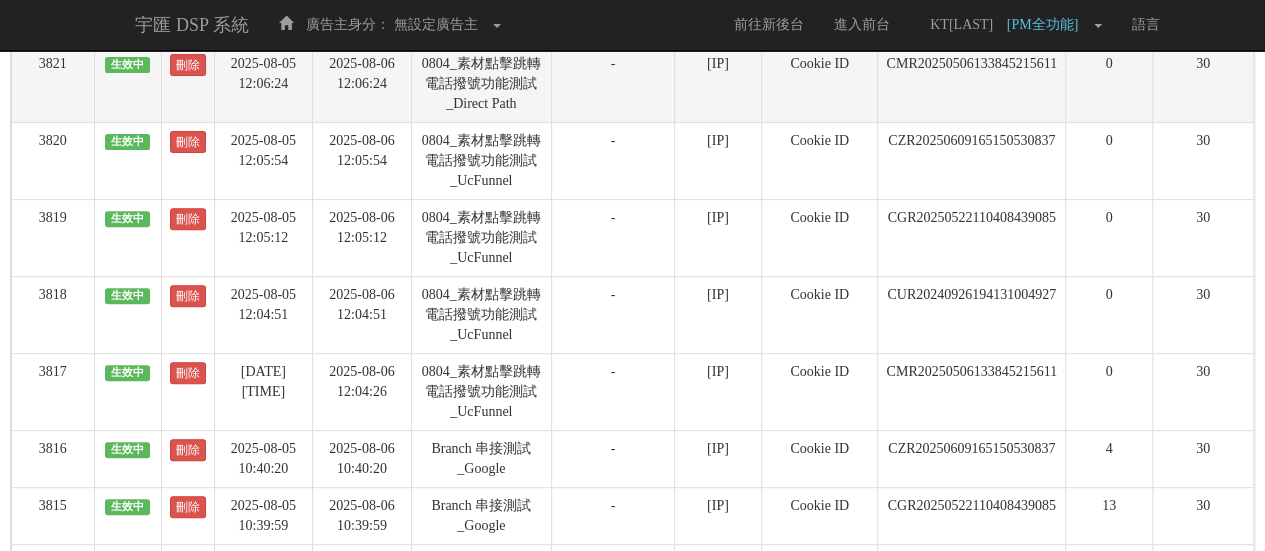 scroll, scrollTop: 590, scrollLeft: 0, axis: vertical 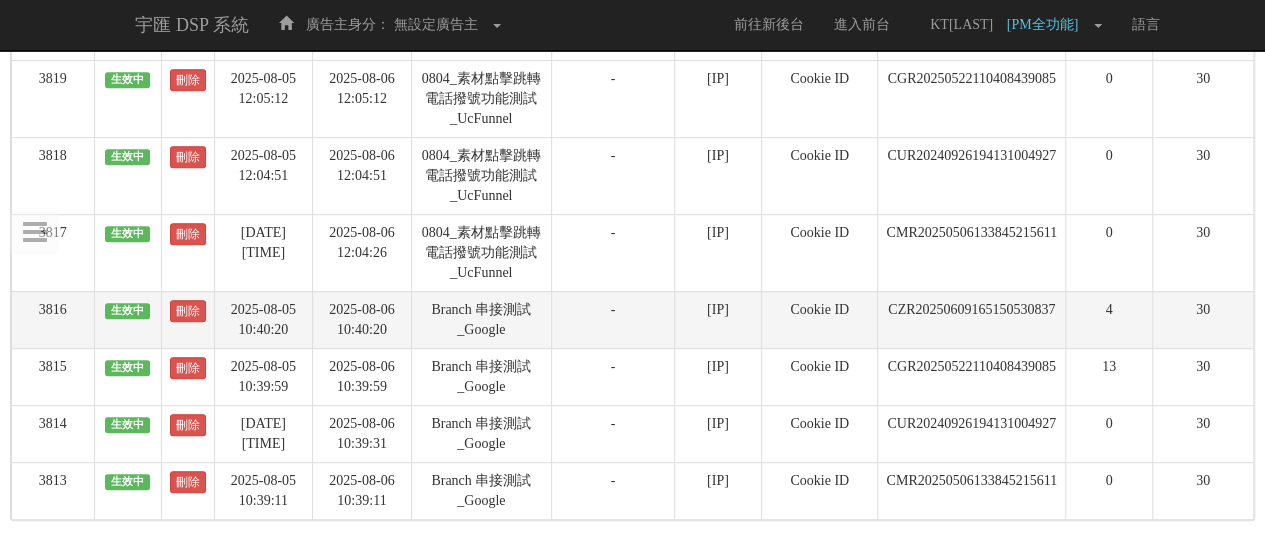 click on "CZR20250609165150530837" at bounding box center [972, 319] 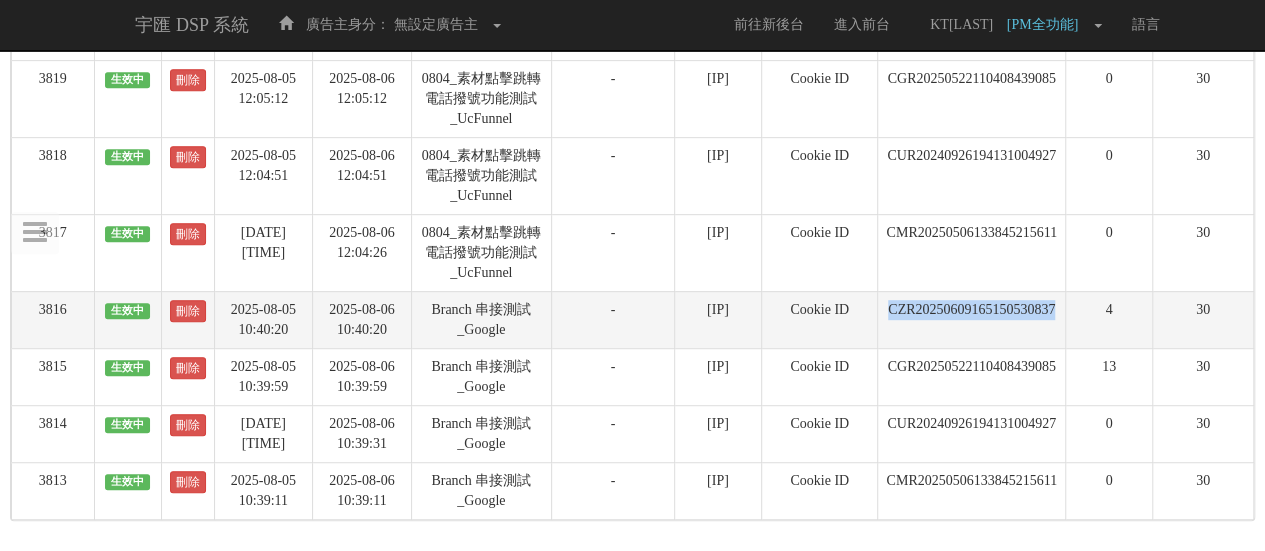 click on "CZR20250609165150530837" at bounding box center (972, 319) 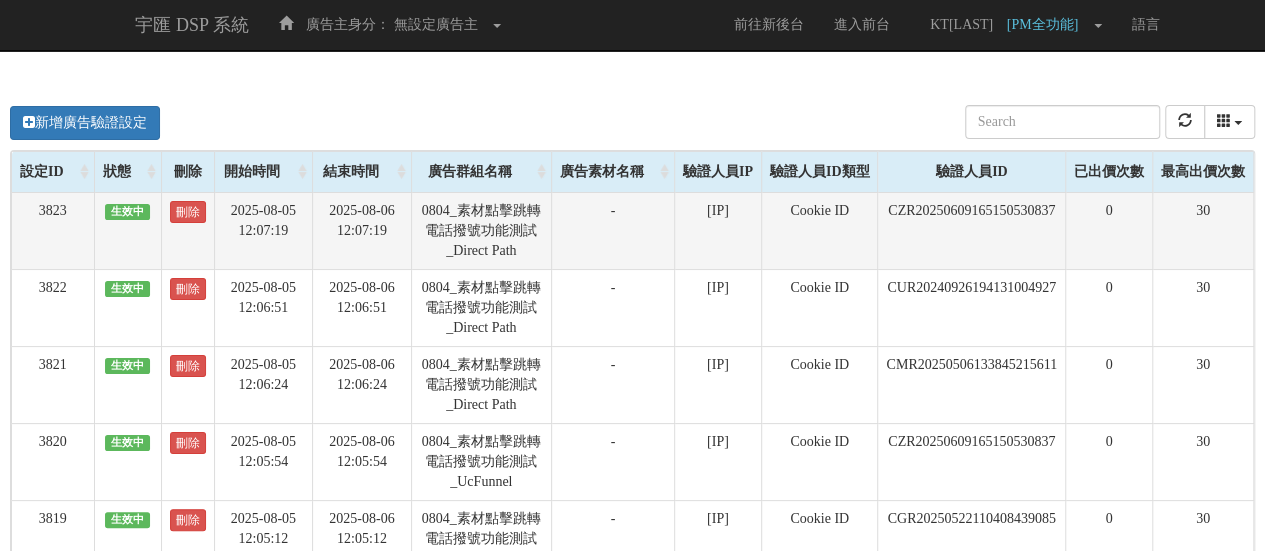 scroll, scrollTop: 100, scrollLeft: 0, axis: vertical 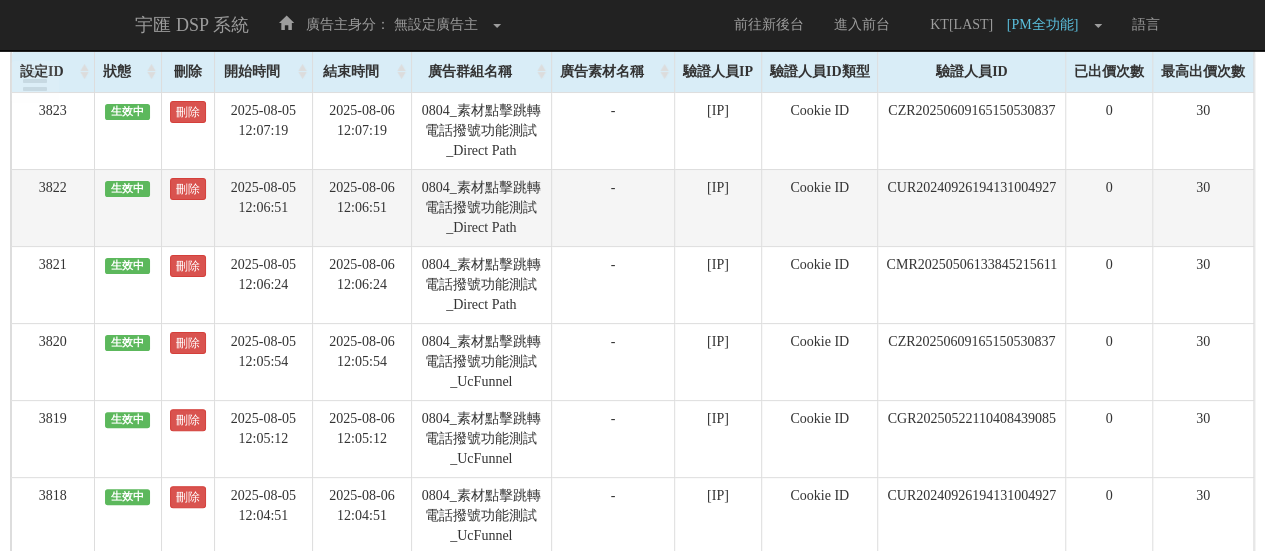click on "CUR20240926194131004927" at bounding box center [972, 207] 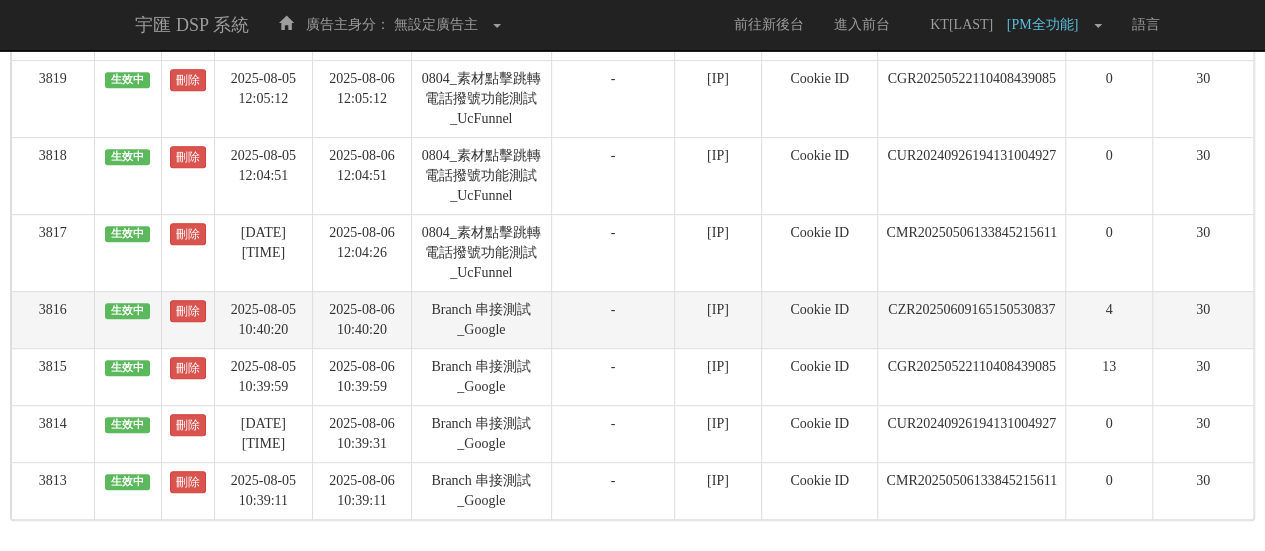 scroll, scrollTop: 590, scrollLeft: 0, axis: vertical 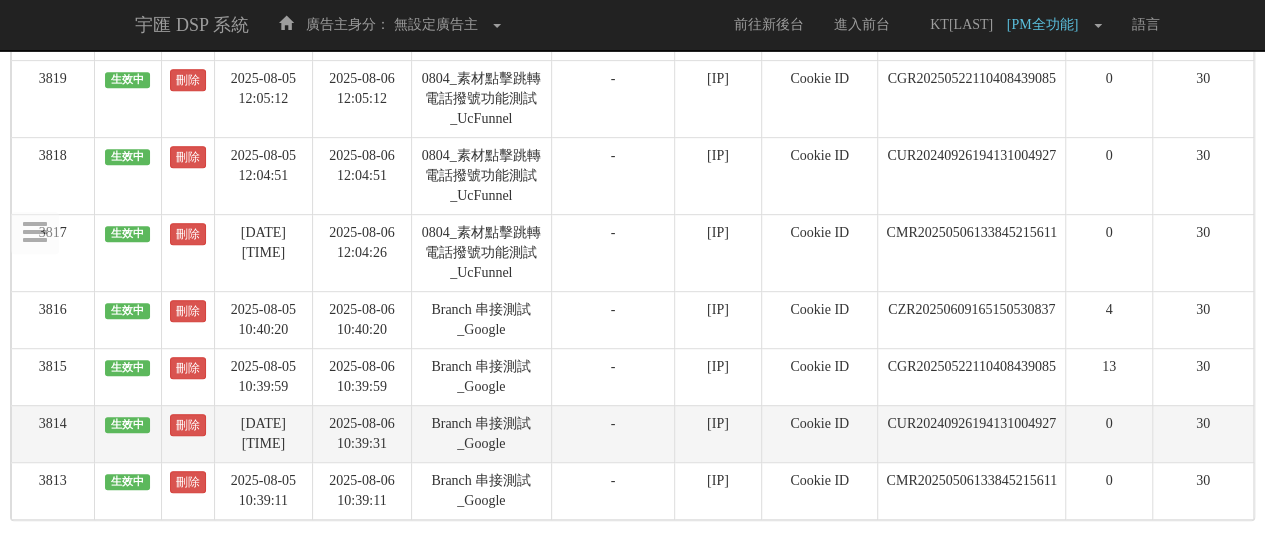 click on "CUR20240926194131004927" at bounding box center [972, 433] 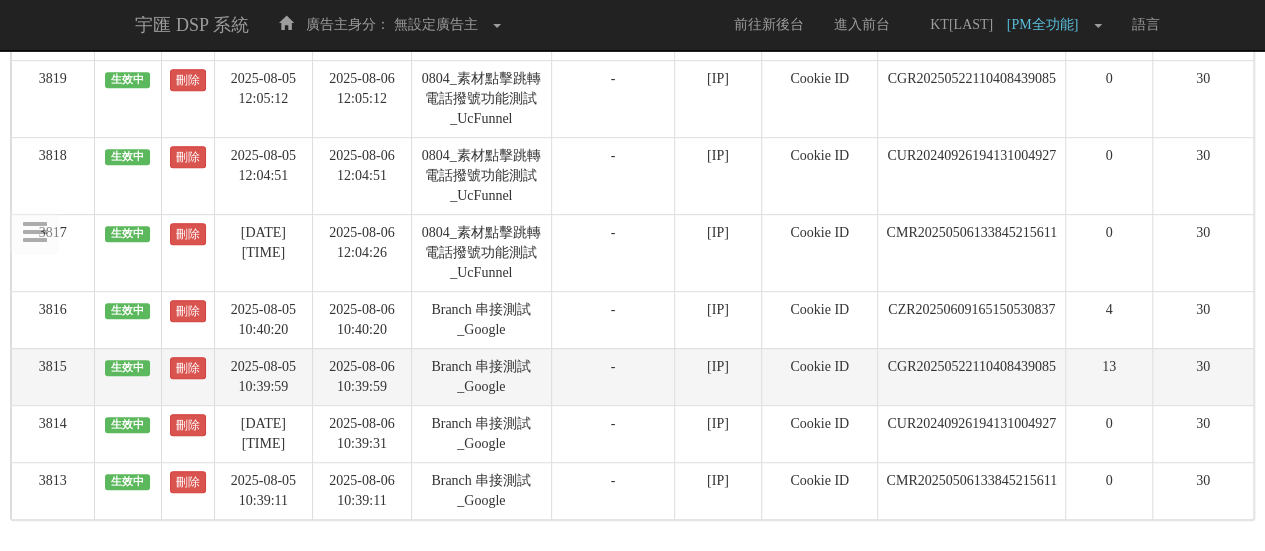 click on "CGR20250522110408439085" at bounding box center [972, 376] 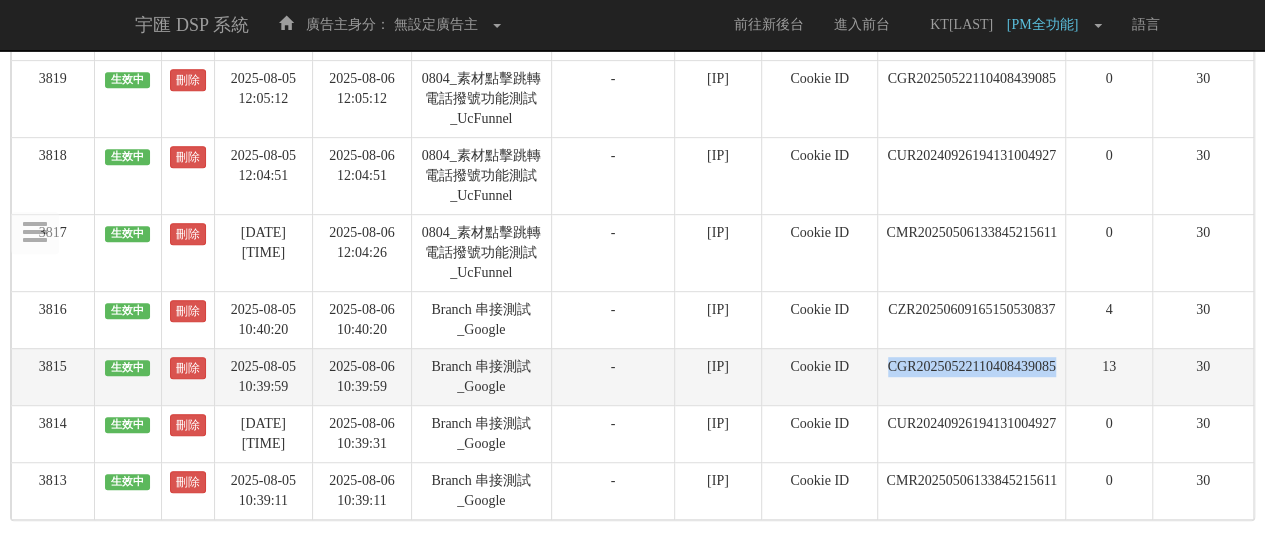 click on "CGR20250522110408439085" at bounding box center (972, 376) 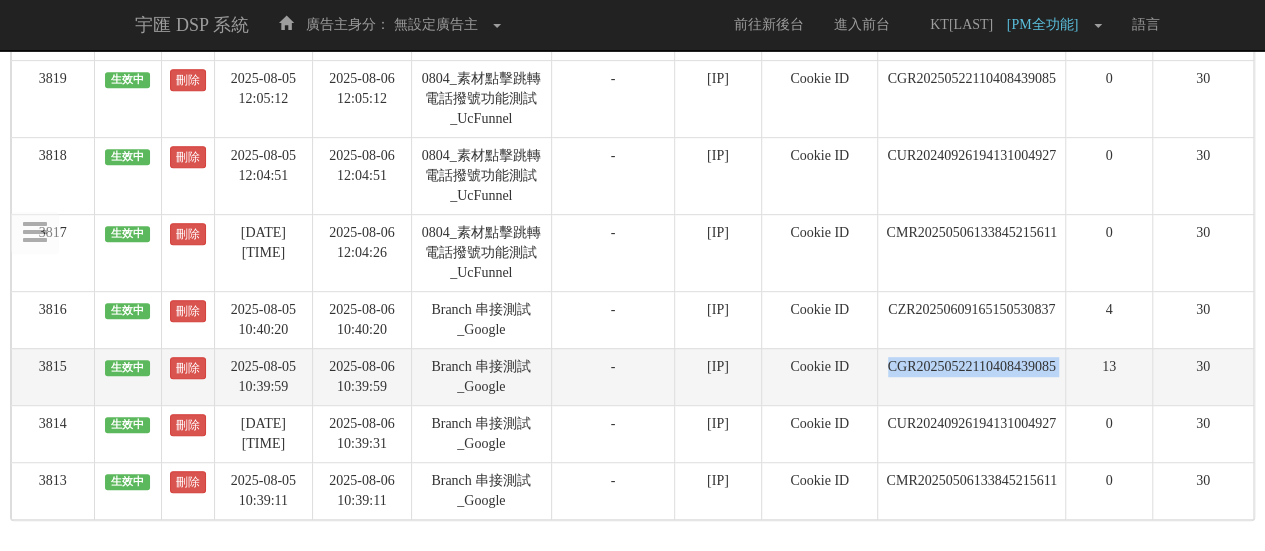 click on "CGR20250522110408439085" at bounding box center (972, 376) 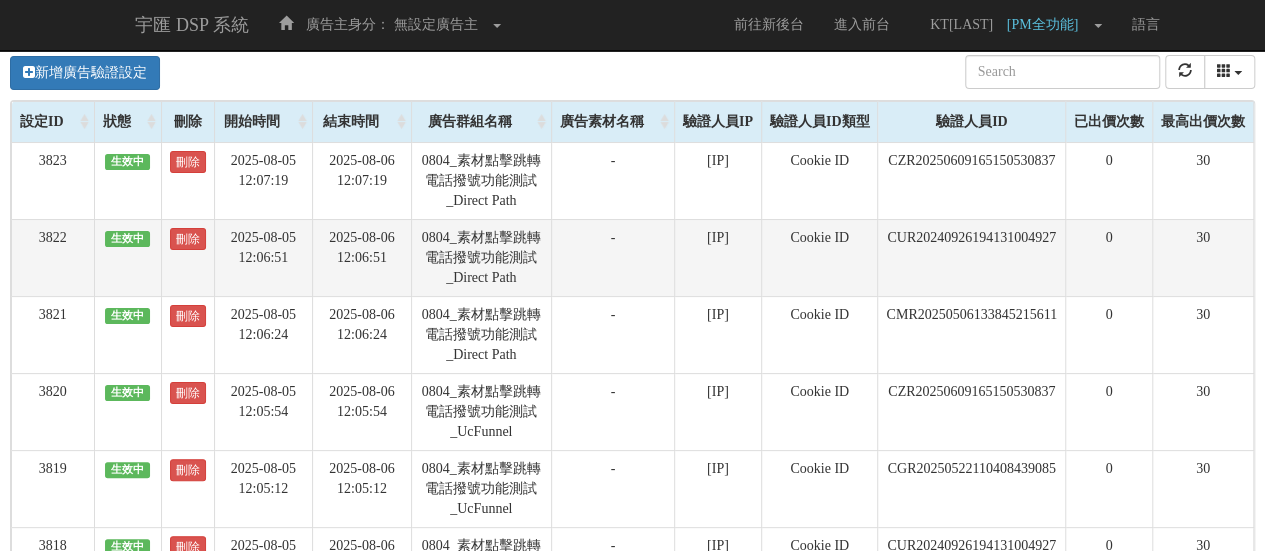scroll, scrollTop: 0, scrollLeft: 0, axis: both 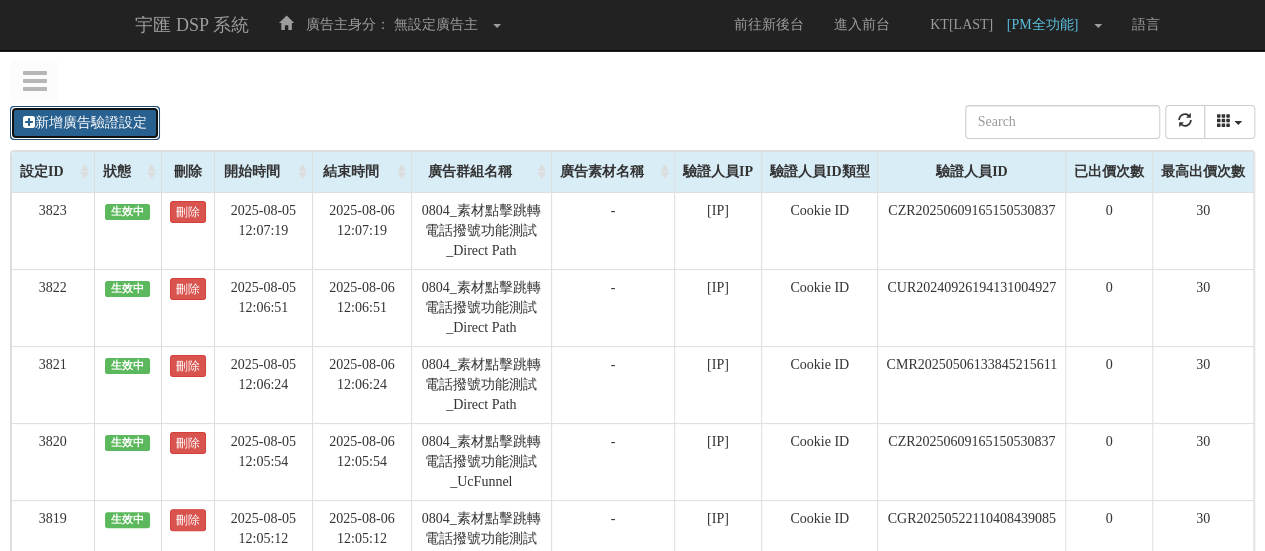 click on "新增廣告驗證設定" at bounding box center [85, 123] 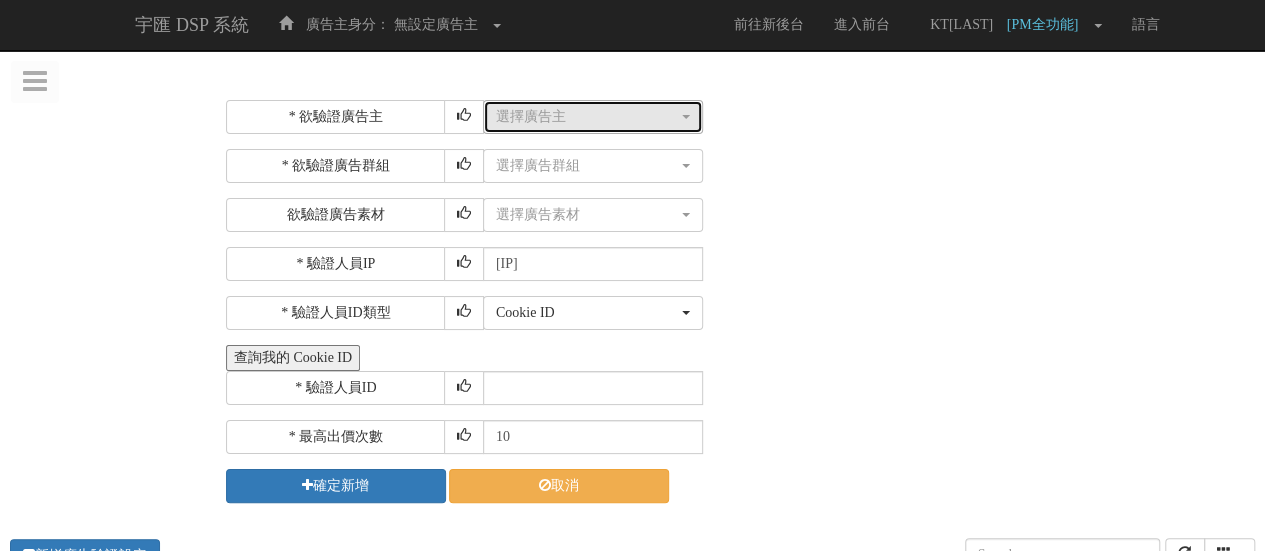 click on "選擇廣告主" at bounding box center (587, 117) 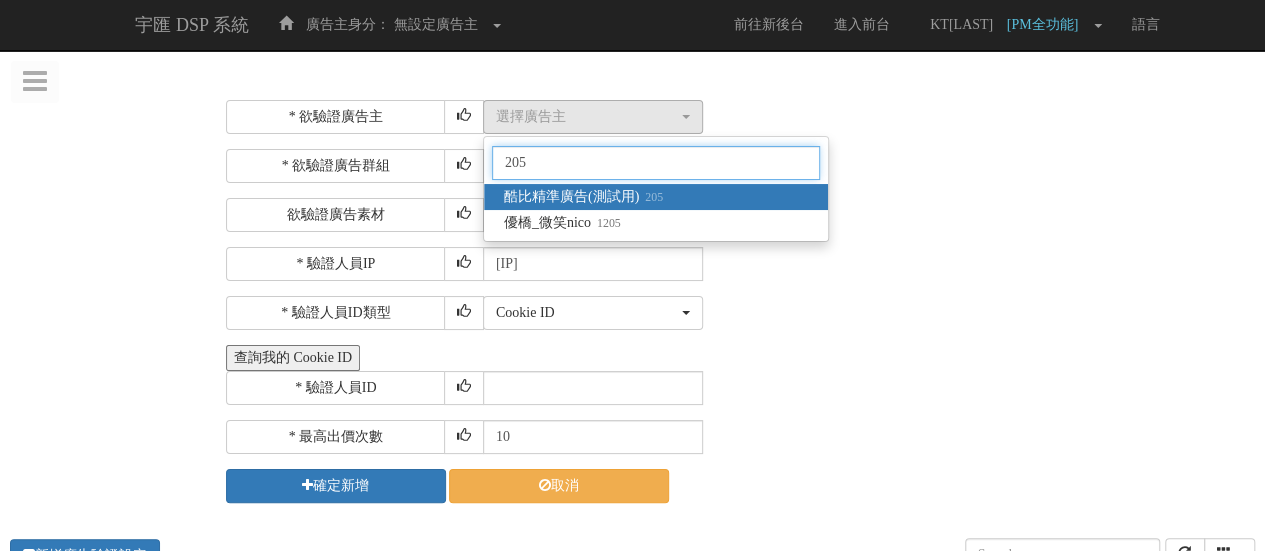 type on "205" 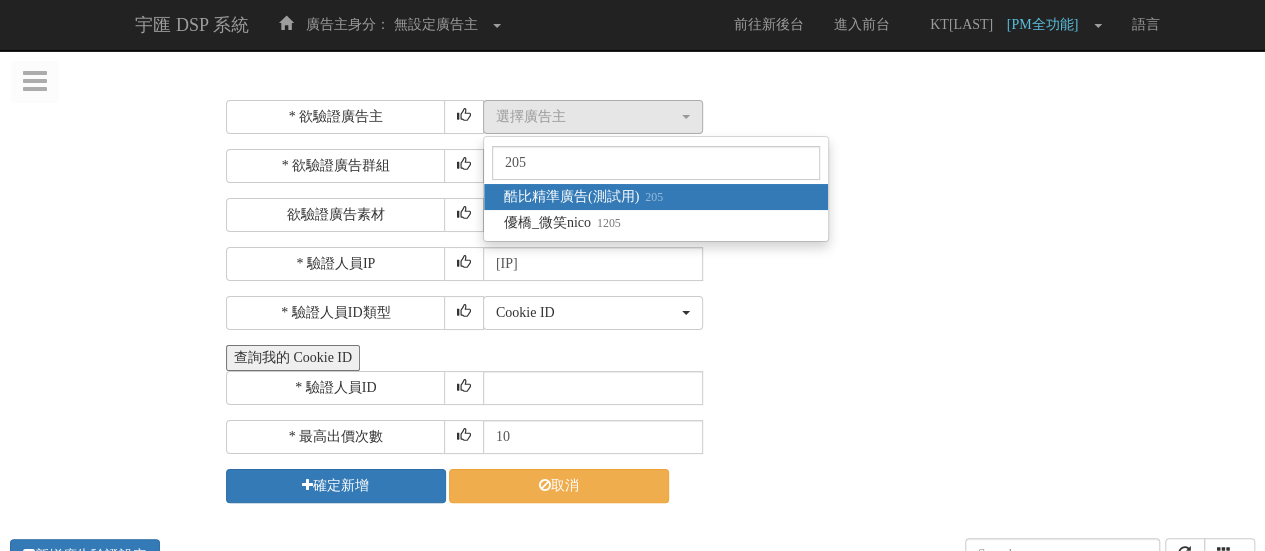 click on "205" at bounding box center [651, 197] 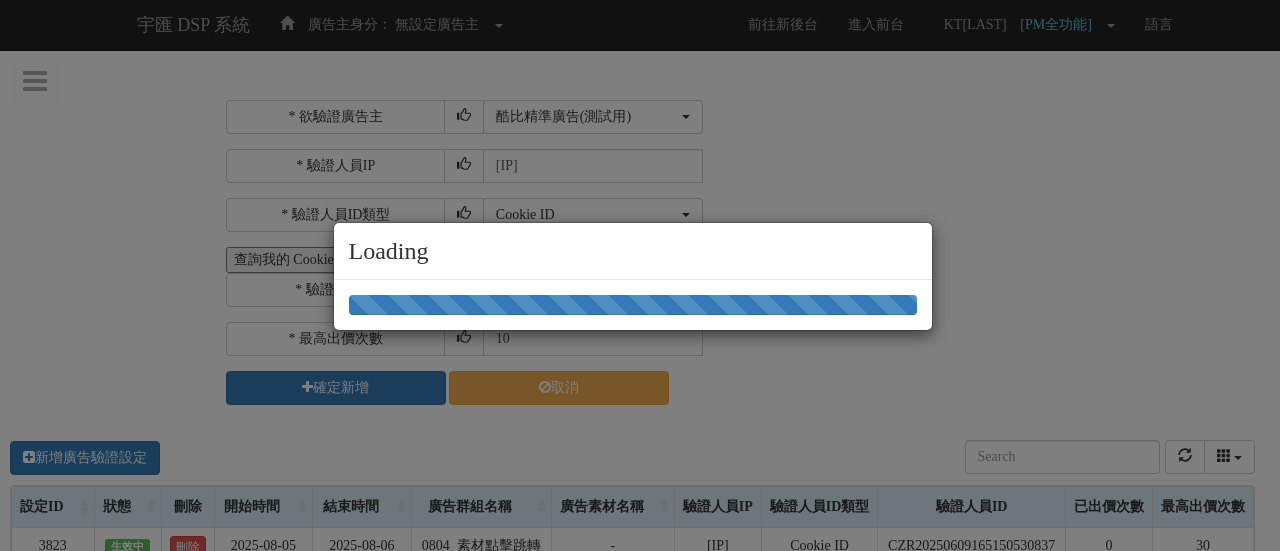 click on "Loading" at bounding box center [640, 275] 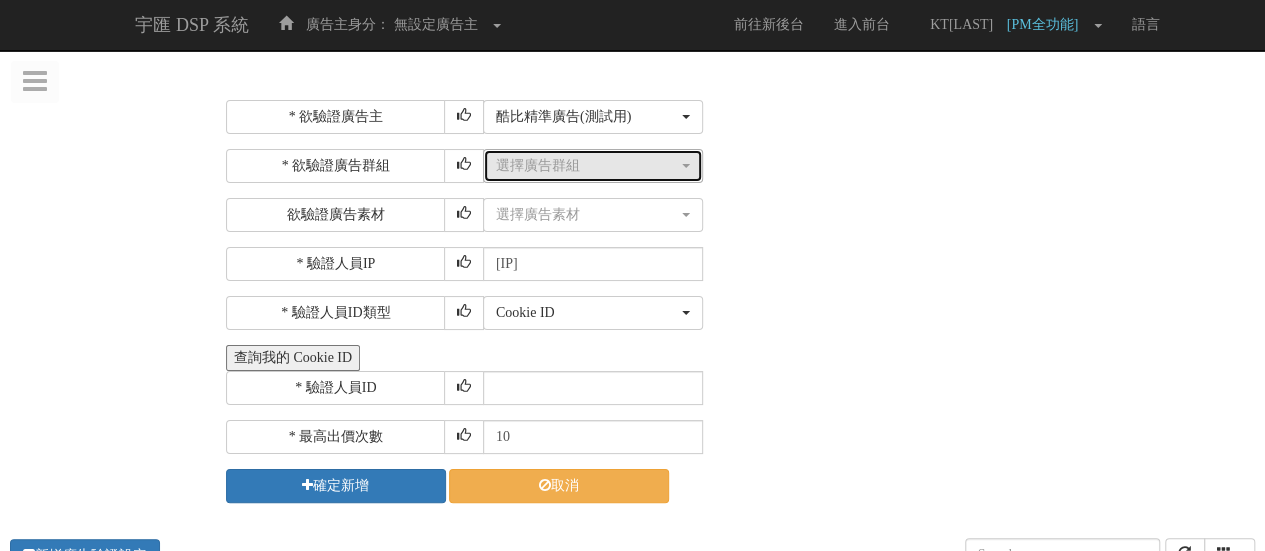 click on "選擇廣告群組" at bounding box center [587, 166] 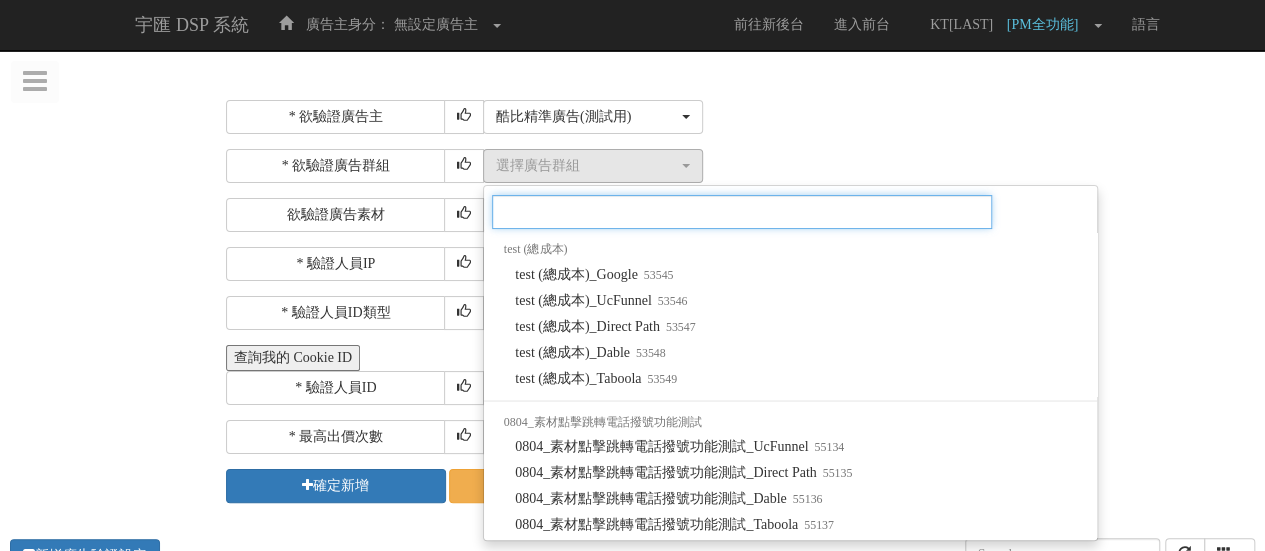 scroll, scrollTop: 1891, scrollLeft: 0, axis: vertical 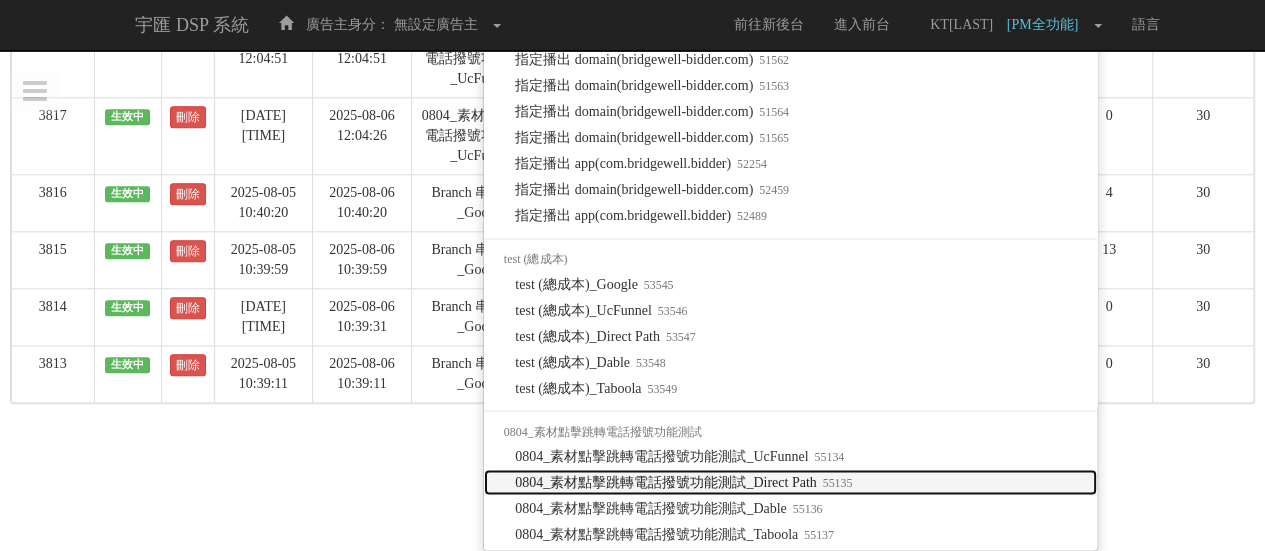 click on "55135" at bounding box center (835, 482) 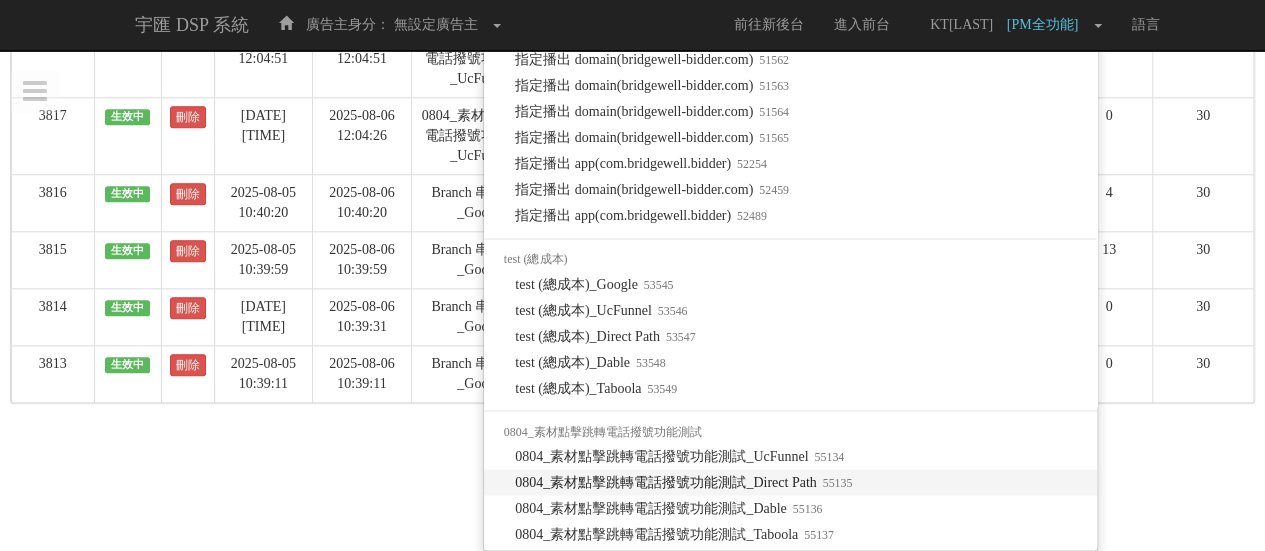 select on "55135" 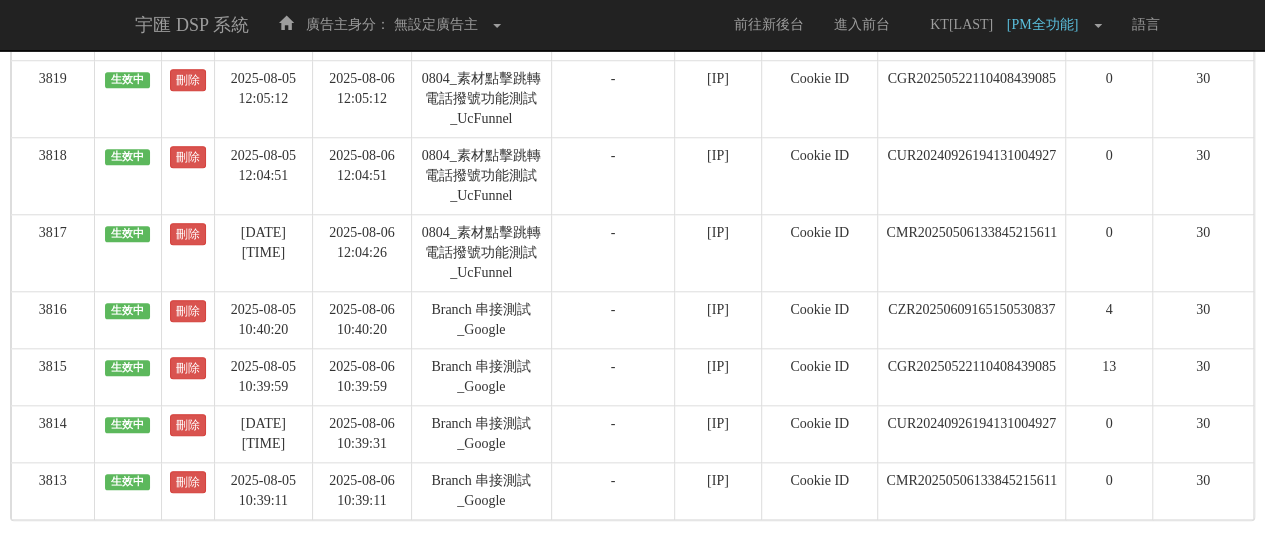scroll, scrollTop: 0, scrollLeft: 0, axis: both 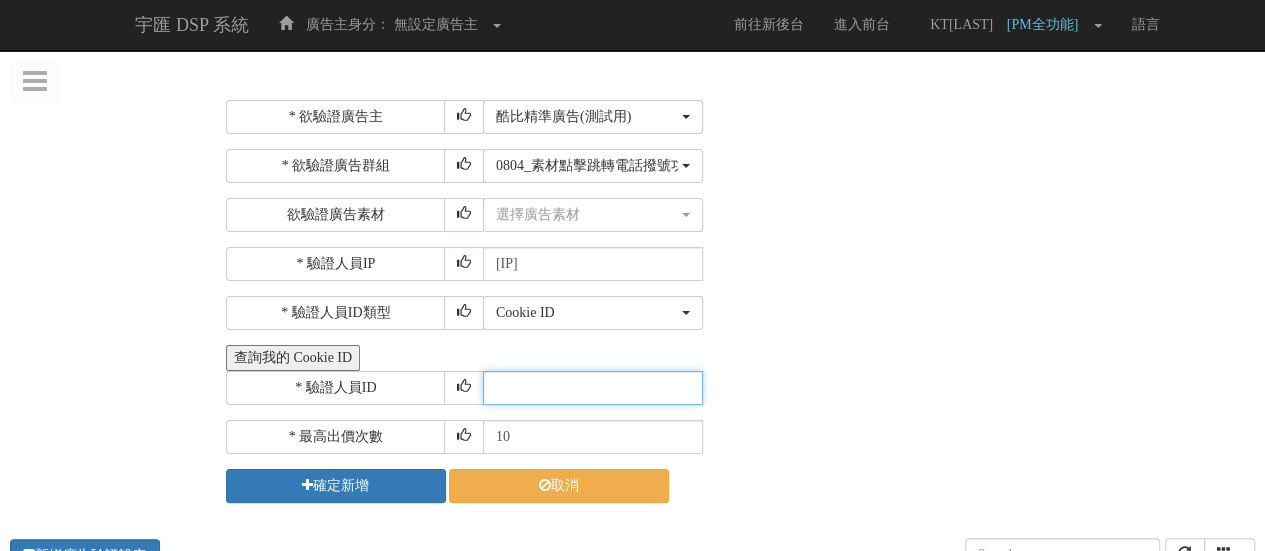 click at bounding box center [593, 388] 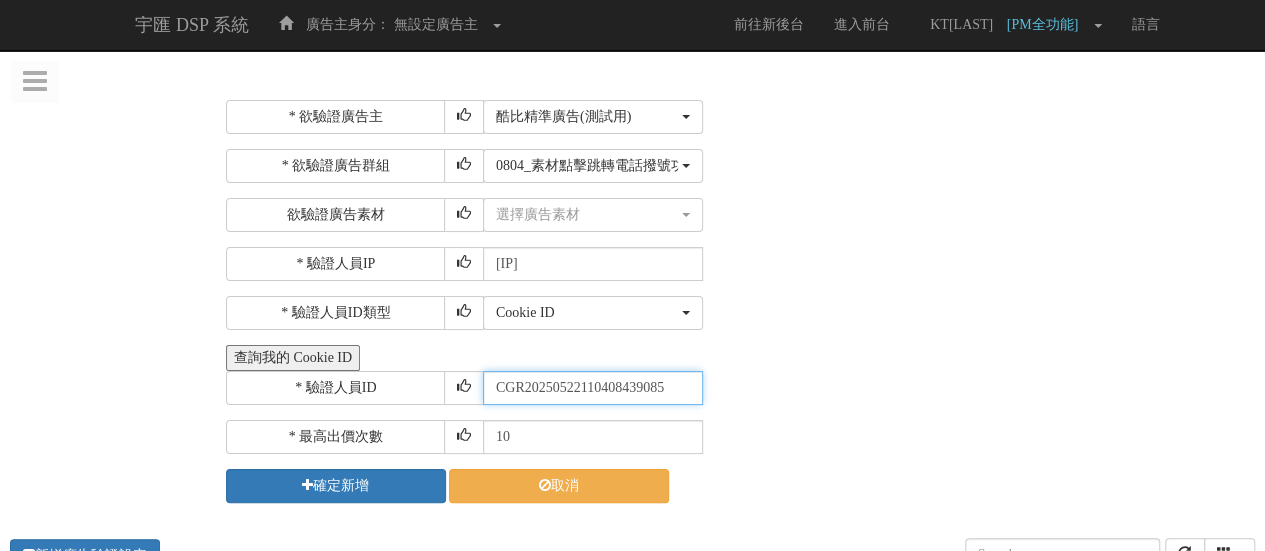 scroll, scrollTop: 0, scrollLeft: 0, axis: both 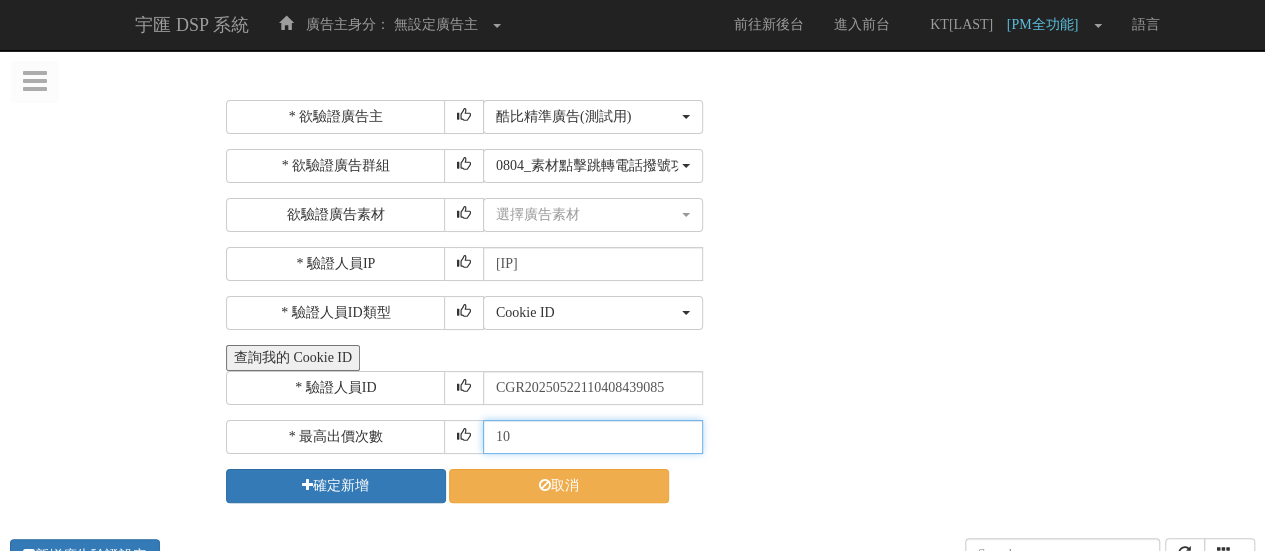 click on "10" at bounding box center (593, 437) 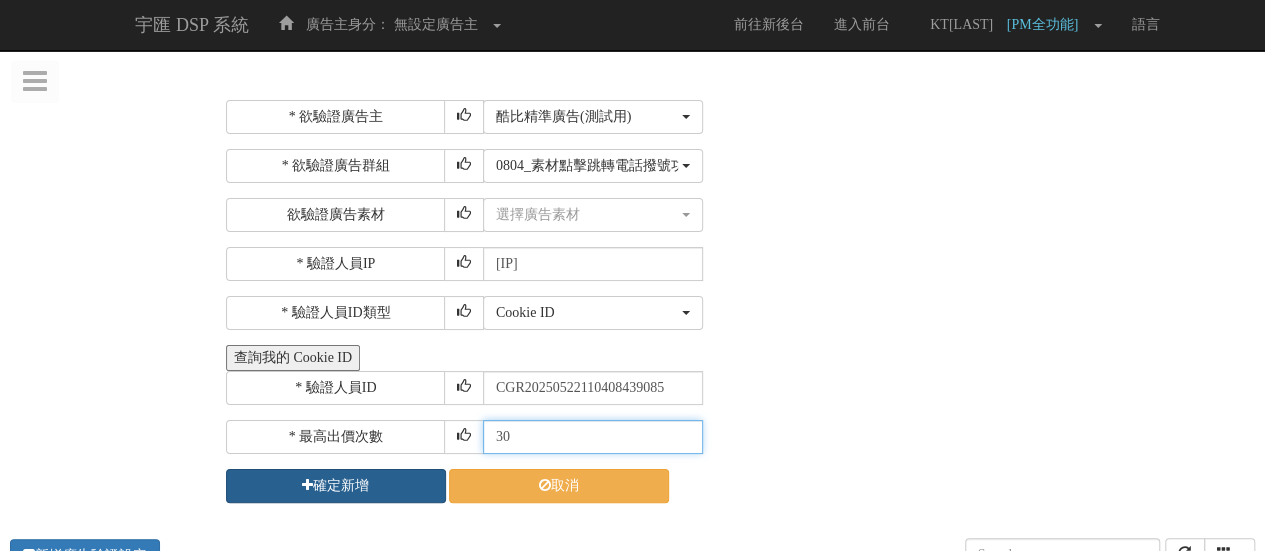 type on "30" 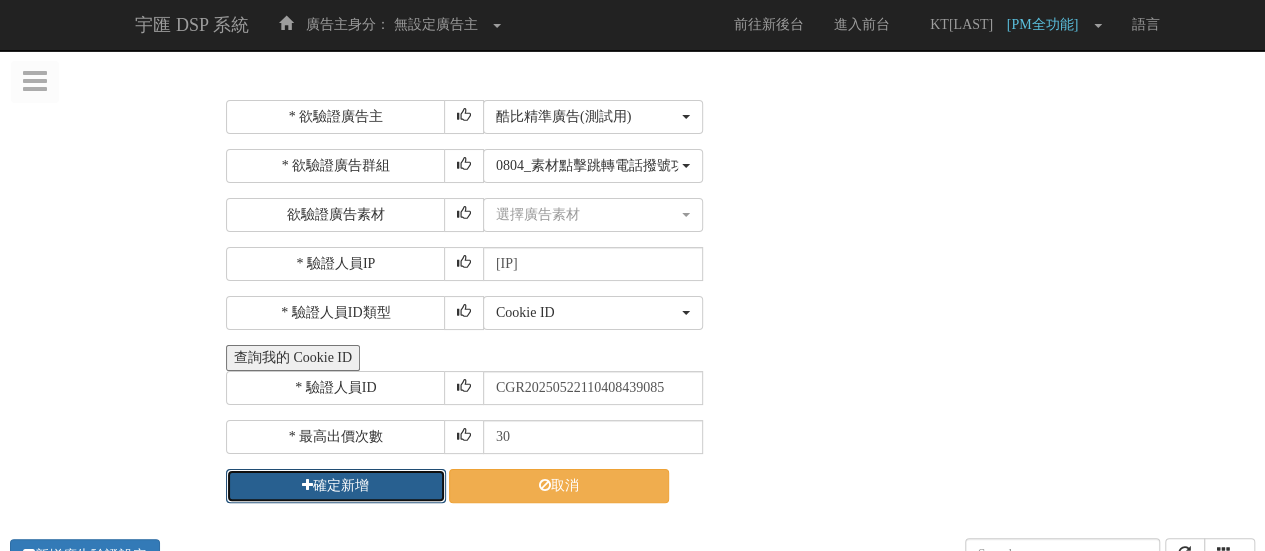 click on "確定新增" at bounding box center [336, 486] 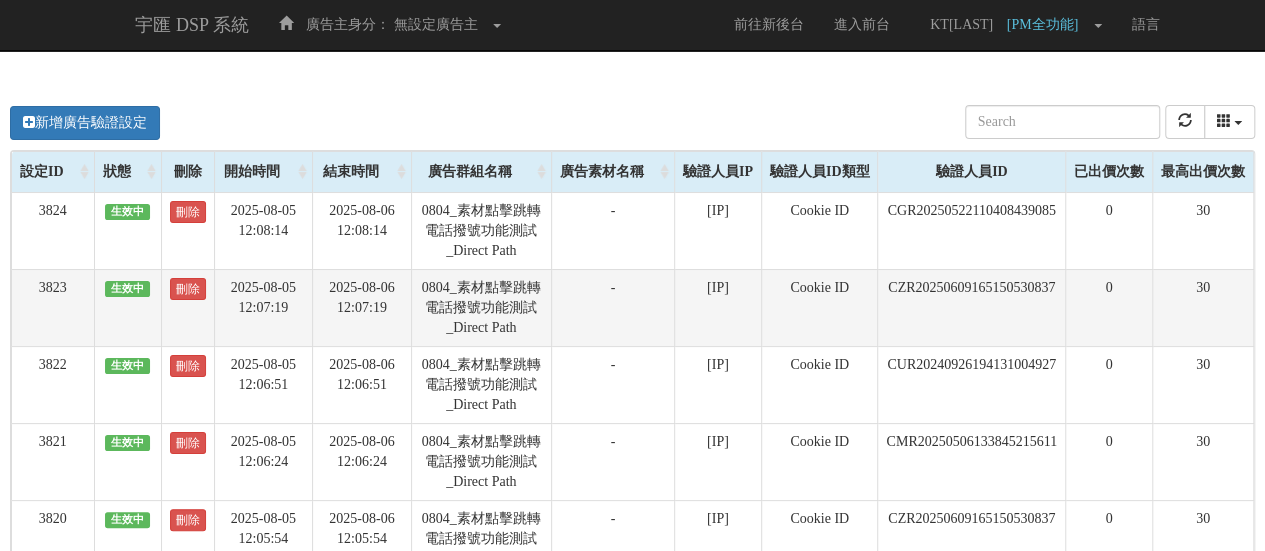 scroll, scrollTop: 687, scrollLeft: 0, axis: vertical 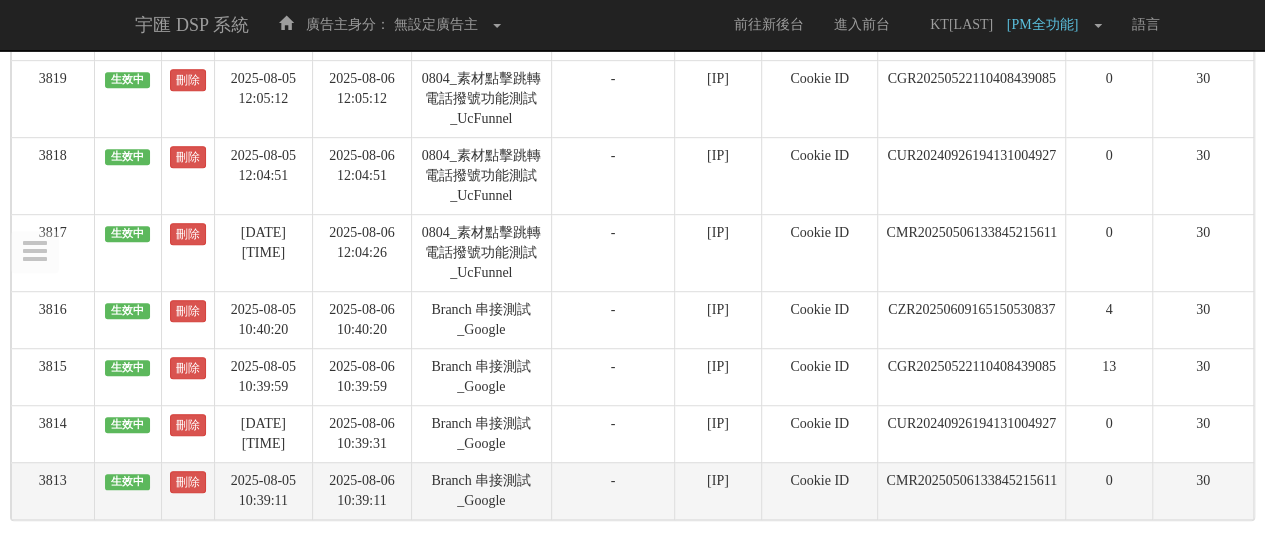 click on "CMR20250506133845215611" at bounding box center [972, 490] 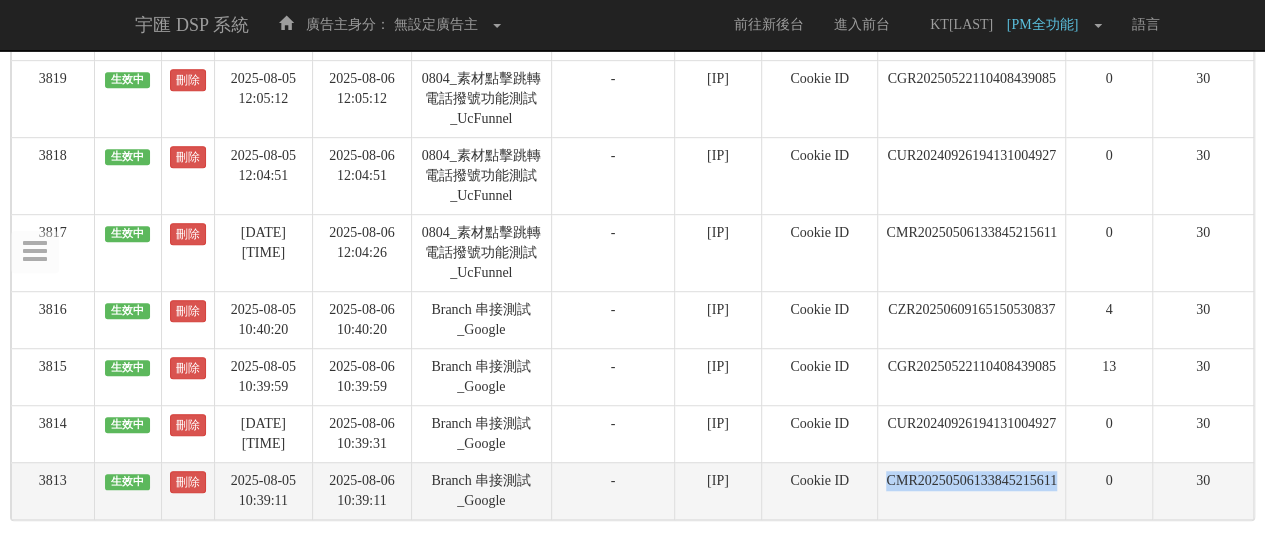 click on "CMR20250506133845215611" at bounding box center [972, 490] 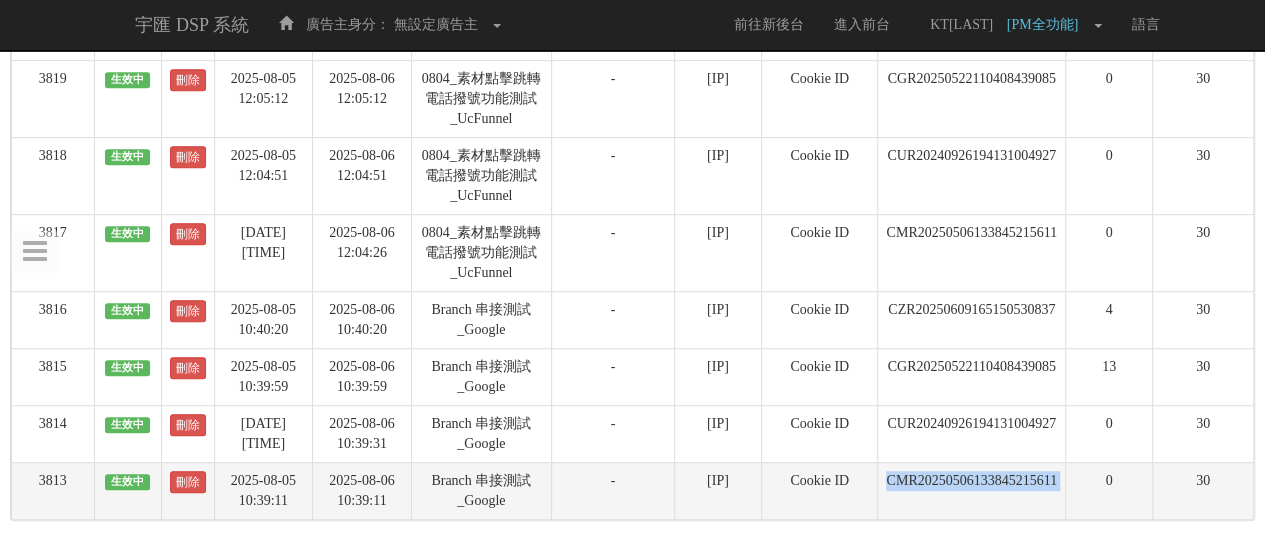 click on "CMR20250506133845215611" at bounding box center [972, 490] 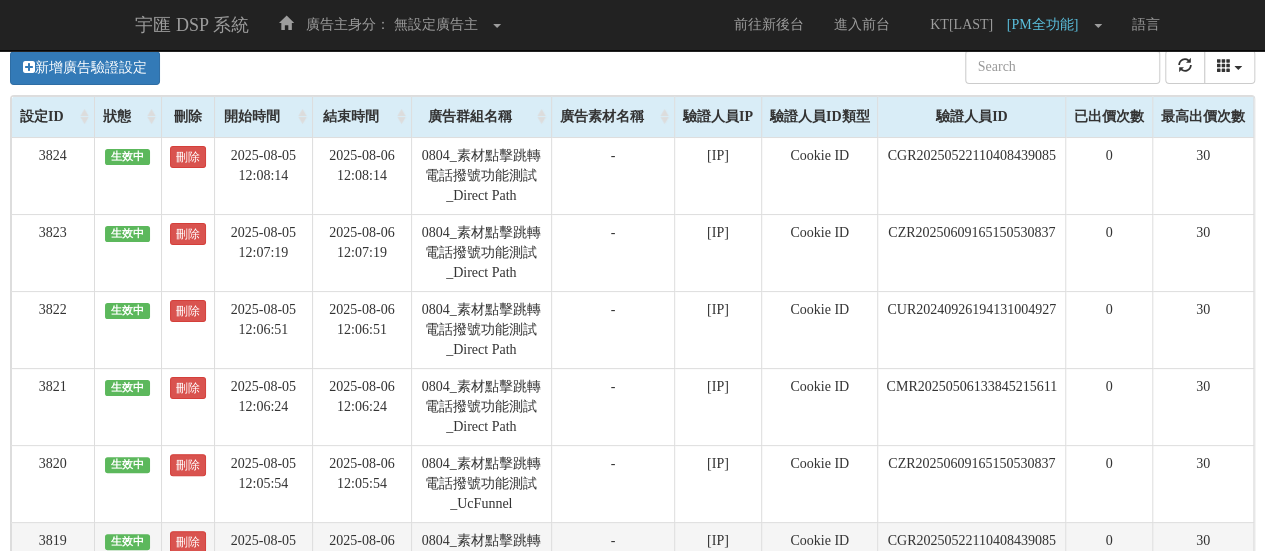 scroll, scrollTop: 0, scrollLeft: 0, axis: both 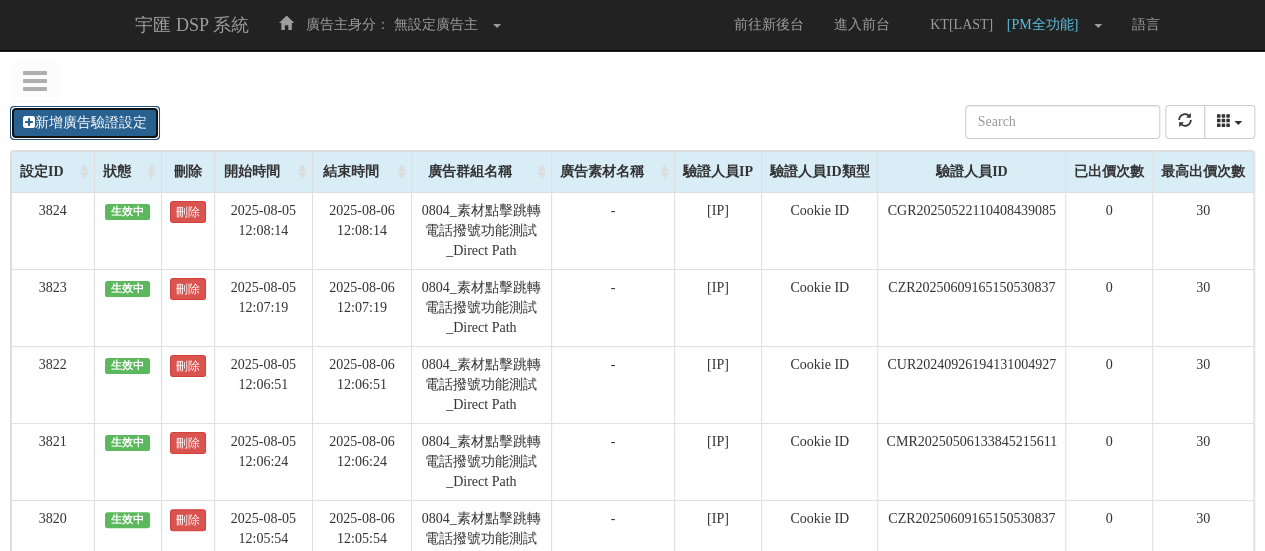 click on "新增廣告驗證設定" at bounding box center [85, 123] 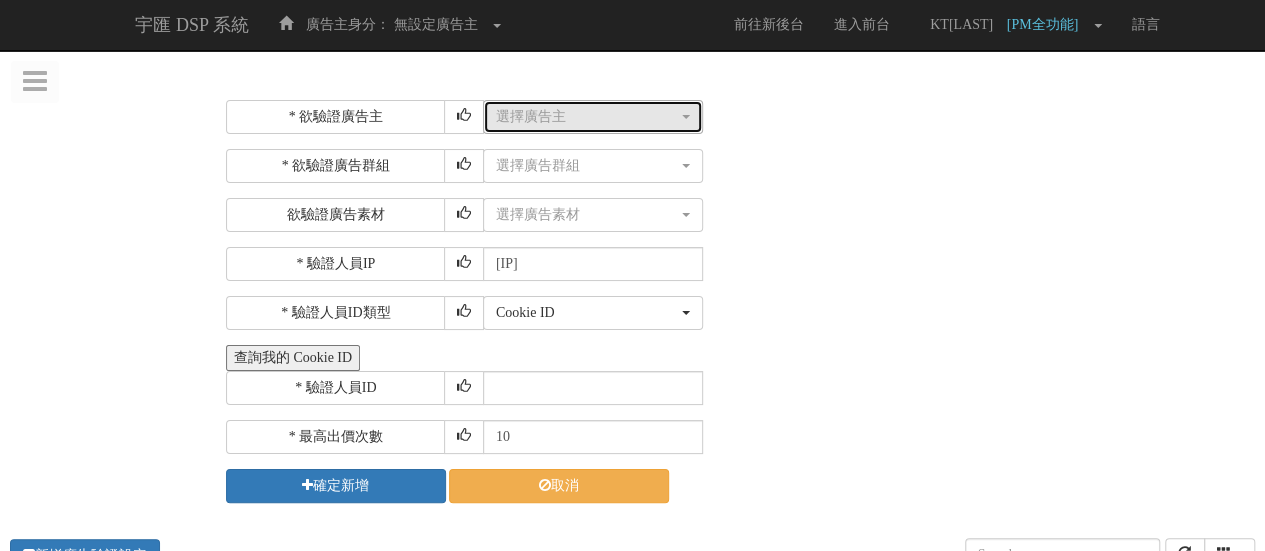 click on "選擇廣告主" at bounding box center [587, 117] 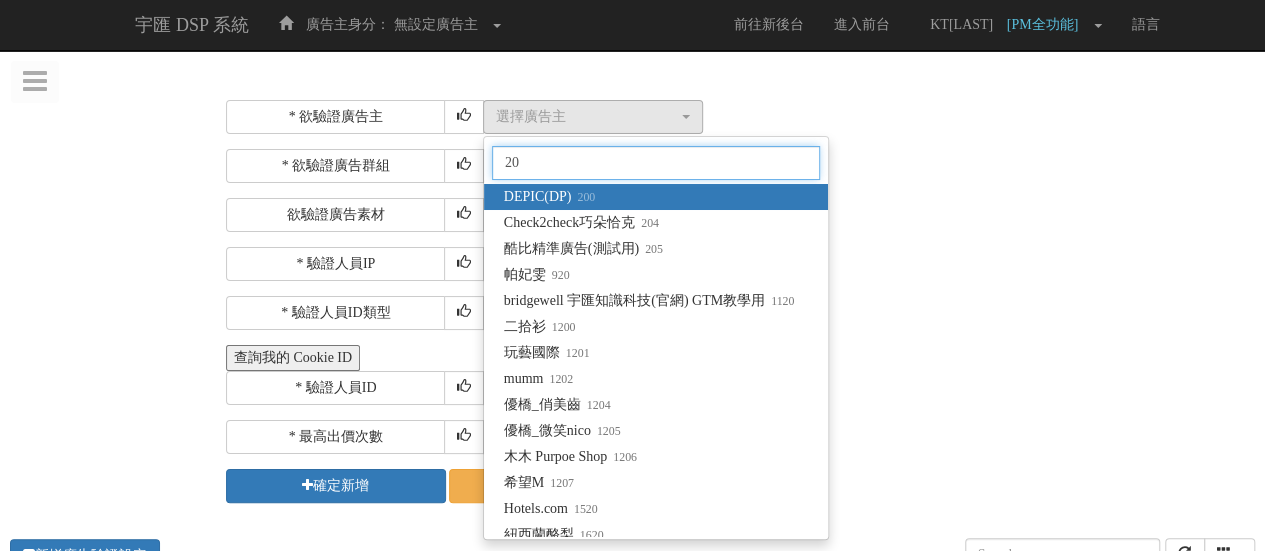 type on "205" 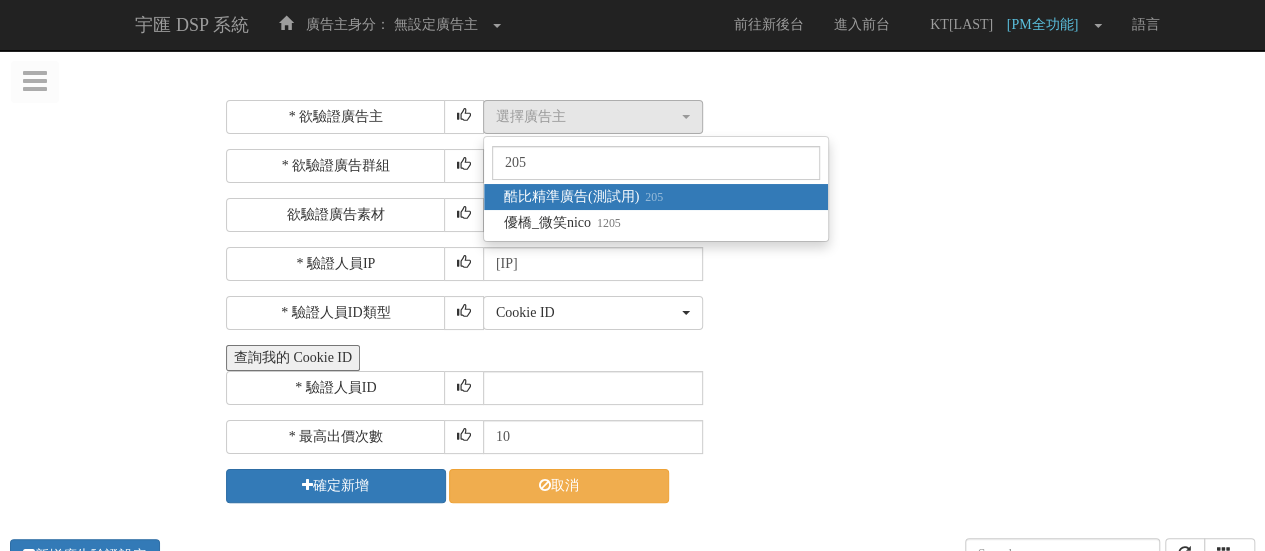 select on "205" 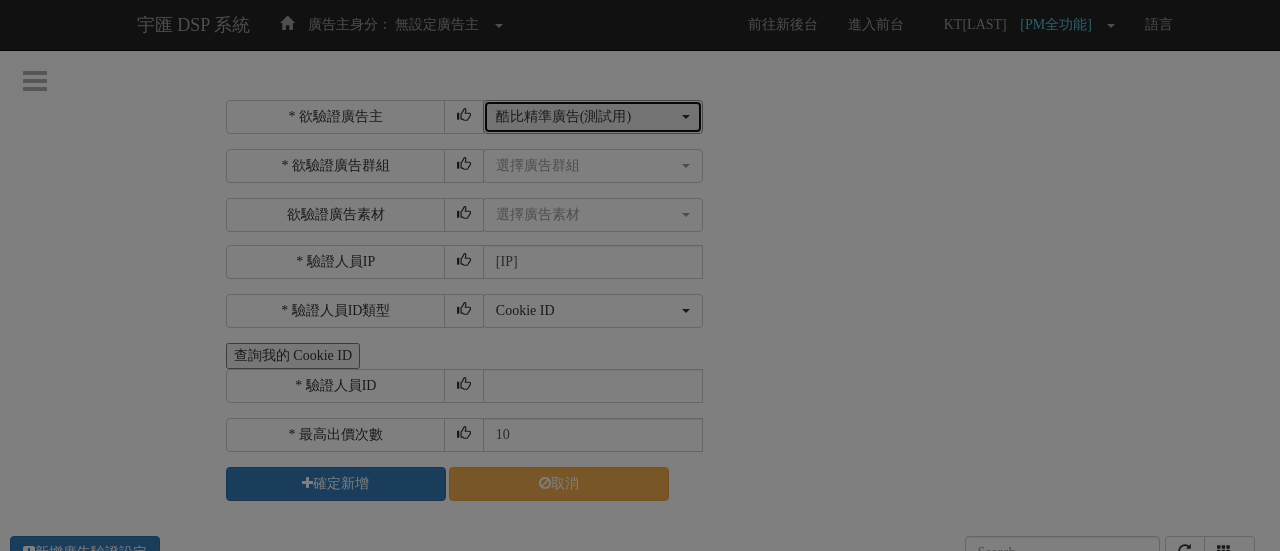 type 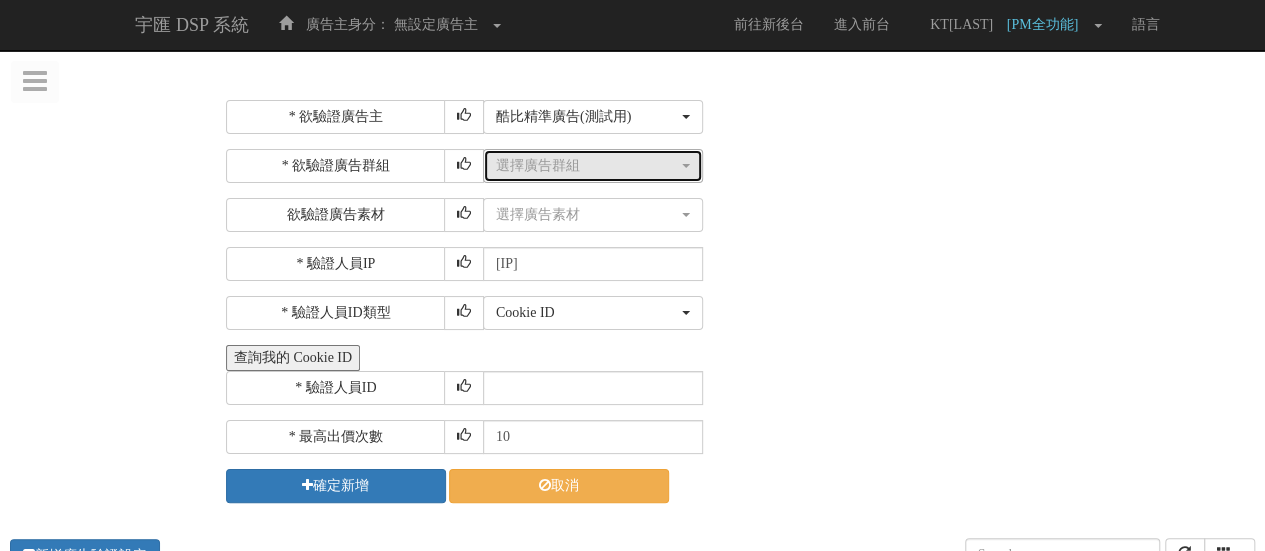 click on "選擇廣告群組" at bounding box center (587, 166) 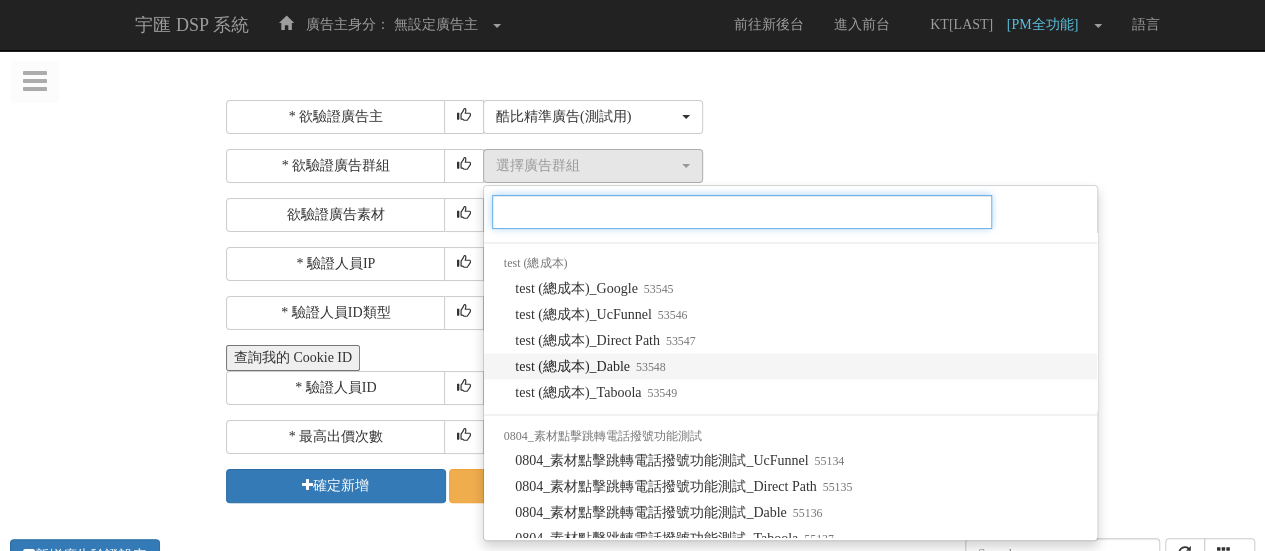 scroll, scrollTop: 1891, scrollLeft: 0, axis: vertical 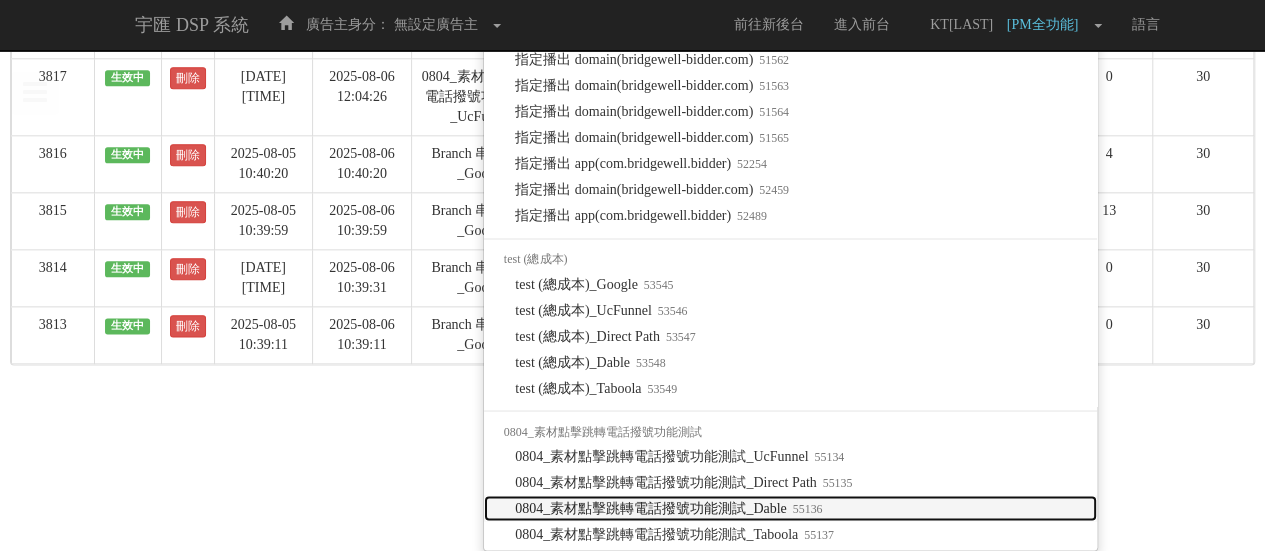 click on "0804_素材點擊跳轉電話撥號功能測試_Dable 55136" at bounding box center [668, 508] 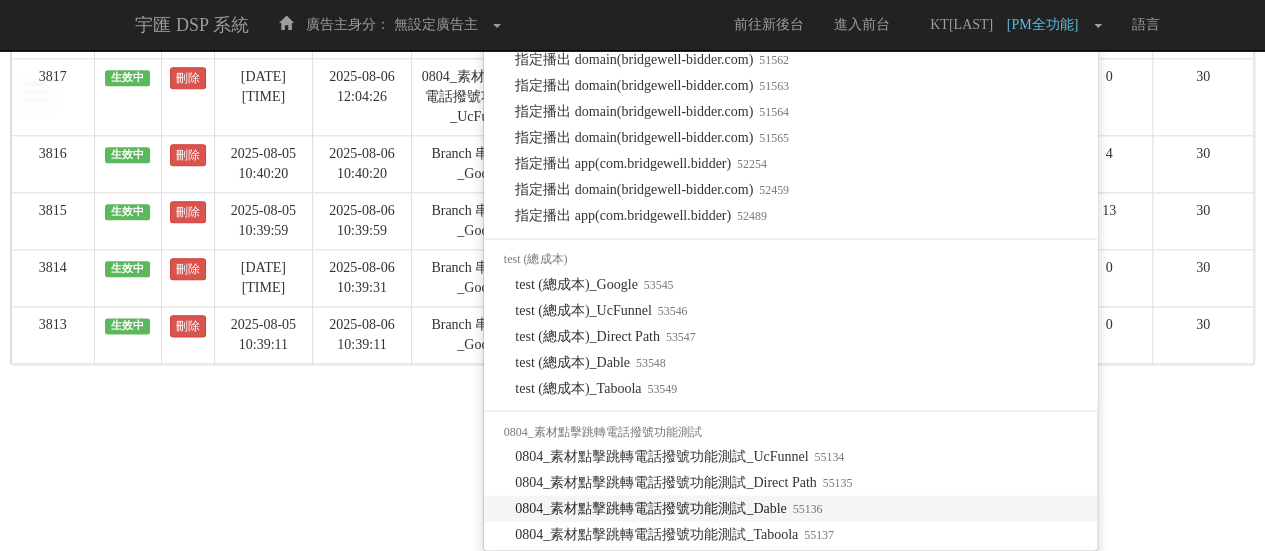 select on "55136" 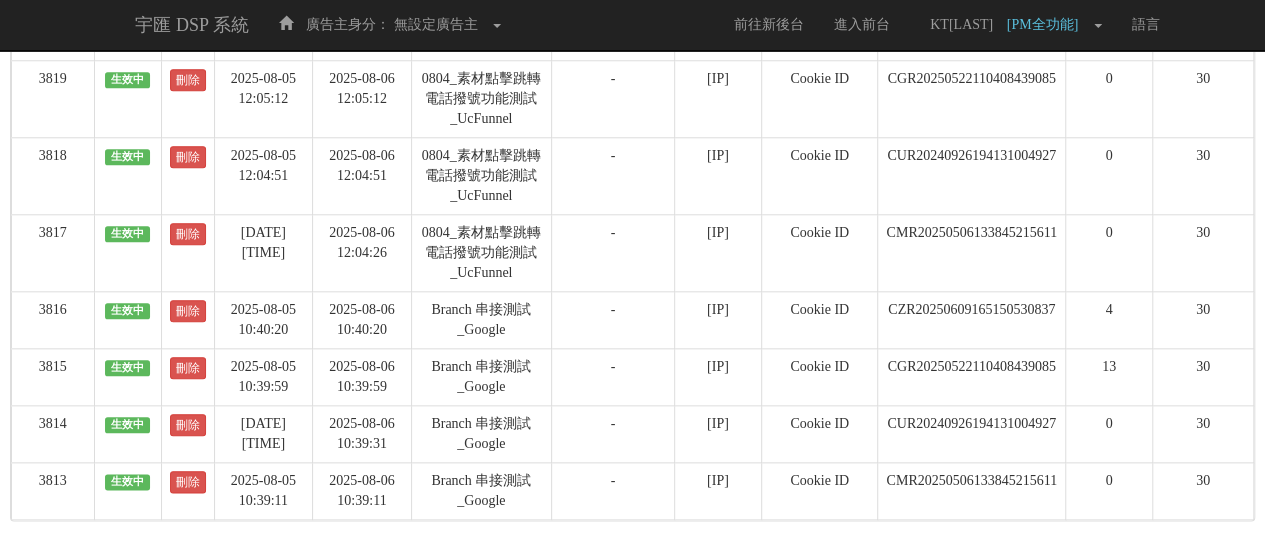 scroll, scrollTop: 0, scrollLeft: 0, axis: both 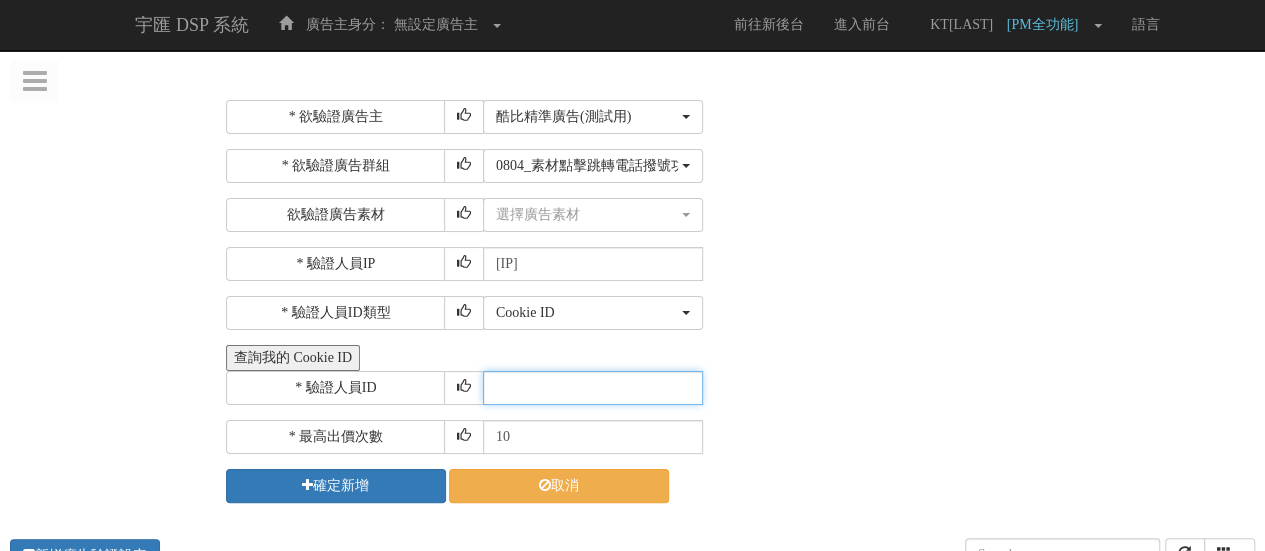 click at bounding box center (593, 388) 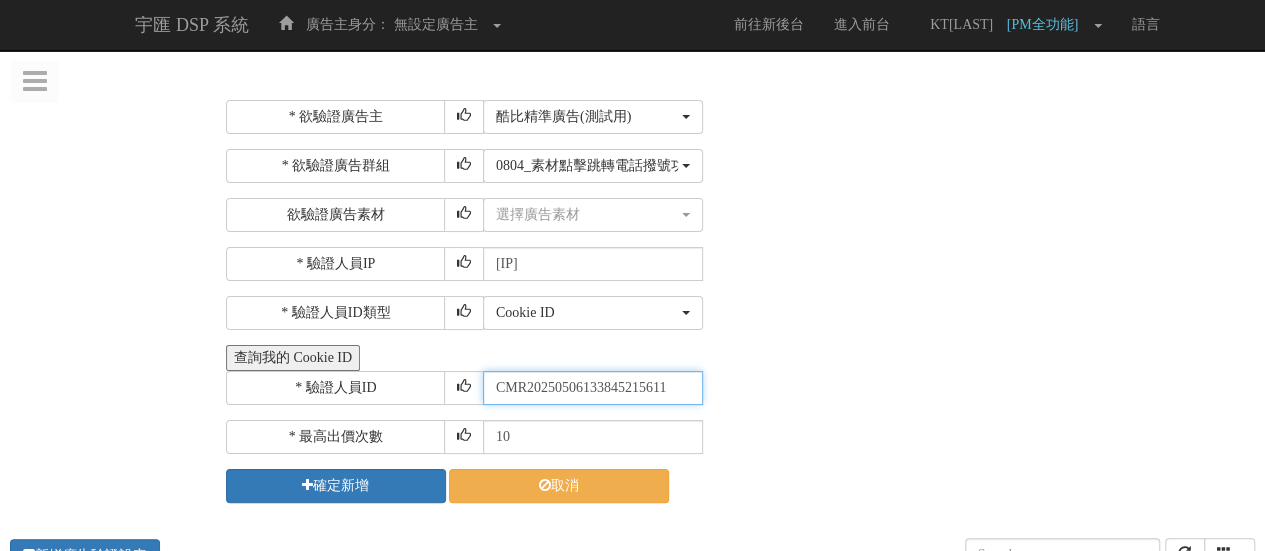 scroll, scrollTop: 0, scrollLeft: 1, axis: horizontal 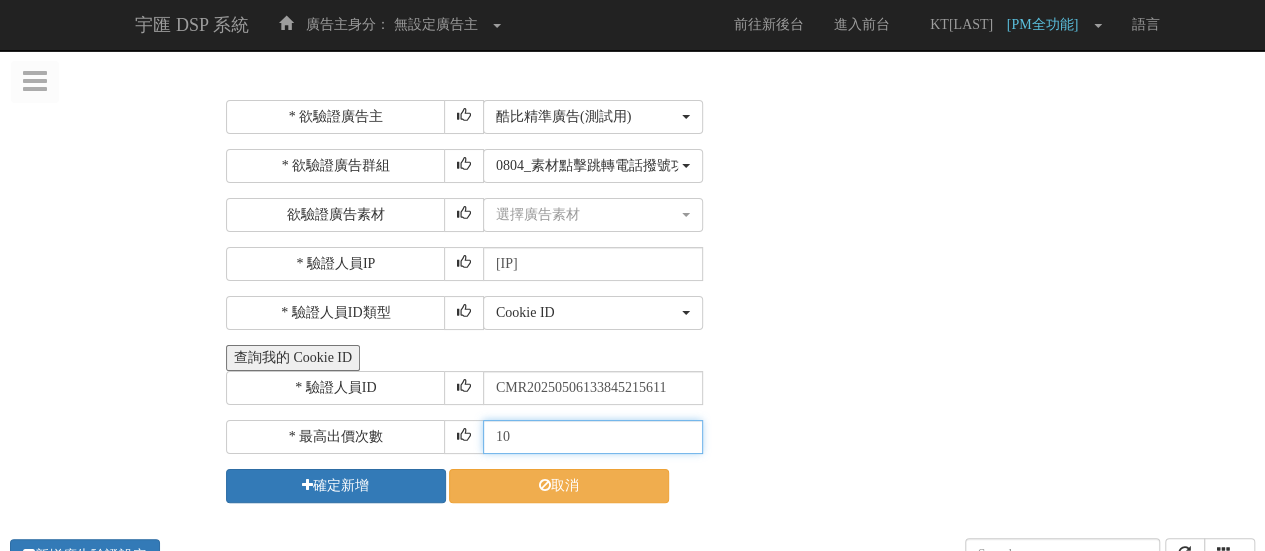 drag, startPoint x: 595, startPoint y: 433, endPoint x: 373, endPoint y: 431, distance: 222.009 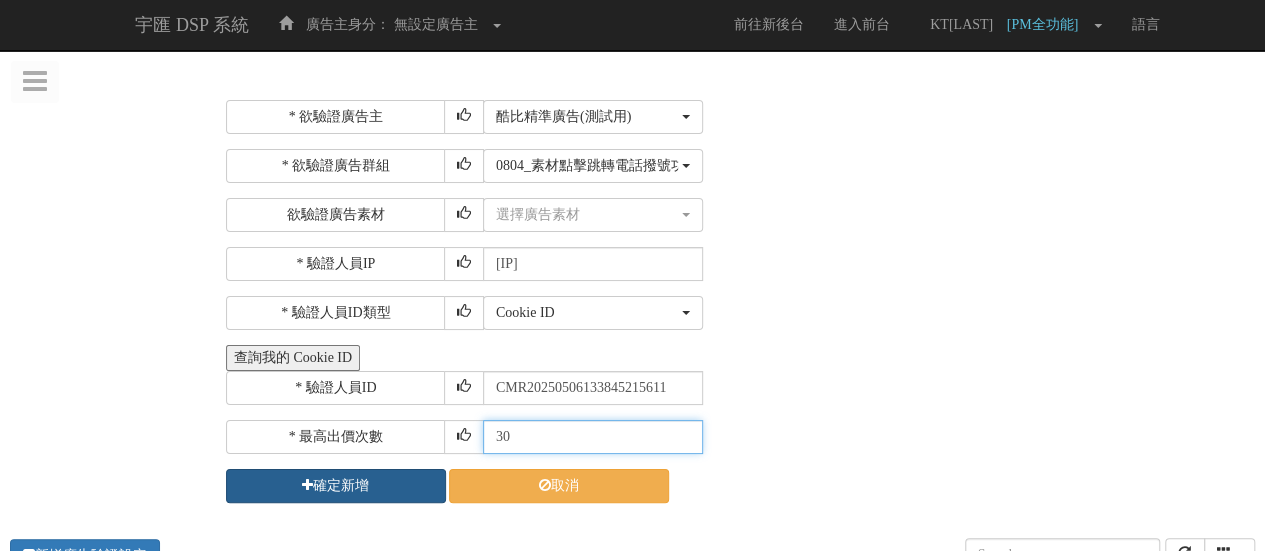 type on "30" 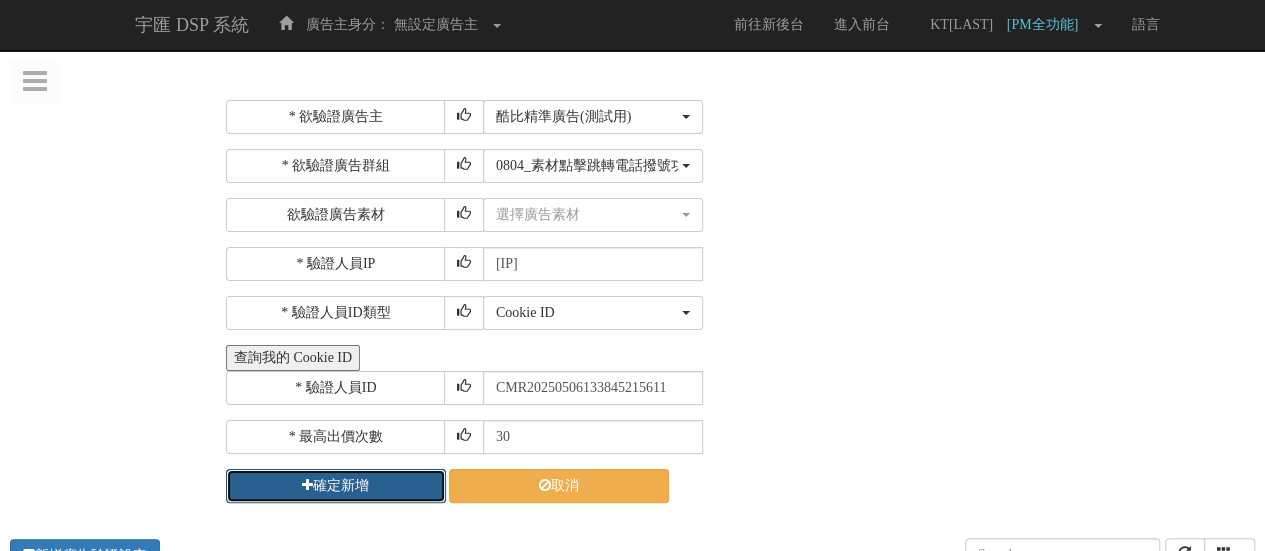 click on "確定新增" at bounding box center [336, 486] 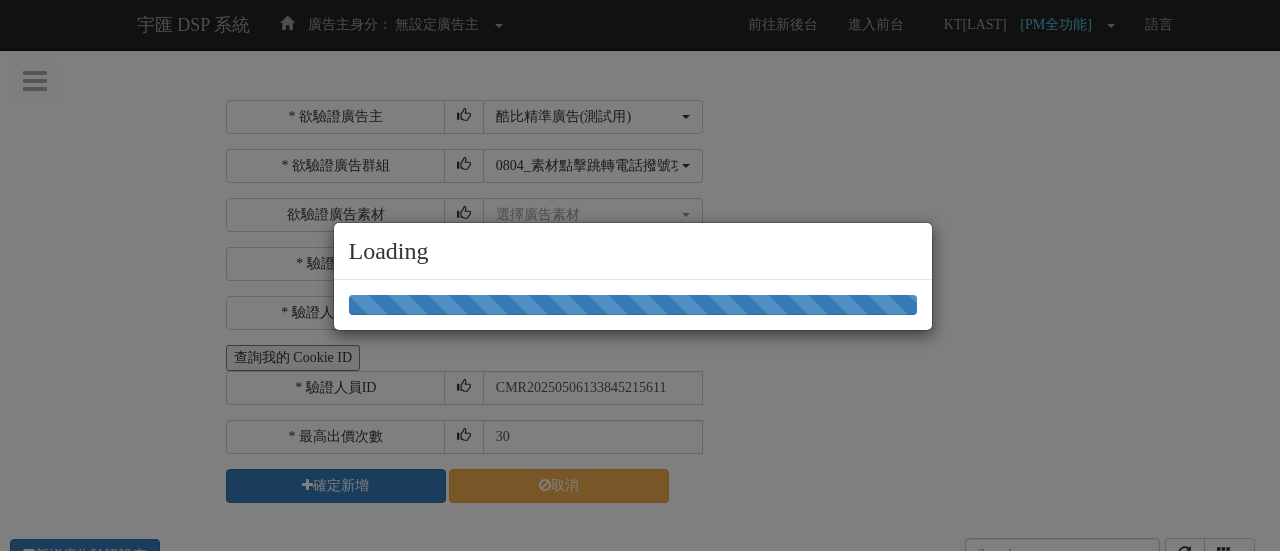 select on "205" 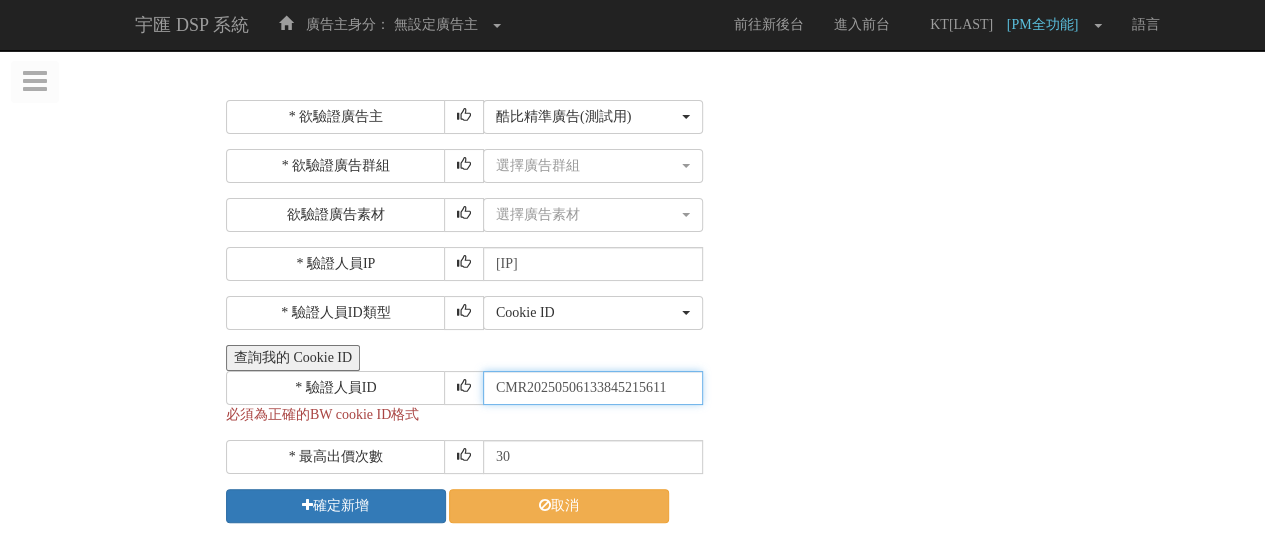 click on "CMR20250506133845215611" at bounding box center (593, 388) 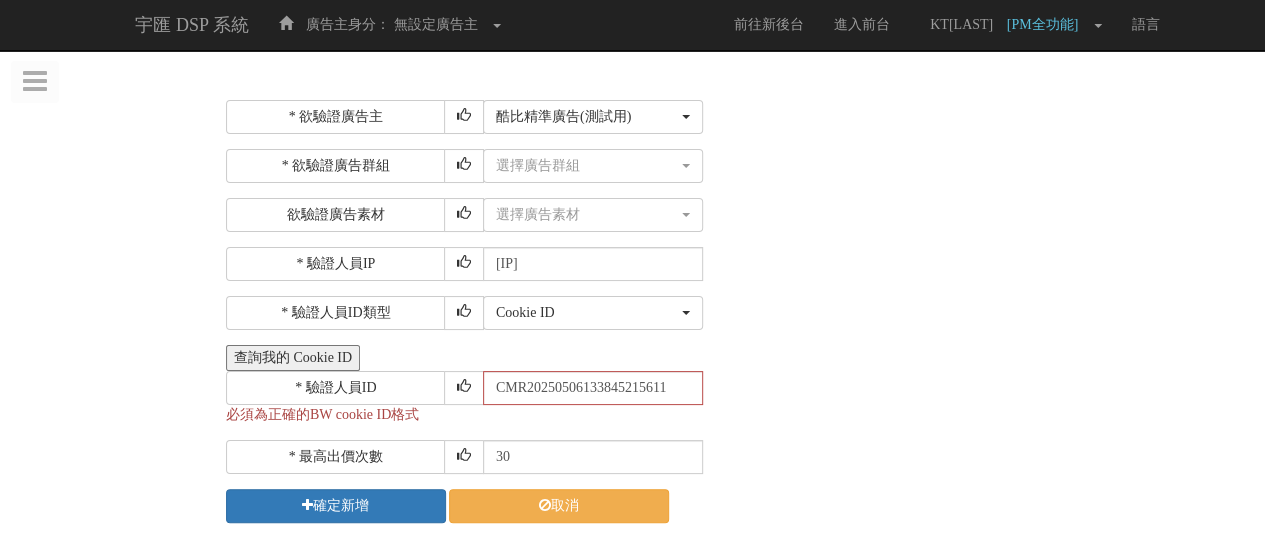 click on "* 驗證人員ID
CMR20250506133845215611" at bounding box center [738, 388] 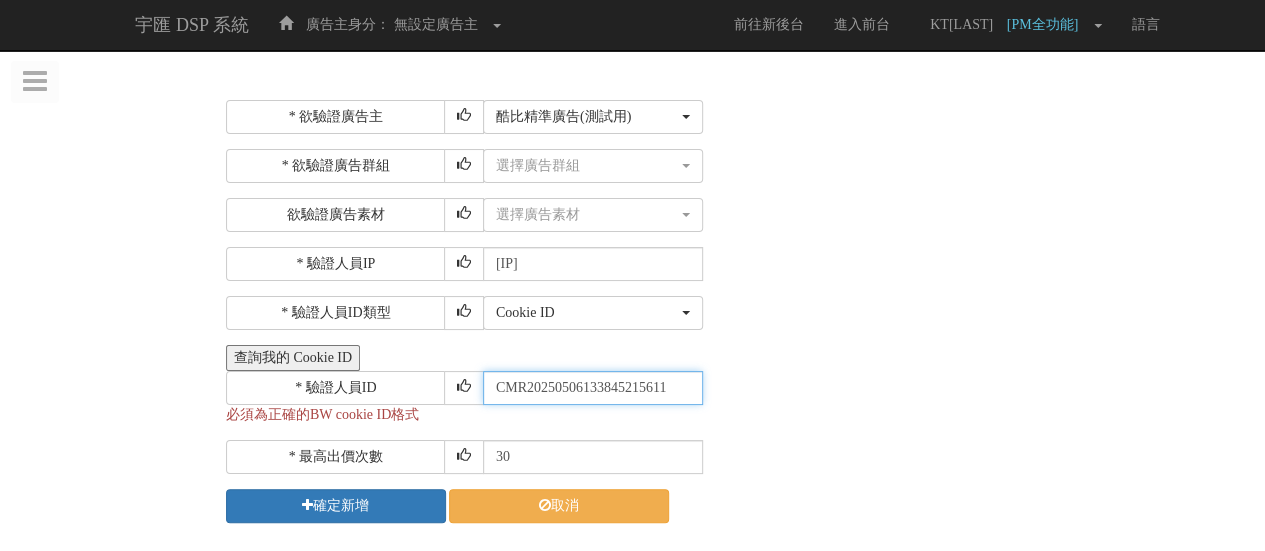 click on "CMR20250506133845215611" at bounding box center (593, 388) 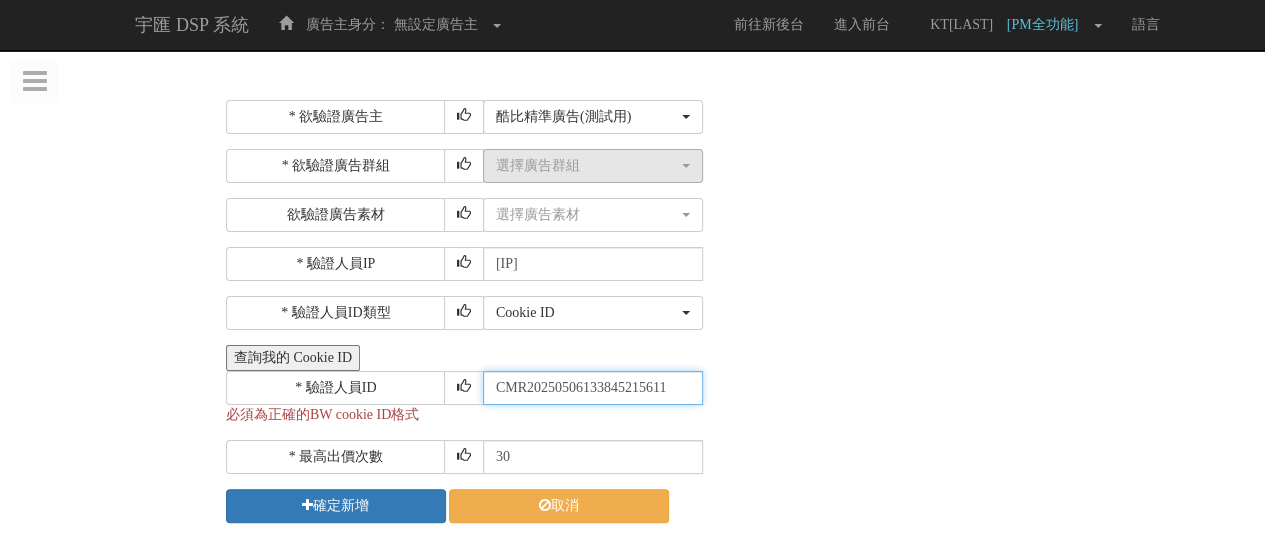 type on "CMR20250506133845215611" 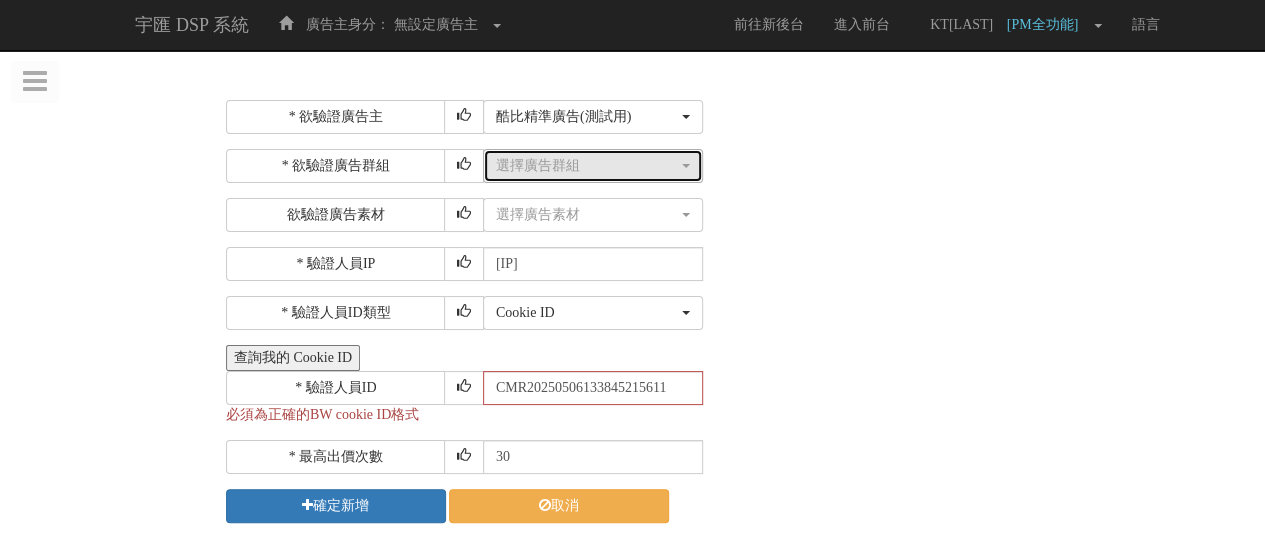 click on "選擇廣告群組" at bounding box center [587, 166] 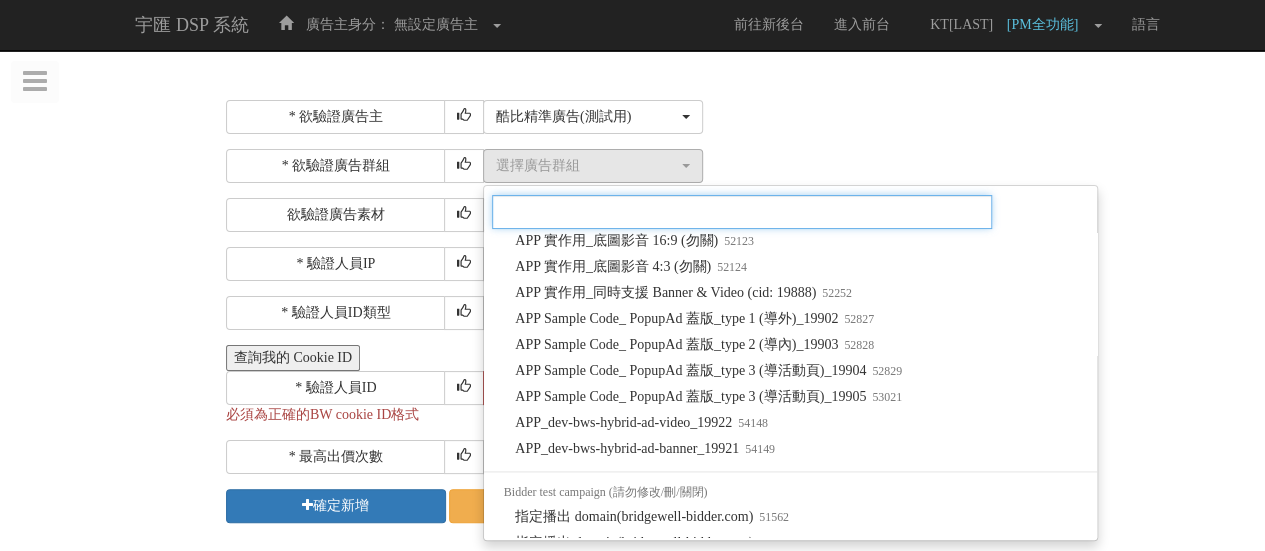 scroll, scrollTop: 1013, scrollLeft: 0, axis: vertical 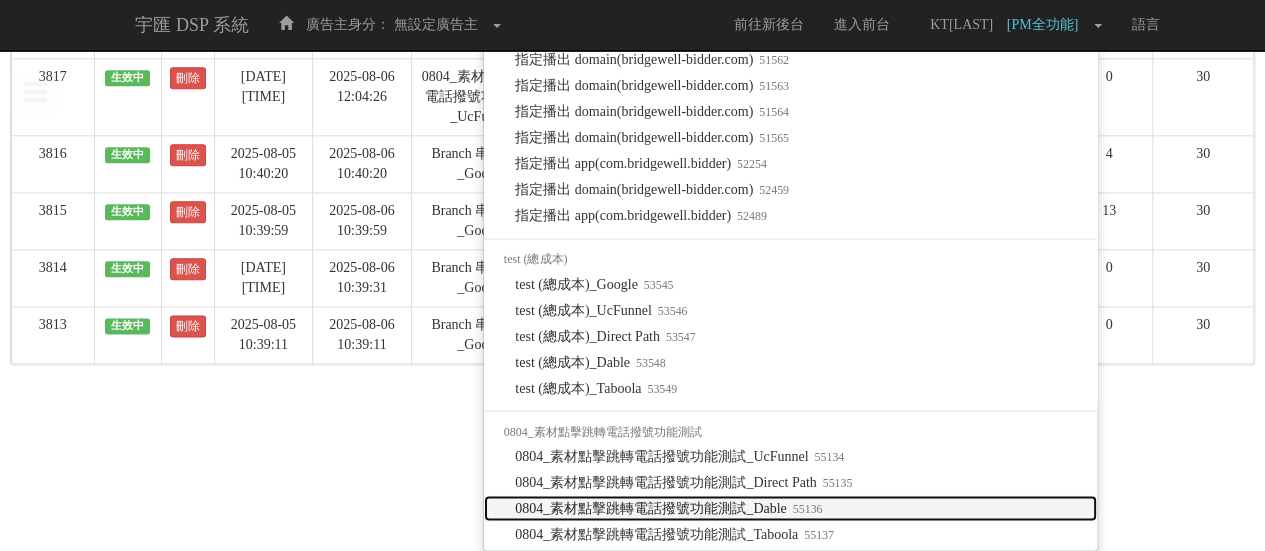 click on "0804_素材點擊跳轉電話撥號功能測試_Dable 55136" at bounding box center (790, 508) 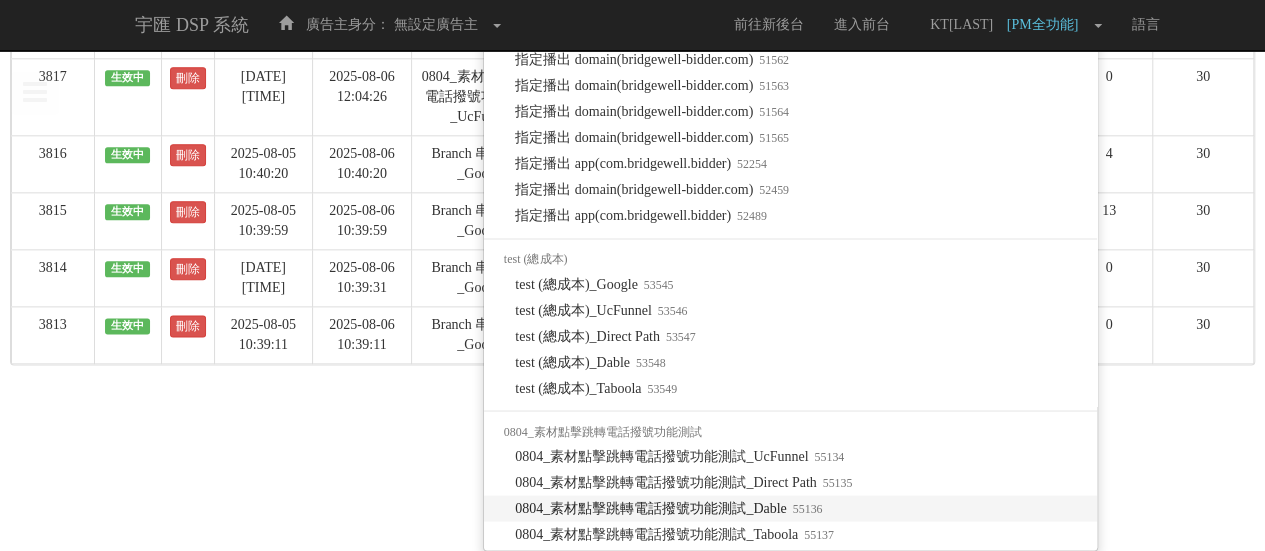 select on "55136" 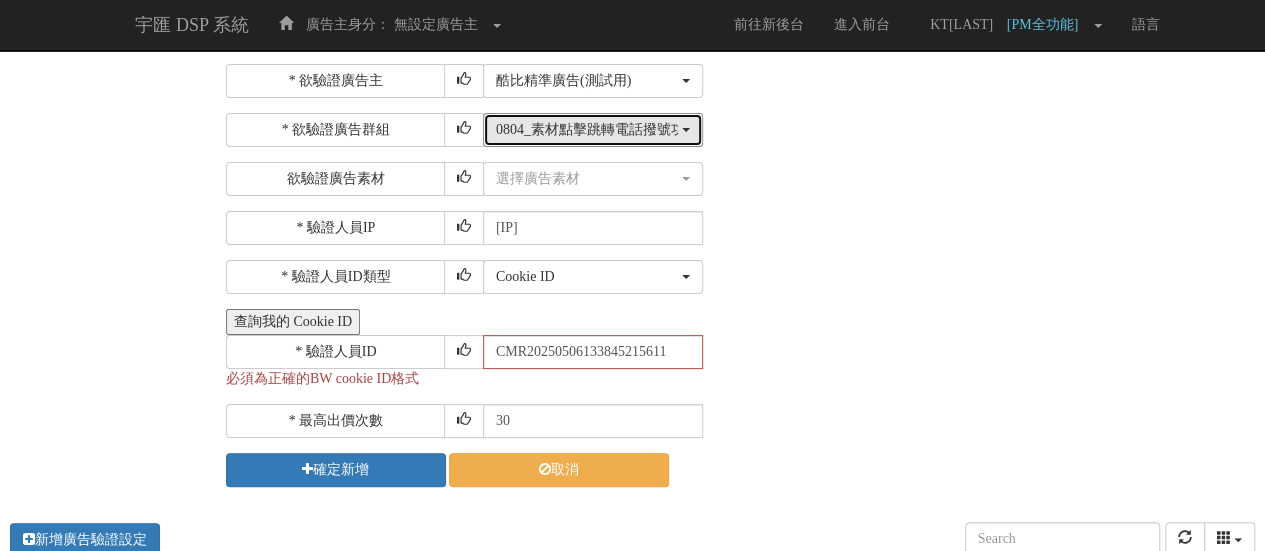 scroll, scrollTop: 0, scrollLeft: 0, axis: both 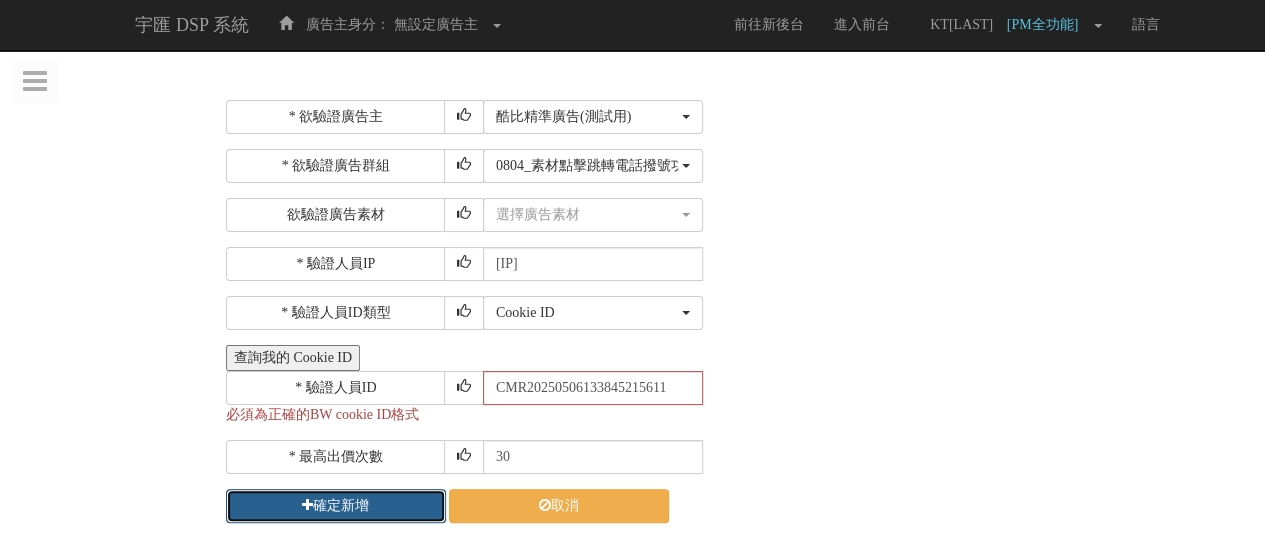 click on "確定新增" at bounding box center (336, 506) 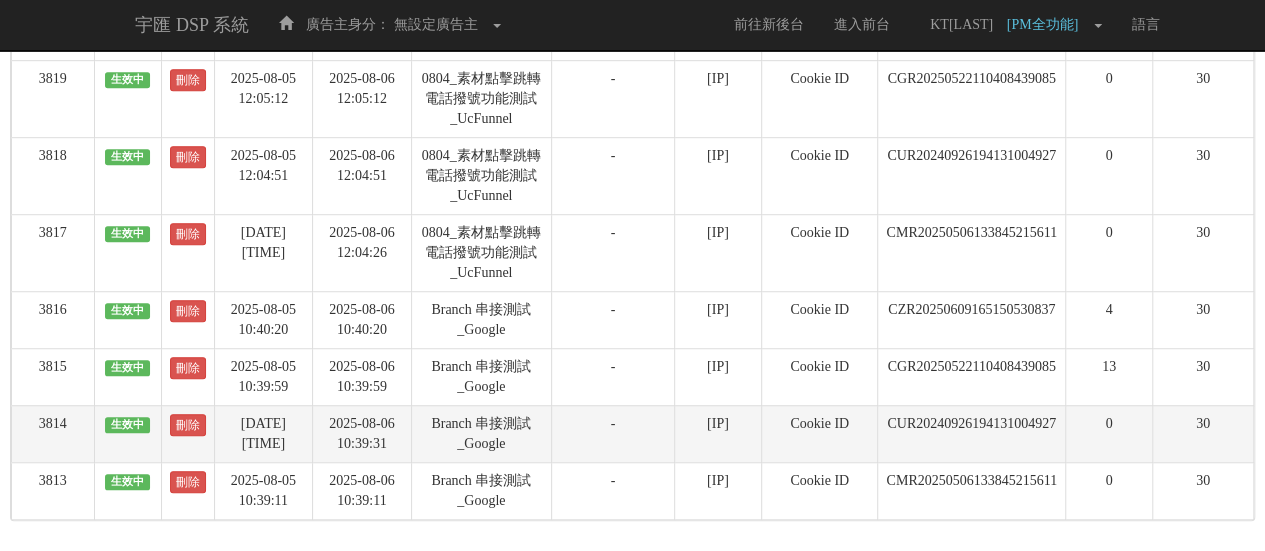 scroll, scrollTop: 764, scrollLeft: 0, axis: vertical 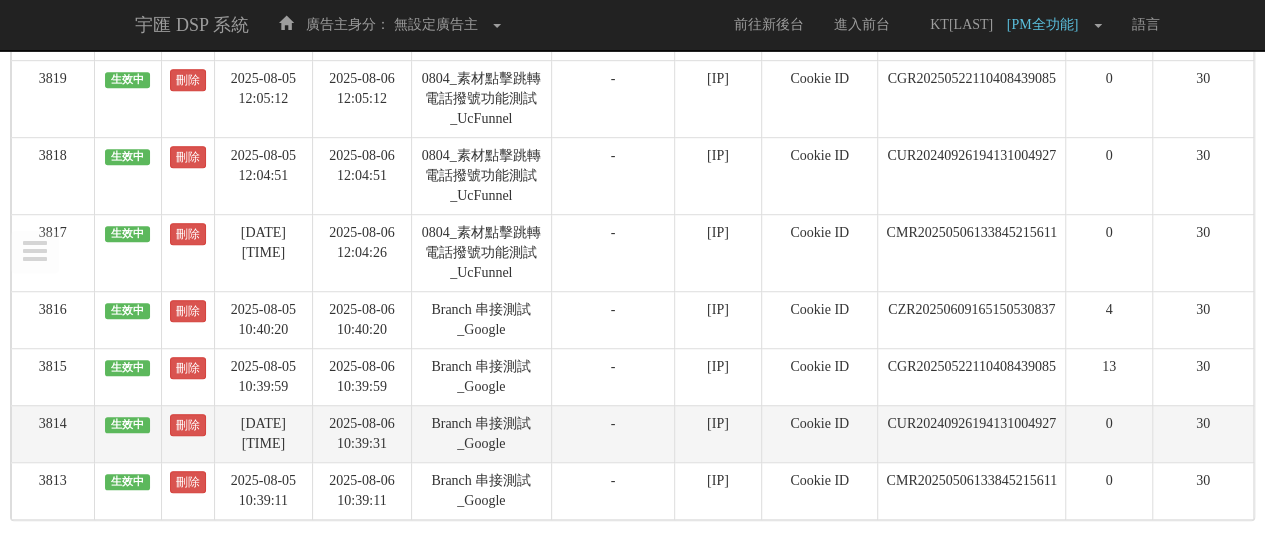 click on "CUR20240926194131004927" at bounding box center [972, 433] 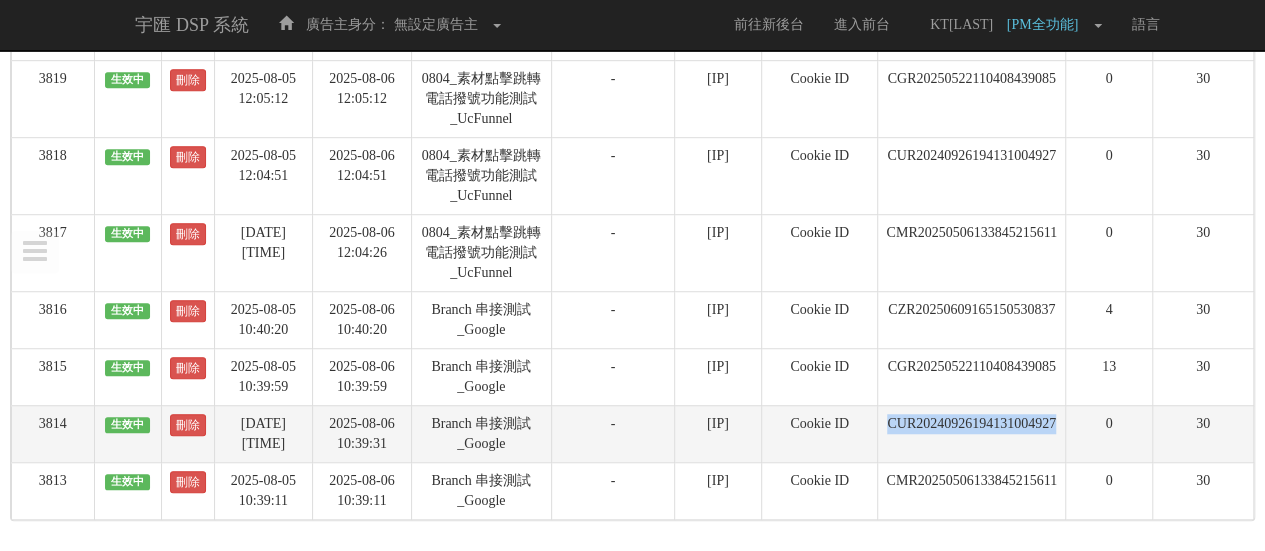 click on "CUR20240926194131004927" at bounding box center [972, 433] 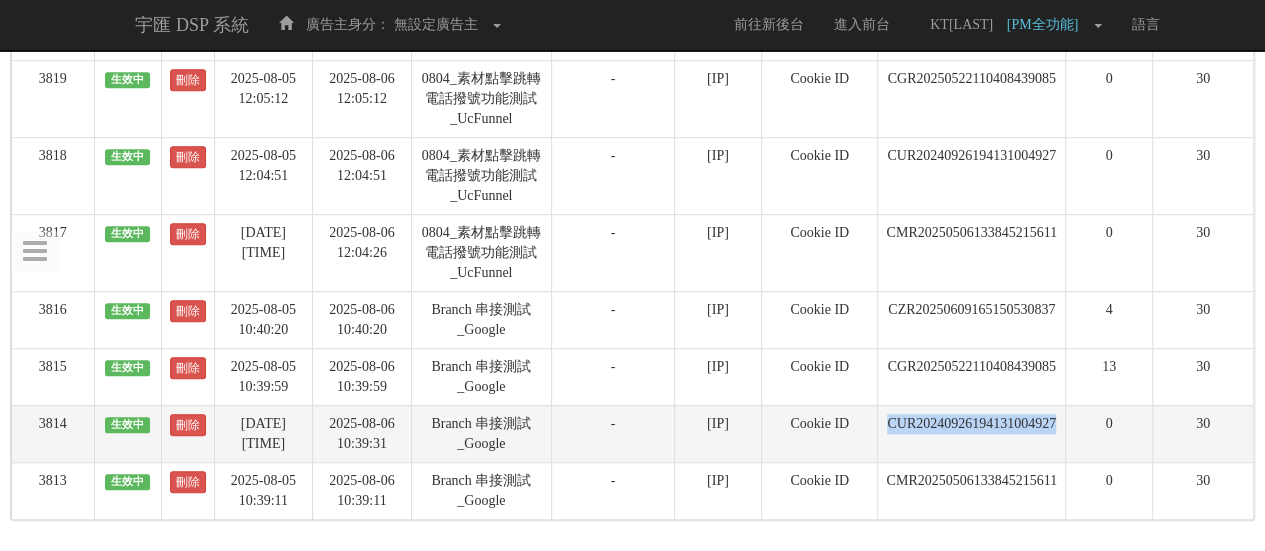 copy on "CUR20240926194131004927" 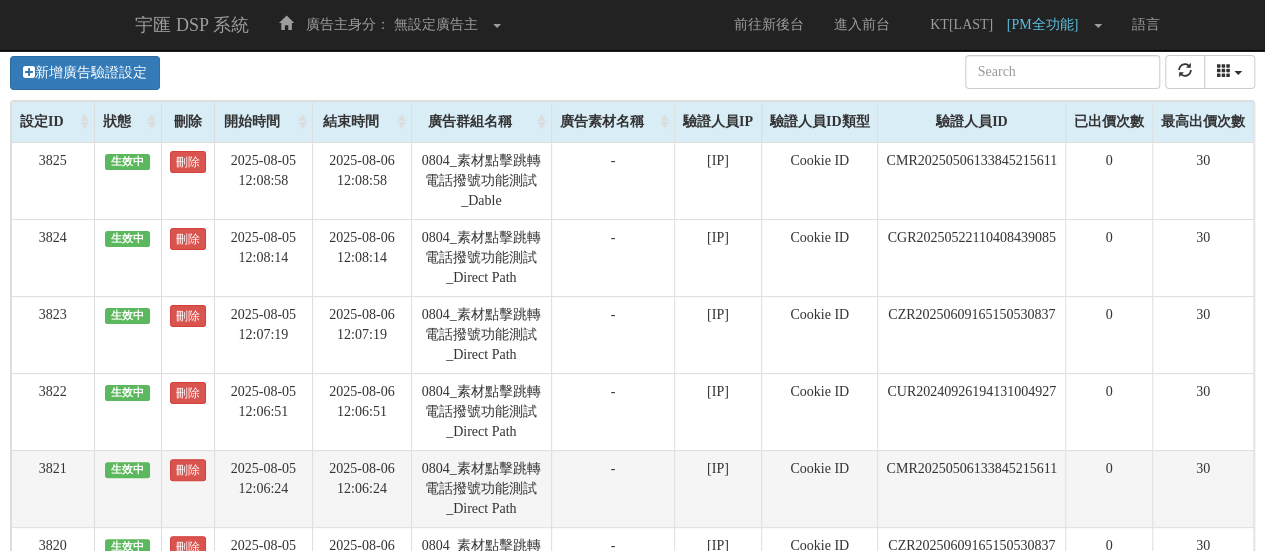 scroll, scrollTop: 0, scrollLeft: 0, axis: both 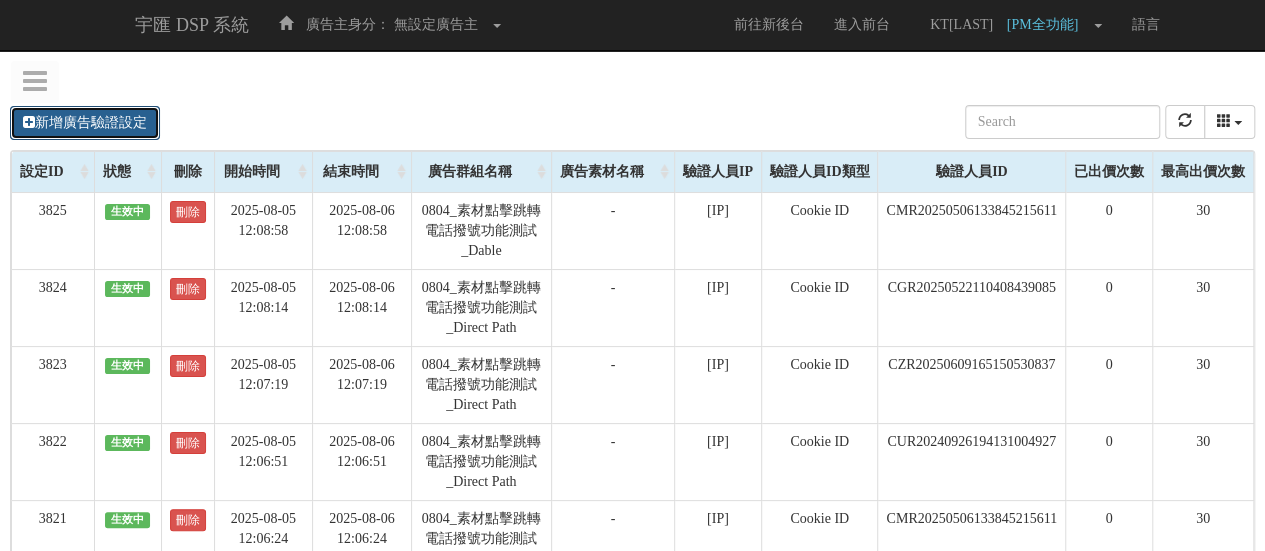 click on "新增廣告驗證設定" at bounding box center (85, 123) 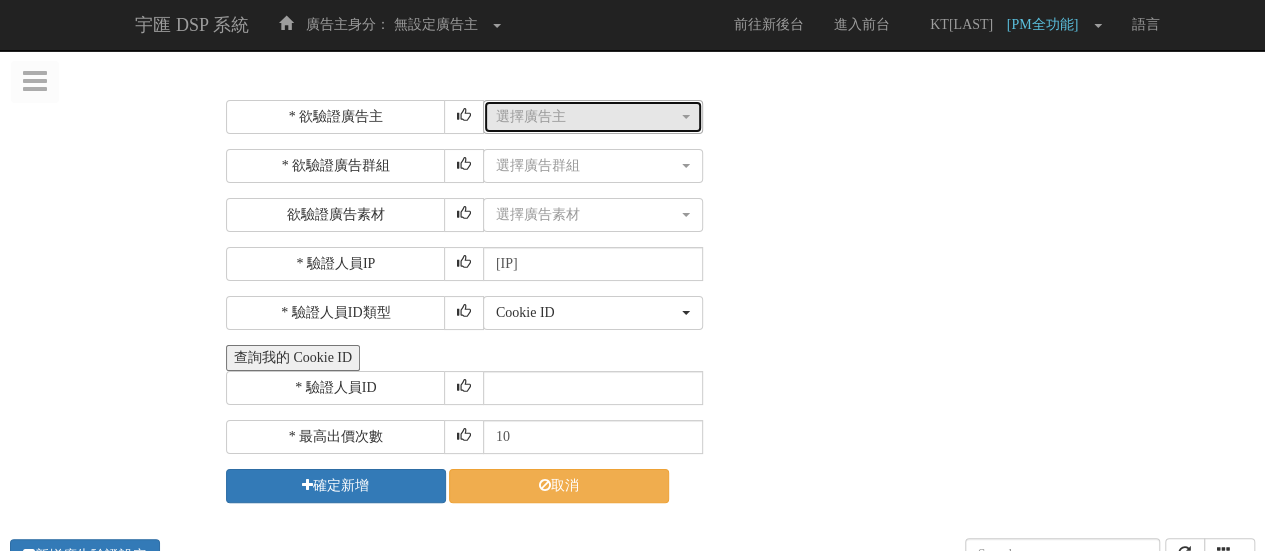 click on "選擇廣告主" at bounding box center [587, 117] 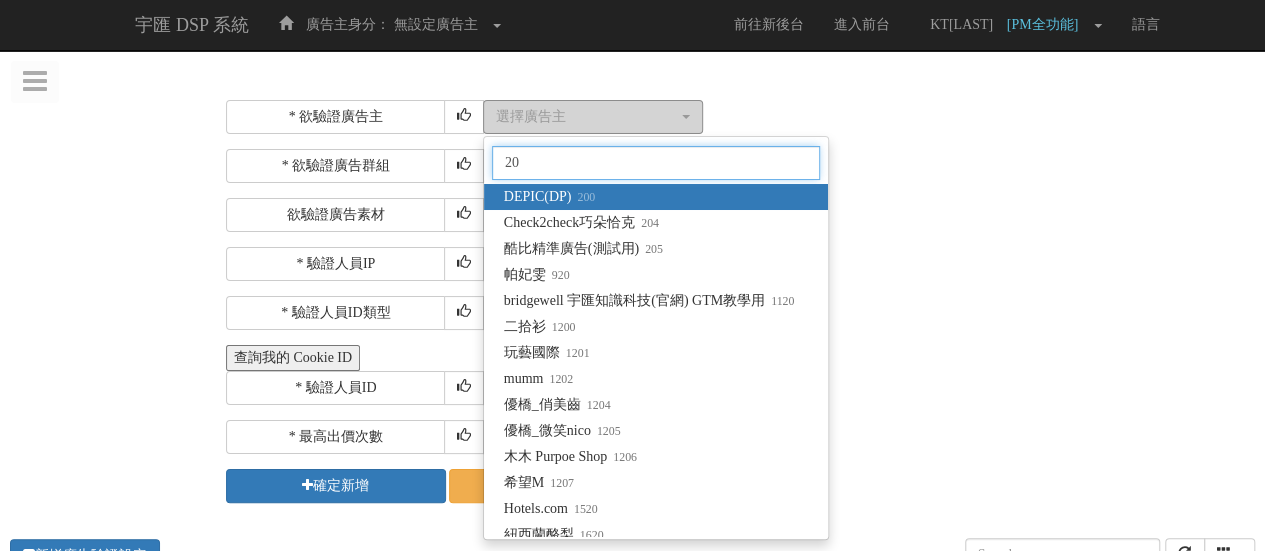type on "205" 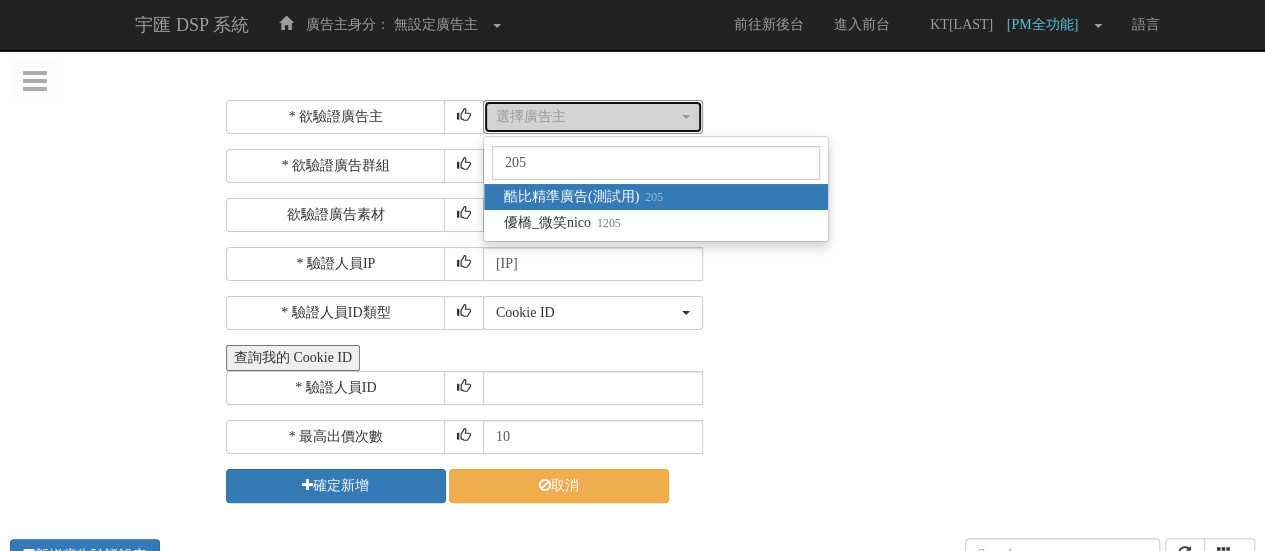 select on "205" 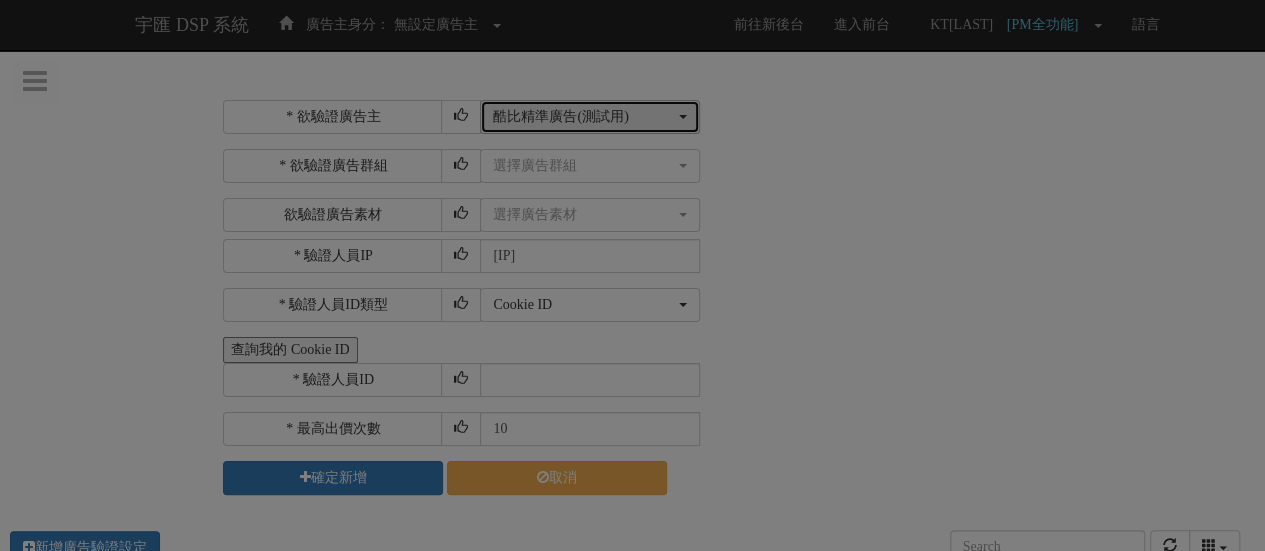 type 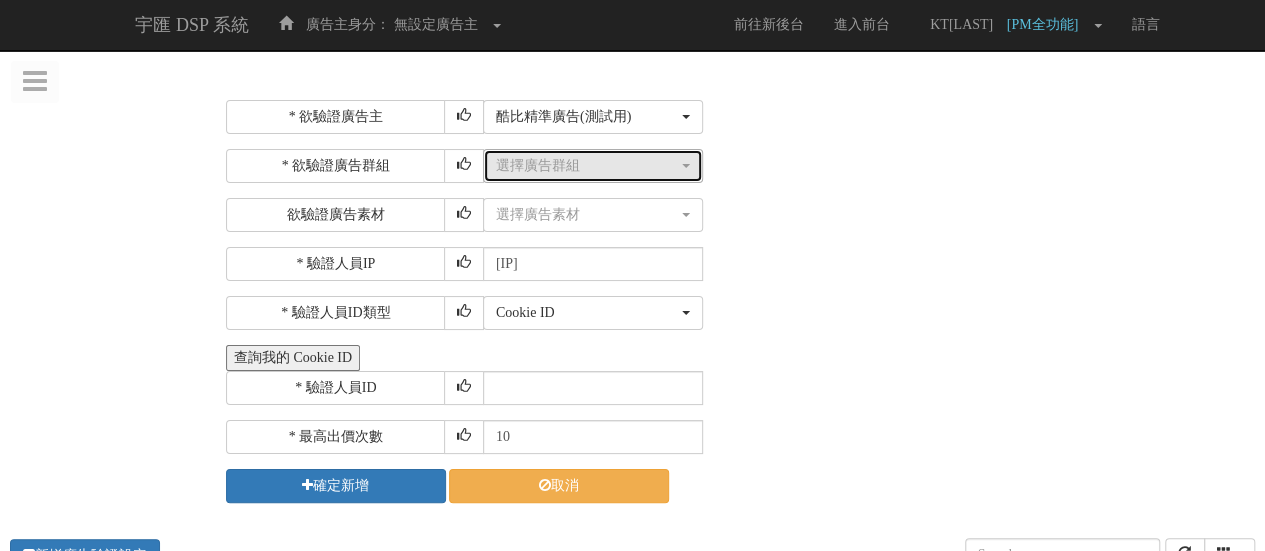 click on "選擇廣告群組" at bounding box center (587, 166) 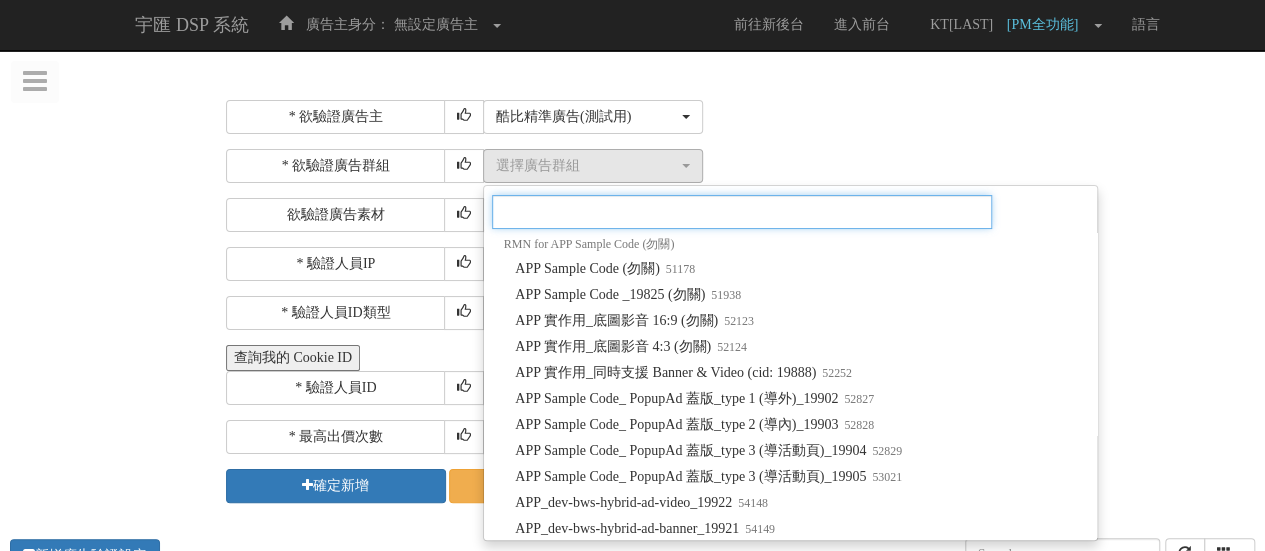 scroll, scrollTop: 1891, scrollLeft: 0, axis: vertical 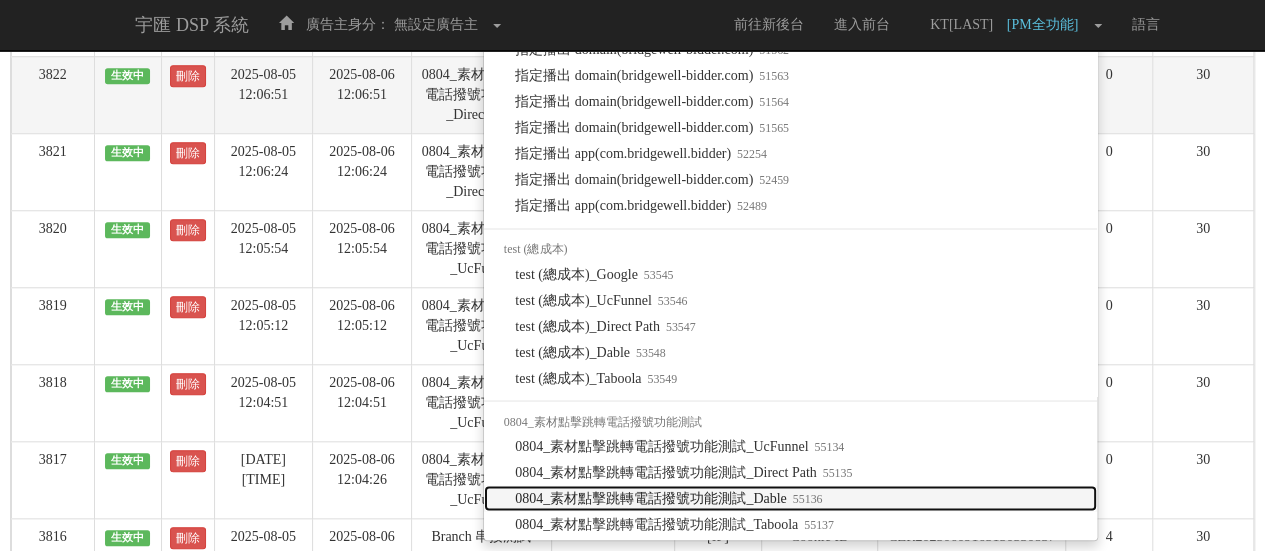 click on "0804_素材點擊跳轉電話撥號功能測試_Dable 55136" at bounding box center (668, 498) 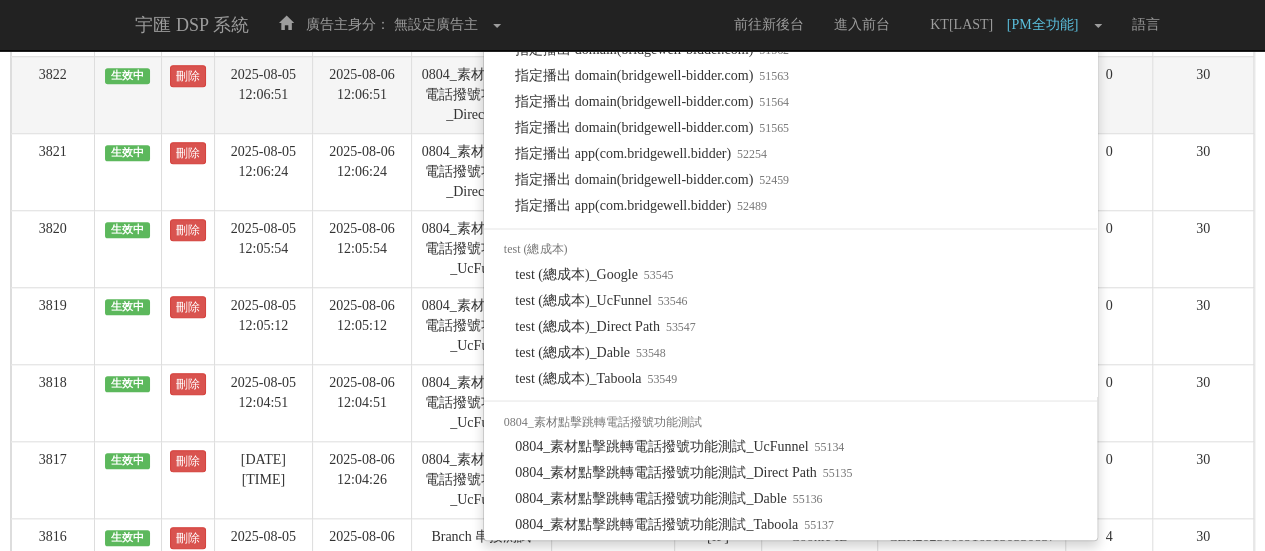 select on "55136" 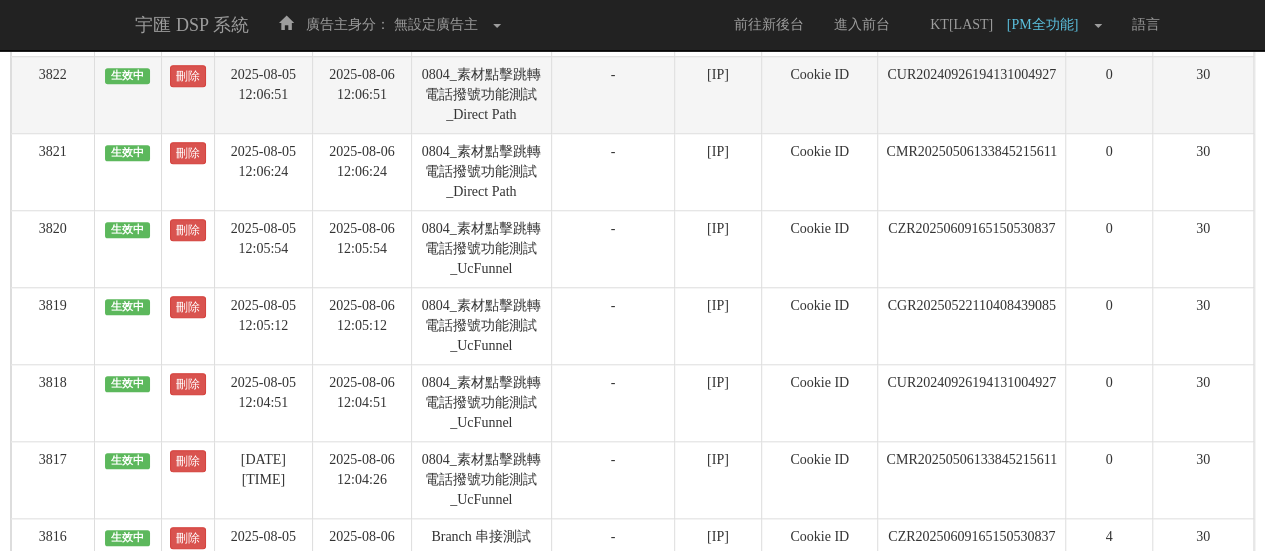 scroll, scrollTop: 0, scrollLeft: 0, axis: both 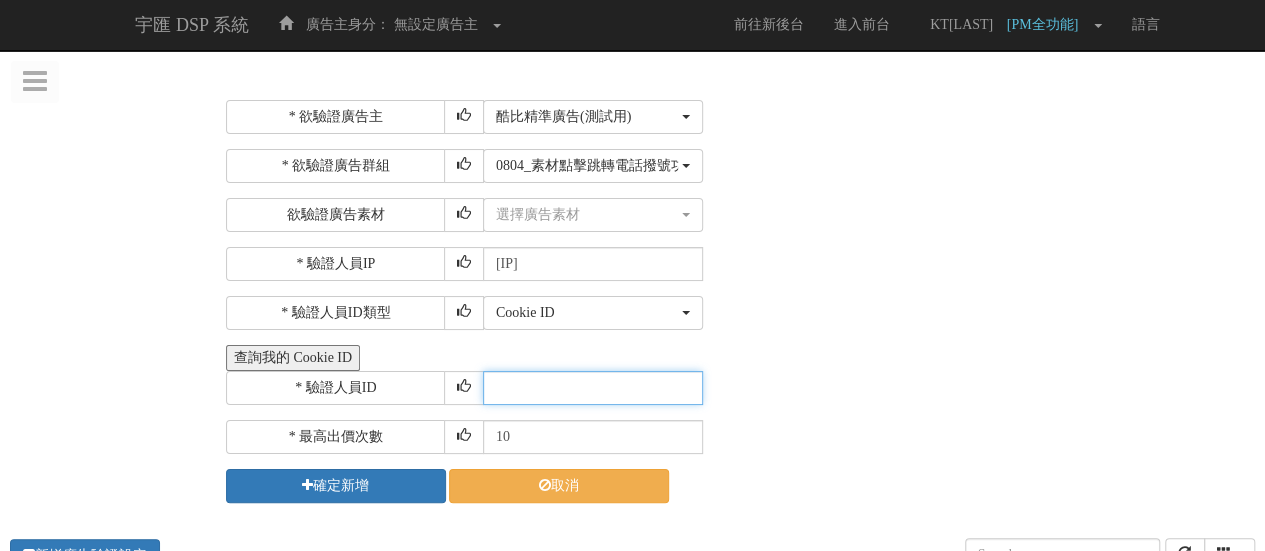 click at bounding box center (593, 388) 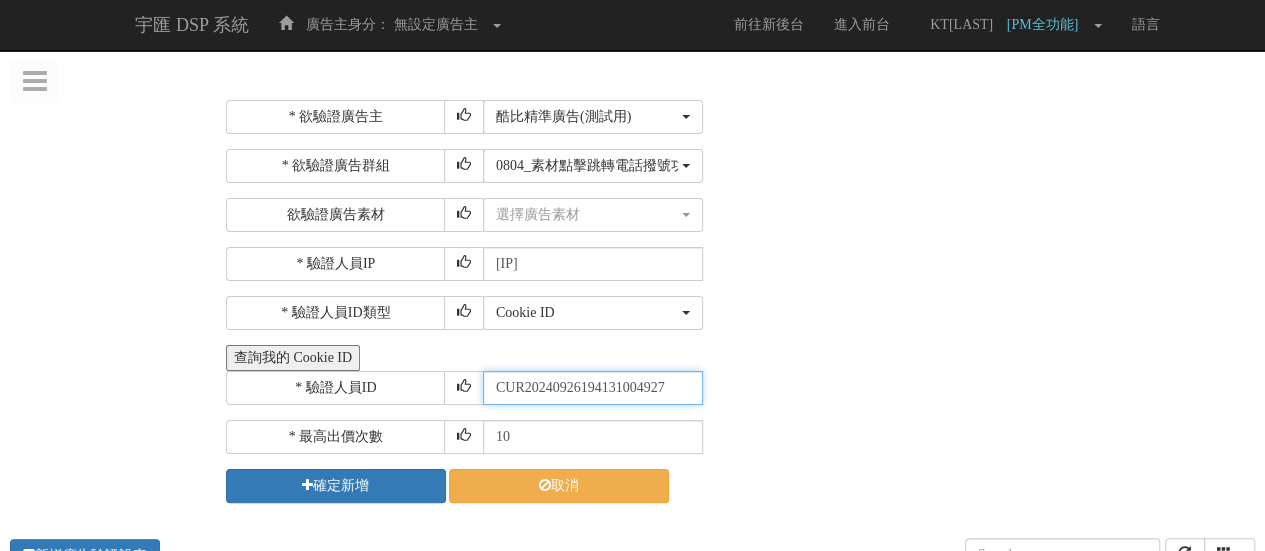 type on "CUR20240926194131004927" 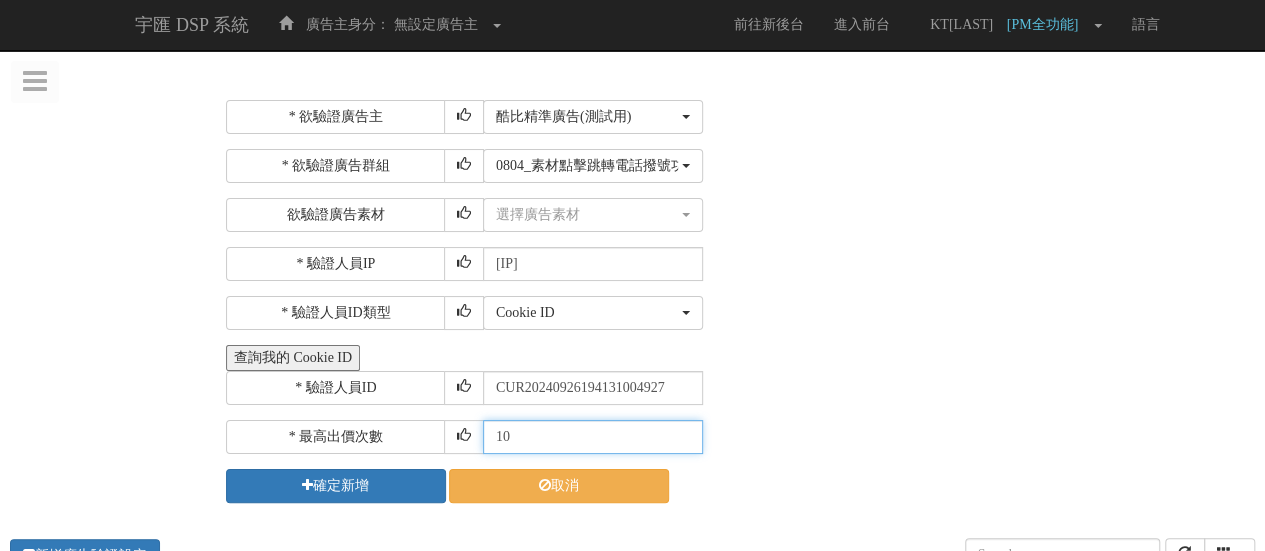 click on "10" at bounding box center [593, 437] 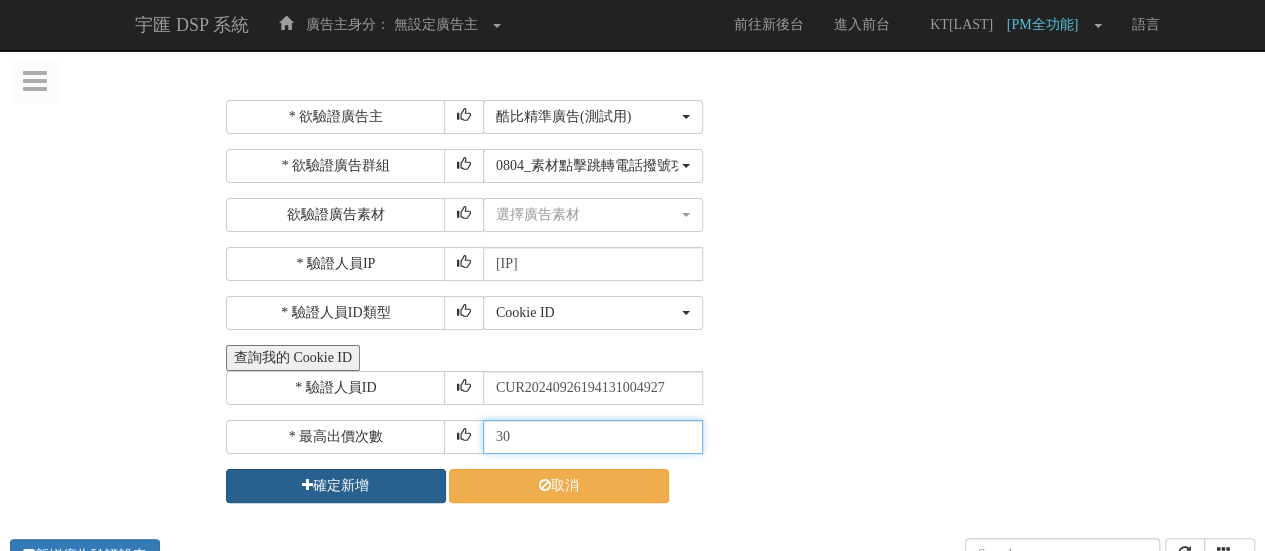 type on "30" 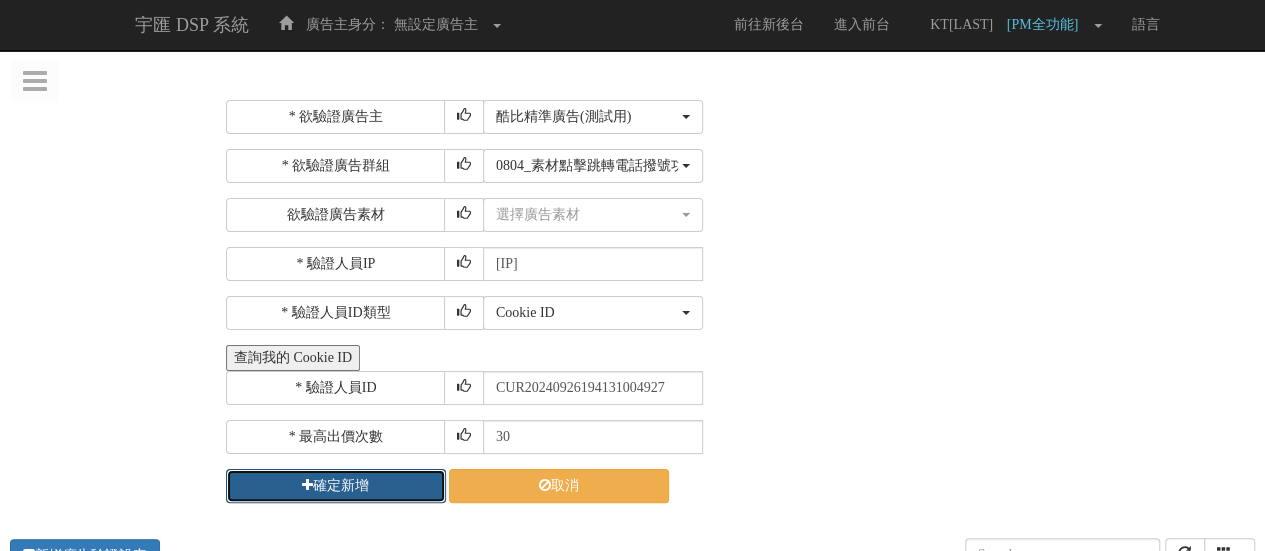 click on "確定新增" at bounding box center (336, 486) 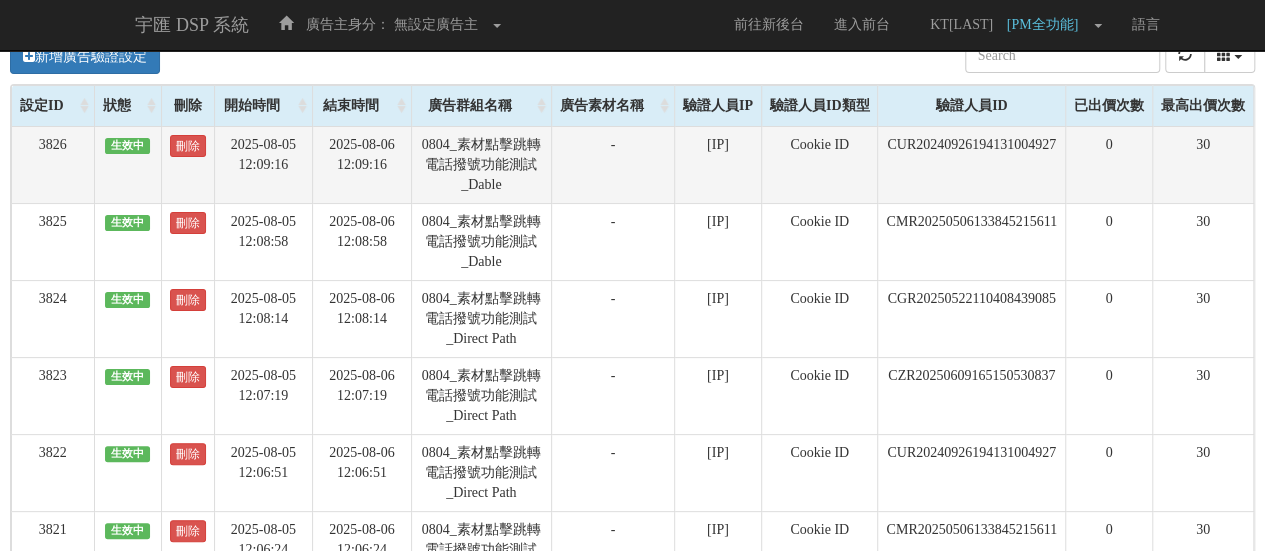 scroll, scrollTop: 0, scrollLeft: 0, axis: both 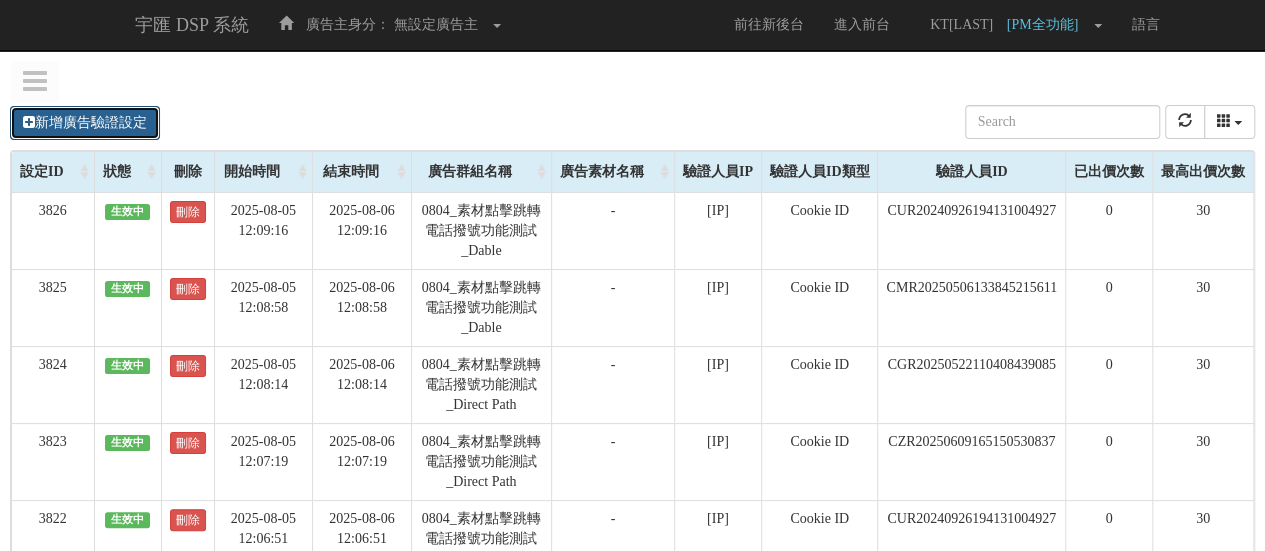 click on "新增廣告驗證設定" at bounding box center [85, 123] 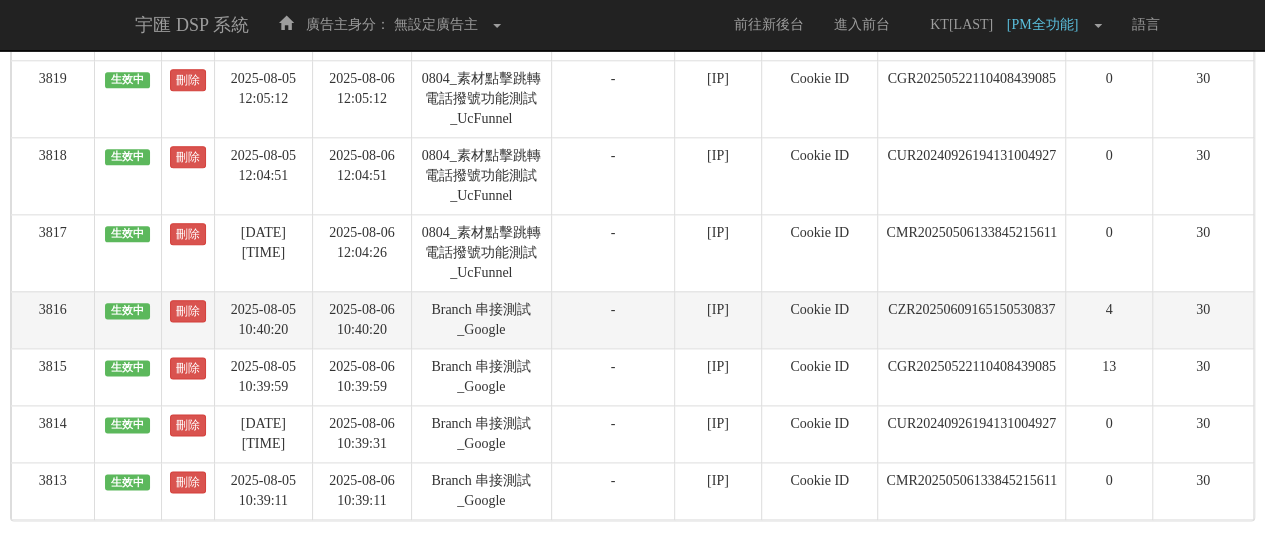 scroll, scrollTop: 1270, scrollLeft: 0, axis: vertical 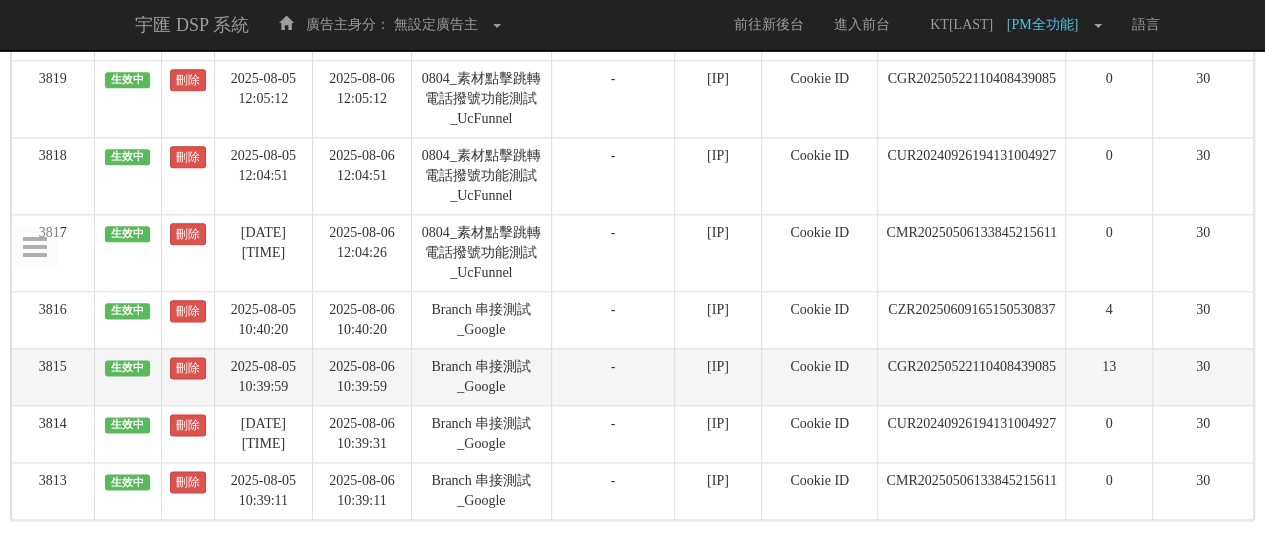 click on "CGR20250522110408439085" at bounding box center [972, 376] 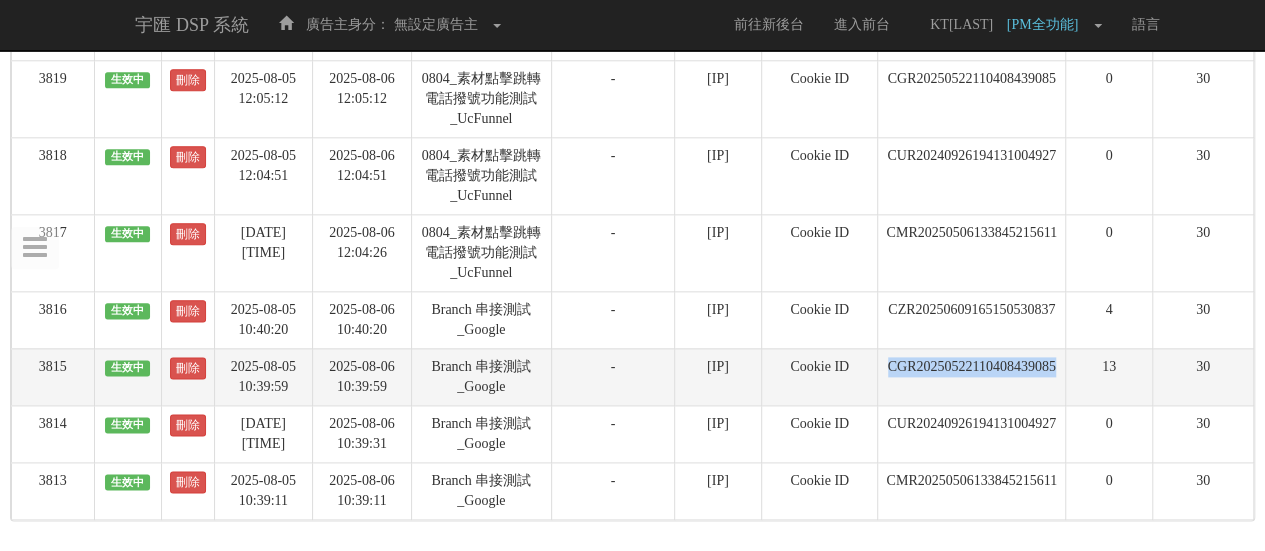 click on "CGR20250522110408439085" at bounding box center (972, 376) 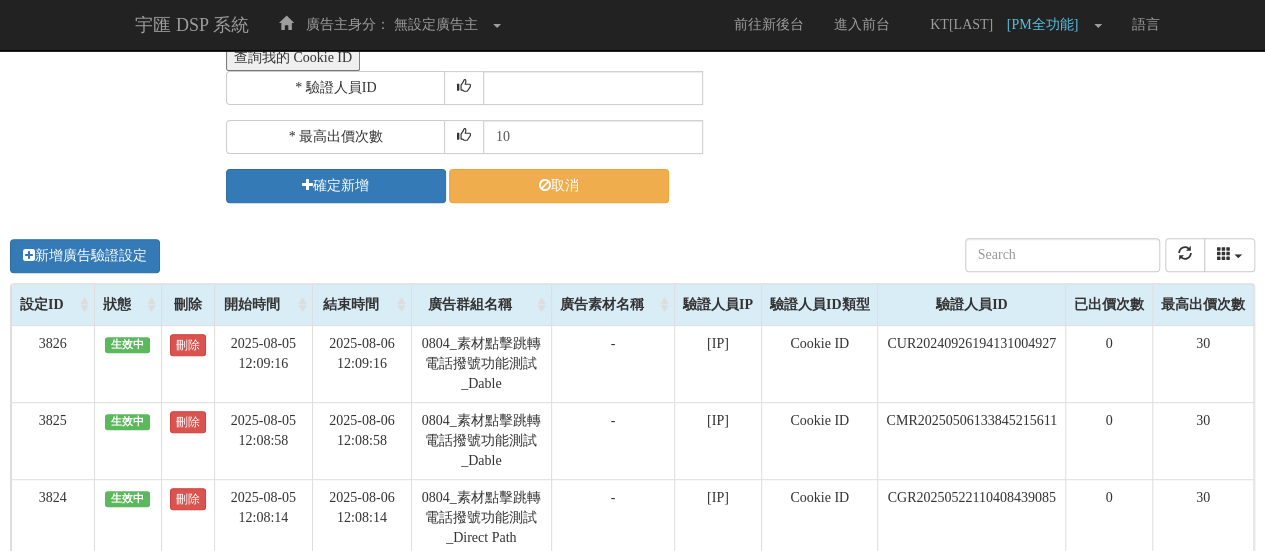 scroll, scrollTop: 264, scrollLeft: 0, axis: vertical 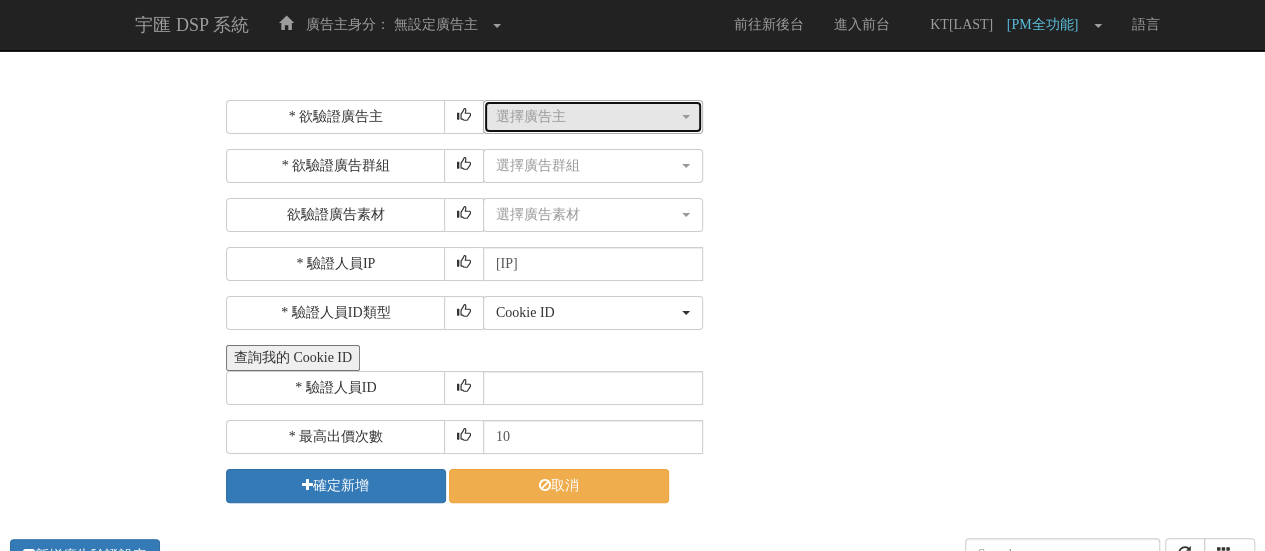 click on "選擇廣告主" at bounding box center (587, 117) 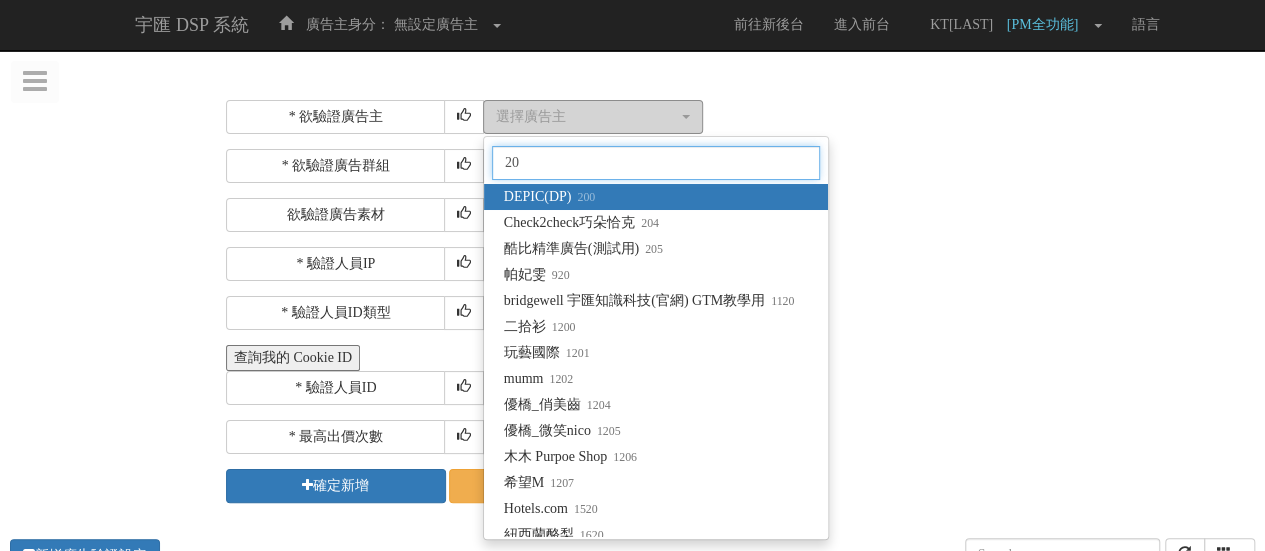 type on "205" 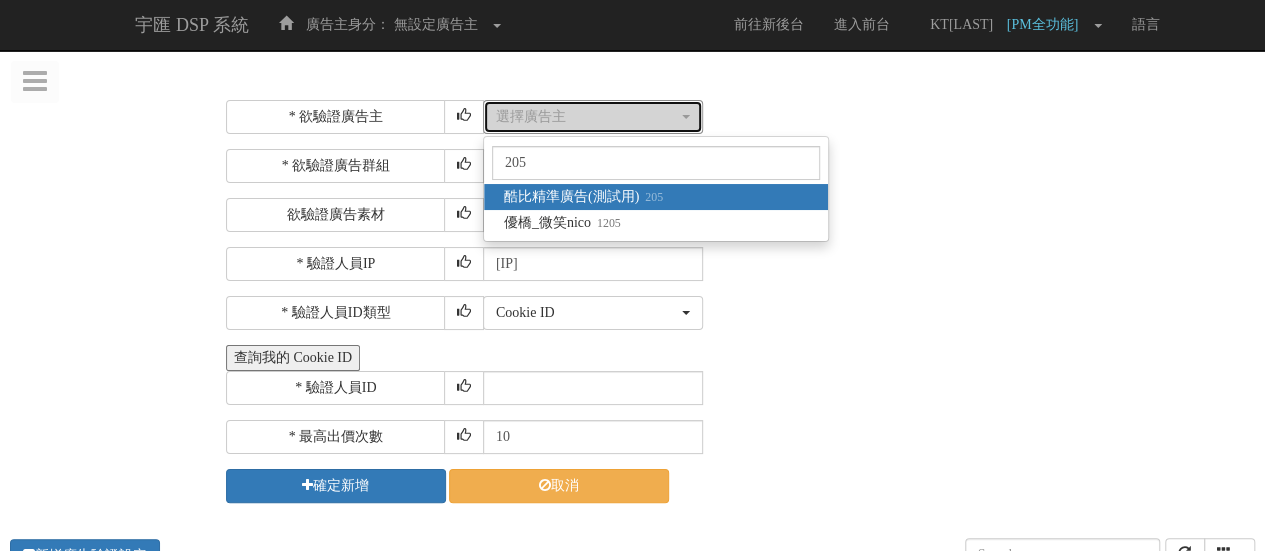 select on "205" 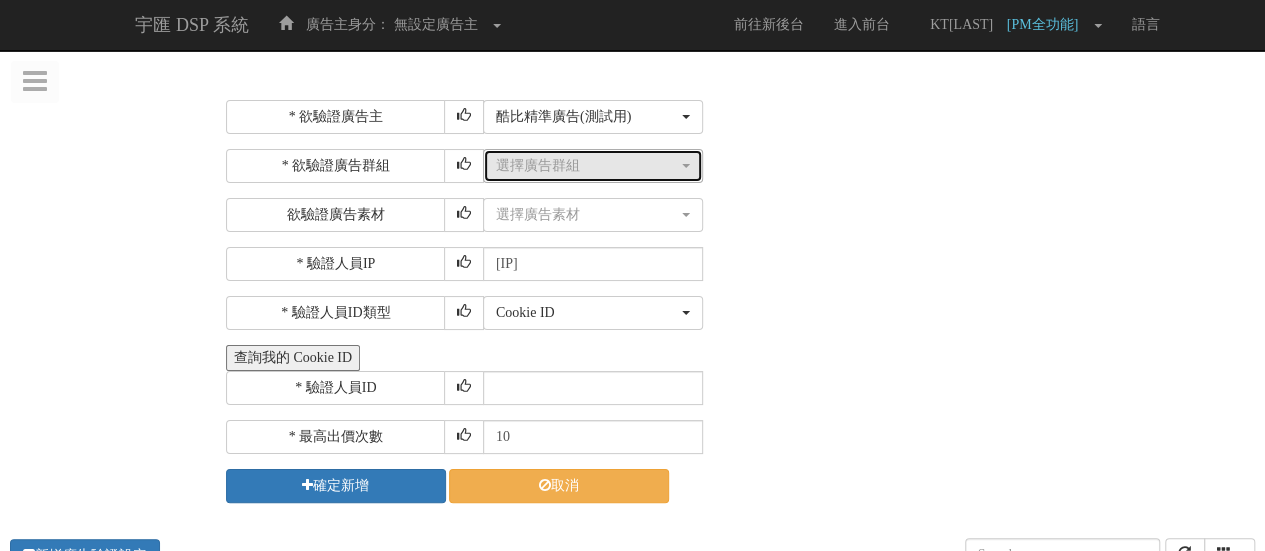 click on "選擇廣告群組" at bounding box center [587, 166] 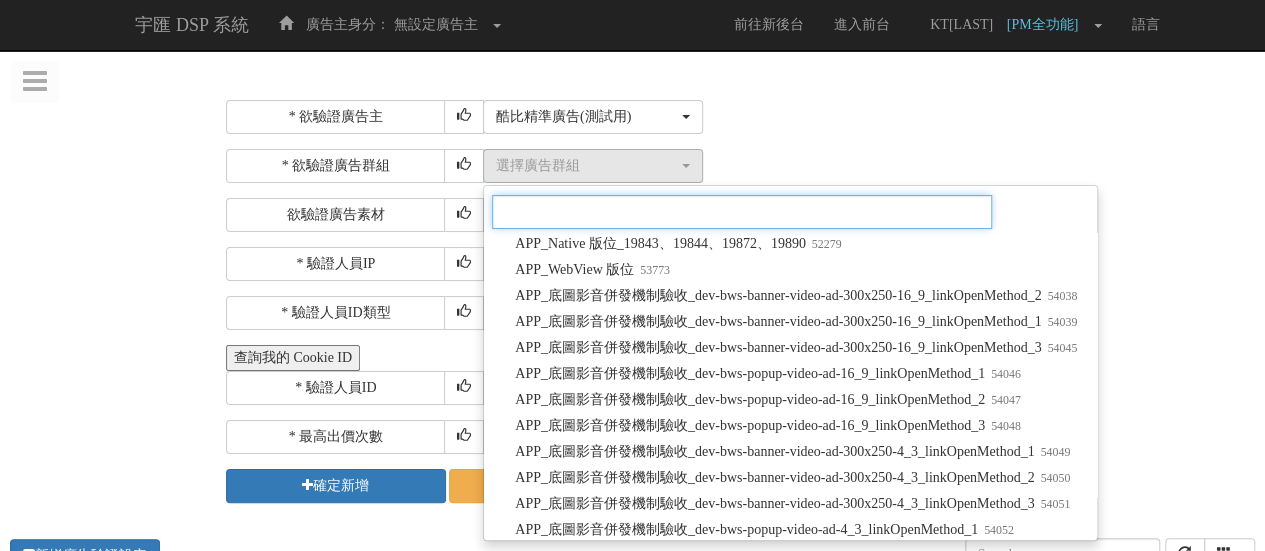 scroll, scrollTop: 1891, scrollLeft: 0, axis: vertical 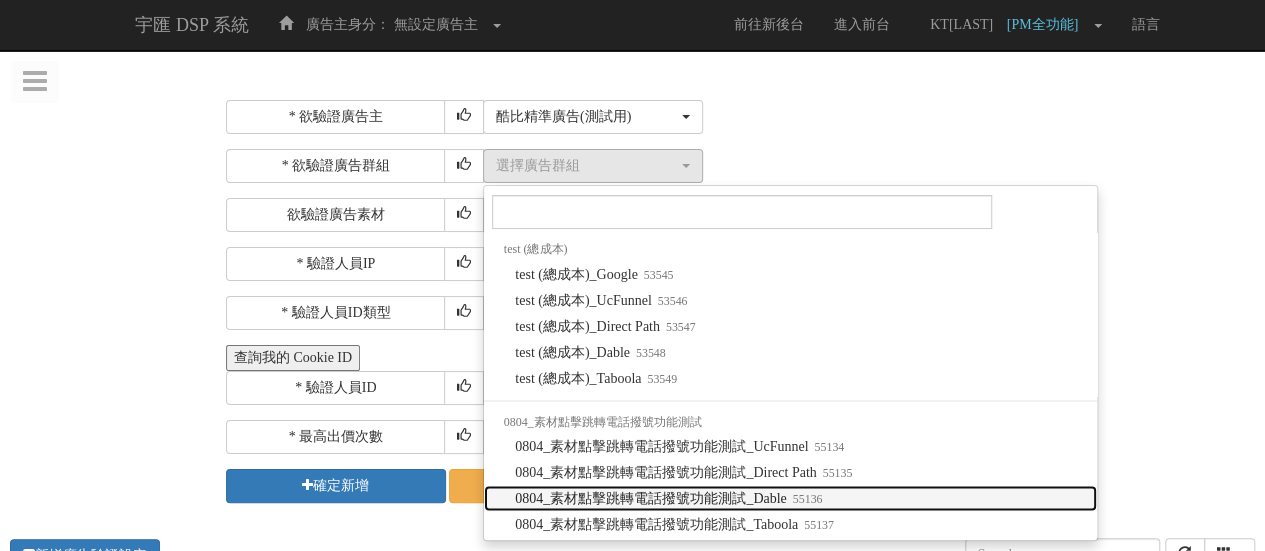 click on "0804_素材點擊跳轉電話撥號功能測試_Dable 55136" at bounding box center [790, 498] 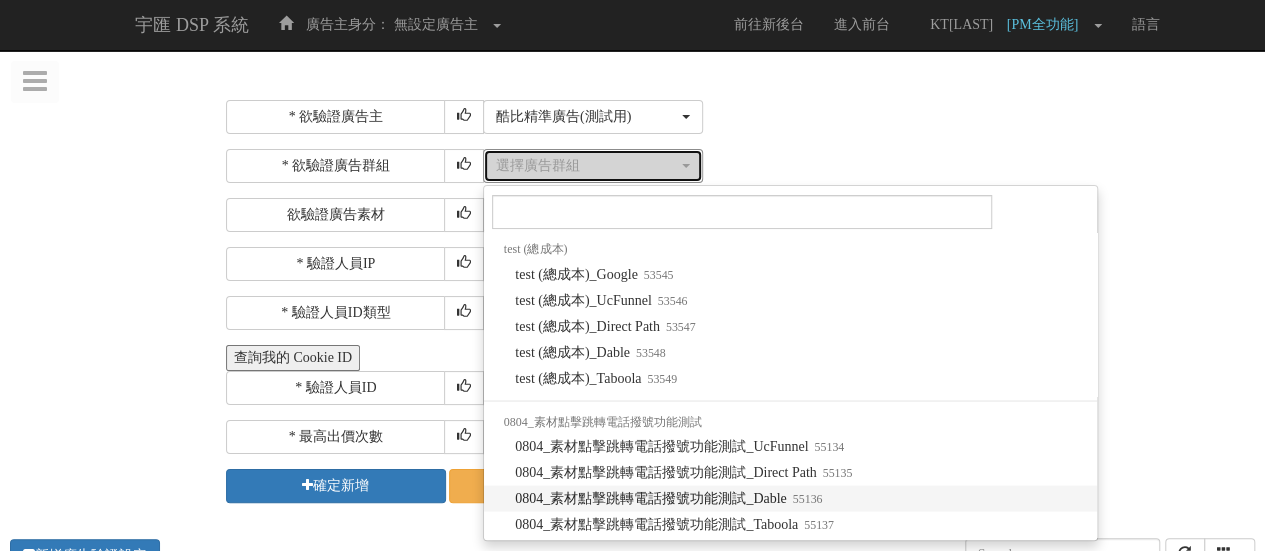 select on "55136" 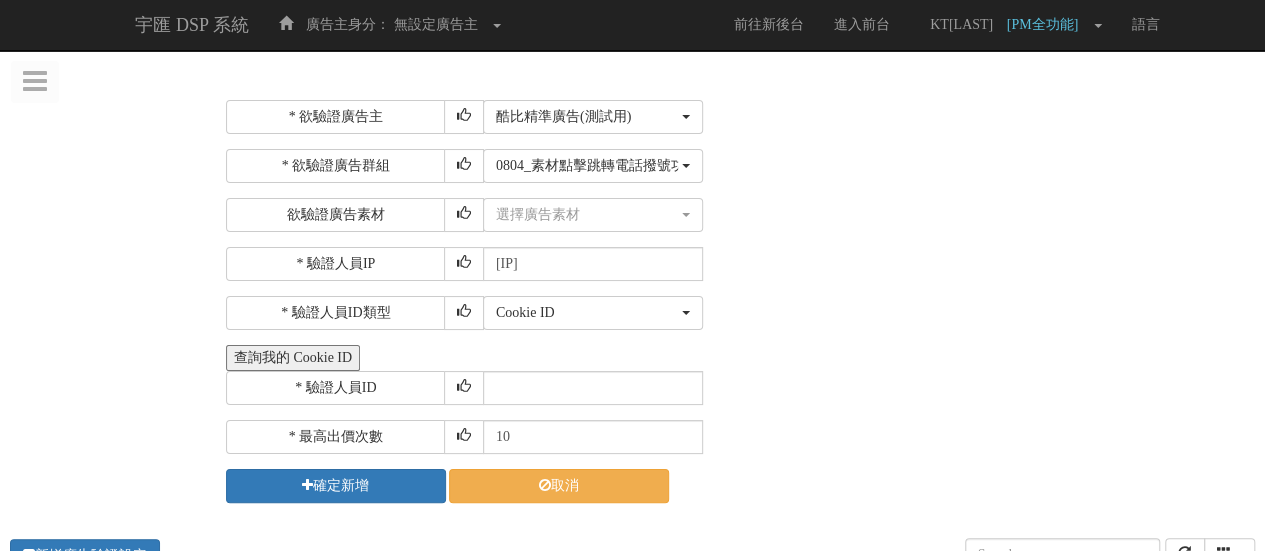 click on "Cookie ID ADID IDFA Cookie ID" at bounding box center [866, 313] 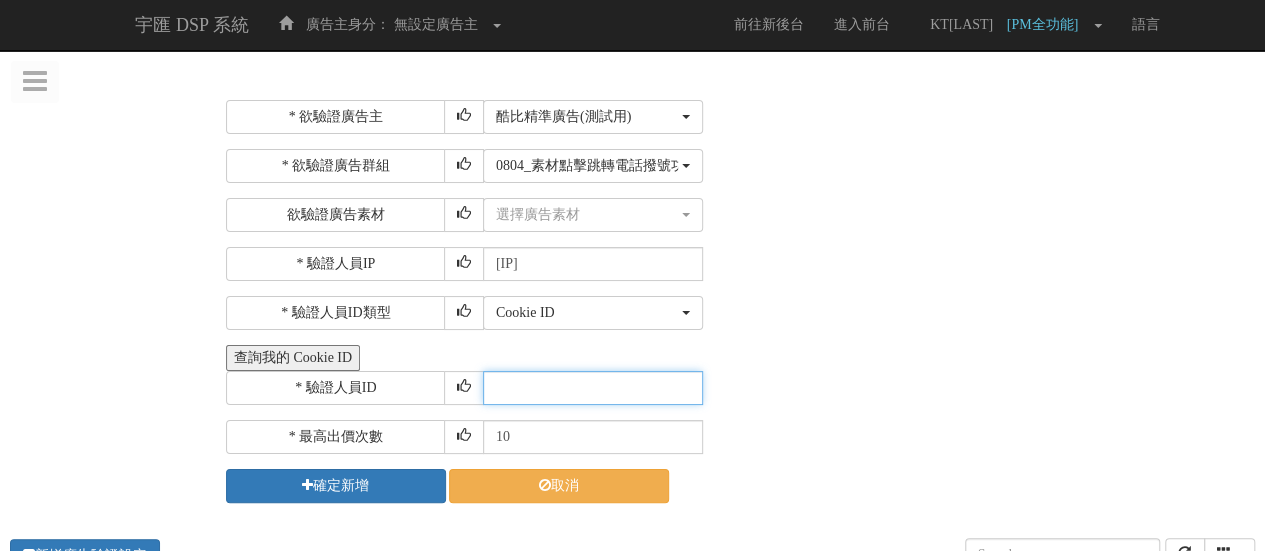 click at bounding box center (593, 388) 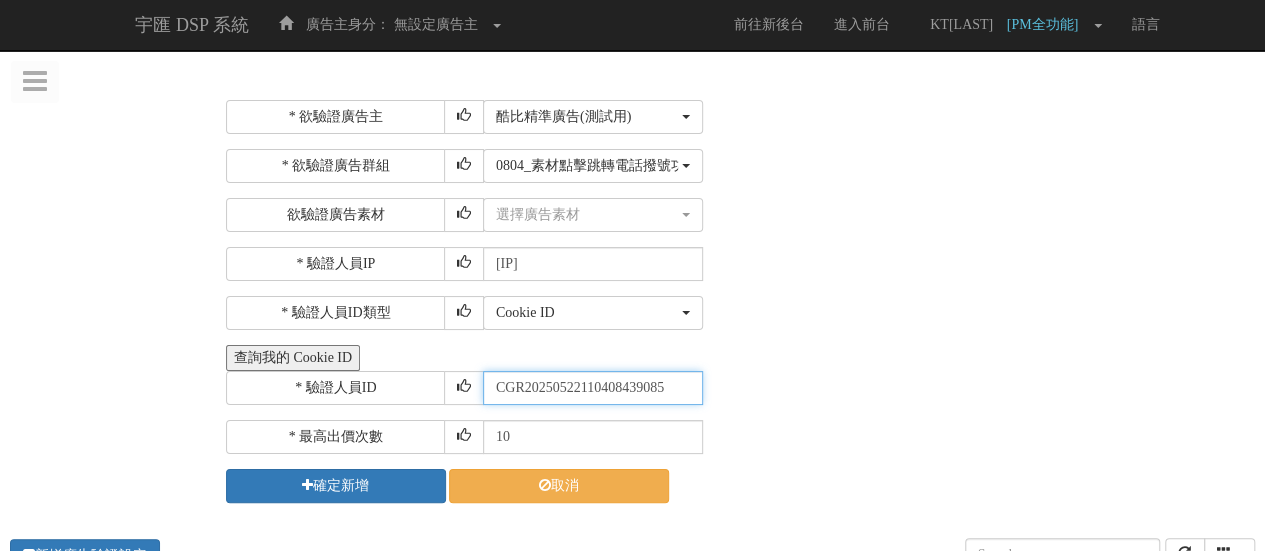 type on "CGR20250522110408439085" 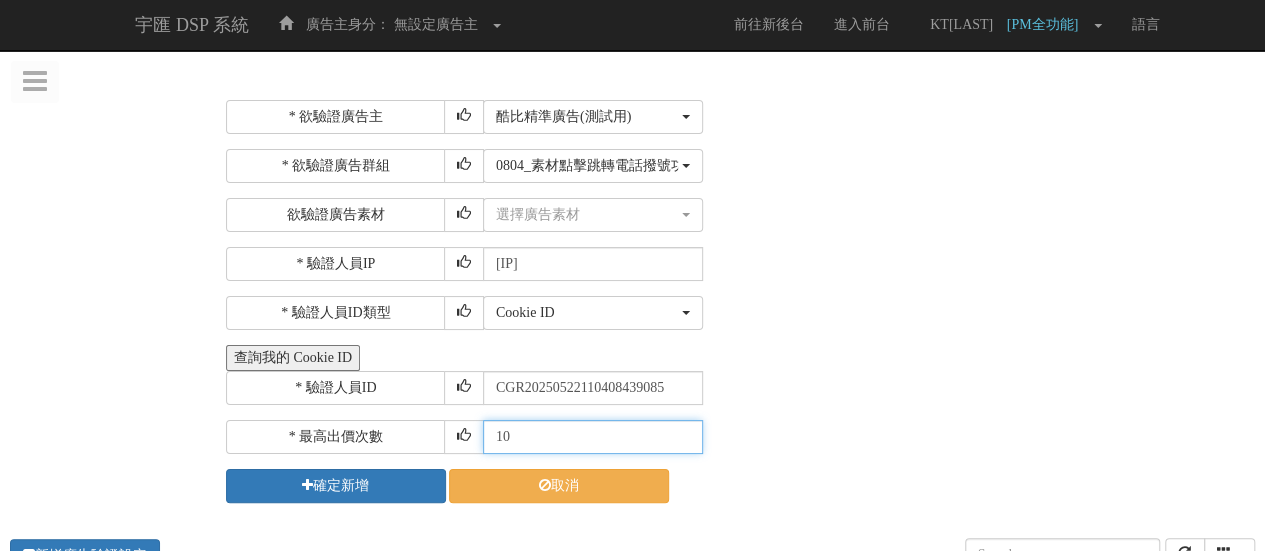 drag, startPoint x: 568, startPoint y: 446, endPoint x: 339, endPoint y: 433, distance: 229.3687 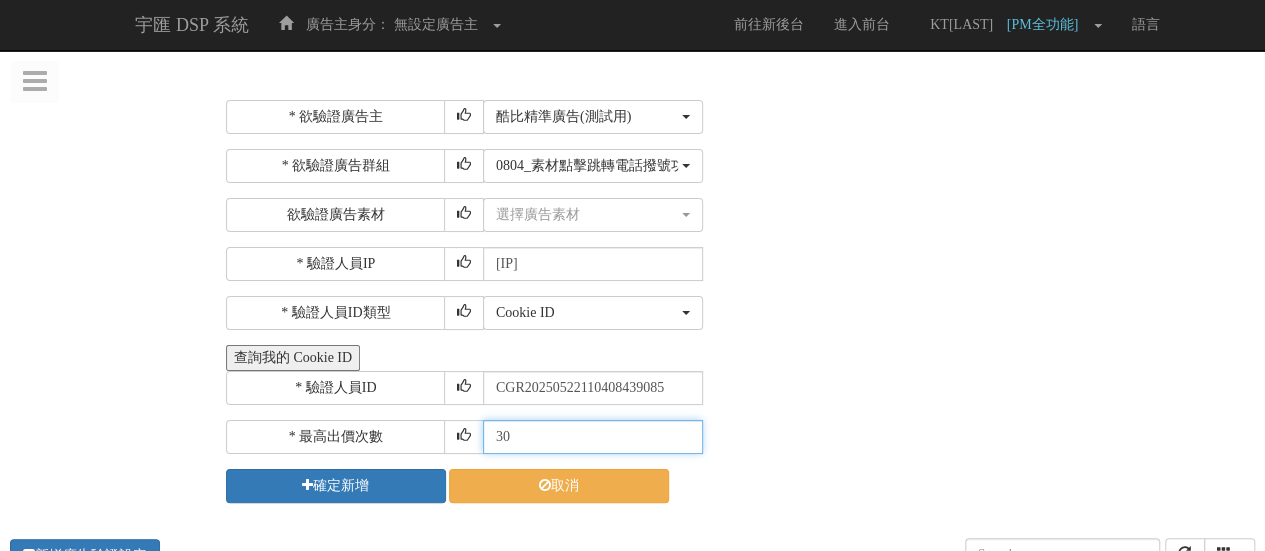 type on "30" 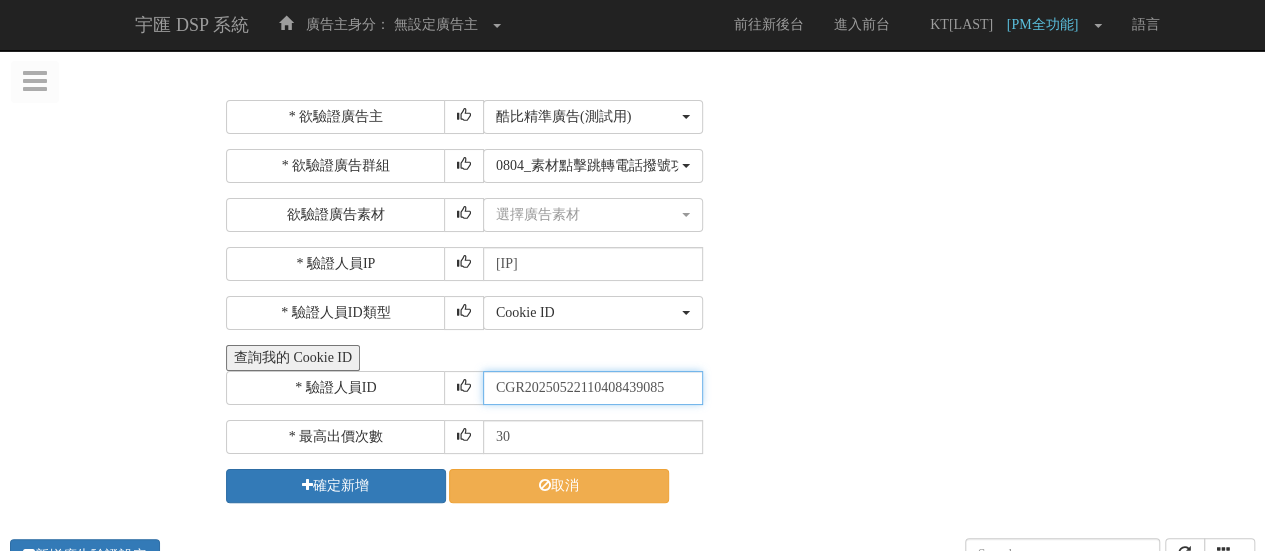 click on "CGR20250522110408439085" at bounding box center (593, 388) 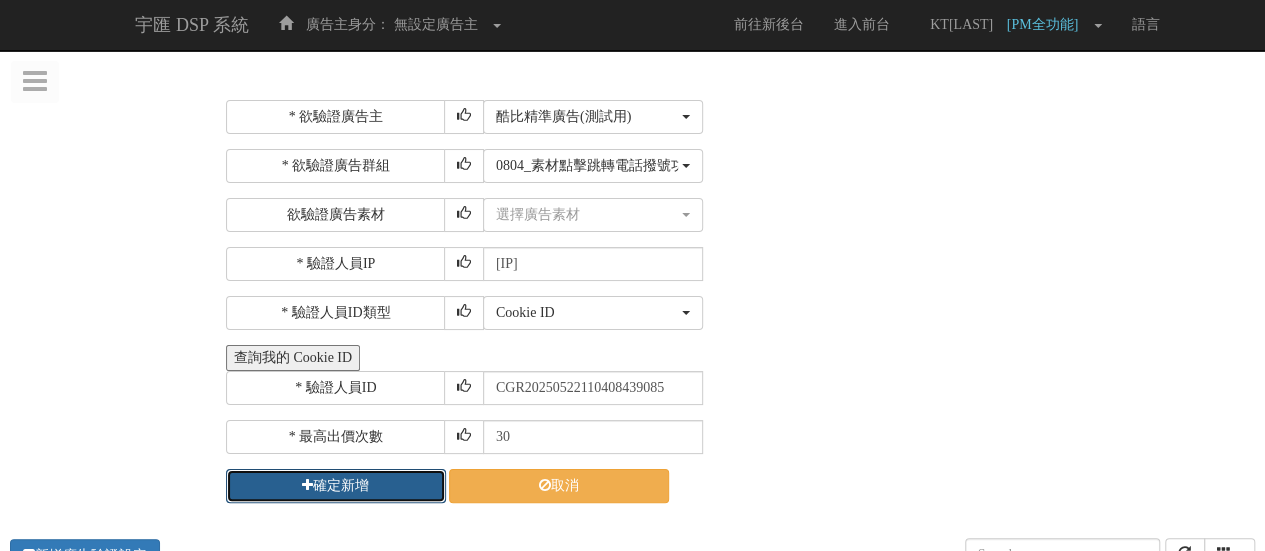 click on "確定新增" at bounding box center [336, 486] 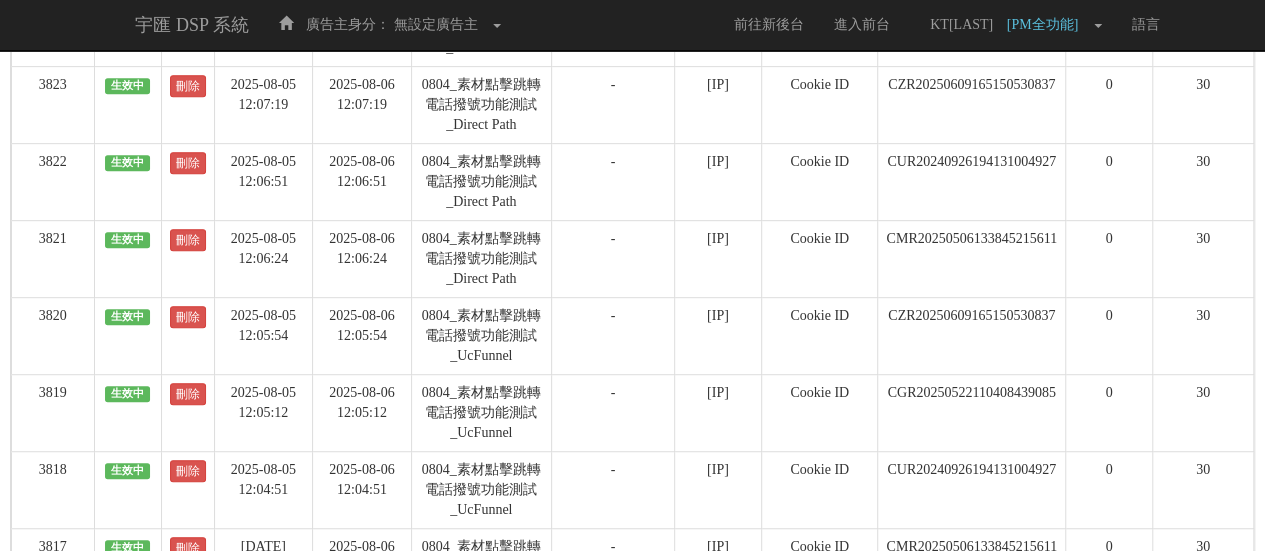 scroll, scrollTop: 917, scrollLeft: 0, axis: vertical 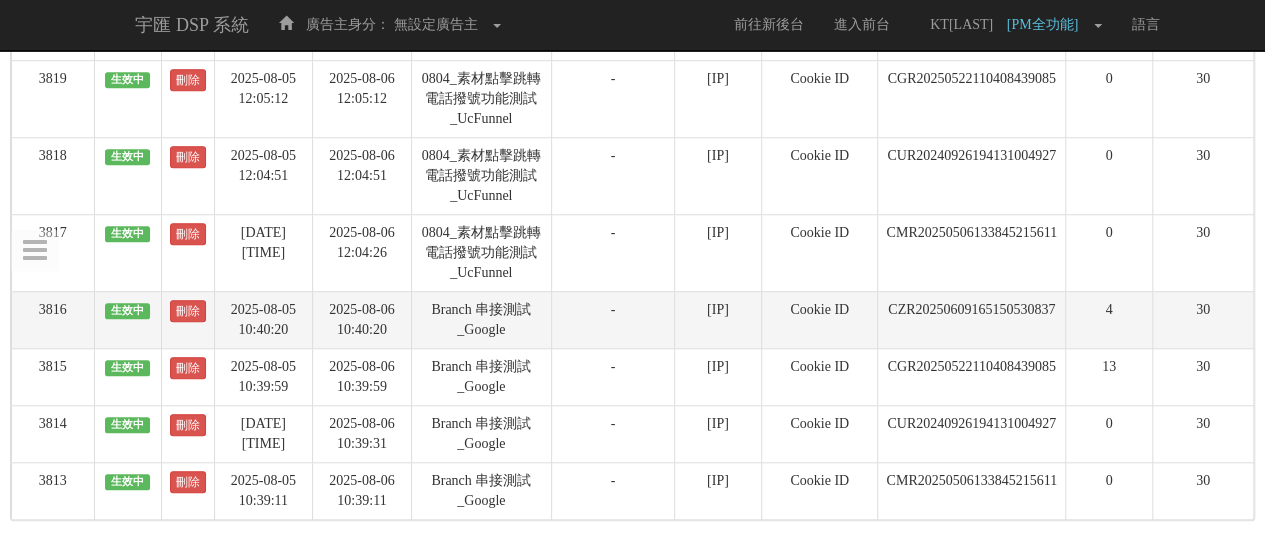 click on "CZR20250609165150530837" at bounding box center [972, 319] 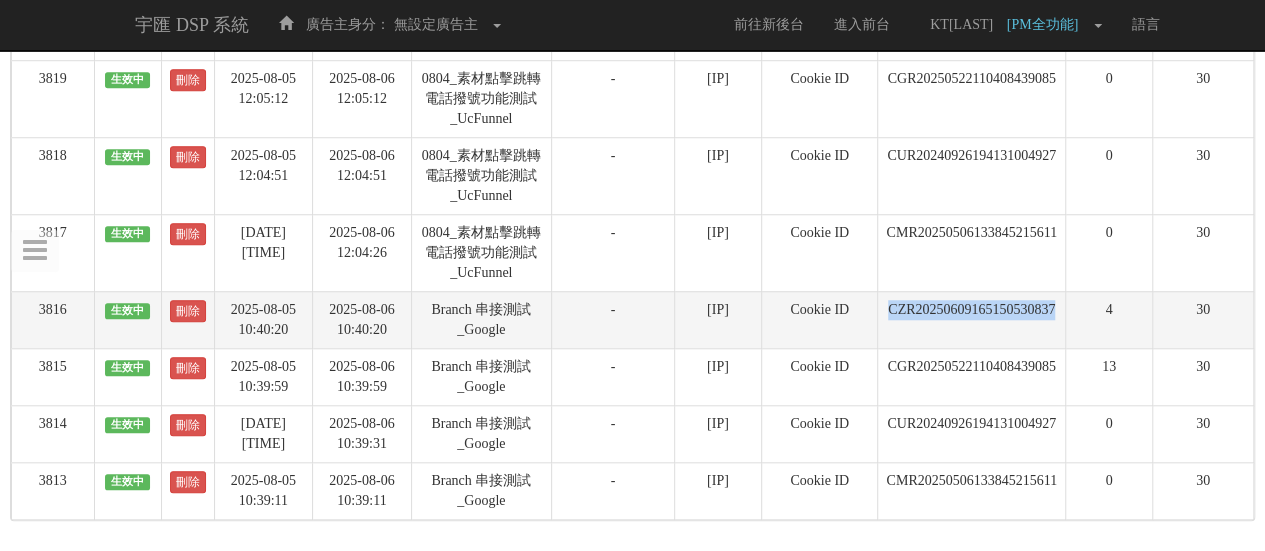 click on "CZR20250609165150530837" at bounding box center (972, 319) 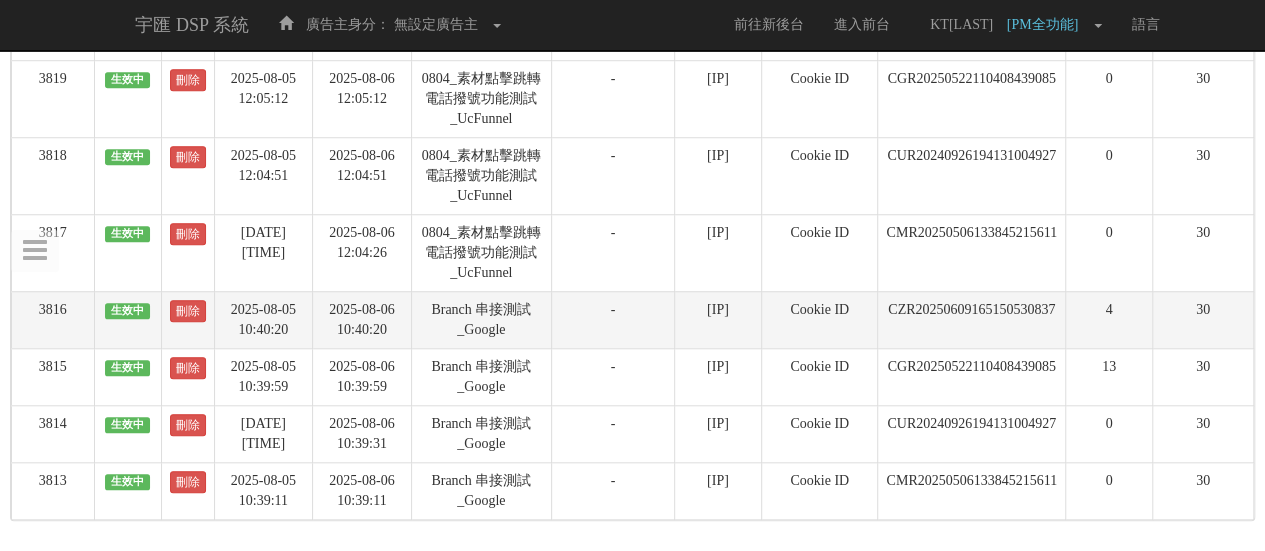 click on "CZR20250609165150530837" at bounding box center [972, 319] 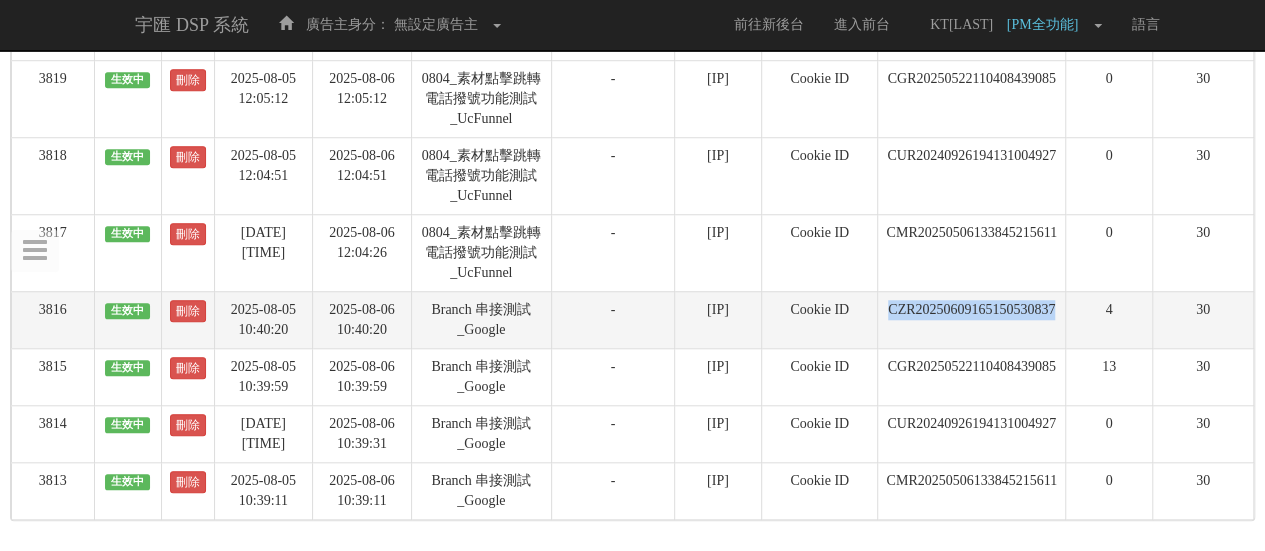 click on "CZR20250609165150530837" at bounding box center (972, 319) 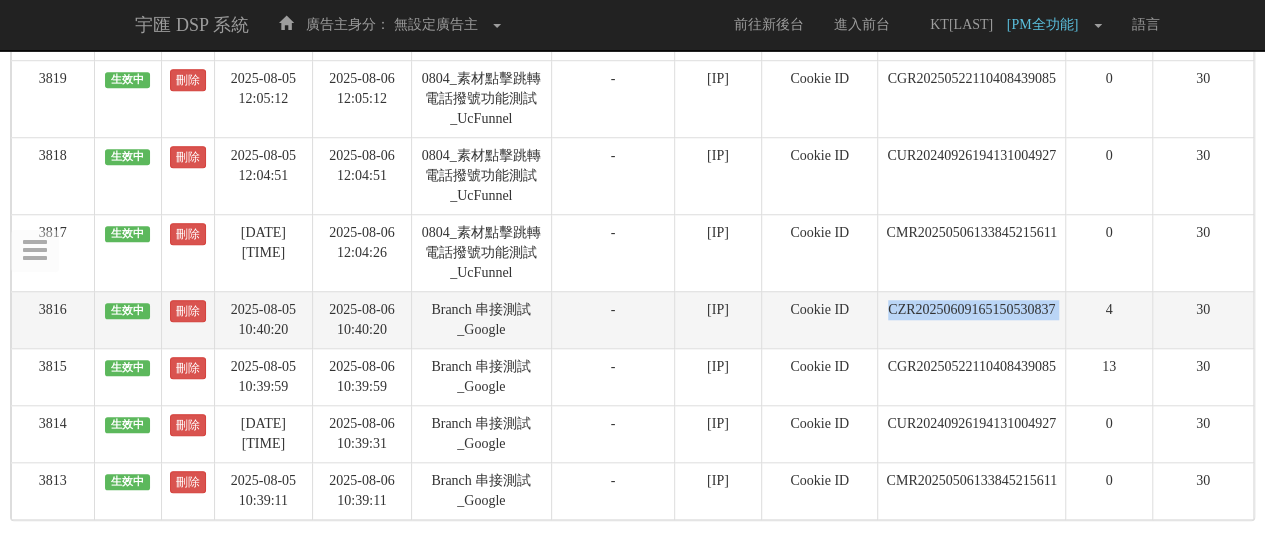 click on "CZR20250609165150530837" at bounding box center (972, 319) 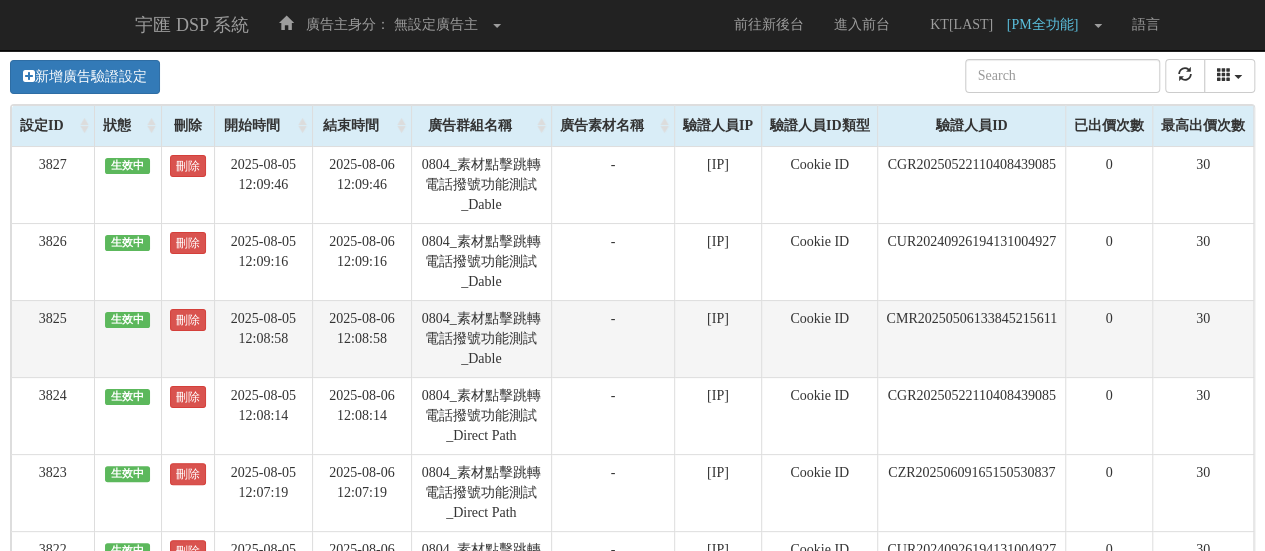 scroll, scrollTop: 0, scrollLeft: 0, axis: both 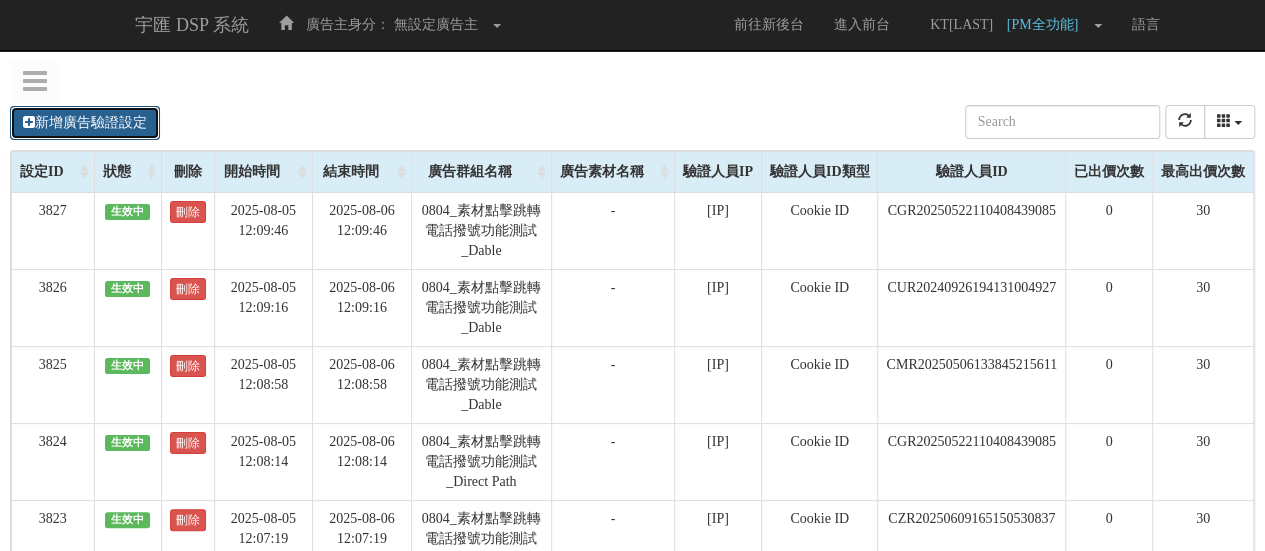 click on "新增廣告驗證設定" at bounding box center [85, 123] 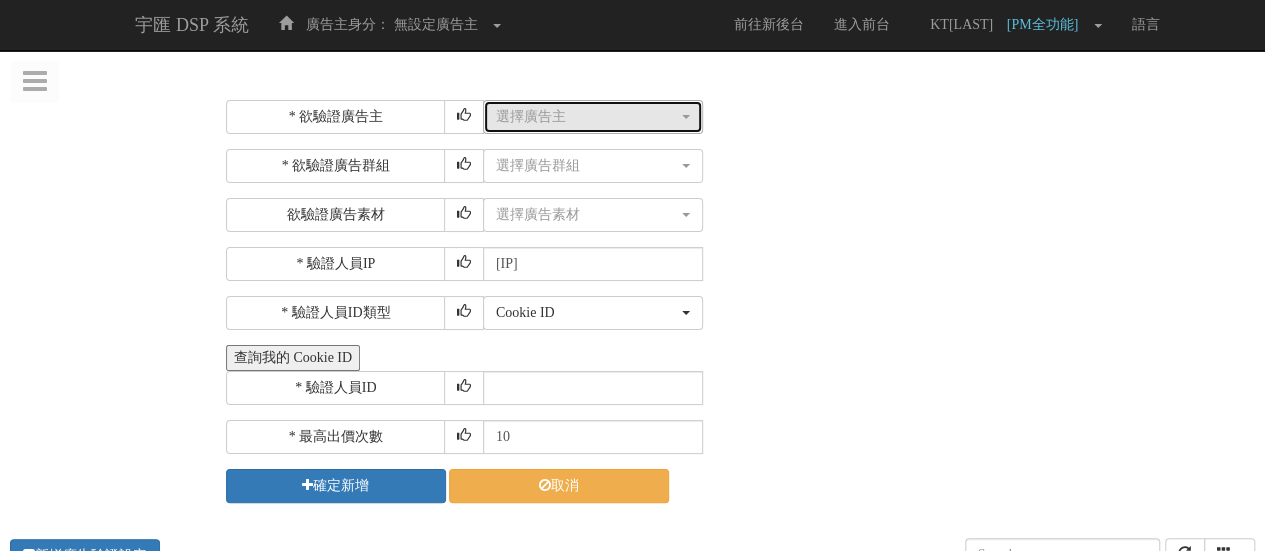 click on "選擇廣告主" at bounding box center [587, 117] 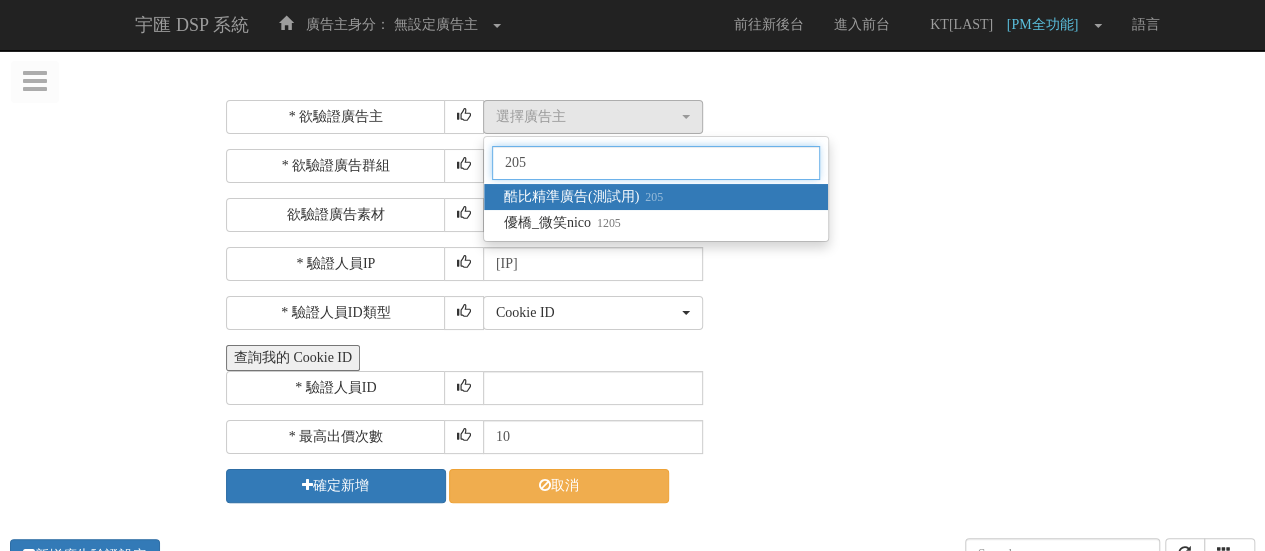 type on "205" 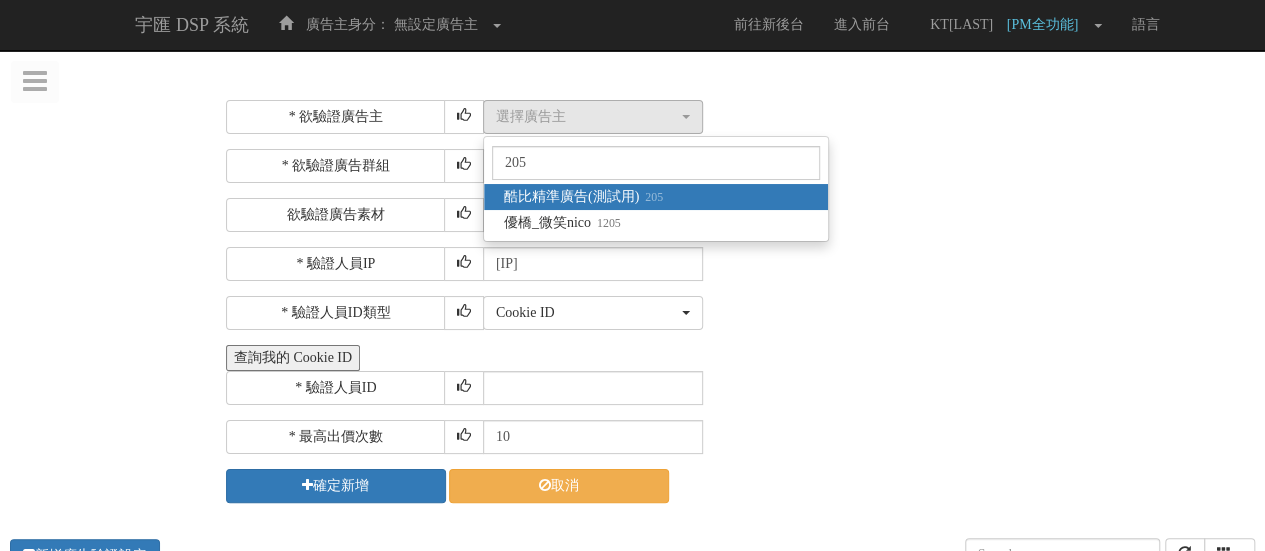 click on "酷比精準廣告(測試用) 205" at bounding box center (583, 197) 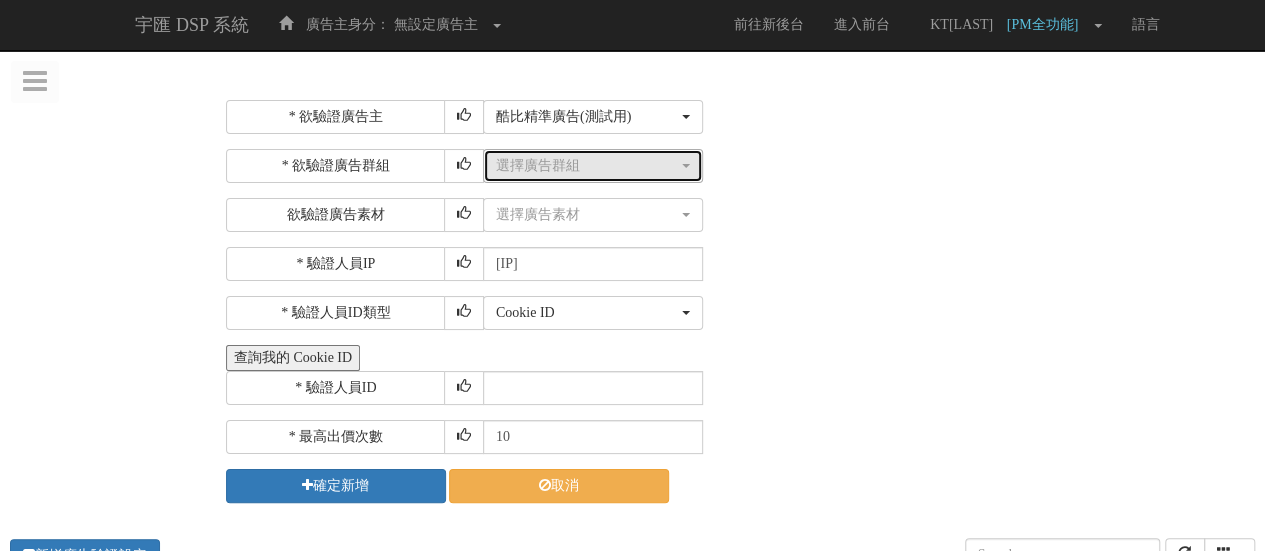 click on "選擇廣告群組" at bounding box center (587, 166) 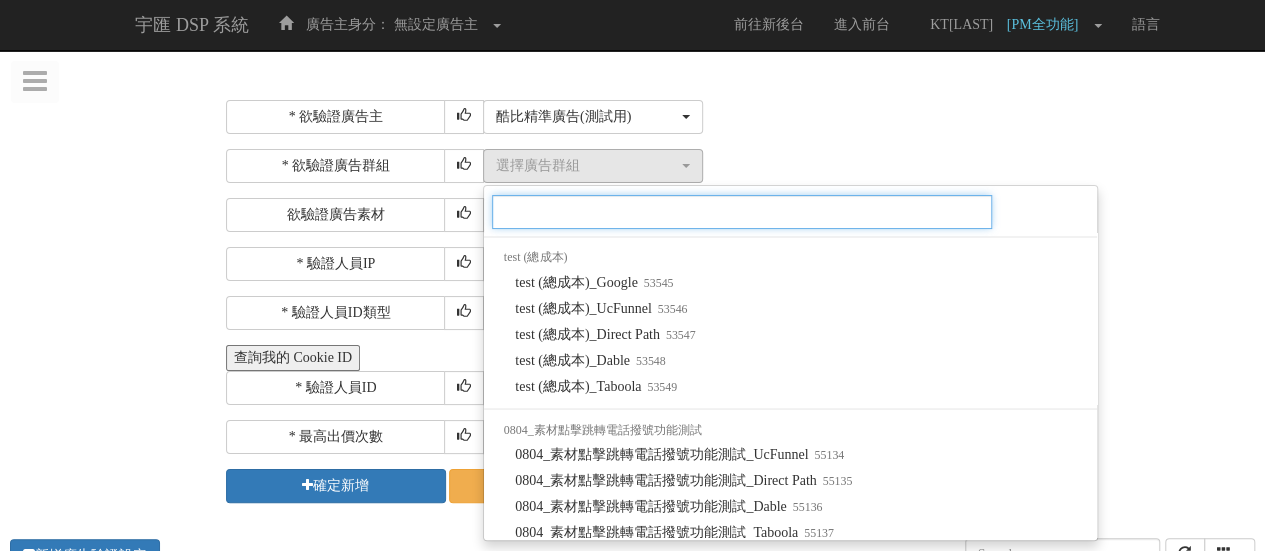 scroll, scrollTop: 1184, scrollLeft: 0, axis: vertical 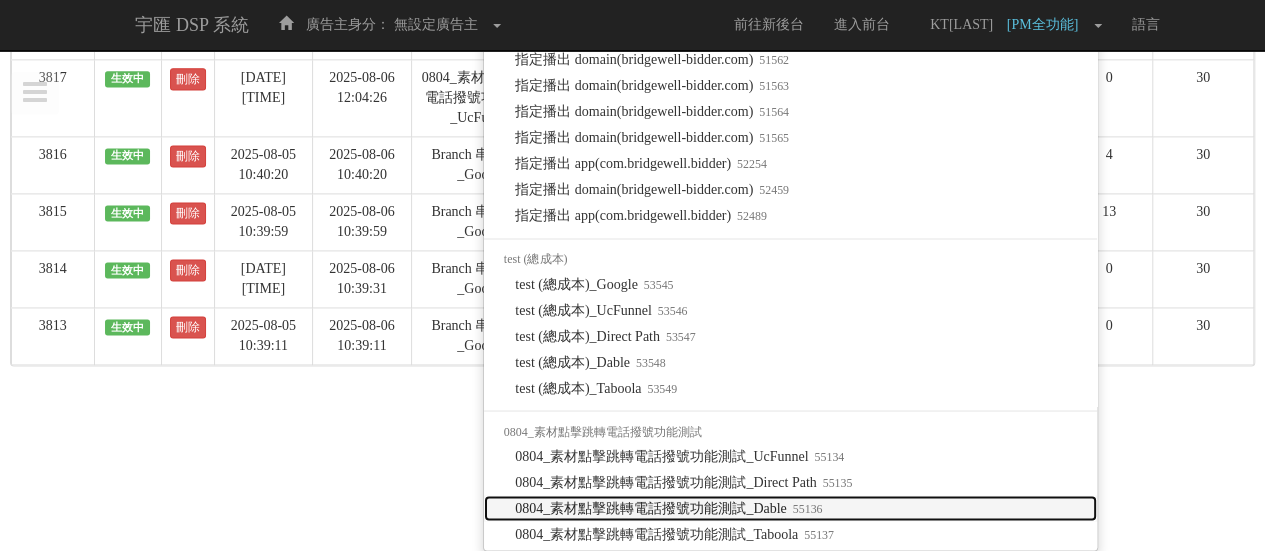 click on "0804_素材點擊跳轉電話撥號功能測試_Dable 55136" at bounding box center (668, 508) 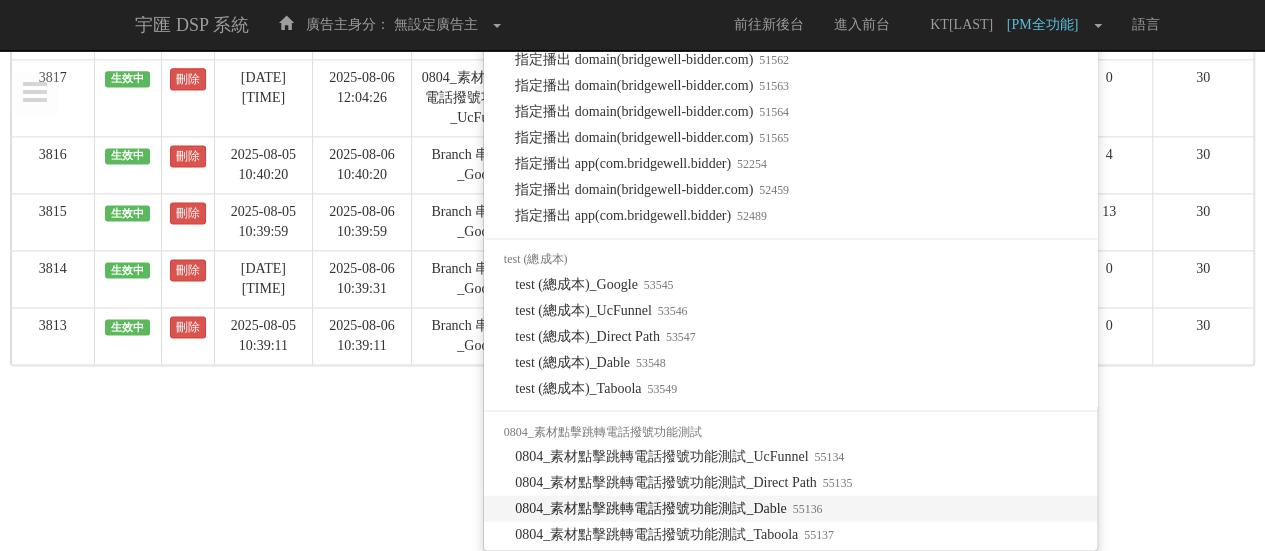 select on "55136" 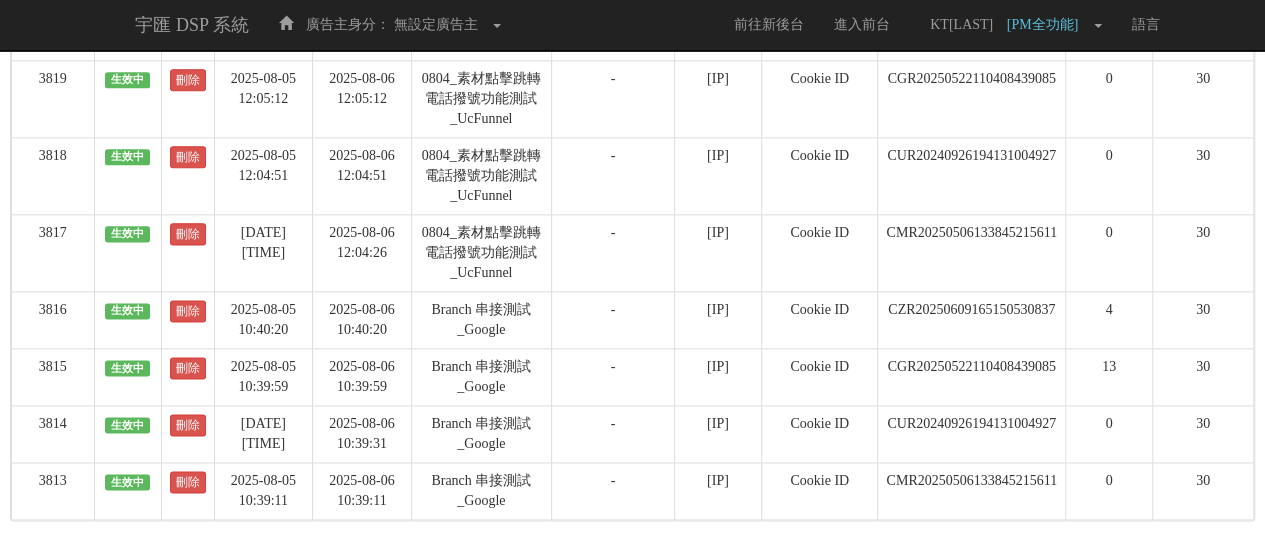 scroll, scrollTop: 0, scrollLeft: 0, axis: both 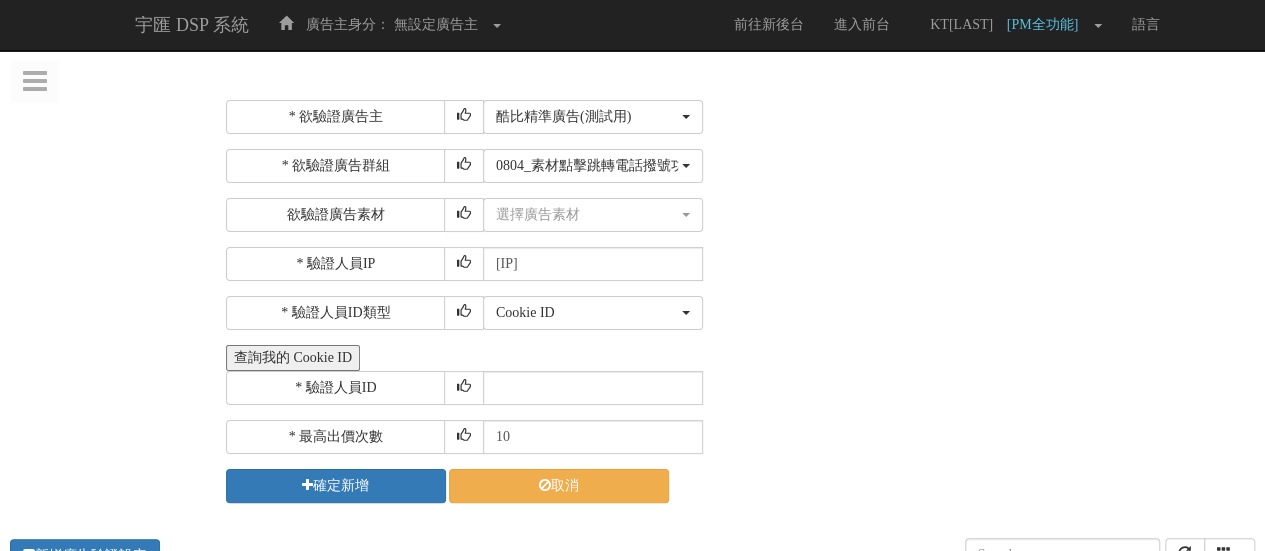 drag, startPoint x: 576, startPoint y: 355, endPoint x: 576, endPoint y: 370, distance: 15 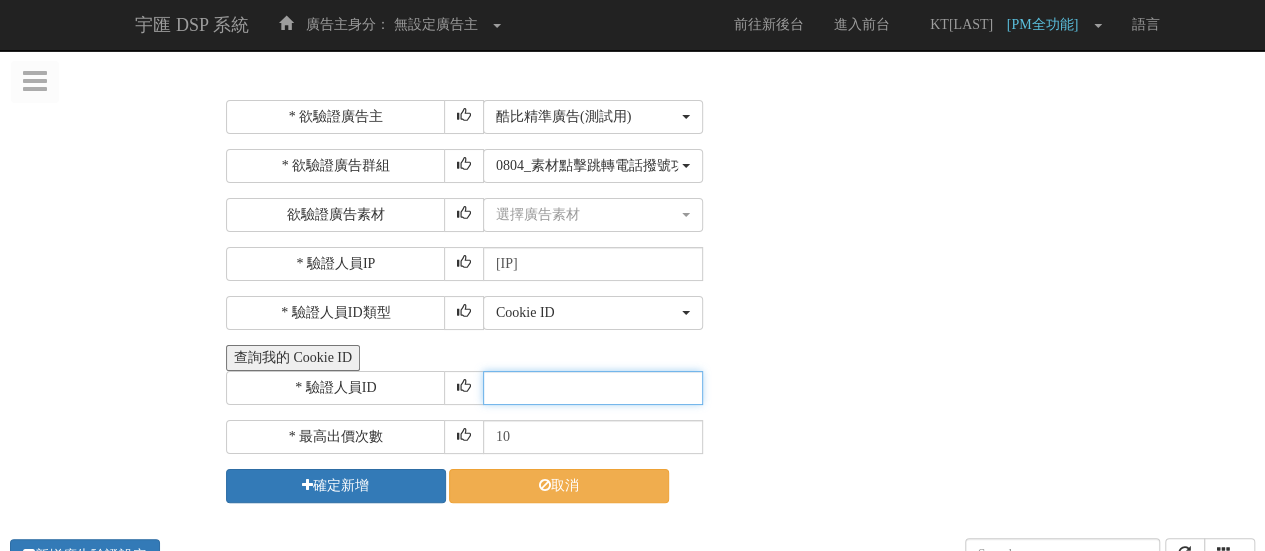 click at bounding box center (593, 388) 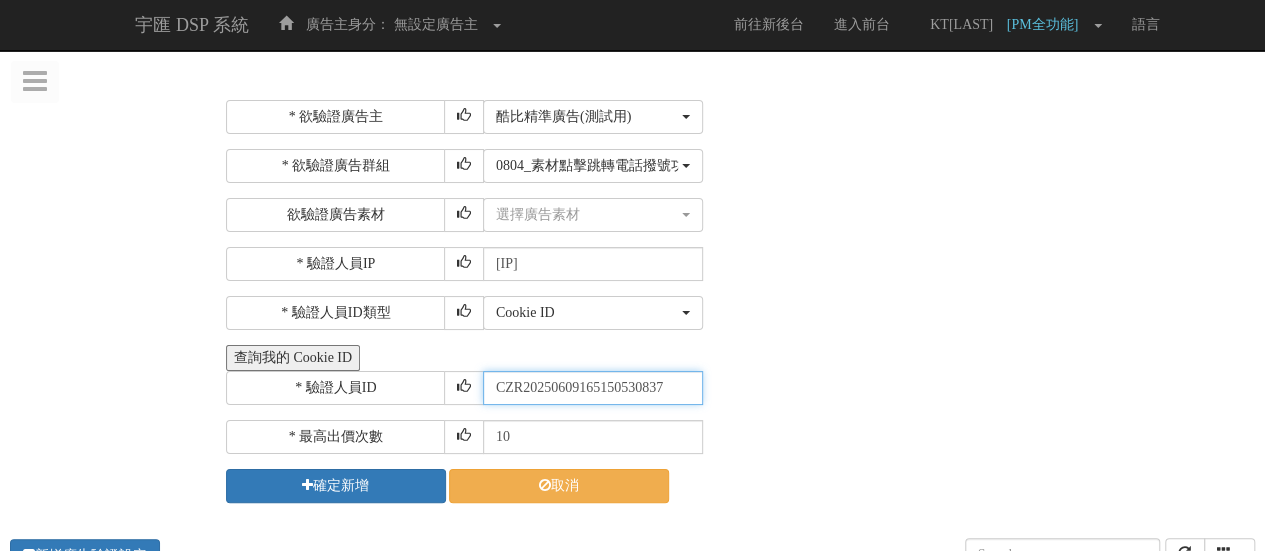 scroll, scrollTop: 0, scrollLeft: 0, axis: both 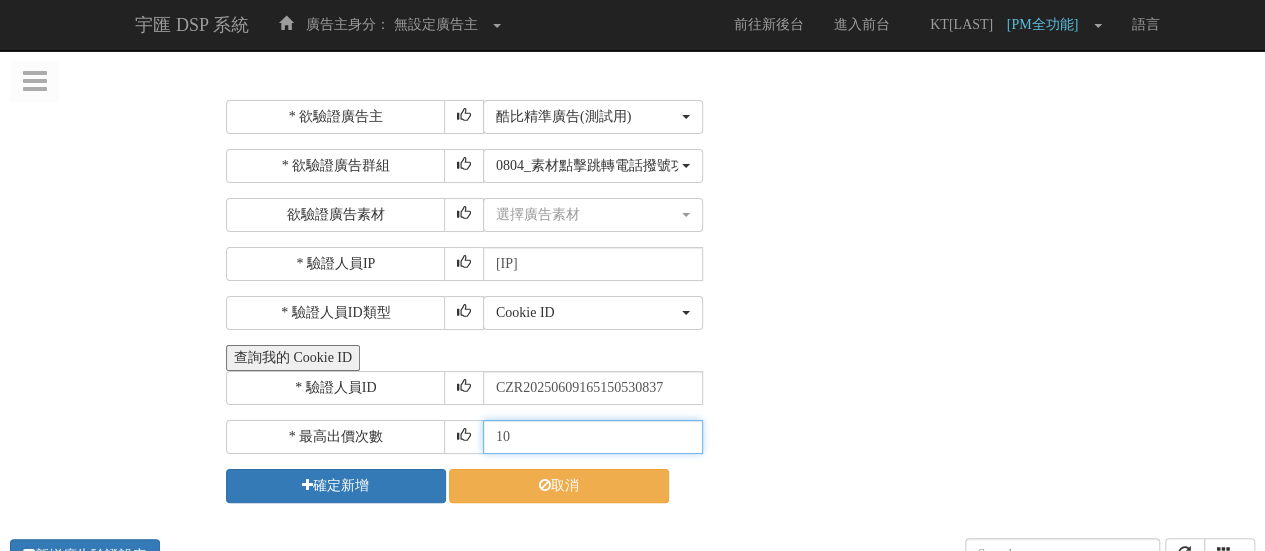 drag, startPoint x: 560, startPoint y: 441, endPoint x: 190, endPoint y: 427, distance: 370.26477 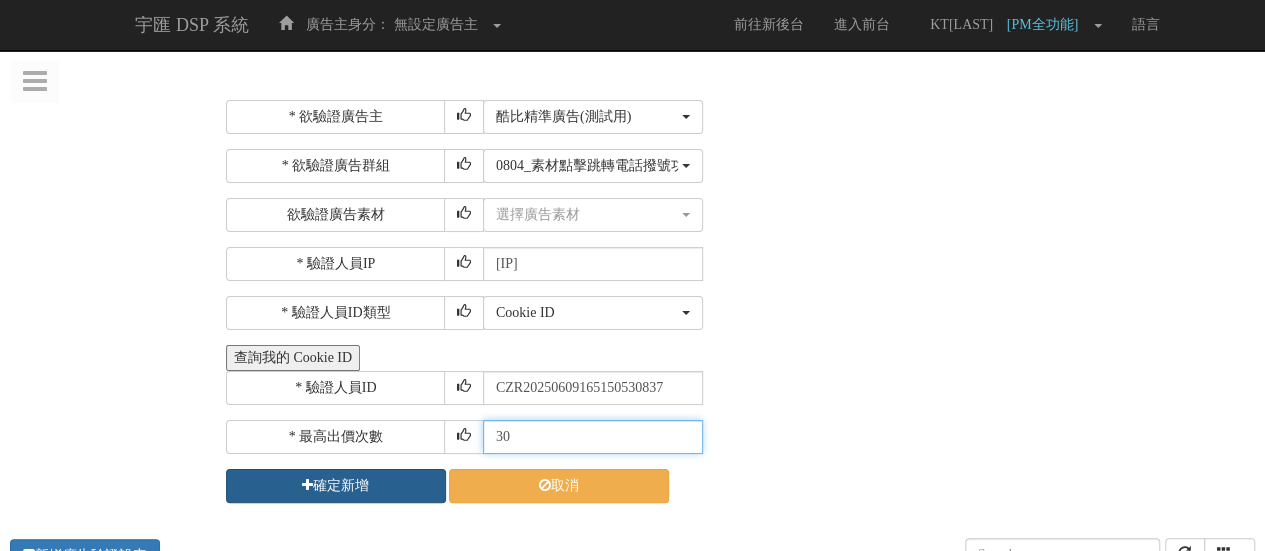 type on "30" 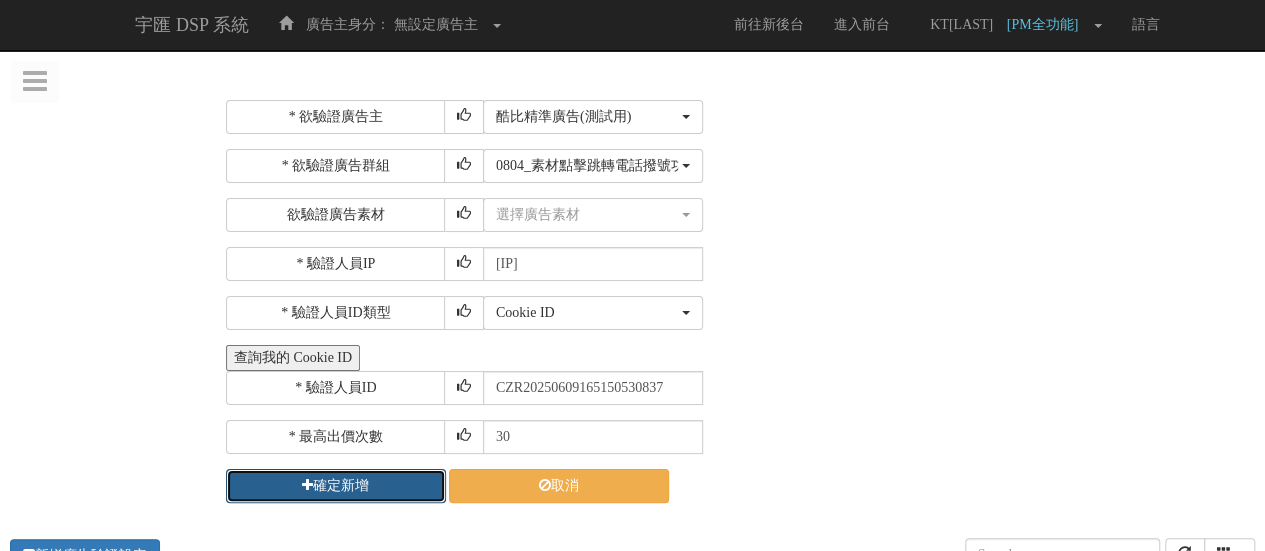 click on "確定新增" at bounding box center [336, 486] 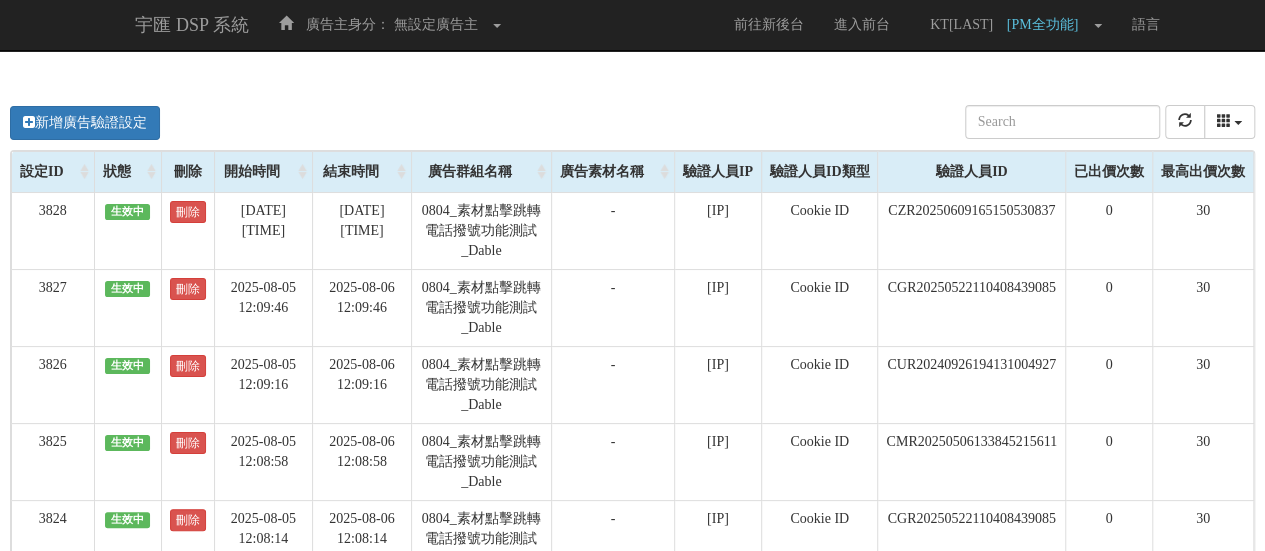 scroll, scrollTop: 994, scrollLeft: 0, axis: vertical 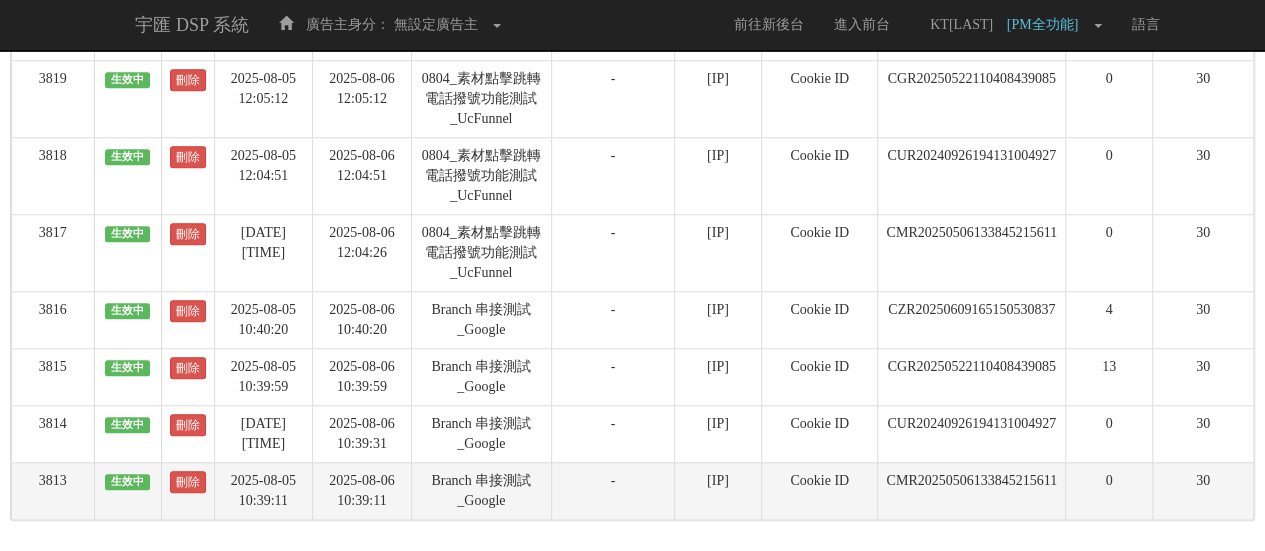 click on "CMR20250506133845215611" at bounding box center [972, 490] 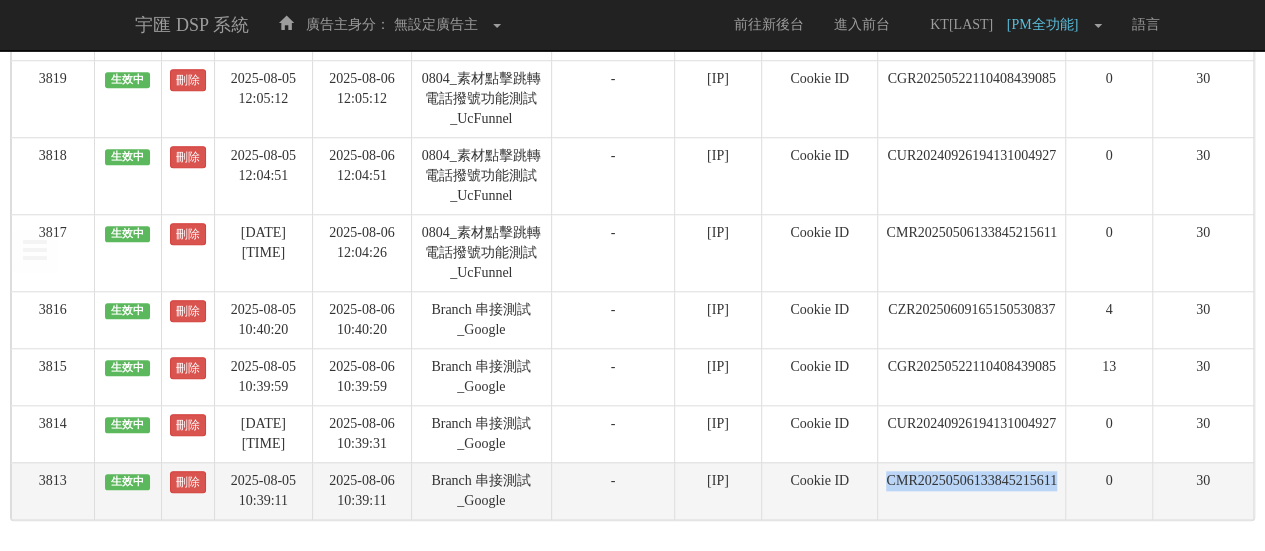 click on "CMR20250506133845215611" at bounding box center [972, 490] 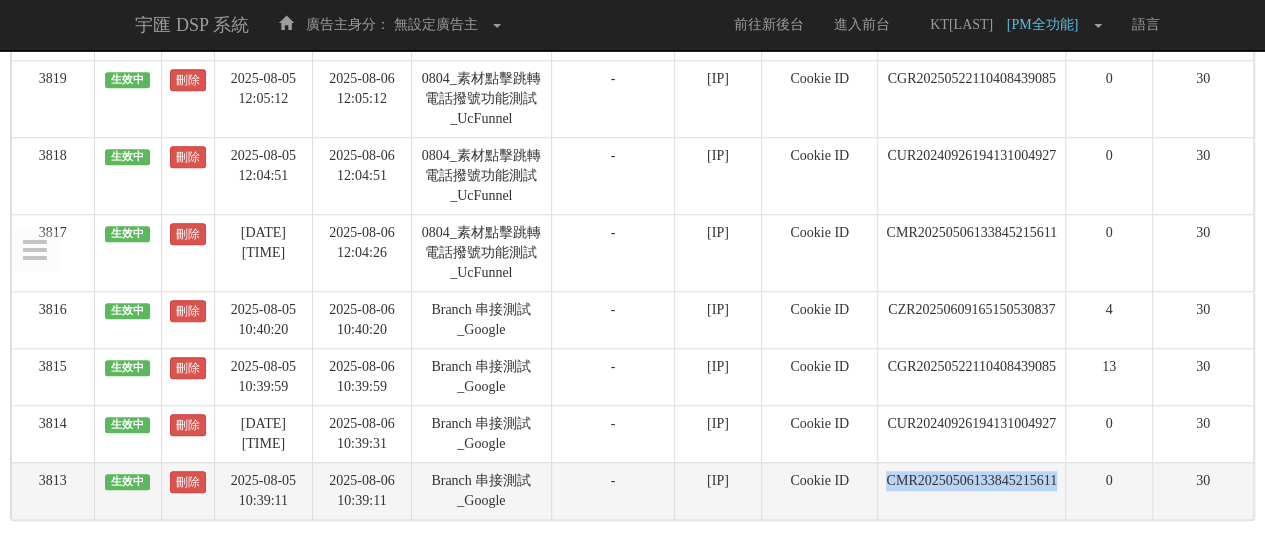 click on "CMR20250506133845215611" at bounding box center (972, 490) 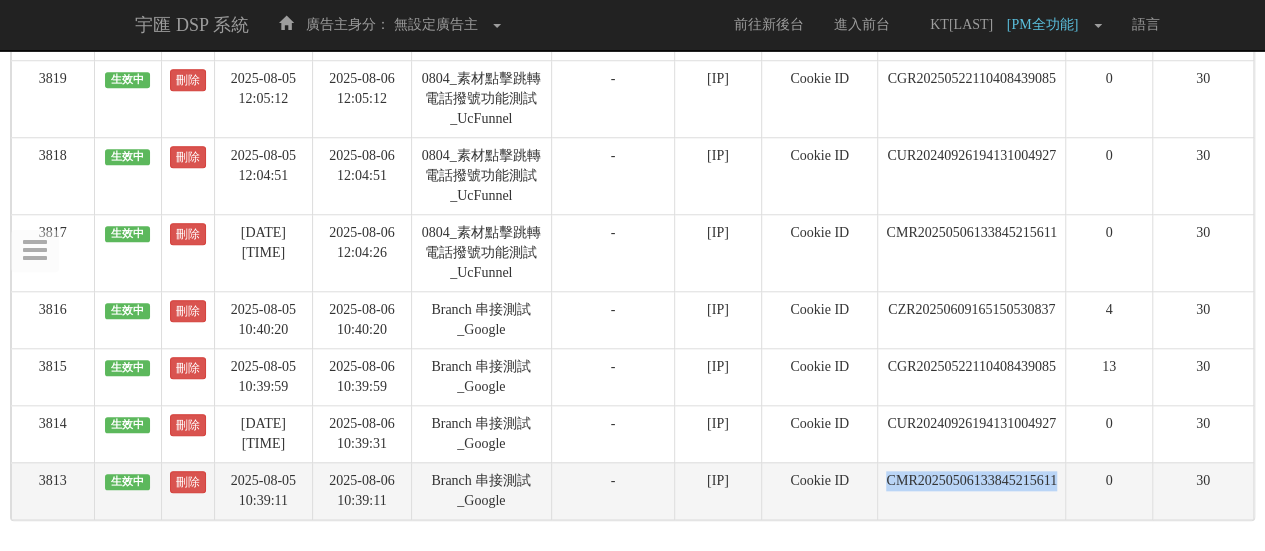 click on "CMR20250506133845215611" at bounding box center (972, 490) 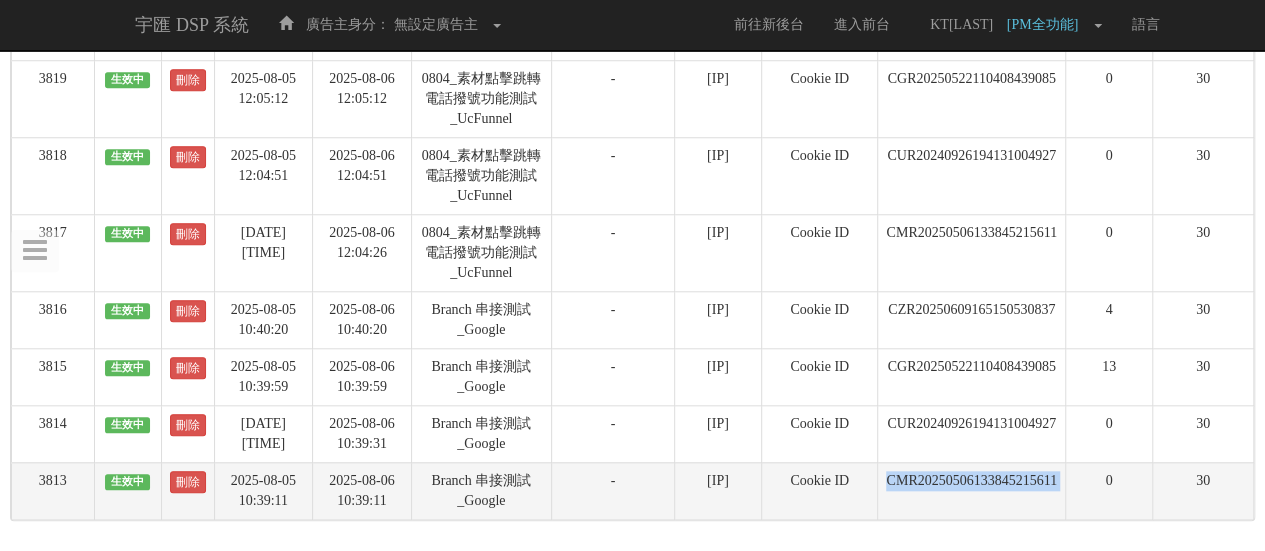 click on "CMR20250506133845215611" at bounding box center (972, 490) 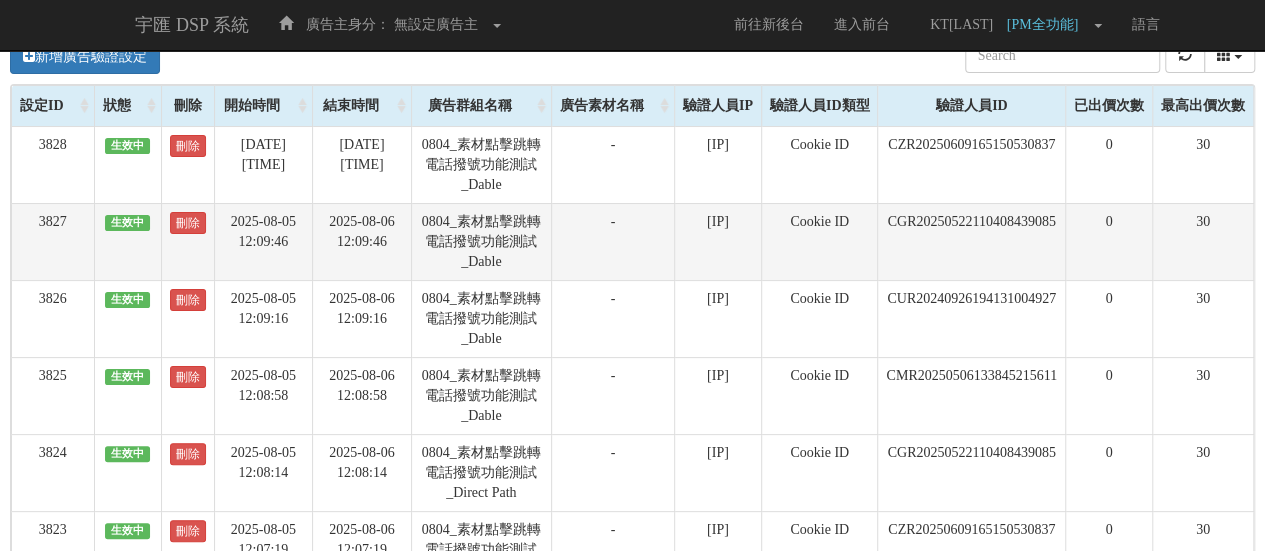 scroll, scrollTop: 0, scrollLeft: 0, axis: both 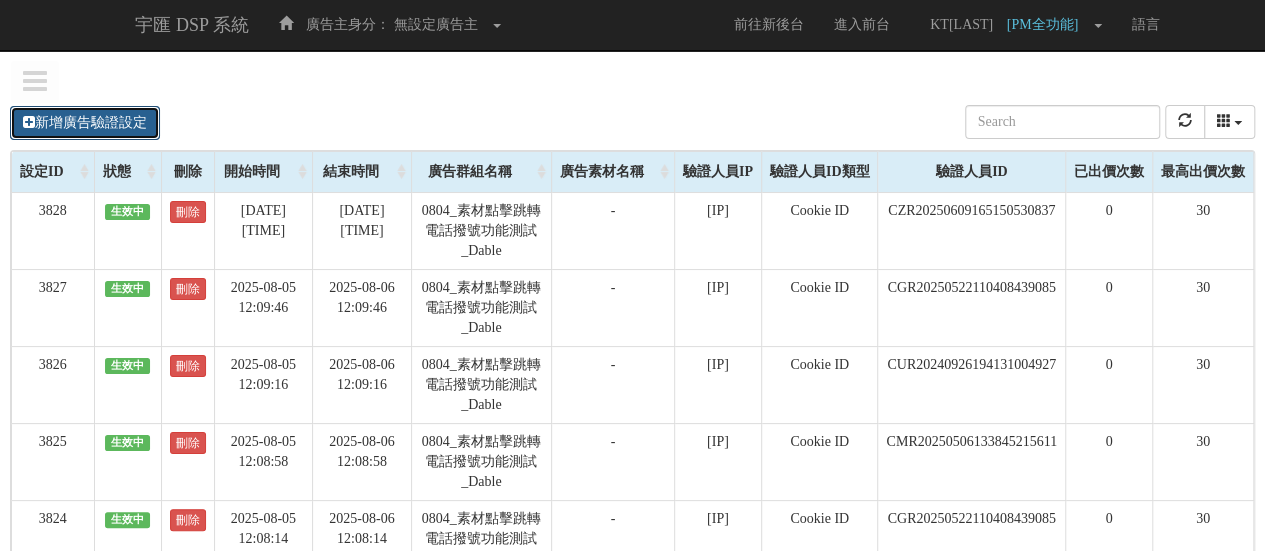 click on "新增廣告驗證設定" at bounding box center [85, 123] 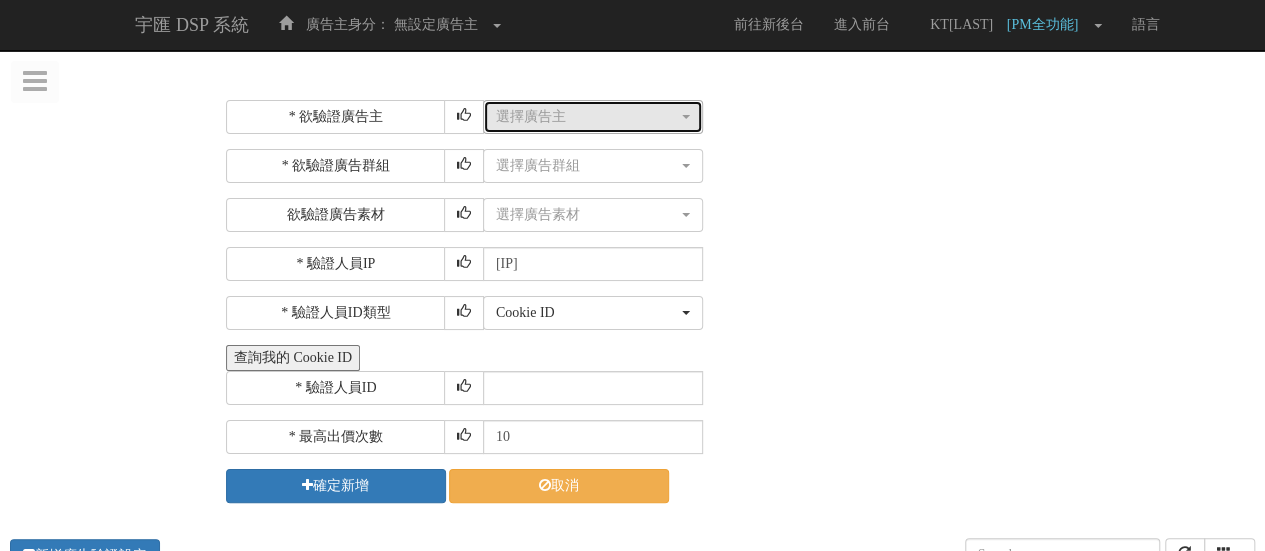 click on "選擇廣告主" at bounding box center (587, 117) 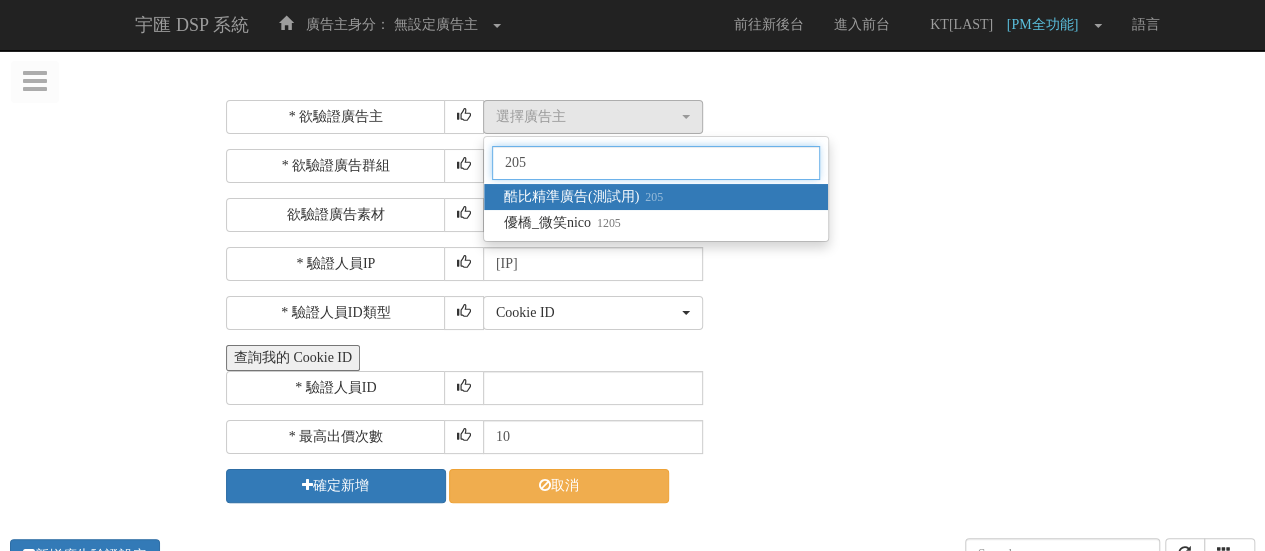 type on "205" 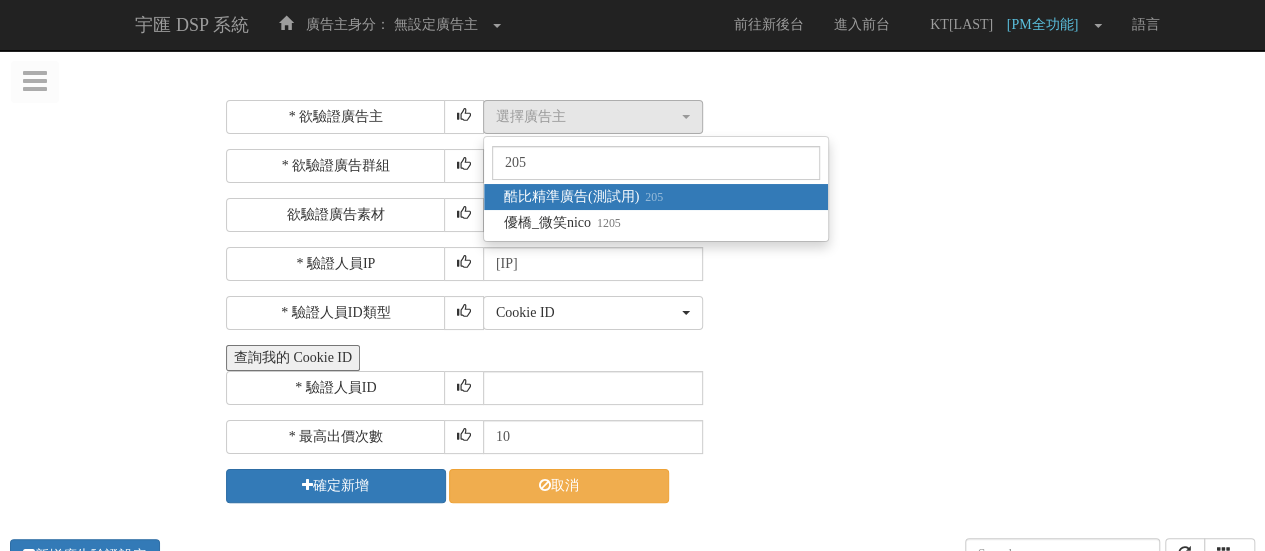 click on "酷比精準廣告(測試用) 205" at bounding box center (583, 197) 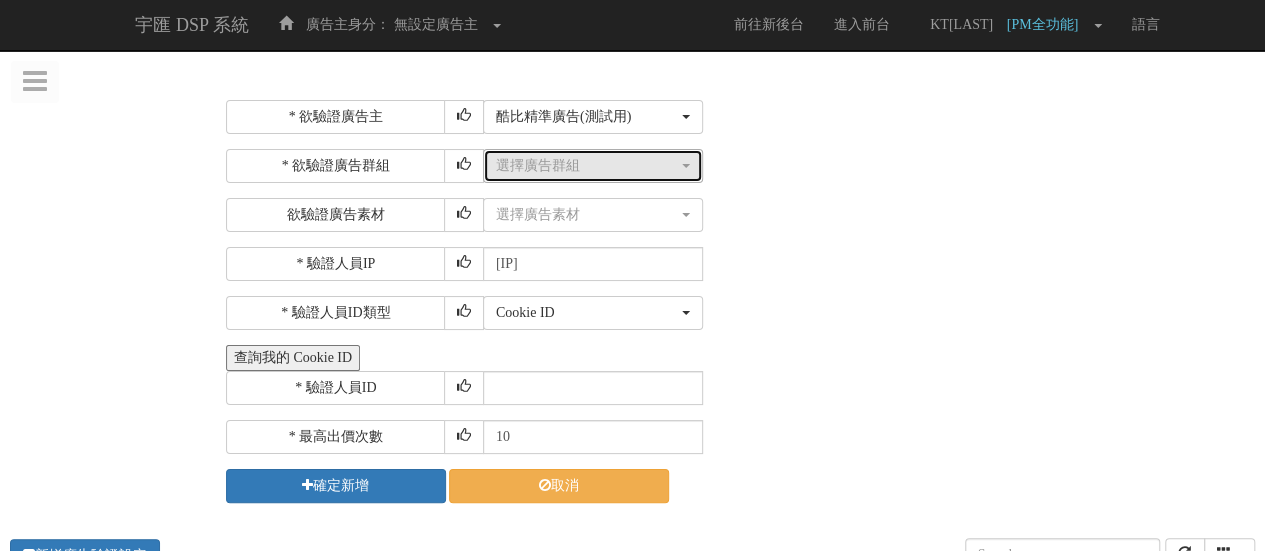 click on "選擇廣告群組" at bounding box center [587, 166] 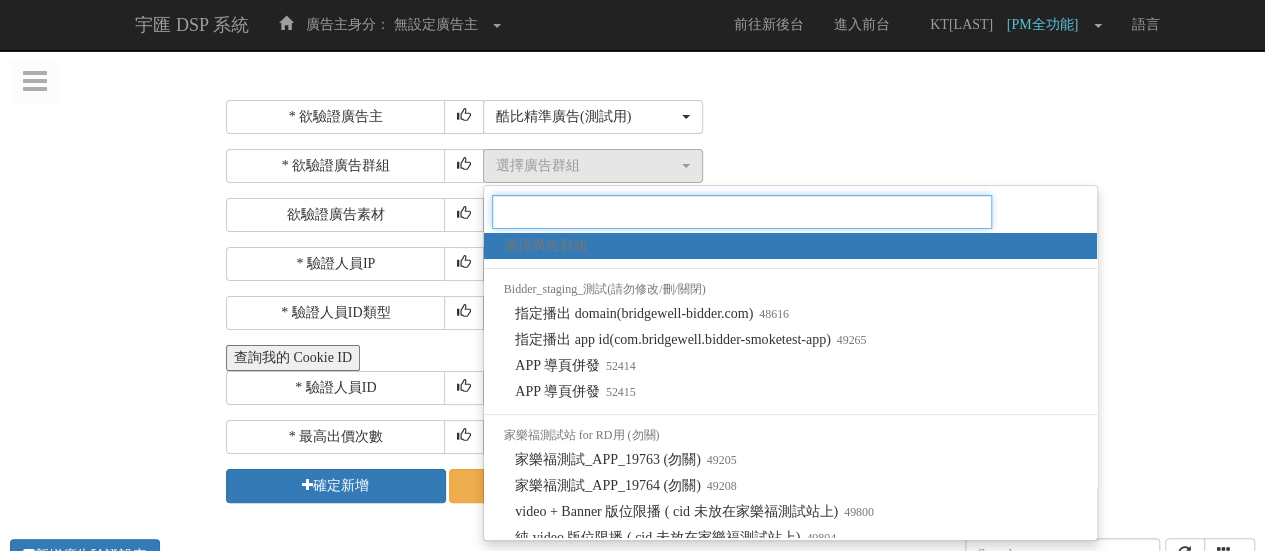 scroll, scrollTop: 1891, scrollLeft: 0, axis: vertical 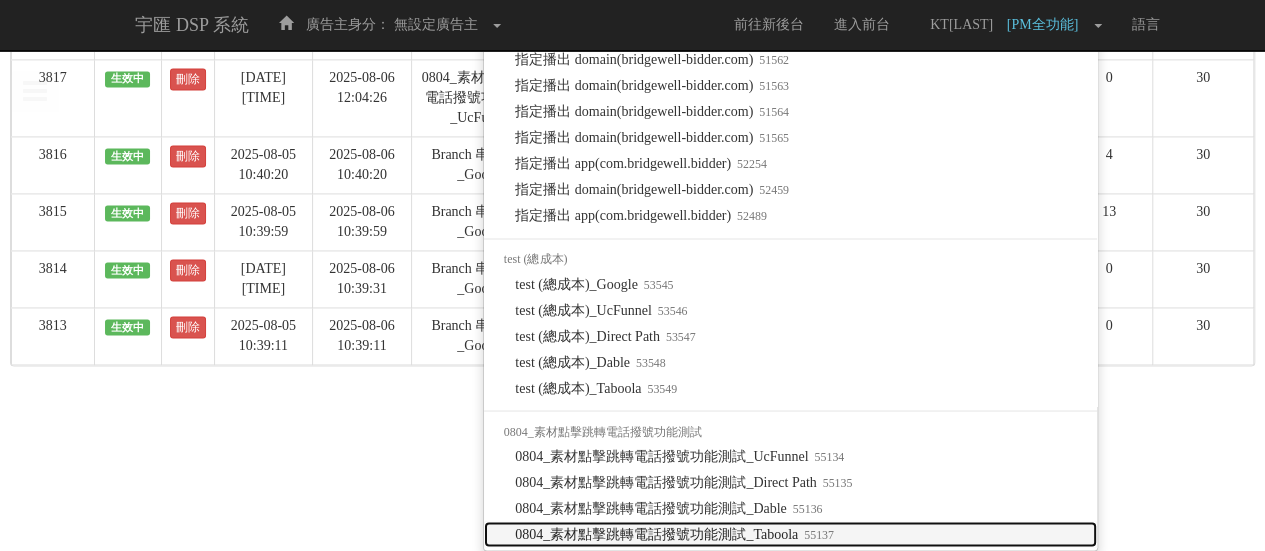 click on "0804_素材點擊跳轉電話撥號功能測試_Taboola 55137" at bounding box center [674, 534] 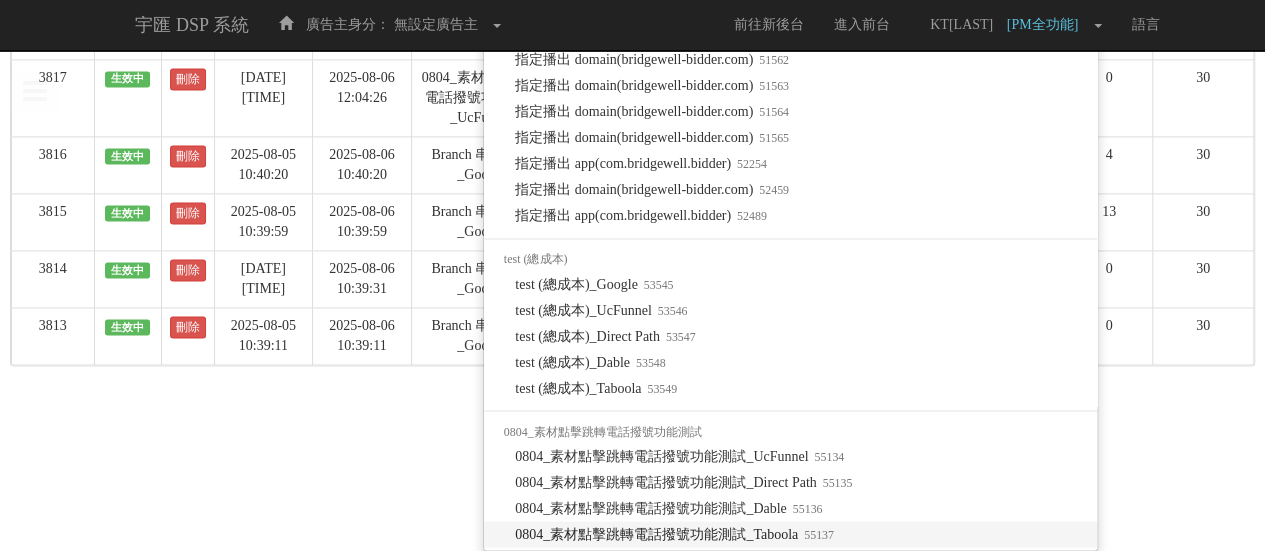 select on "55137" 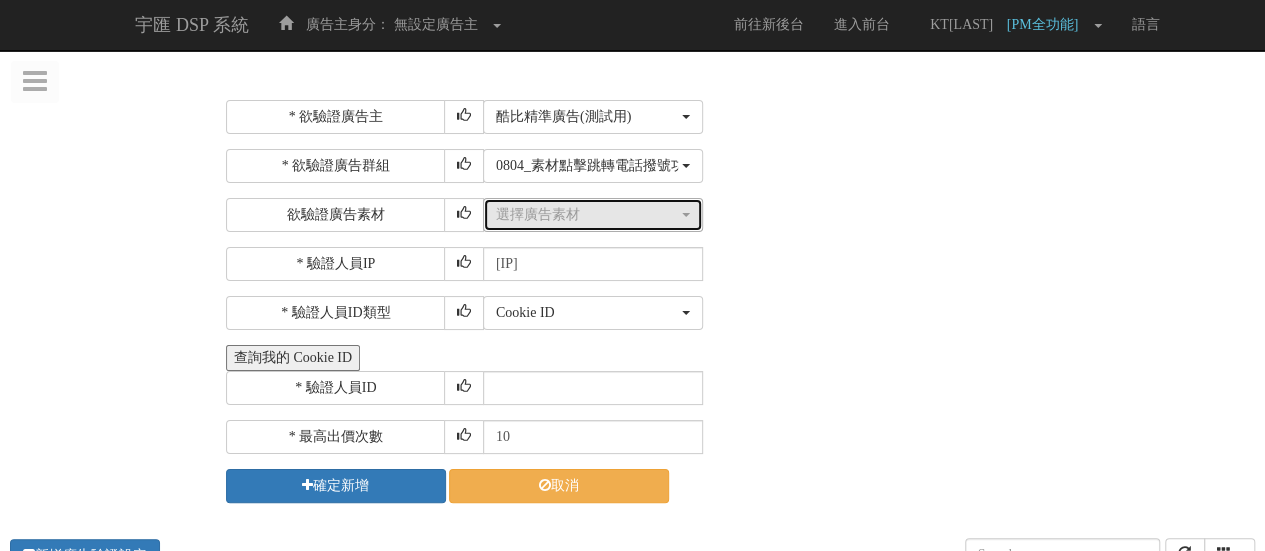 click on "選擇廣告素材" at bounding box center [593, 215] 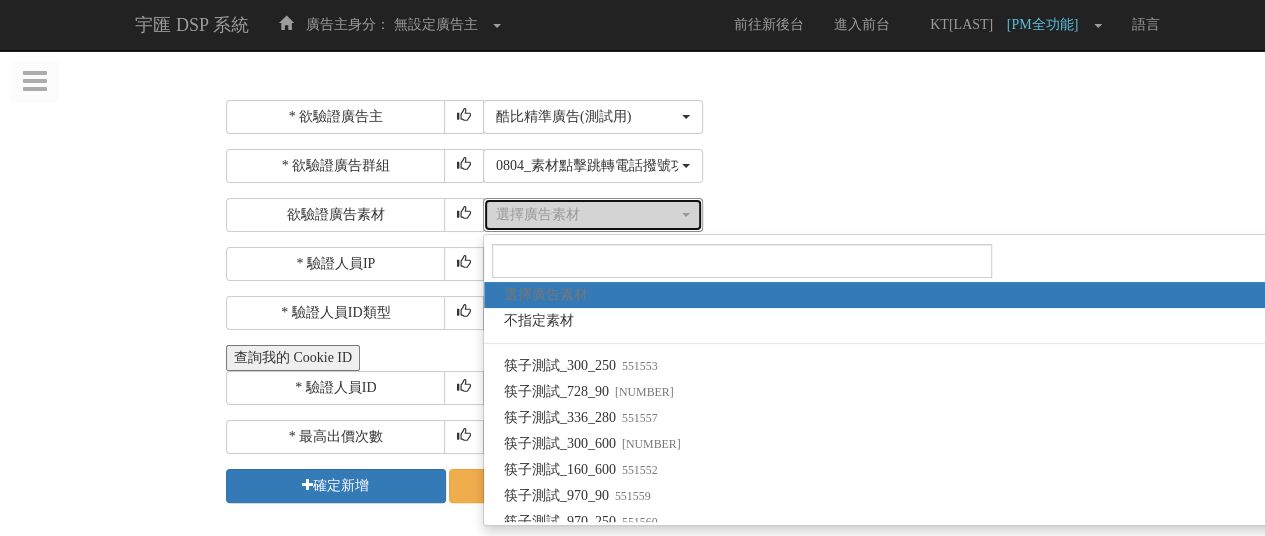 click on "選擇廣告素材" at bounding box center [593, 215] 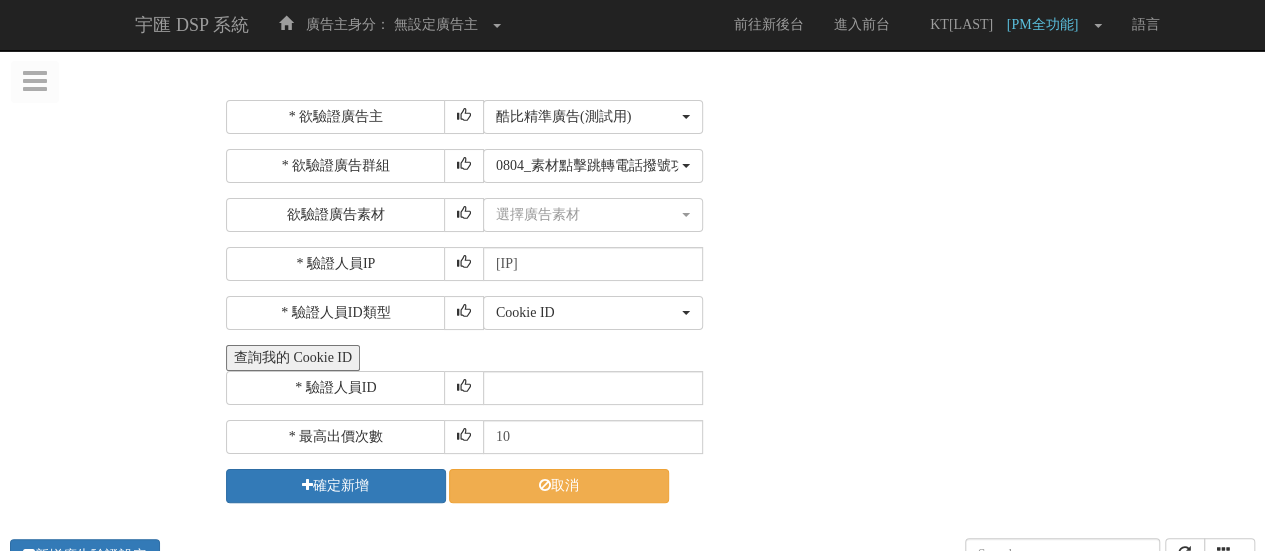click on "* 欲驗證廣告群組
選擇廣告群組 指定播出 domain(bridgewell-bidder.com) 指定播出 app id(com.bridgewell.bidder-smoketest-app) APP 導頁併發 APP 導頁併發 家樂福測試_APP_19763 (勿關) 家樂福測試_APP_19764 (勿關) video + Banner 版位限播 ( cid 未放在家樂福測試站上) 純 video 版位限播 ( cid 未放在家樂福測試站上) 純 Video 版位限播 - APP測試用_19772 (勿關)  家樂福測試_領券中心 置底 家樂福測試_首頁輪播 2 家樂福測試_右側跟貼 家樂福測試_首頁 蓋版 家樂福測試_會員訂單查詢頁 家樂福測試_首頁 精選活動 家樂福測試_搜尋結果頁 家樂福測試_商品頁_商品資訊上方橫幅 家樂福測試_結帳完成頁 家樂福測試_首頁下方橫幅 家樂福測試_APP_19797, 19798, 19799, 19800, 19801_勿關 家樂福測試_APP_第二階段版位(19835 19836 19837 19838 19839 19870 19871)_勿關 for cat team" at bounding box center (738, 190) 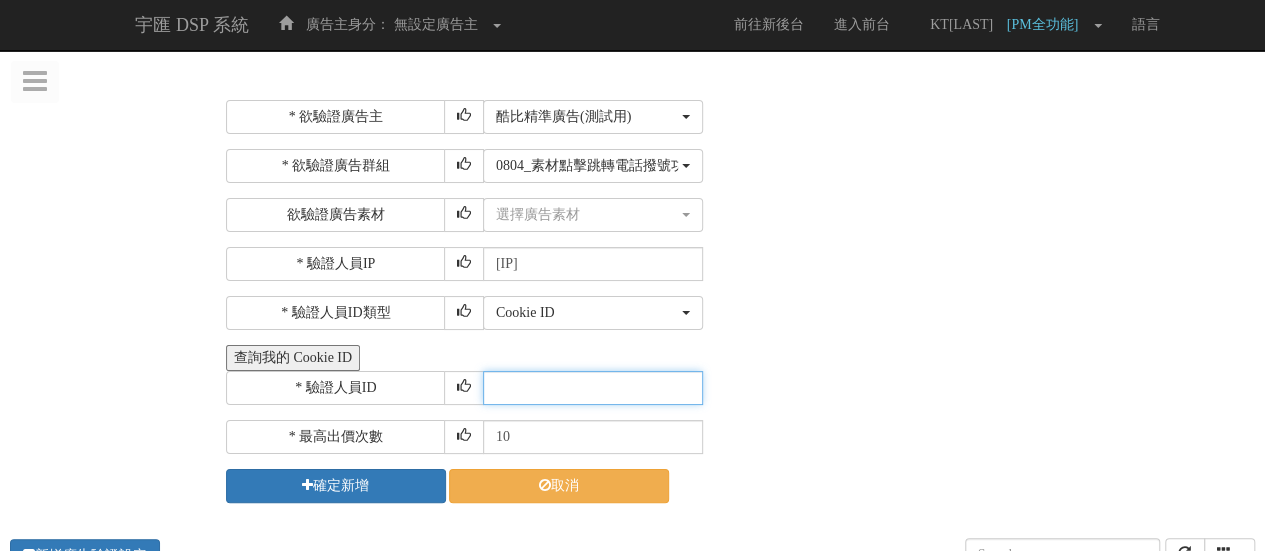 click at bounding box center (593, 388) 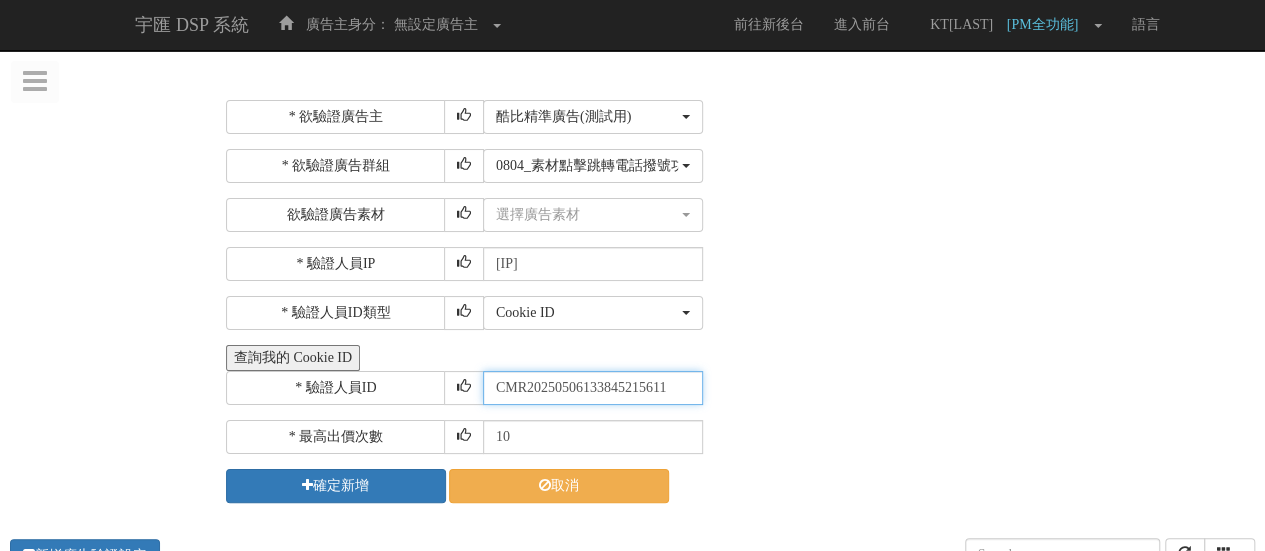 scroll, scrollTop: 0, scrollLeft: 1, axis: horizontal 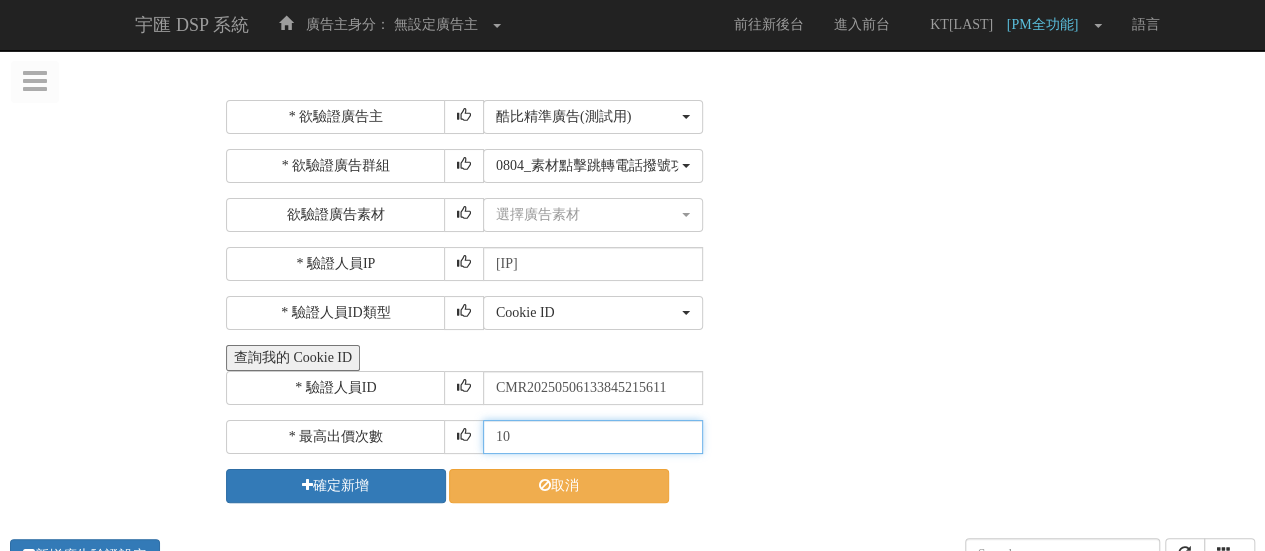 click on "10" at bounding box center (593, 437) 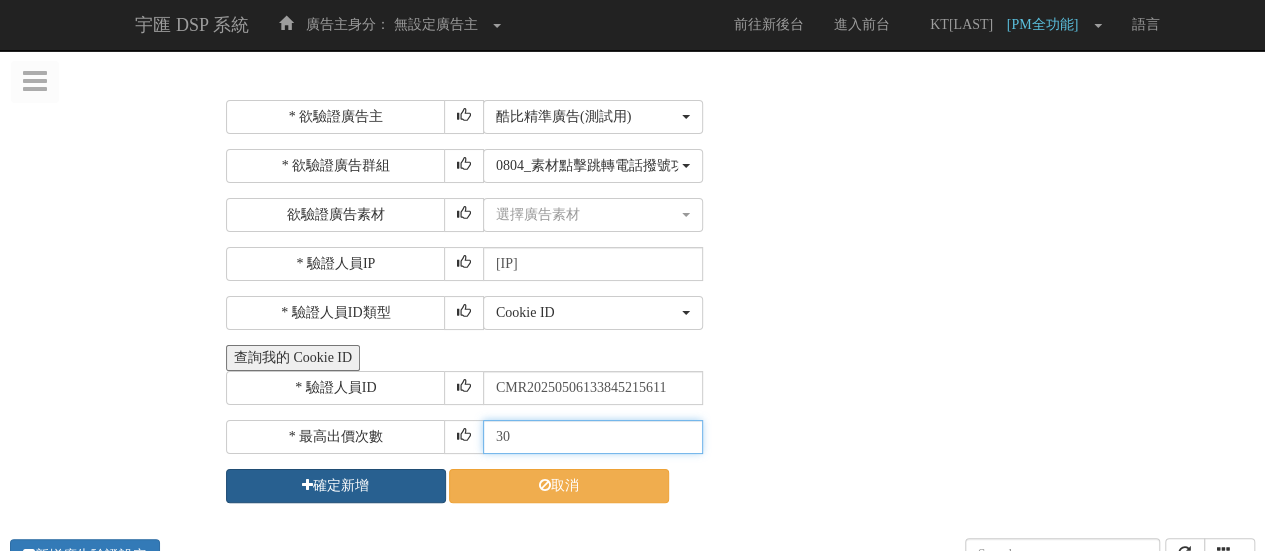 type on "30" 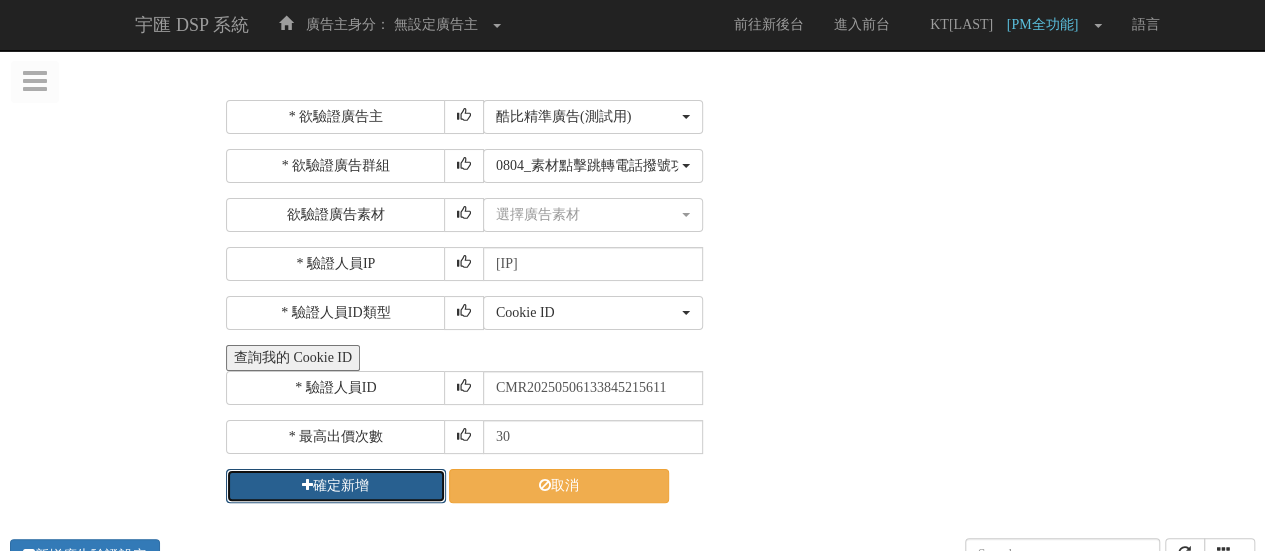 click on "確定新增" at bounding box center (336, 486) 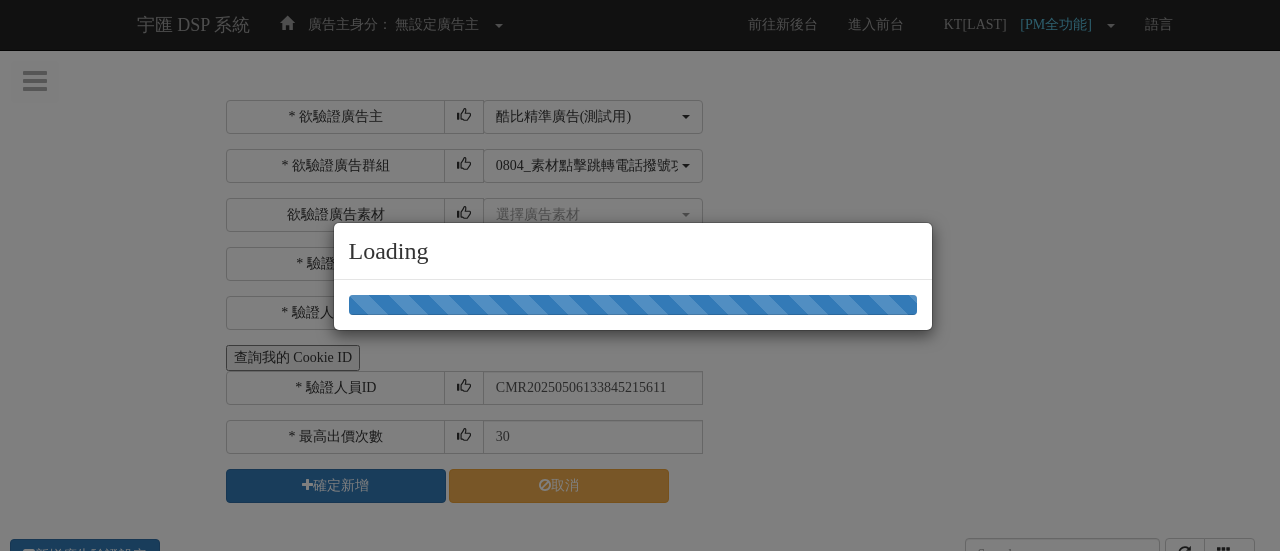 select on "205" 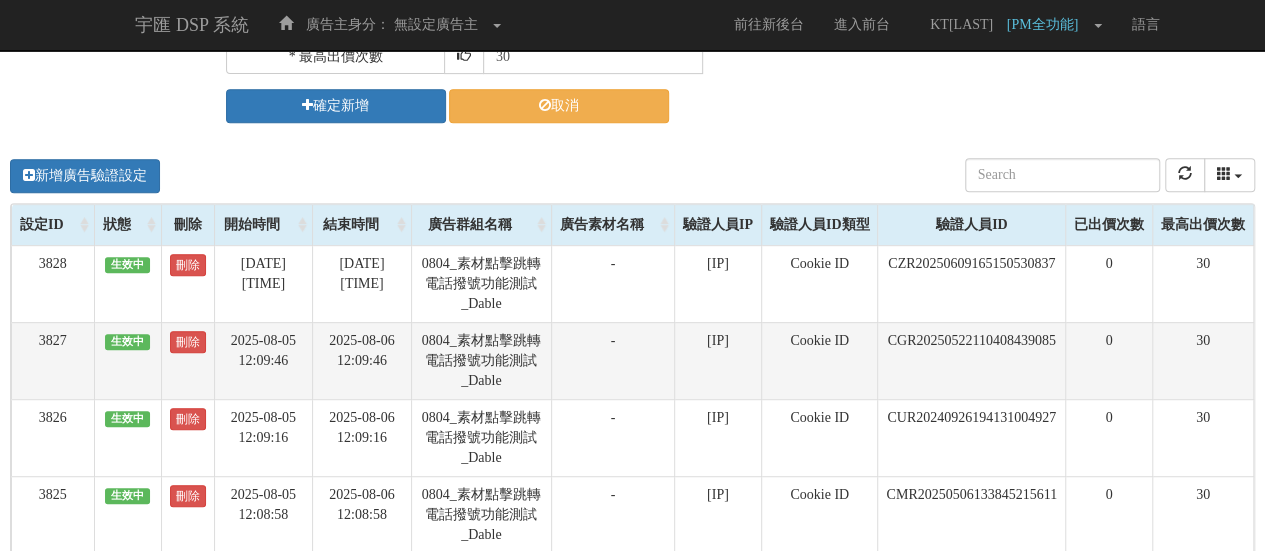 scroll, scrollTop: 0, scrollLeft: 0, axis: both 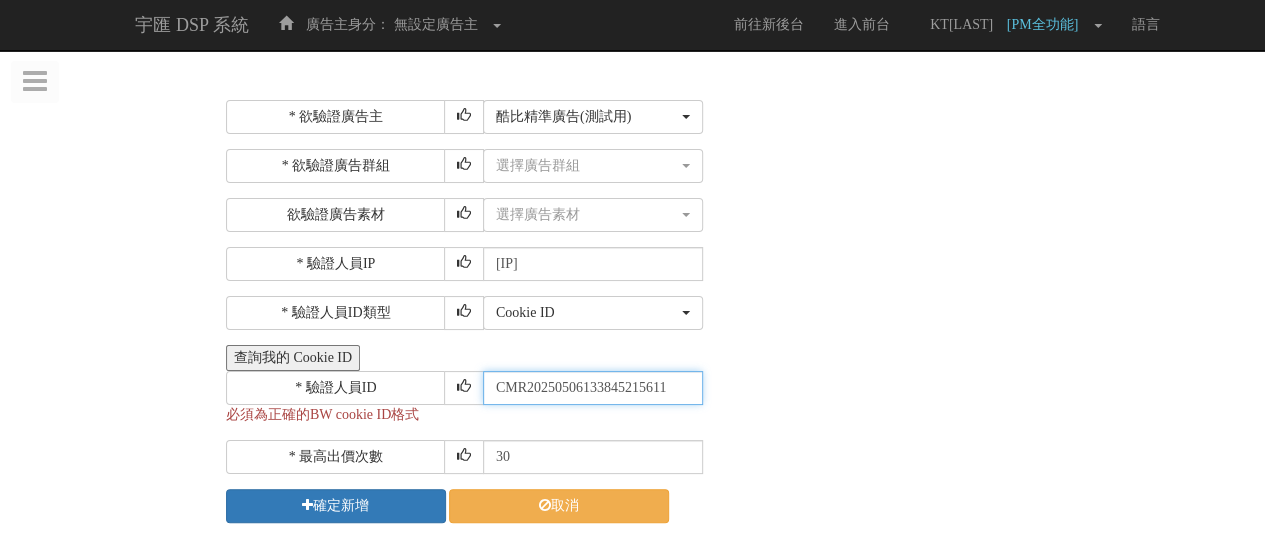 click on "CMR20250506133845215611" at bounding box center (593, 388) 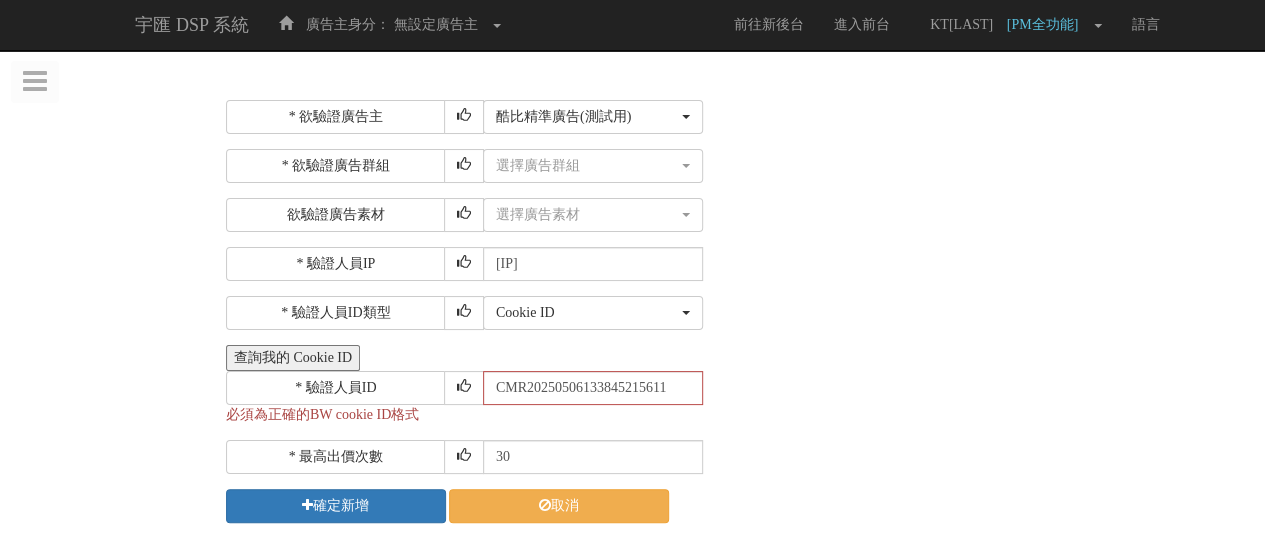 click on "* 欲驗證廣告主
選擇廣告主 特力+ 科技紫薇網 Momo 東森EHS Uniqlo EFShop 樂天 屈臣氏Watsons sinyi 信義房屋 S2_Brands白蘭氏 IKEA LOVFEE 台灣房屋 86小舖 Oneboy 富邦人壽 DEPIC(DP) Check2check巧朵恰克 酷比精準廣告(測試用) S2 S1_grapeking葡萄王購健康 S2_cthouse中信房屋 hiyes 海悅 mm2.icantw 艾肯女神聯盟 UV100 MAJOR MADE S1_Princesscruises 公主遊輪 car-plus 格上租車 MINI BMW GYM 購有錢 新光三越百貨線上購物 Glenmorangie 格蘭傑 LRP 理膚寶水 HSBC 匯豐銀行 S1_CaiChang采昌國際多媒體 nomurafunds 野村投信 allianzgi 安聯投信 pcschool 巨匠電腦 惠氏(S26) Annahome發想居家文創 家樂福 eco安珂 Abbott亞培 雀巢_母嬰系列 fareastone遠傳 蝦皮商城 SUBARU汽車 Cathaybk 國泰世華銀行 群益Capitalfutures ABC Mart taiwanmobile 台灣大哥大 TAAZE Biotherm 碧兒泉 HP" at bounding box center (738, 311) 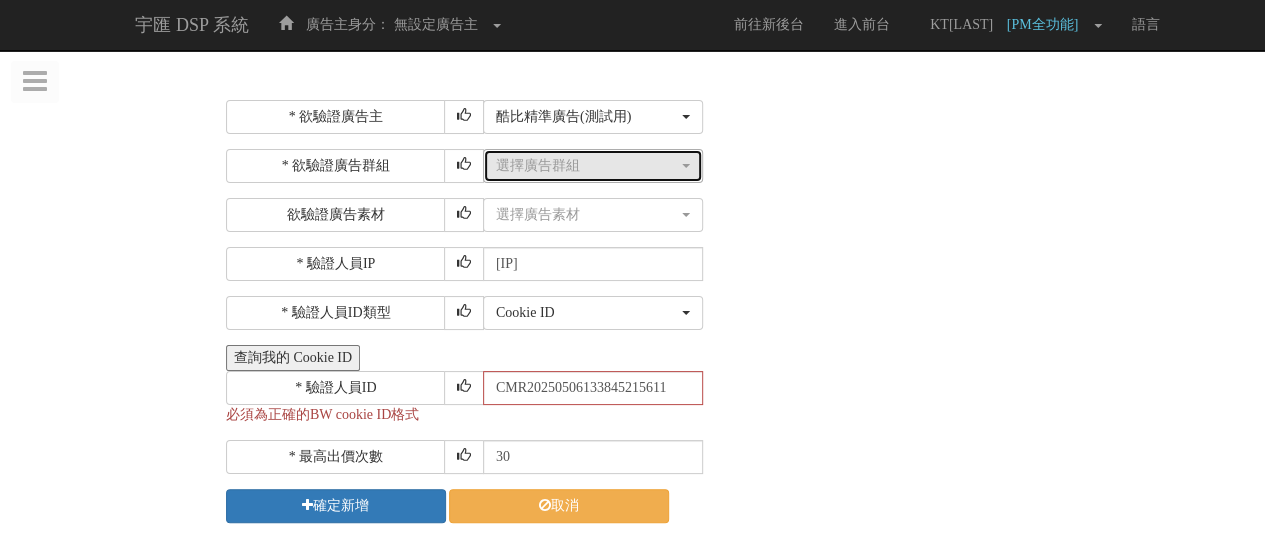click on "選擇廣告群組" at bounding box center (593, 166) 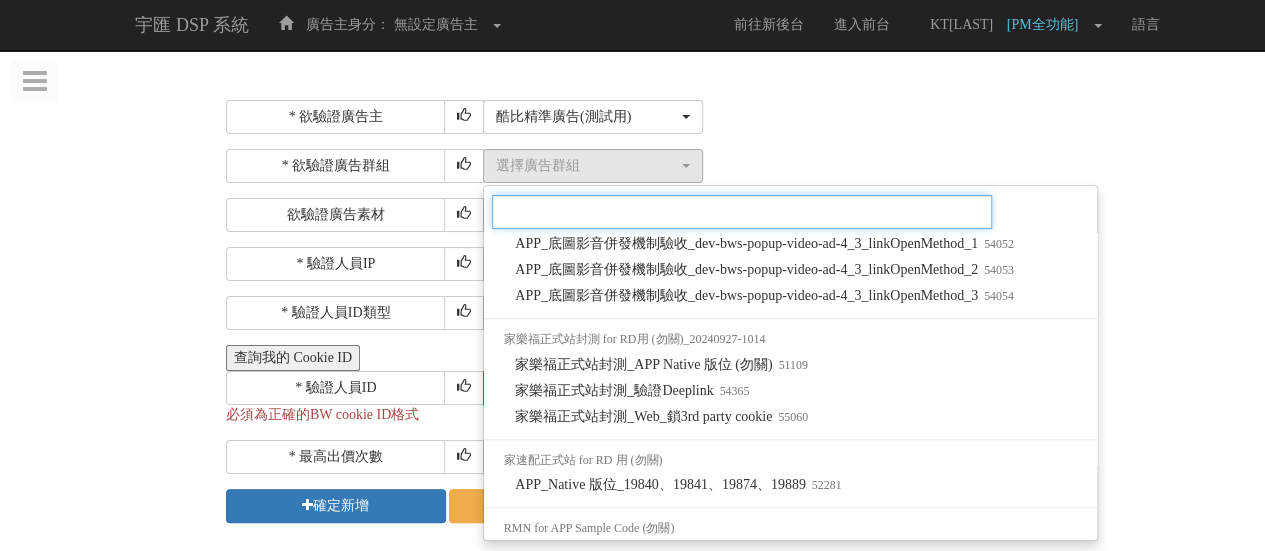 scroll, scrollTop: 1891, scrollLeft: 0, axis: vertical 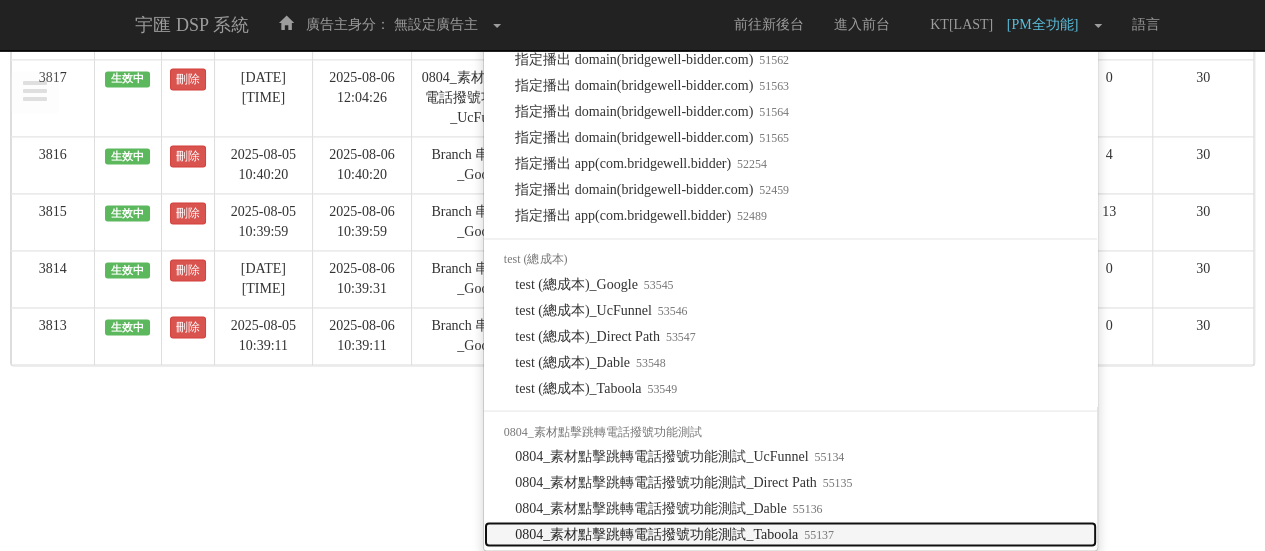 click on "0804_素材點擊跳轉電話撥號功能測試_Taboola 55137" at bounding box center (790, 534) 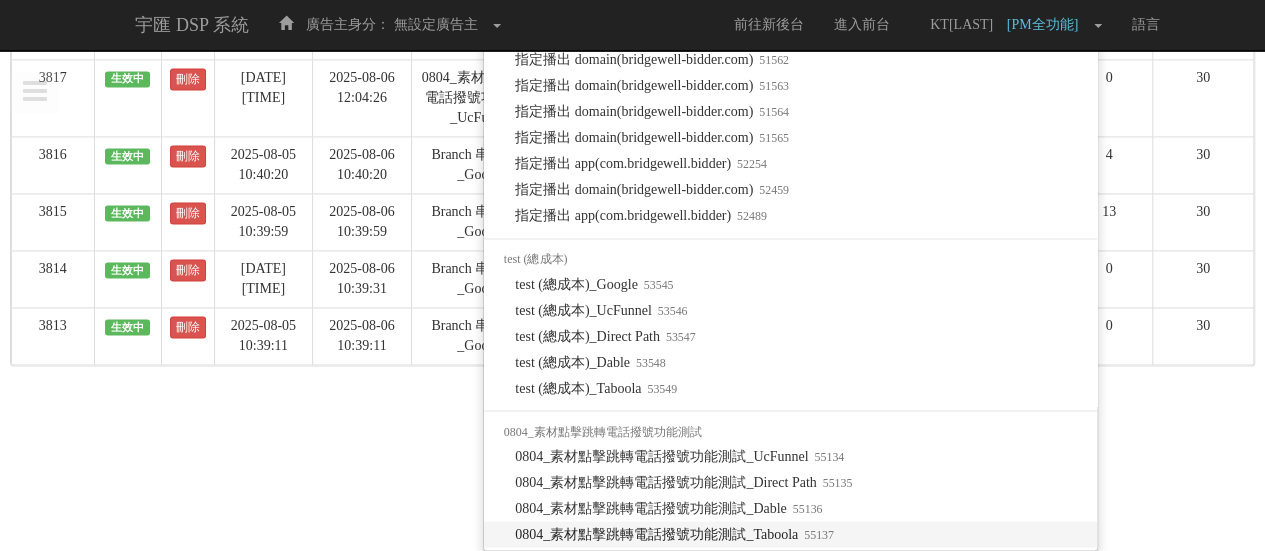 select on "55137" 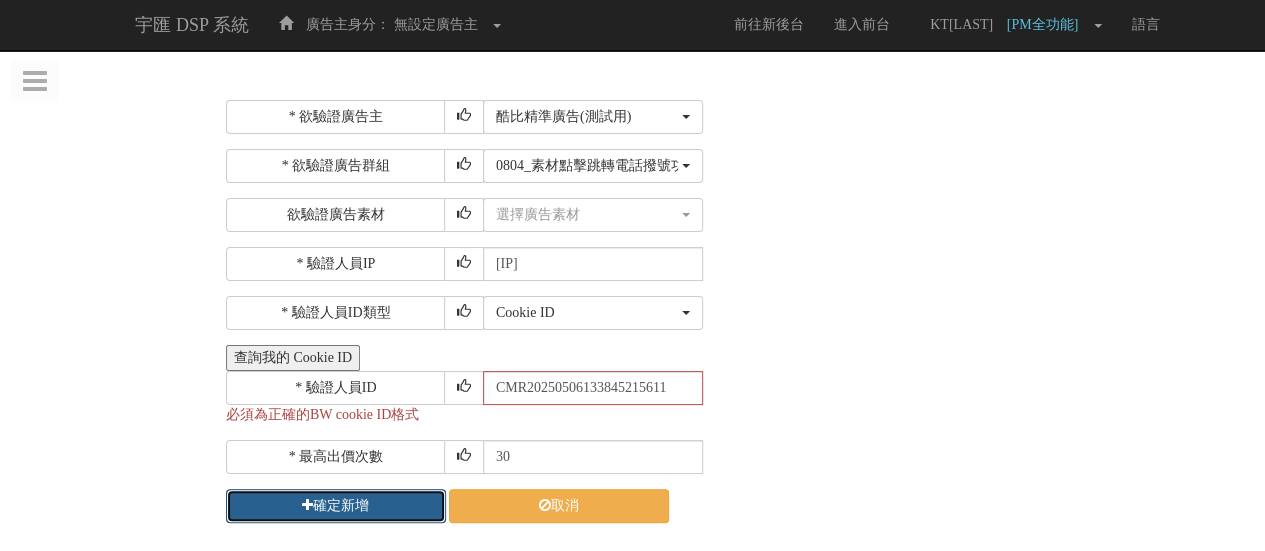 click on "確定新增" at bounding box center [336, 506] 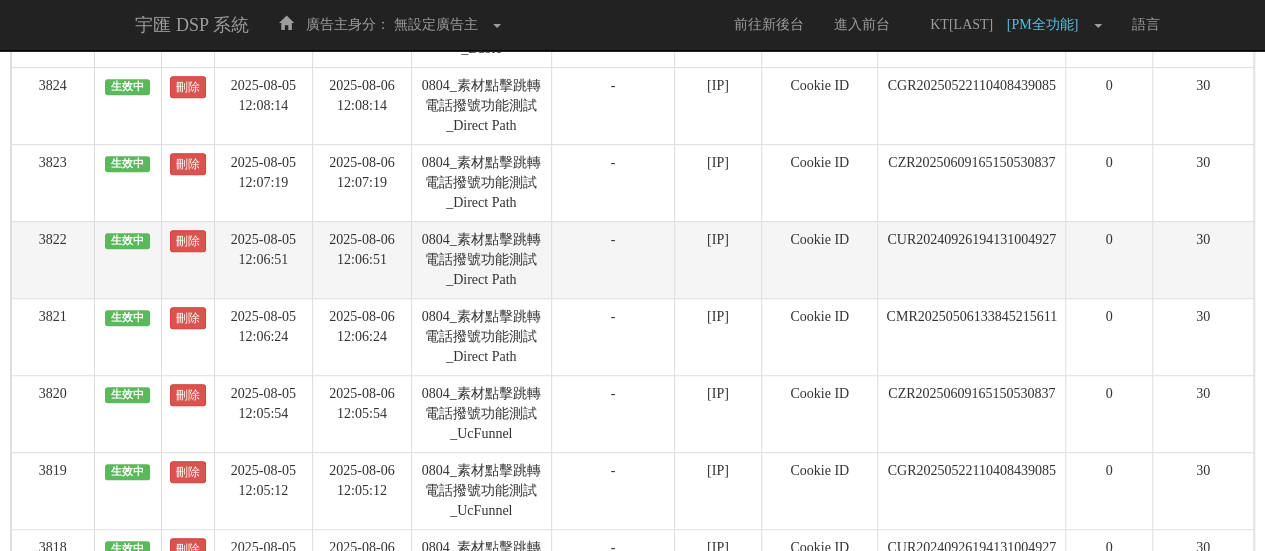 scroll, scrollTop: 1070, scrollLeft: 0, axis: vertical 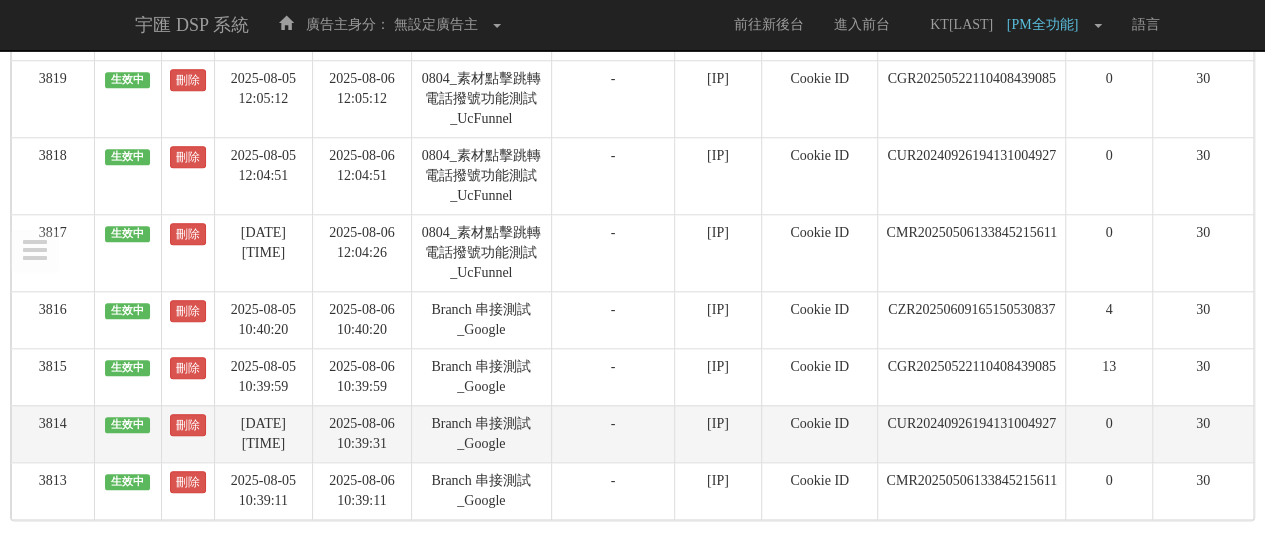 click on "CUR20240926194131004927" at bounding box center (972, 433) 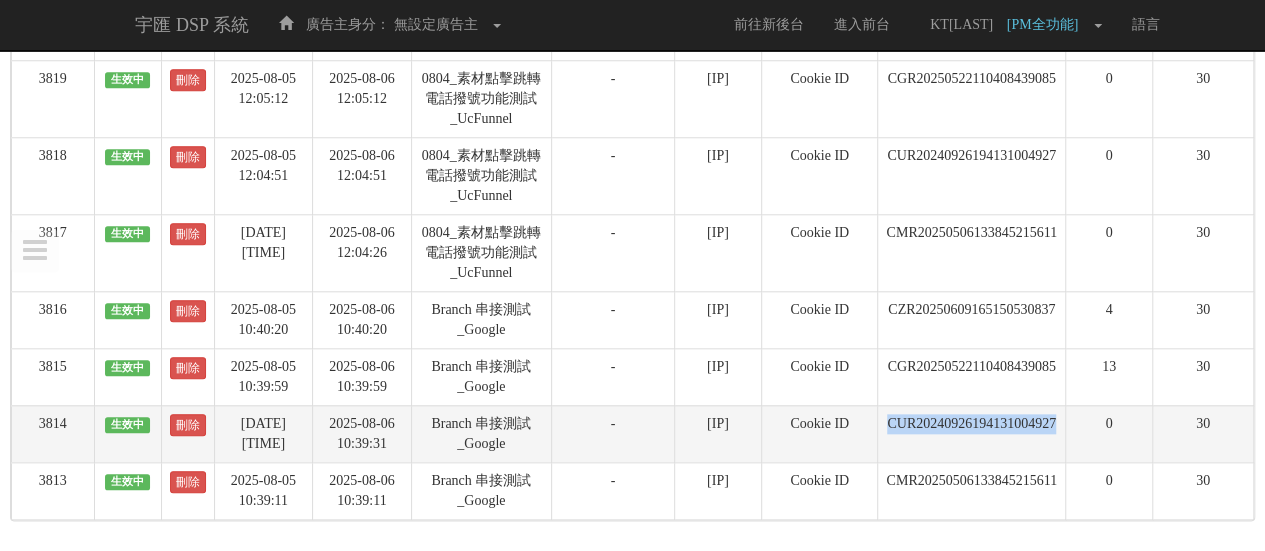 click on "CUR20240926194131004927" at bounding box center (972, 433) 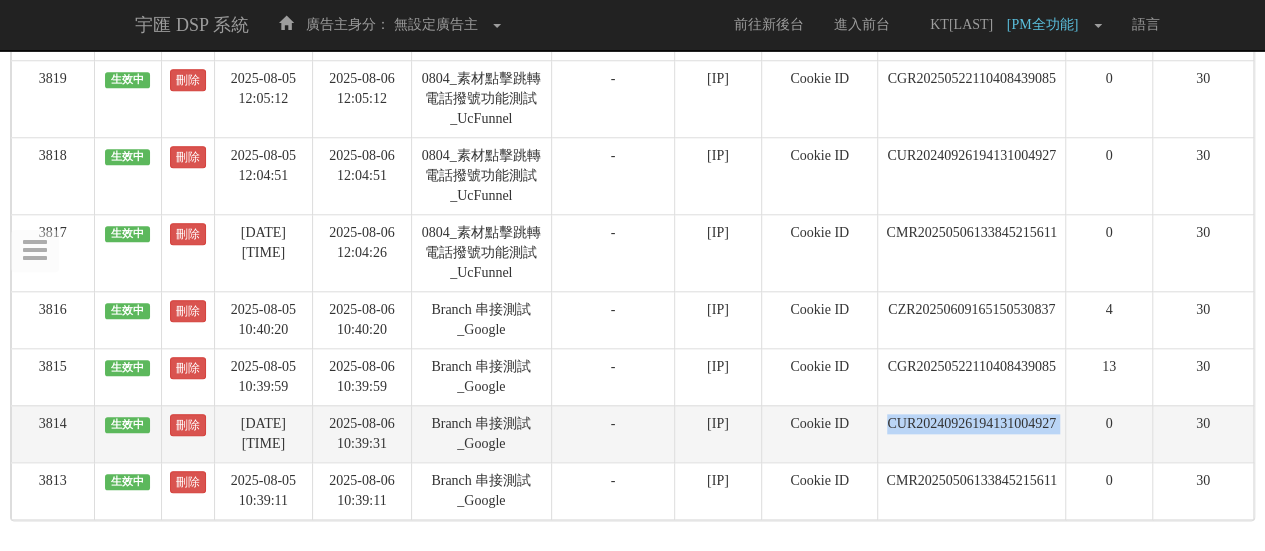 click on "CUR20240926194131004927" at bounding box center [972, 433] 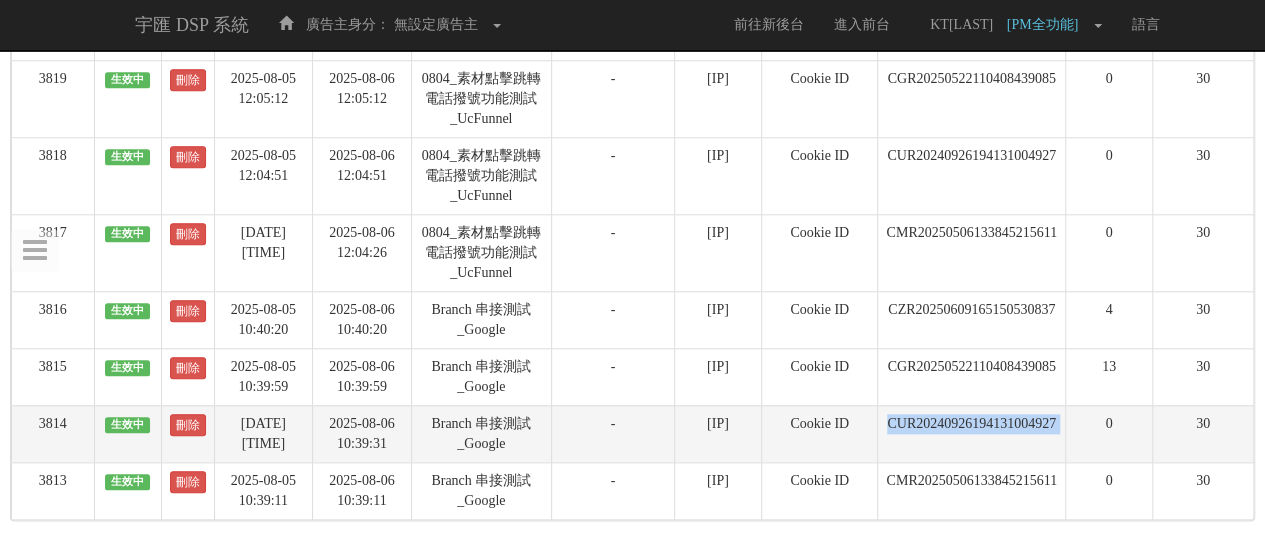 copy on "CUR20240926194131004927" 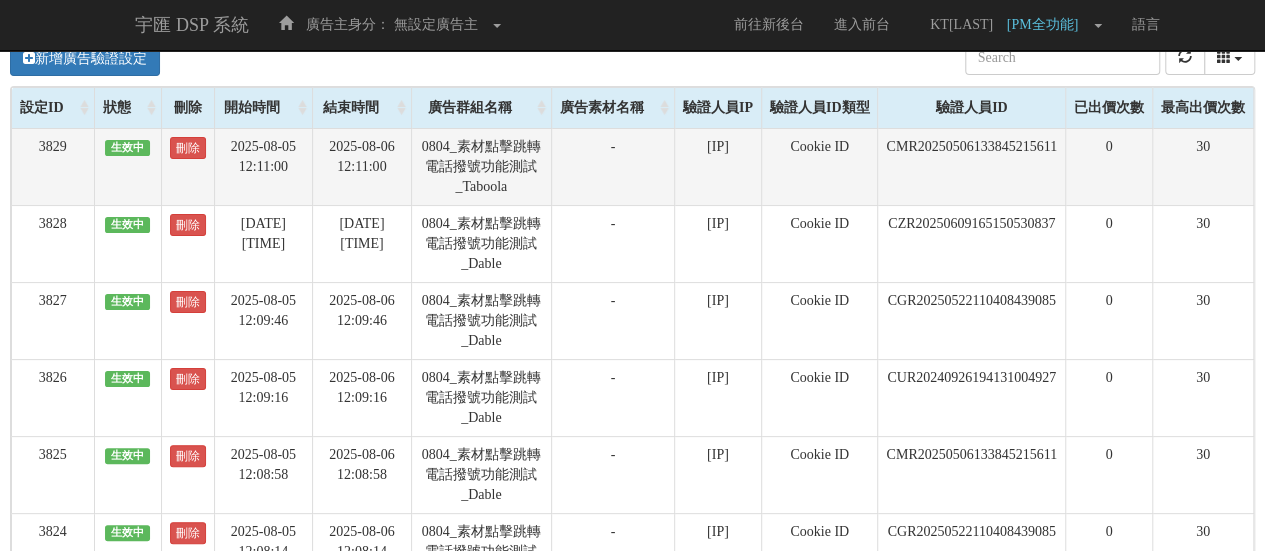scroll, scrollTop: 0, scrollLeft: 0, axis: both 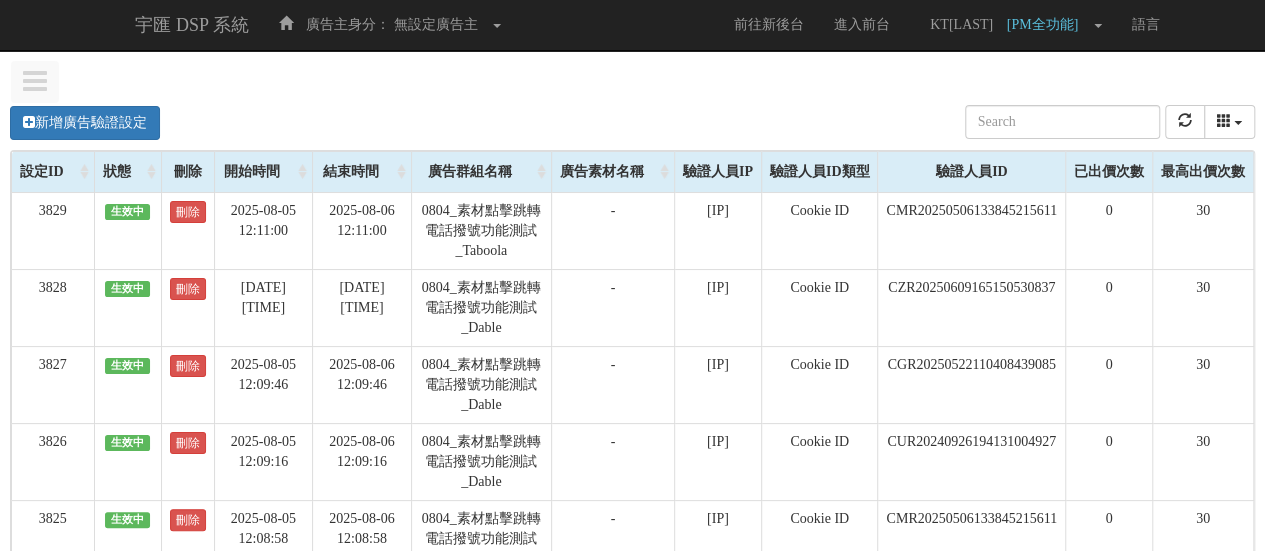 click at bounding box center [35, 82] 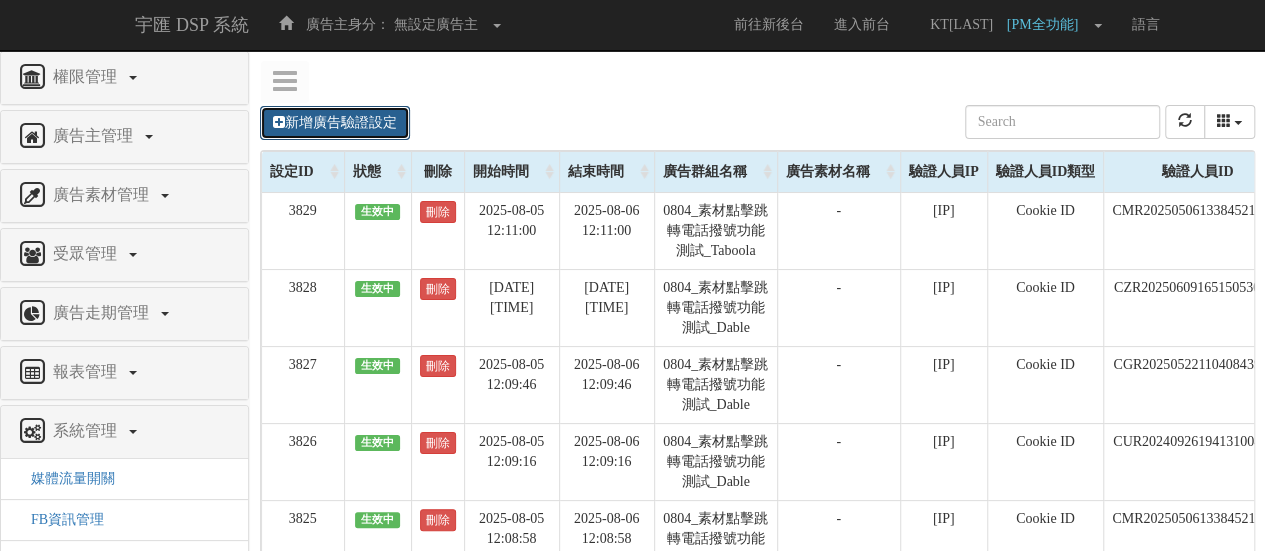 click on "新增廣告驗證設定" at bounding box center (335, 123) 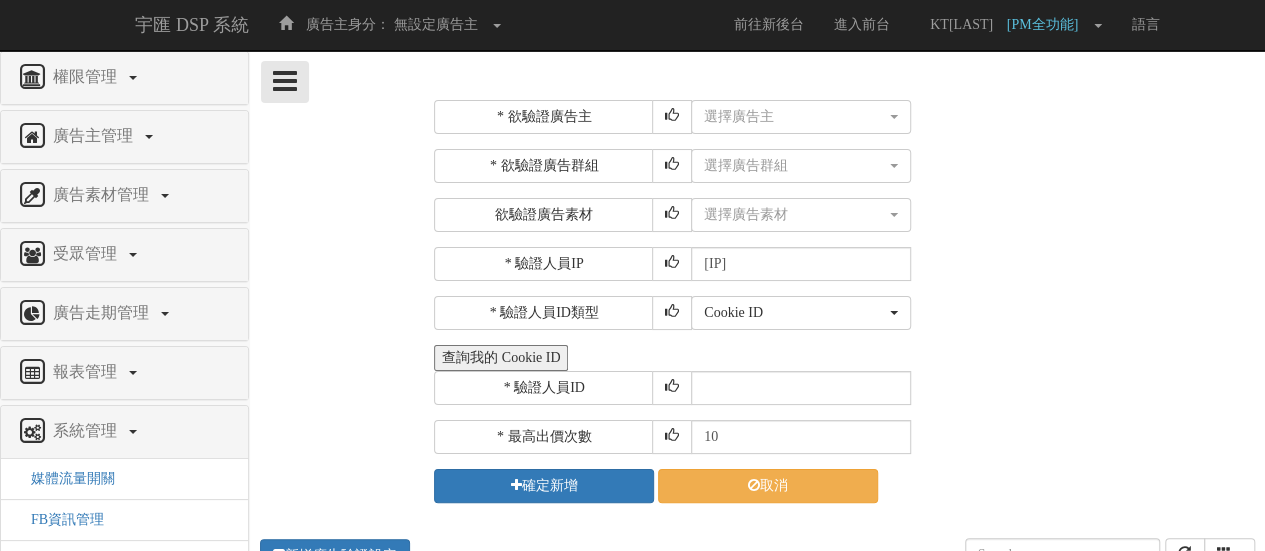 click at bounding box center (285, 81) 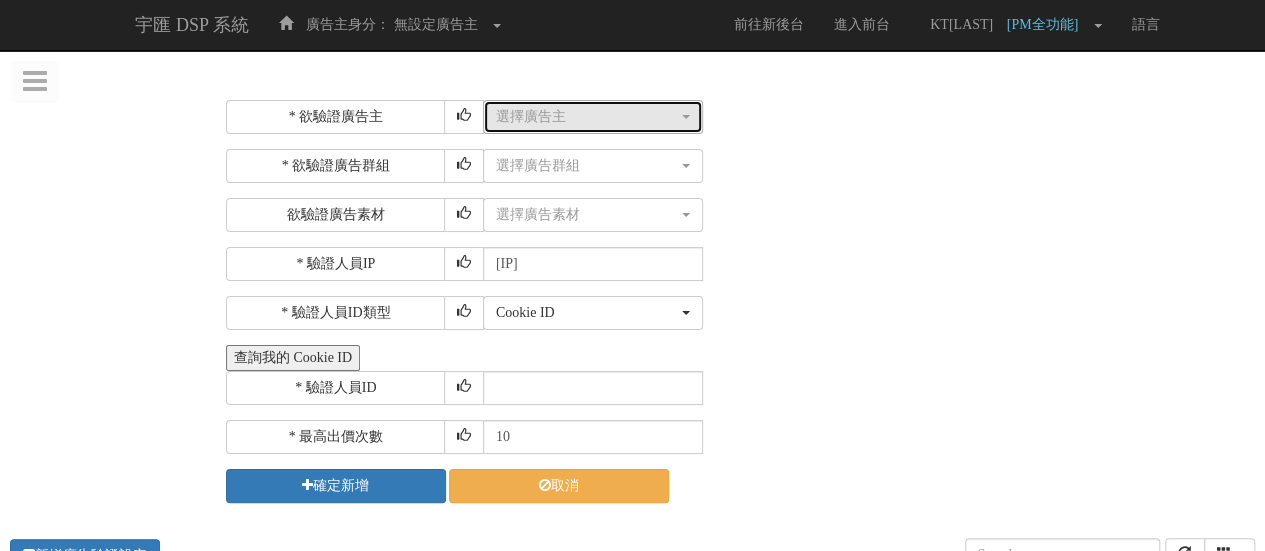 click on "選擇廣告主" at bounding box center (593, 117) 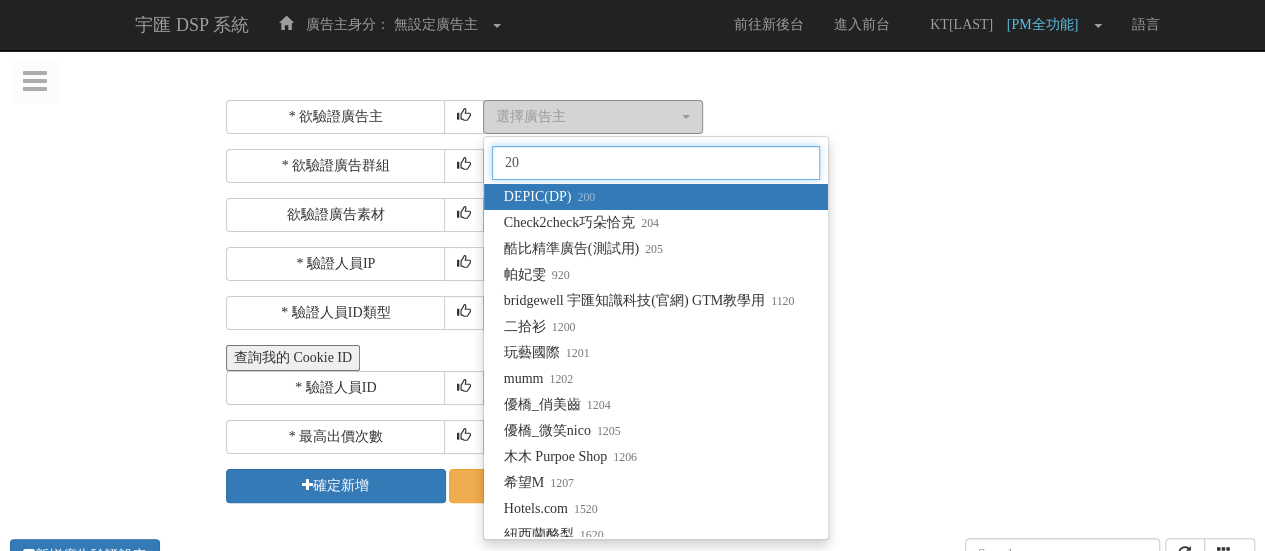 type on "205" 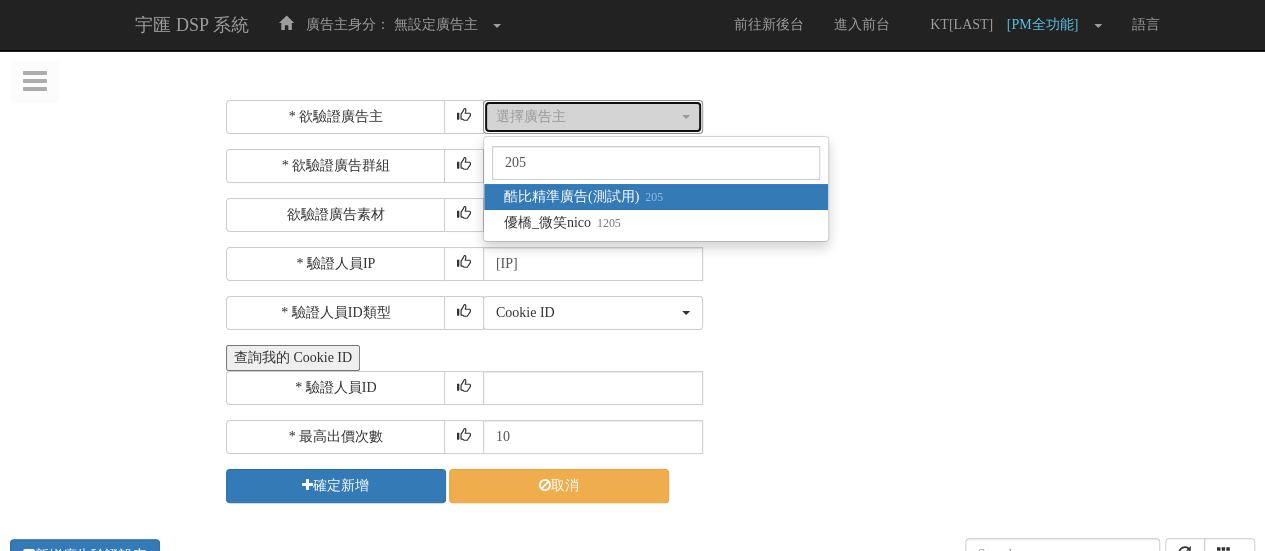 select on "205" 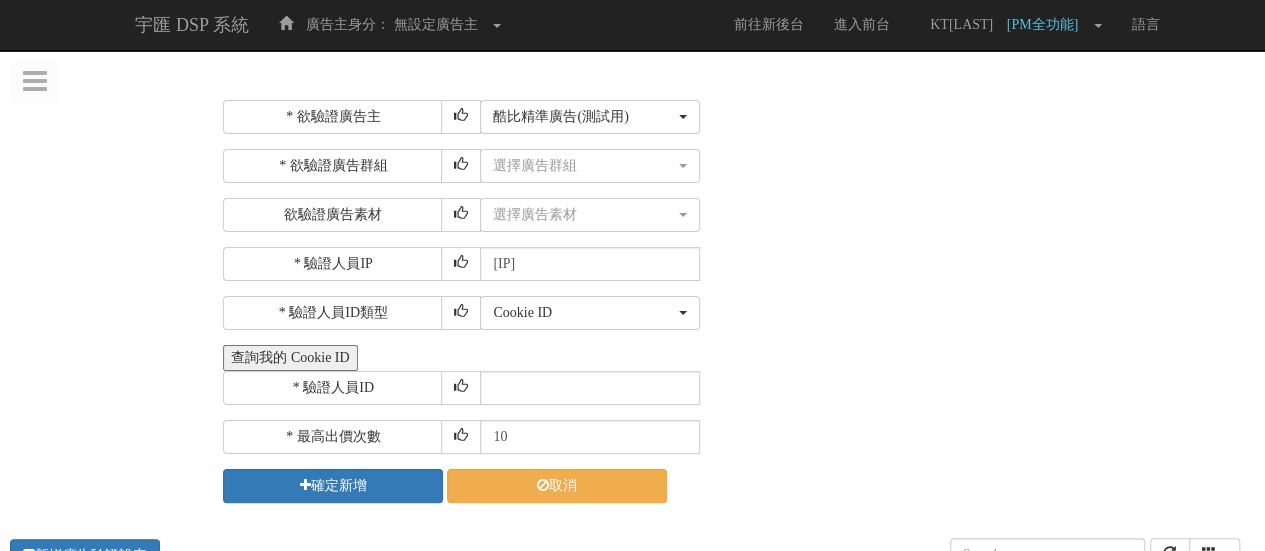 click on "* 欲驗證廣告主
選擇廣告主 特力+ 科技紫薇網 Momo 東森EHS Uniqlo EFShop 樂天 屈臣氏Watsons sinyi 信義房屋 S2_Brands白蘭氏 IKEA LOVFEE 台灣房屋 86小舖 Oneboy 富邦人壽 DEPIC(DP) Check2check巧朵恰克 酷比精準廣告(測試用) S2 S1_grapeking葡萄王購健康 S2_cthouse中信房屋 hiyes 海悅 mm2.icantw 艾肯女神聯盟 UV100 MAJOR MADE S1_Princesscruises 公主遊輪 car-plus 格上租車 MINI BMW GYM 購有錢 新光三越百貨線上購物 Glenmorangie 格蘭傑 LRP 理膚寶水 HSBC 匯豐銀行 S1_CaiChang采昌國際多媒體 nomurafunds 野村投信 allianzgi 安聯投信 pcschool 巨匠電腦 惠氏(S26) Annahome發想居家文創 家樂福 eco安珂 Abbott亞培 雀巢_母嬰系列 fareastone遠傳 蝦皮商城 SUBARU汽車 Cathaybk 國泰世華銀行 群益Capitalfutures ABC Mart taiwanmobile 台灣大哥大 TAAZE Biotherm 碧兒泉 HP" at bounding box center (729, 301) 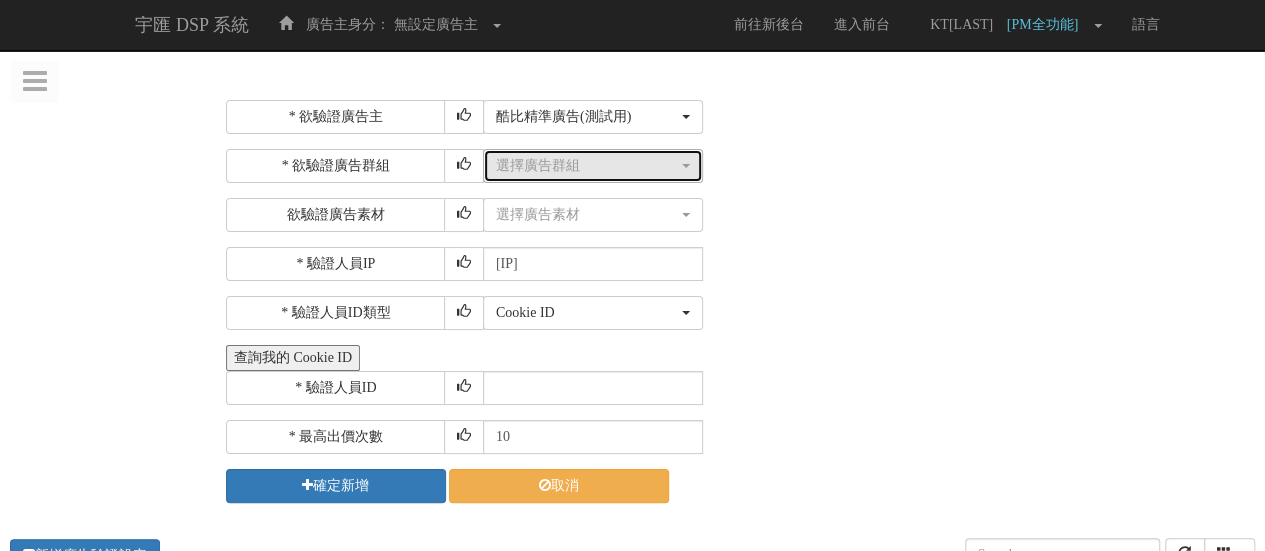 click on "選擇廣告群組" at bounding box center (593, 166) 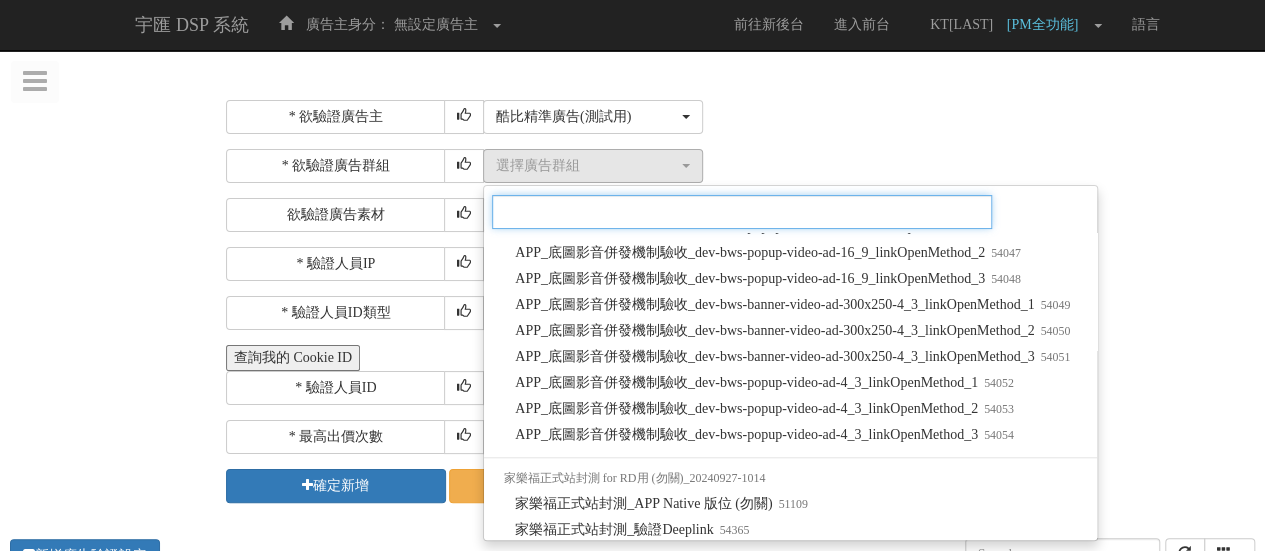 scroll, scrollTop: 1886, scrollLeft: 0, axis: vertical 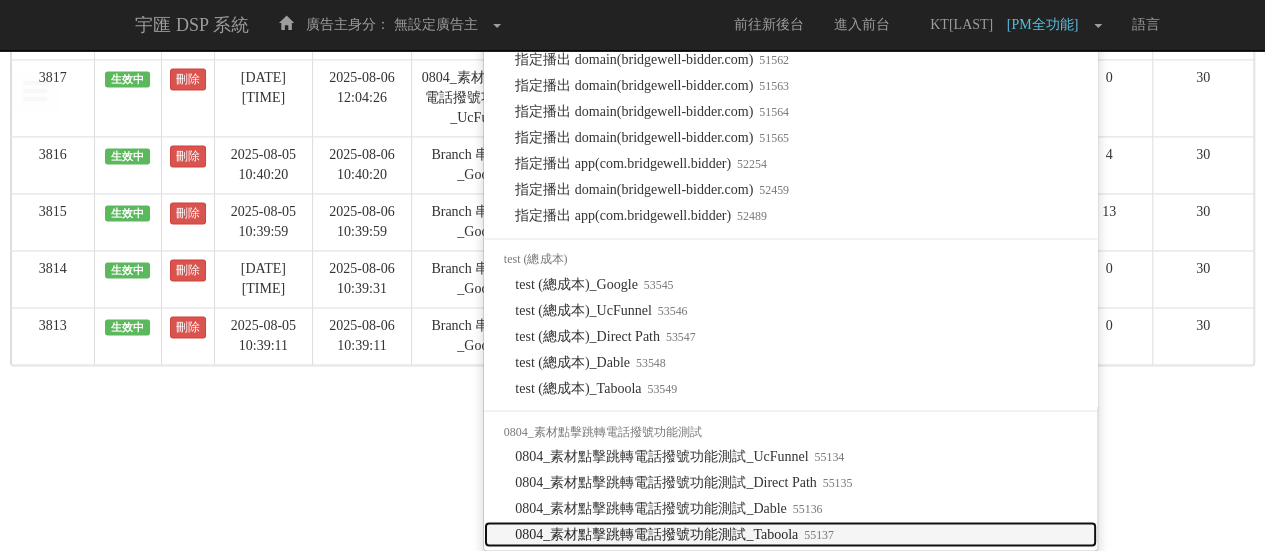 click on "0804_素材點擊跳轉電話撥號功能測試_Taboola 55137" at bounding box center [790, 534] 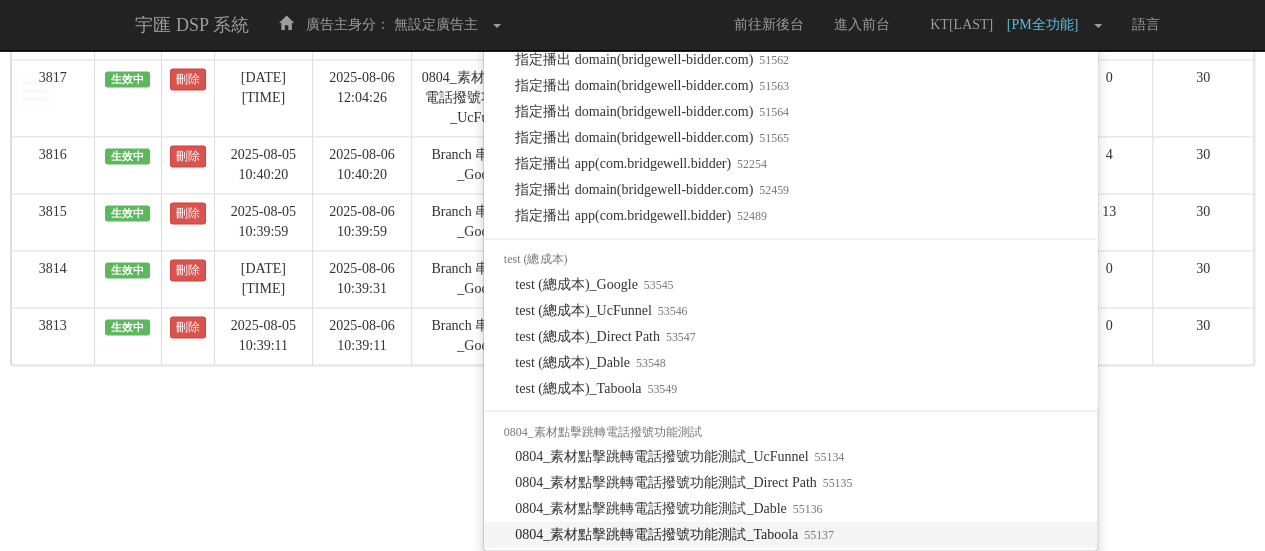 select on "55137" 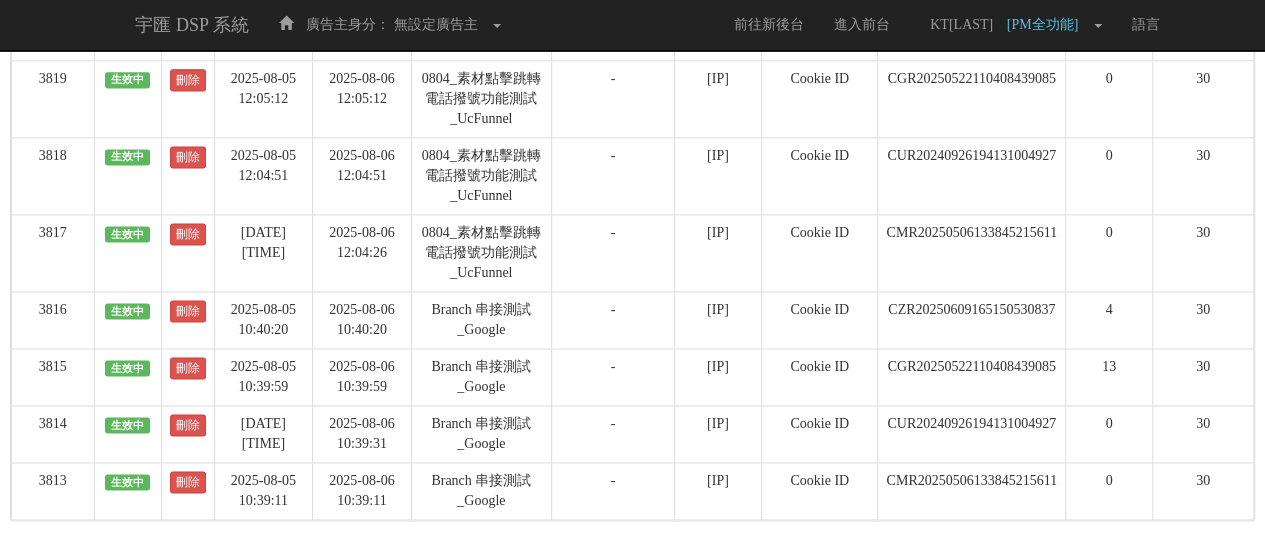 scroll, scrollTop: 0, scrollLeft: 0, axis: both 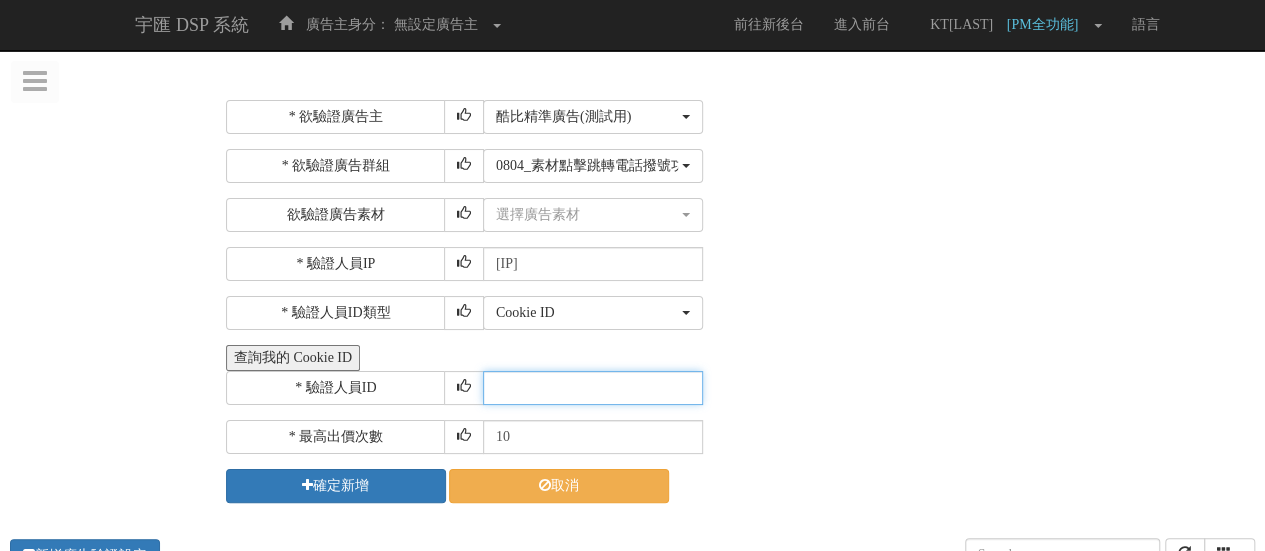 click at bounding box center [593, 388] 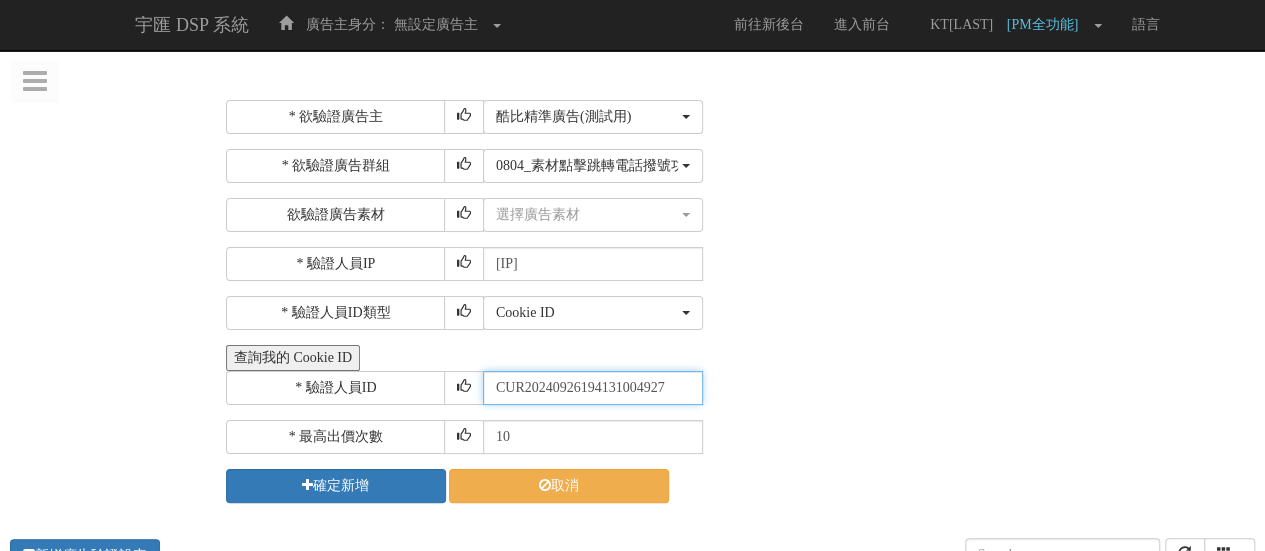 scroll, scrollTop: 0, scrollLeft: 0, axis: both 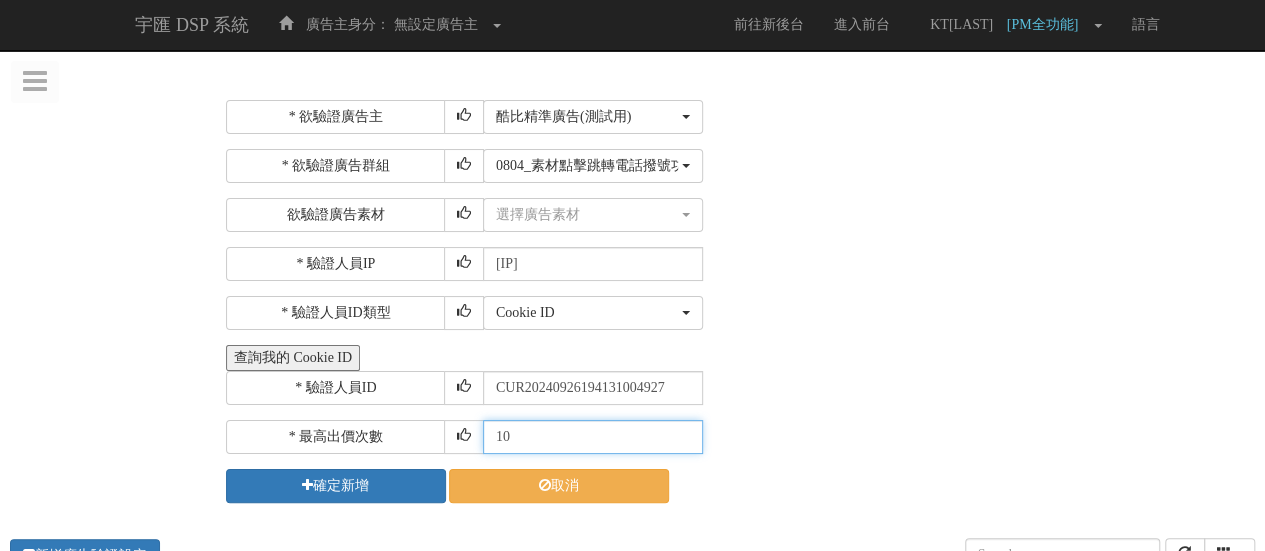drag, startPoint x: 543, startPoint y: 446, endPoint x: 330, endPoint y: 423, distance: 214.23819 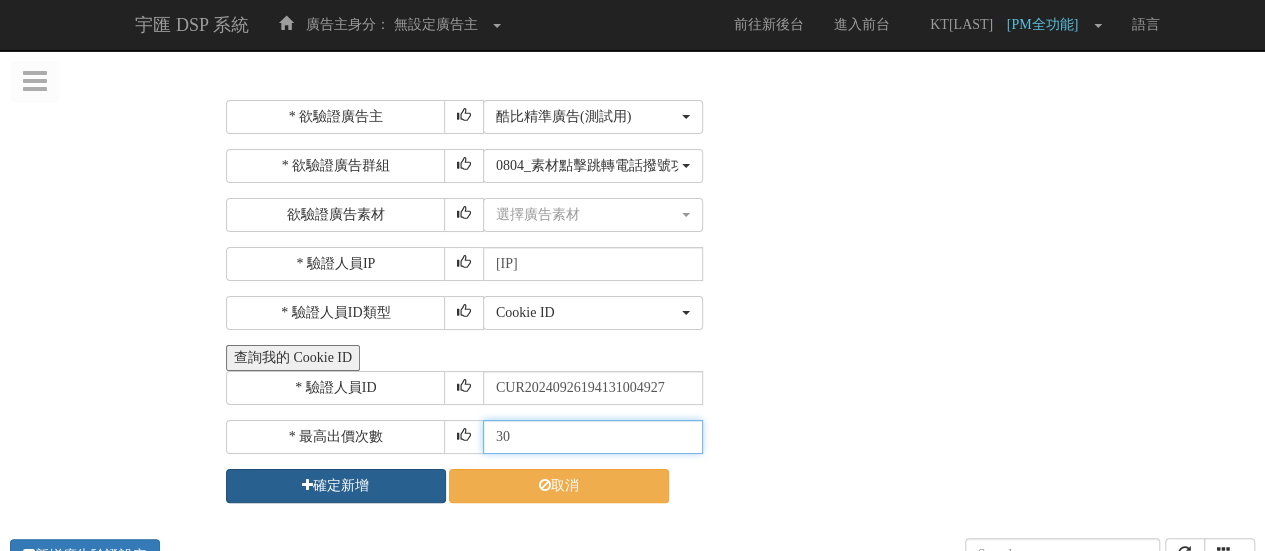type on "30" 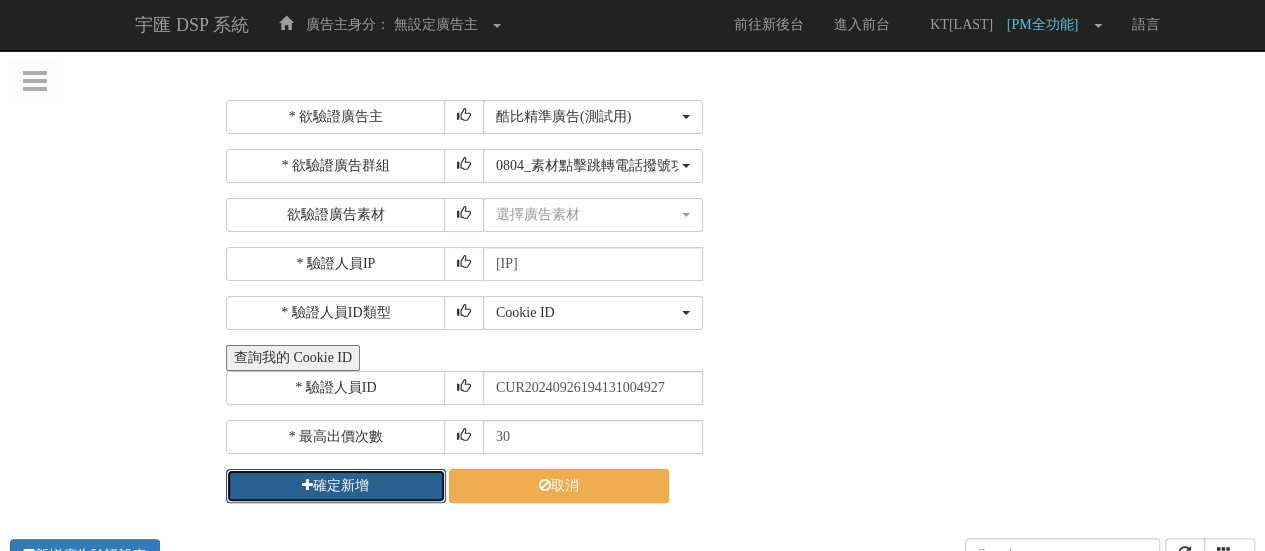 click on "確定新增" at bounding box center (336, 486) 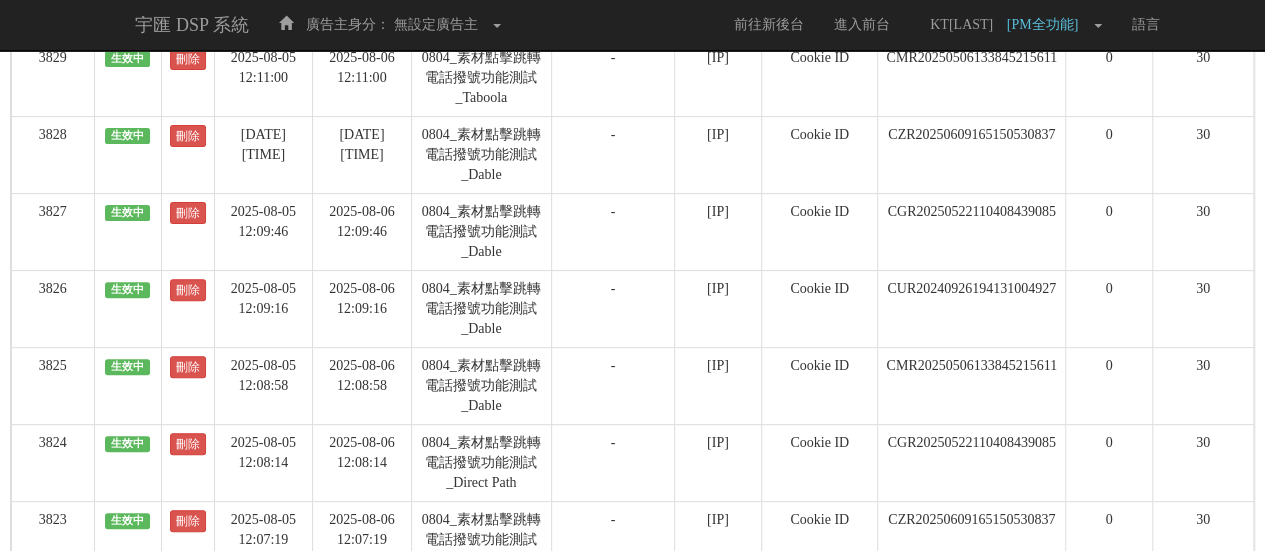 scroll, scrollTop: 1147, scrollLeft: 0, axis: vertical 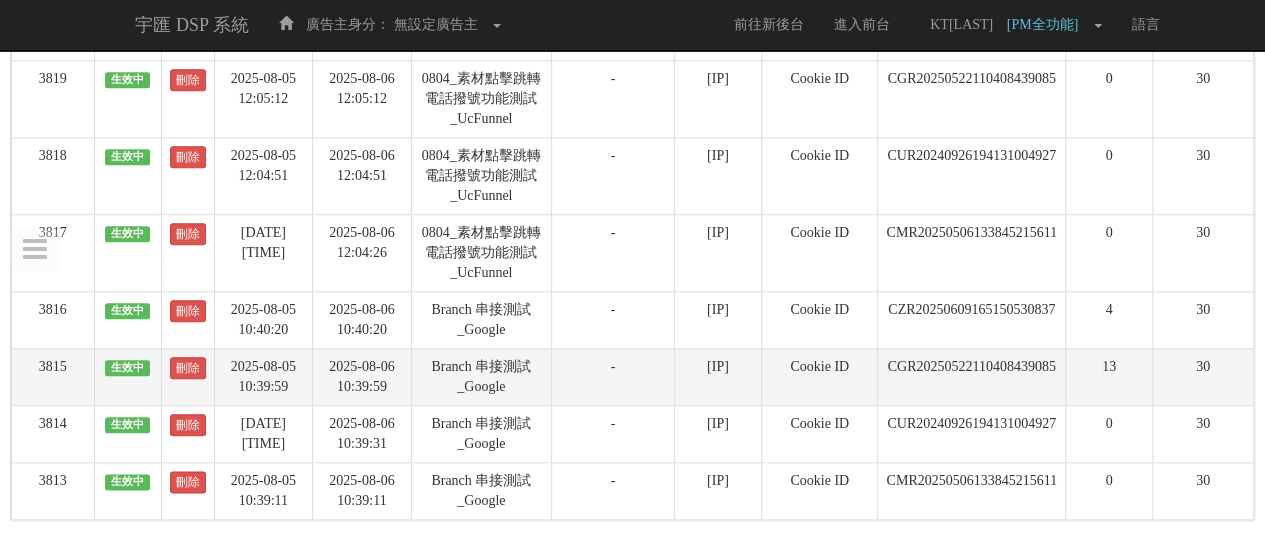 click on "CGR20250522110408439085" at bounding box center [972, 376] 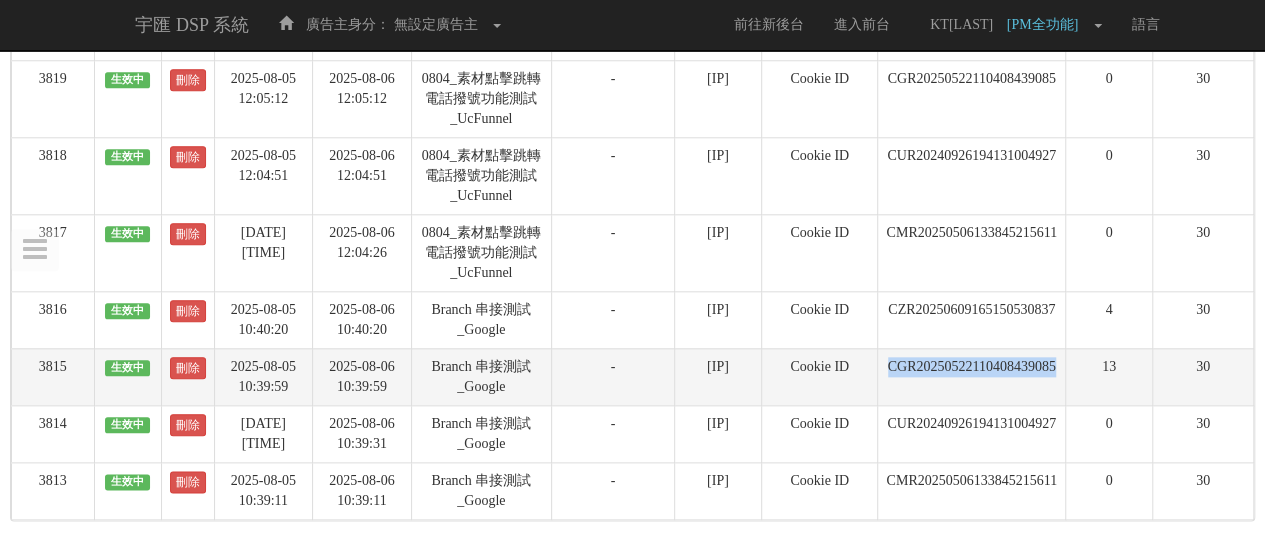 click on "CGR20250522110408439085" at bounding box center (972, 376) 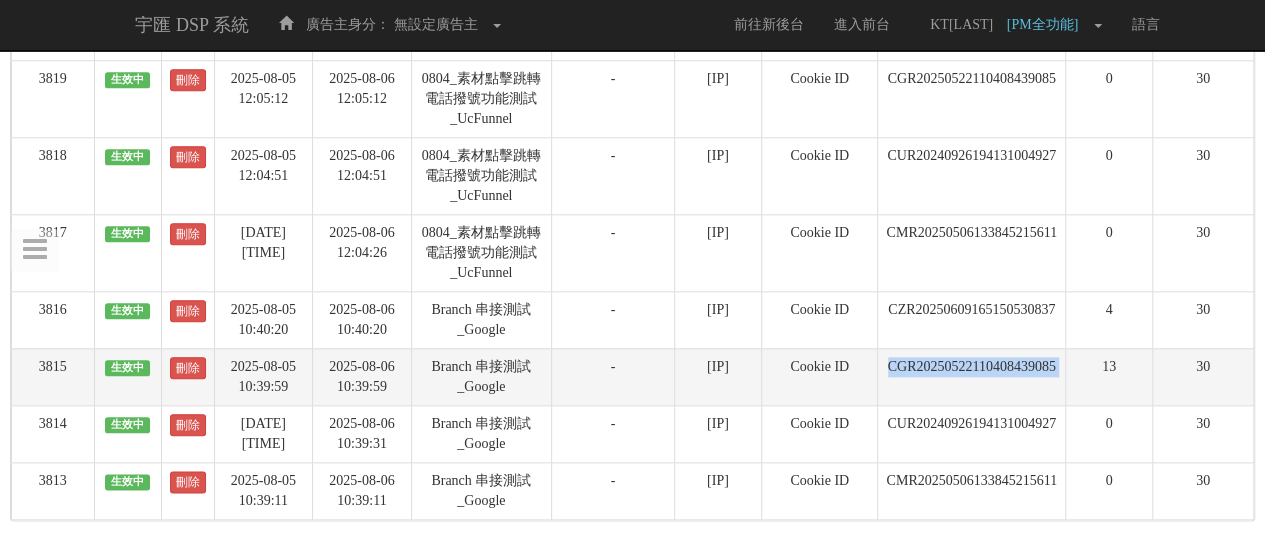 click on "CGR20250522110408439085" at bounding box center (972, 376) 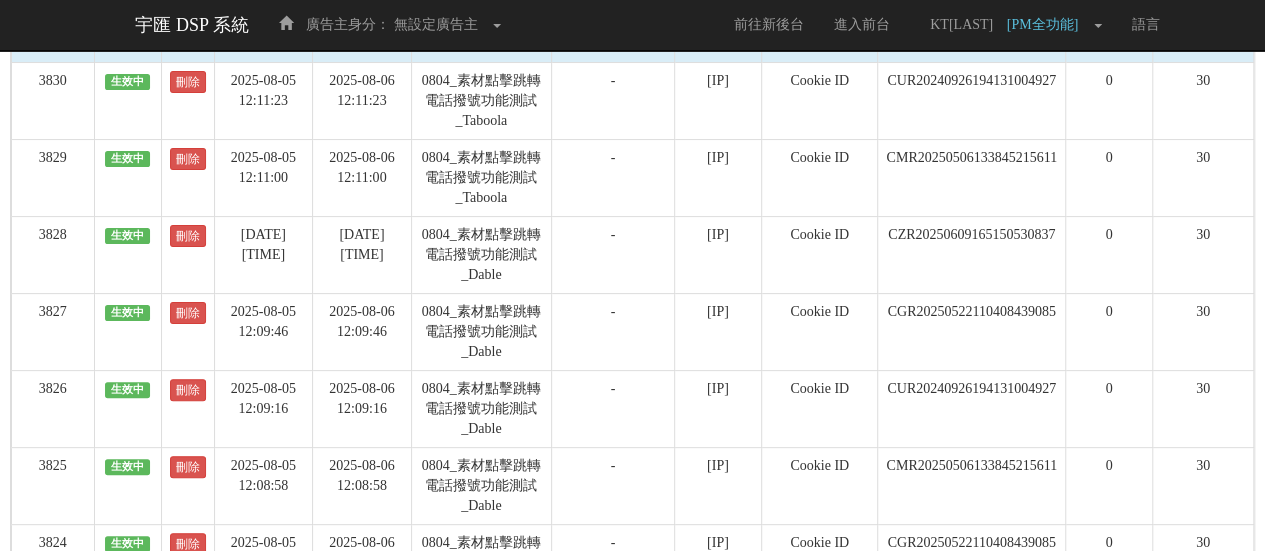 scroll, scrollTop: 0, scrollLeft: 0, axis: both 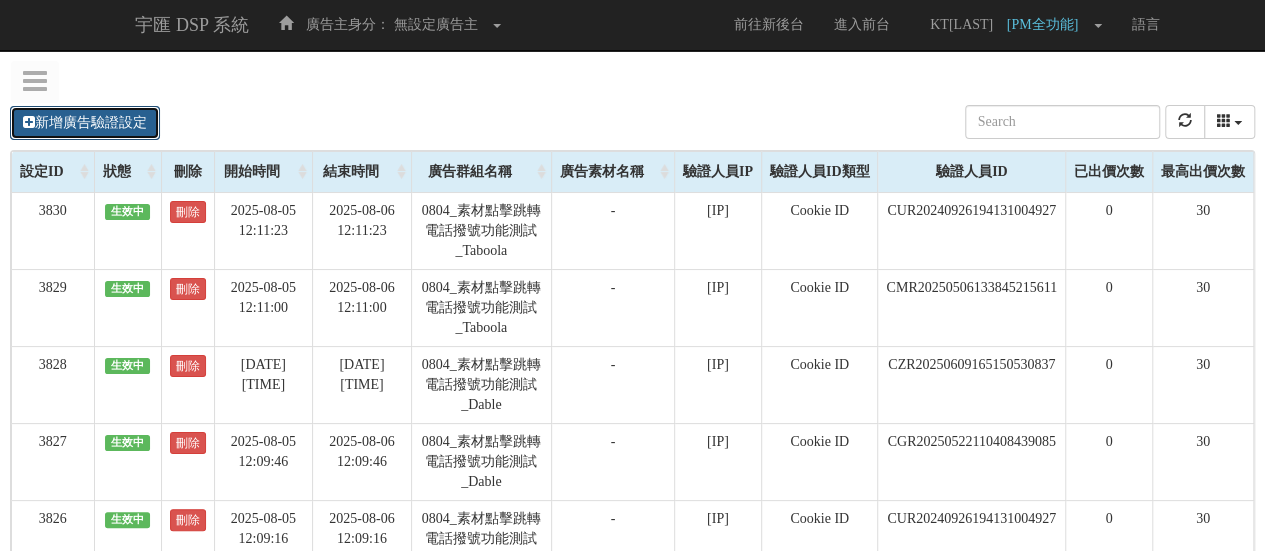 click on "新增廣告驗證設定" at bounding box center (85, 123) 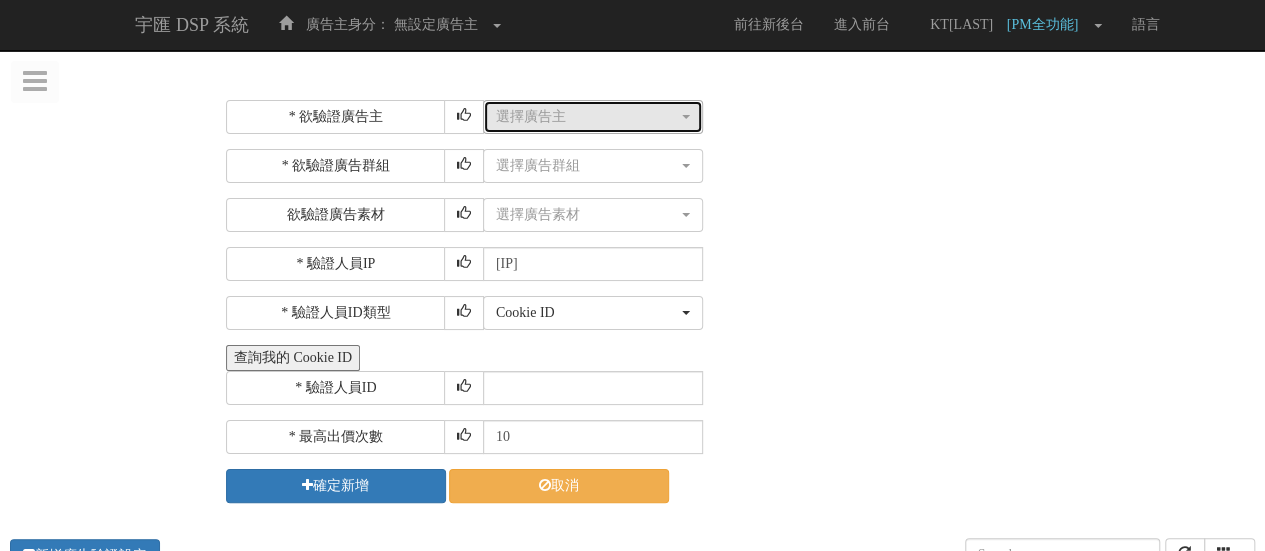 click on "選擇廣告主" at bounding box center [587, 117] 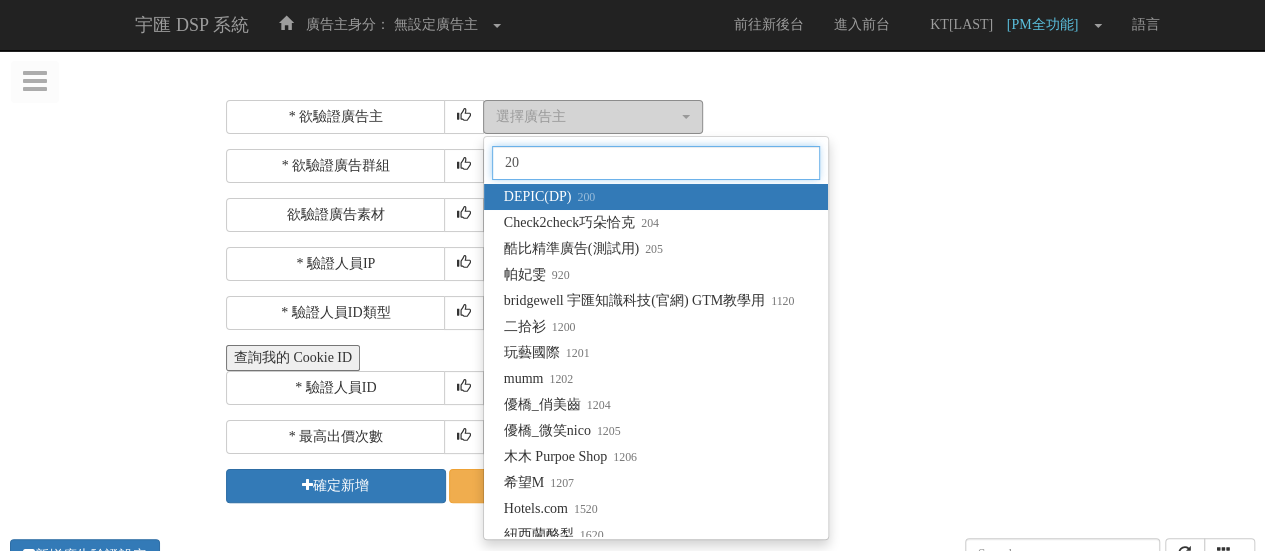type on "205" 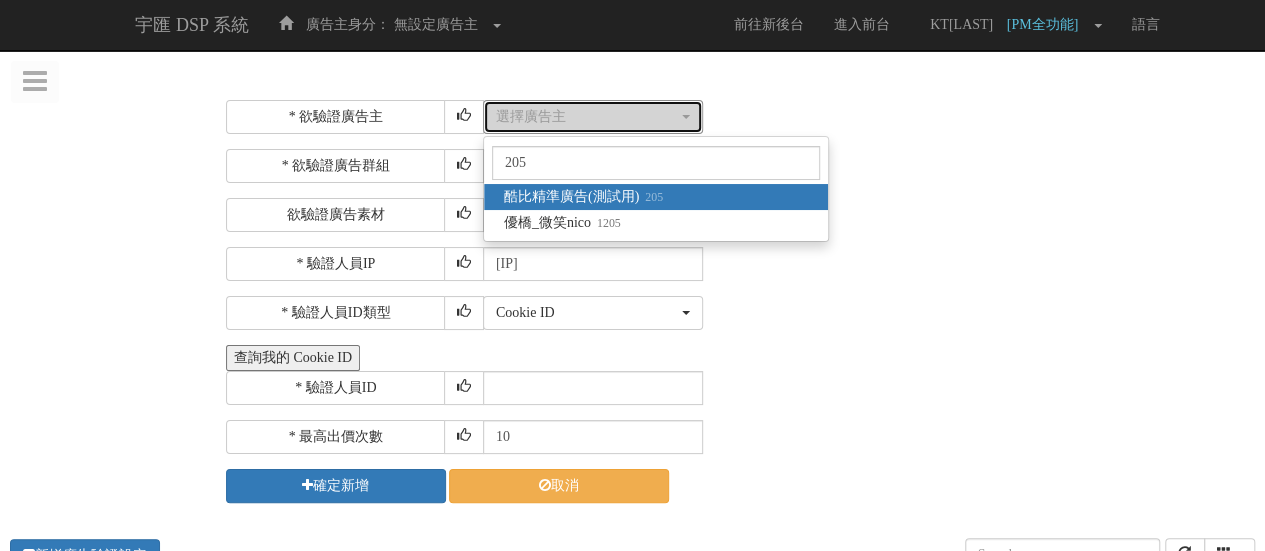 select on "205" 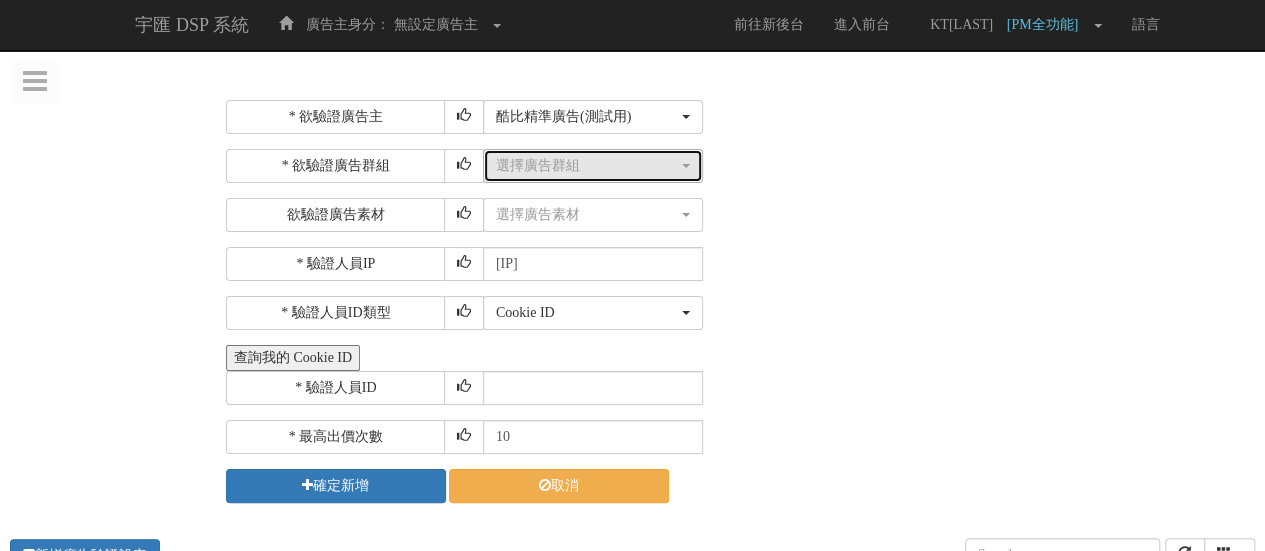 click on "選擇廣告群組" at bounding box center [587, 166] 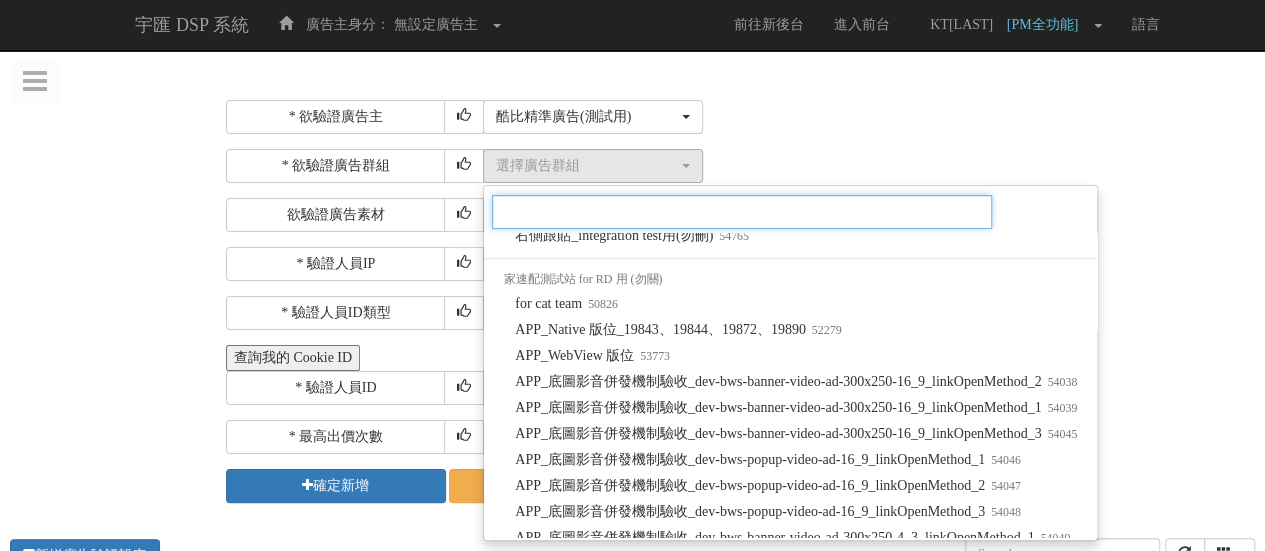 scroll, scrollTop: 1891, scrollLeft: 0, axis: vertical 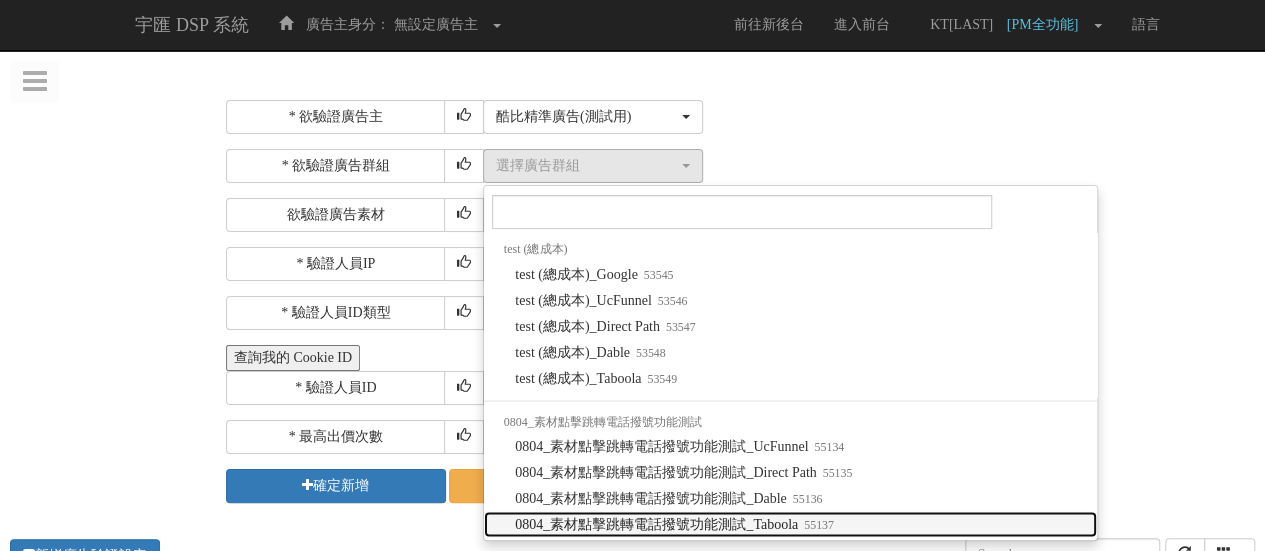 click on "0804_素材點擊跳轉電話撥號功能測試_Taboola 55137" at bounding box center [674, 524] 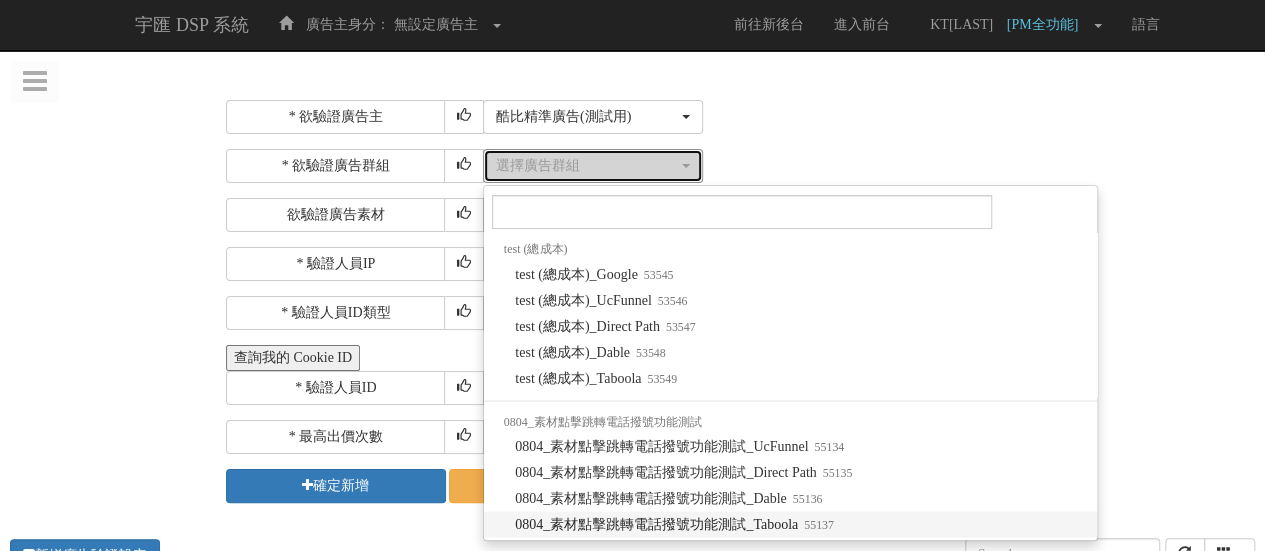 select on "55137" 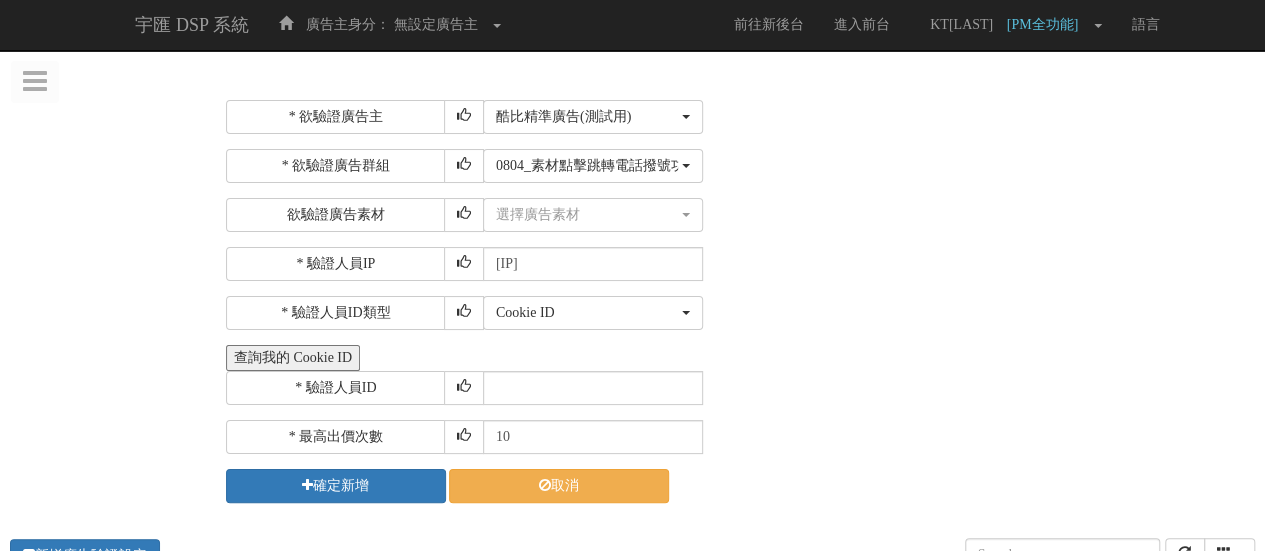 click on "* 欲驗證廣告主
選擇廣告主 特力+ 科技紫薇網 Momo 東森EHS Uniqlo EFShop 樂天 屈臣氏Watsons sinyi 信義房屋 S2_Brands白蘭氏 IKEA LOVFEE 台灣房屋 86小舖 Oneboy 富邦人壽 DEPIC(DP) Check2check巧朵恰克 酷比精準廣告(測試用) S2 S1_grapeking葡萄王購健康 S2_cthouse中信房屋 hiyes 海悅 mm2.icantw 艾肯女神聯盟 UV100 MAJOR MADE S1_Princesscruises 公主遊輪 car-plus 格上租車 MINI BMW GYM 購有錢 新光三越百貨線上購物 Glenmorangie 格蘭傑 LRP 理膚寶水 HSBC 匯豐銀行 S1_CaiChang采昌國際多媒體 nomurafunds 野村投信 allianzgi 安聯投信 pcschool 巨匠電腦 惠氏(S26) Annahome發想居家文創 家樂福 eco安珂 Abbott亞培 雀巢_母嬰系列 fareastone遠傳 蝦皮商城 SUBARU汽車 Cathaybk 國泰世華銀行 群益Capitalfutures ABC Mart taiwanmobile 台灣大哥大 TAAZE Biotherm 碧兒泉 HP" at bounding box center (738, 301) 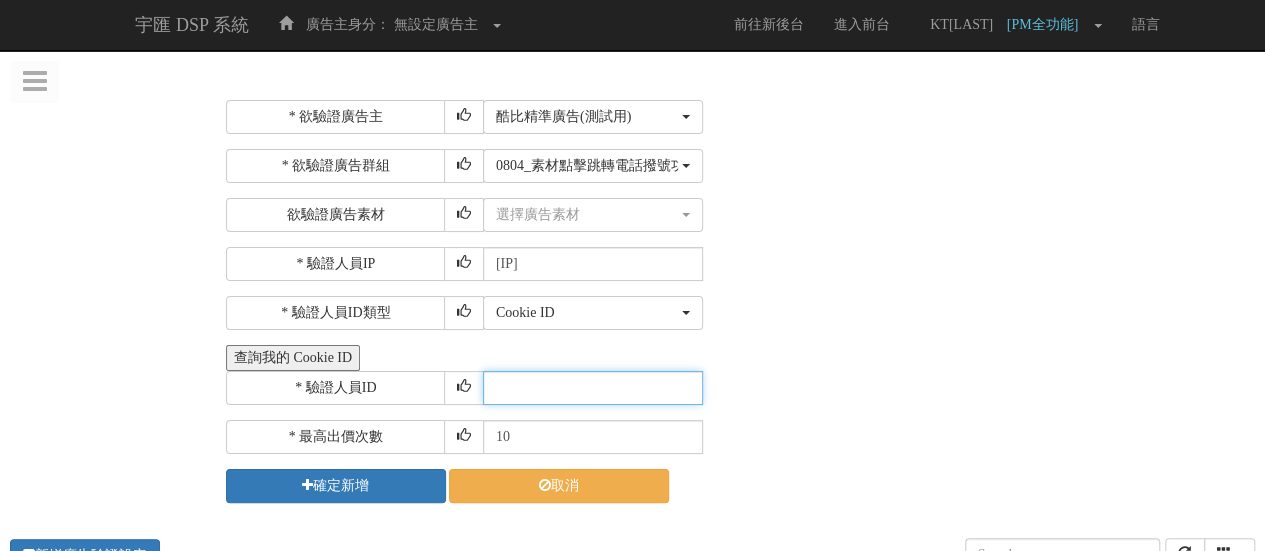 click at bounding box center [593, 388] 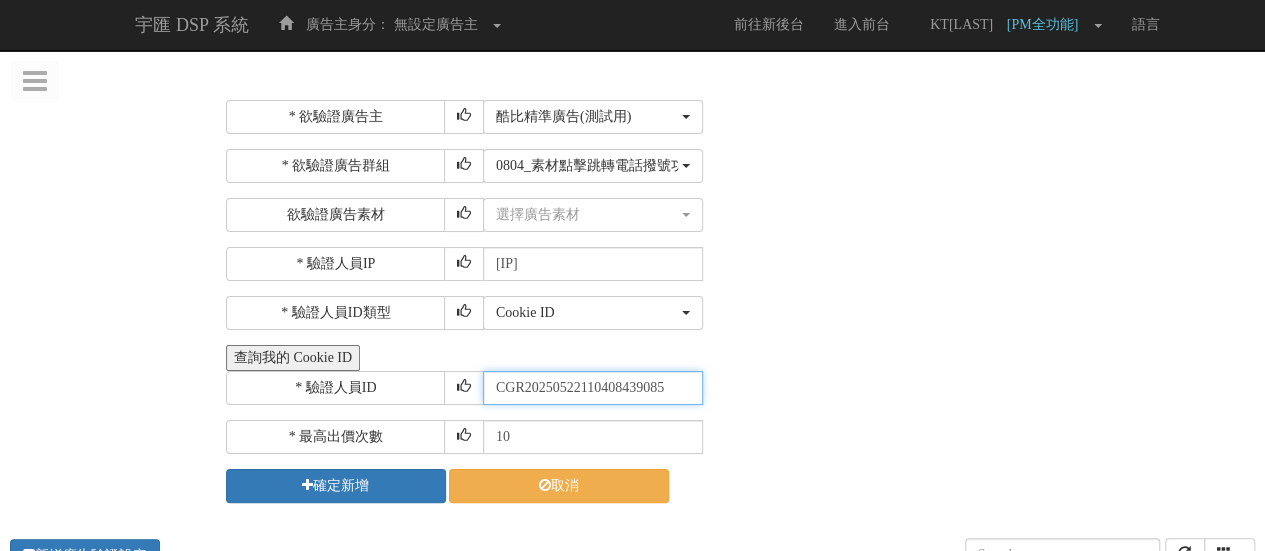 scroll, scrollTop: 0, scrollLeft: 0, axis: both 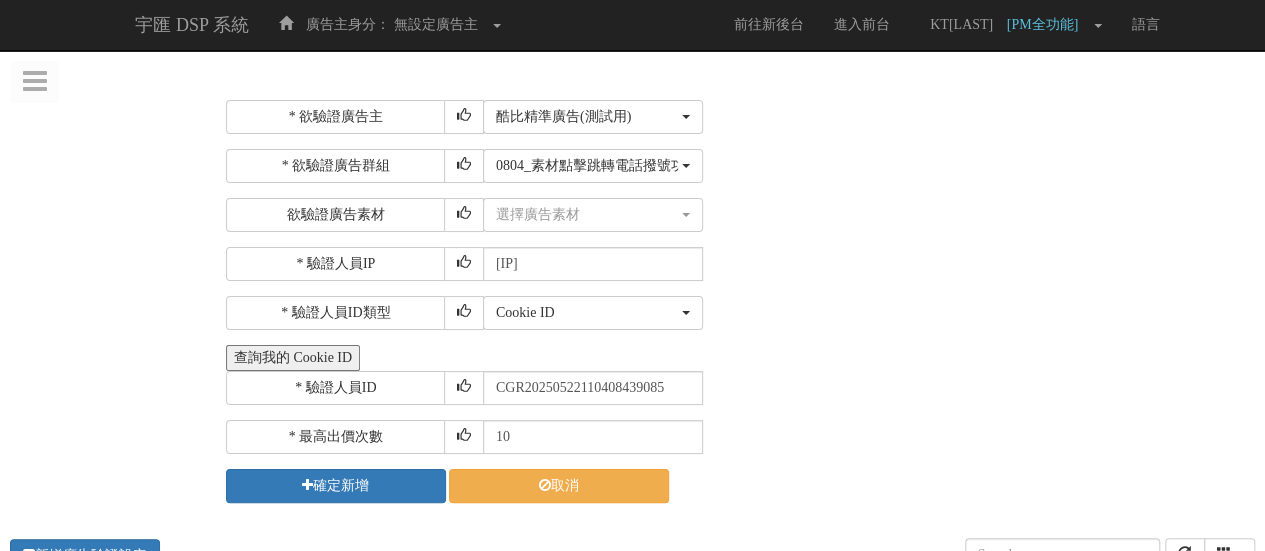drag, startPoint x: 645, startPoint y: 413, endPoint x: 640, endPoint y: 424, distance: 12.083046 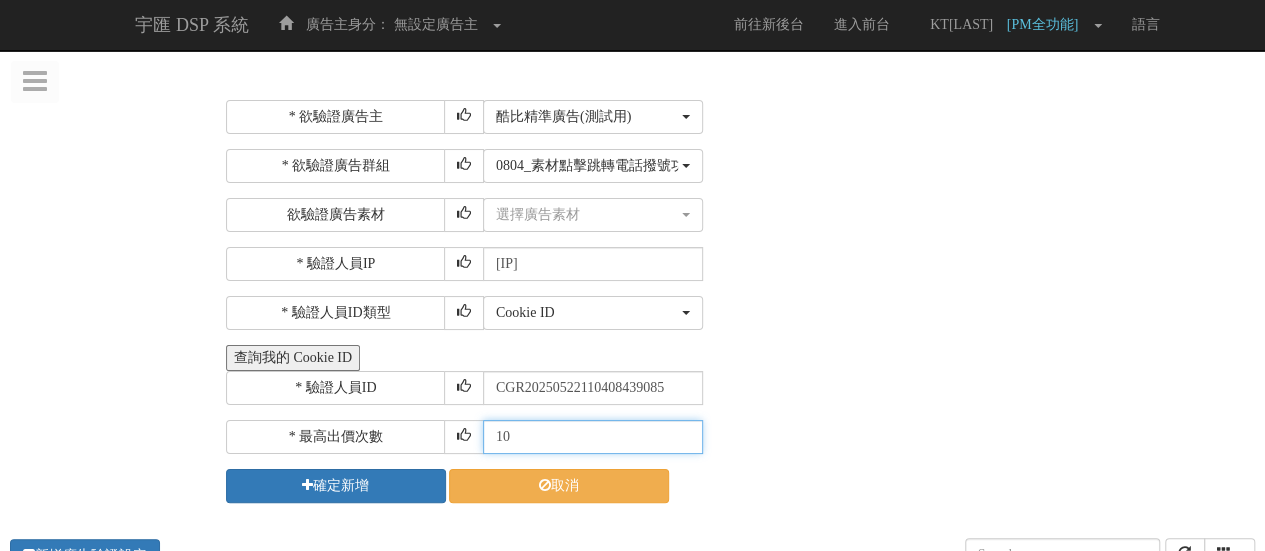 drag, startPoint x: 640, startPoint y: 427, endPoint x: 459, endPoint y: 425, distance: 181.01105 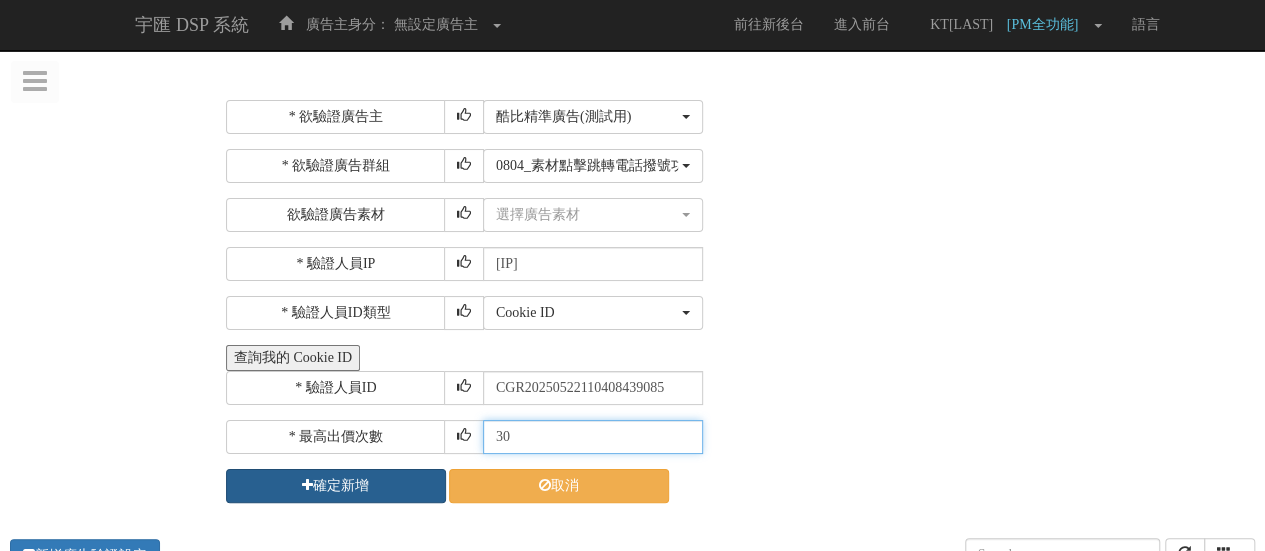 type on "30" 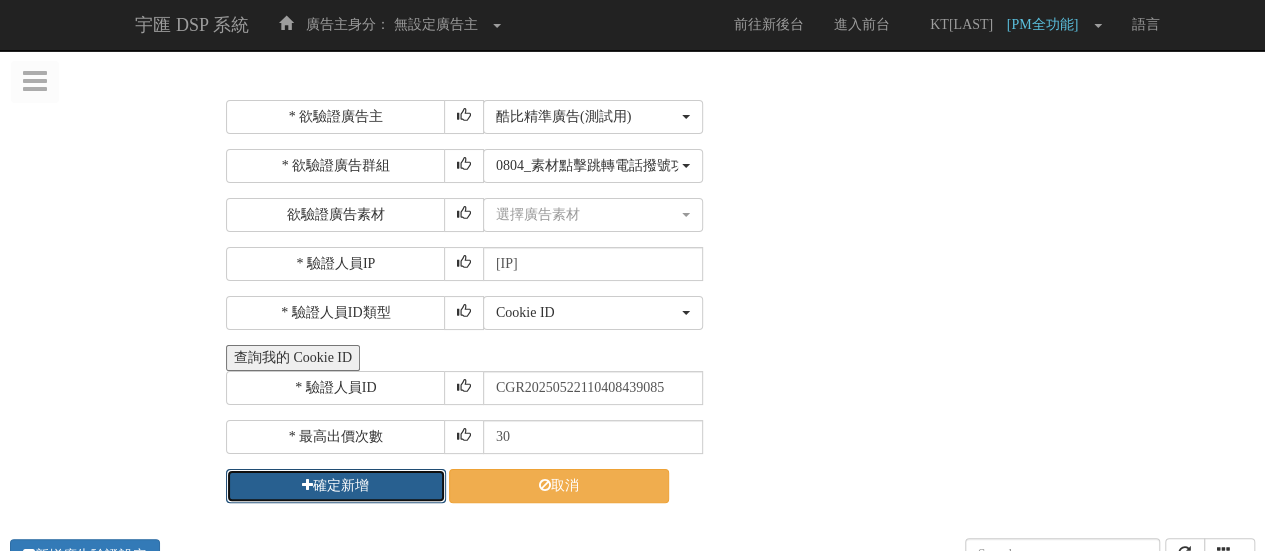 click on "確定新增" at bounding box center [336, 486] 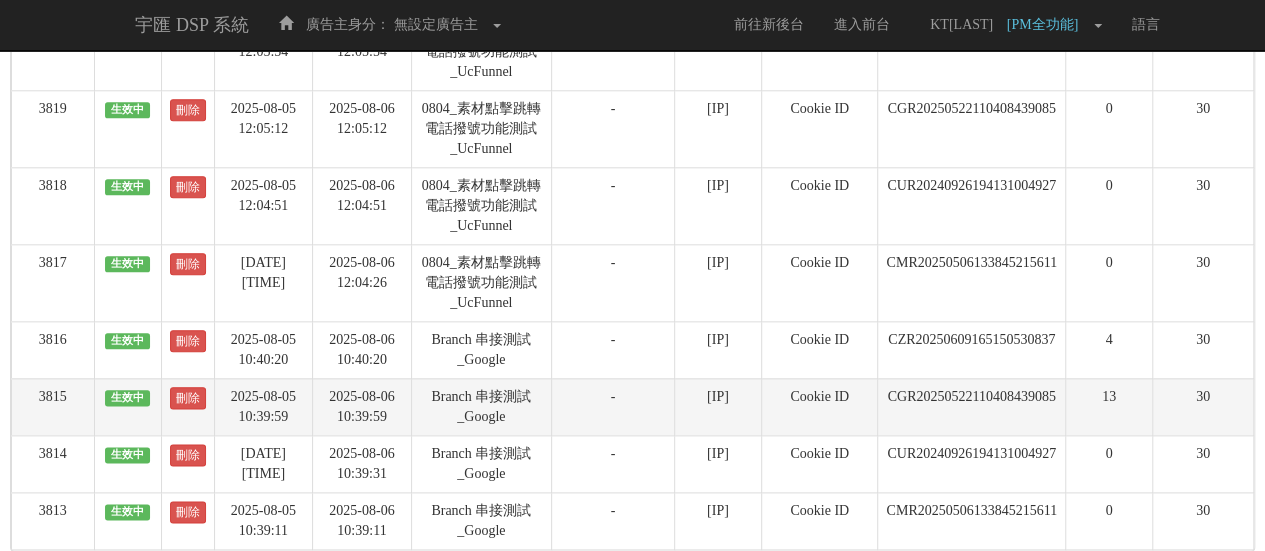 scroll, scrollTop: 1224, scrollLeft: 0, axis: vertical 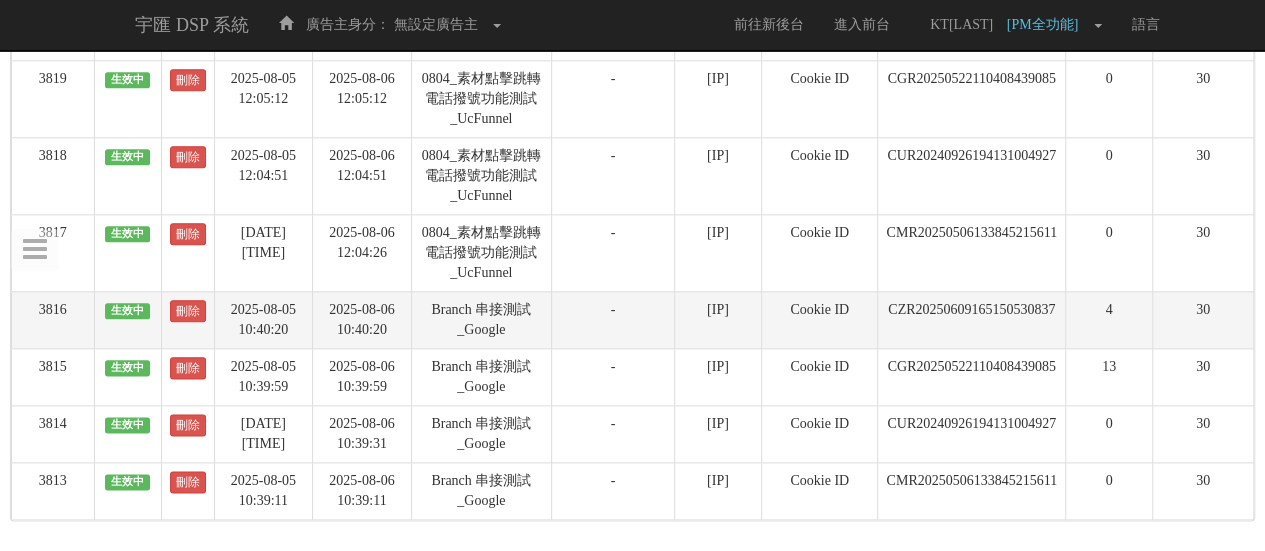 click on "CZR20250609165150530837" at bounding box center (972, 319) 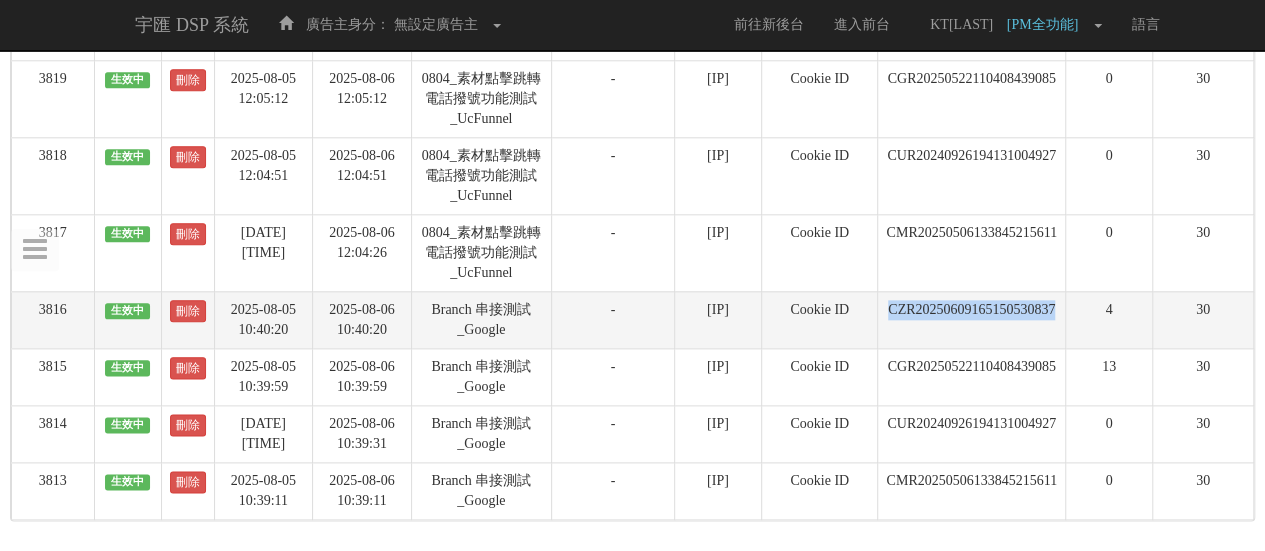 click on "CZR20250609165150530837" at bounding box center [972, 319] 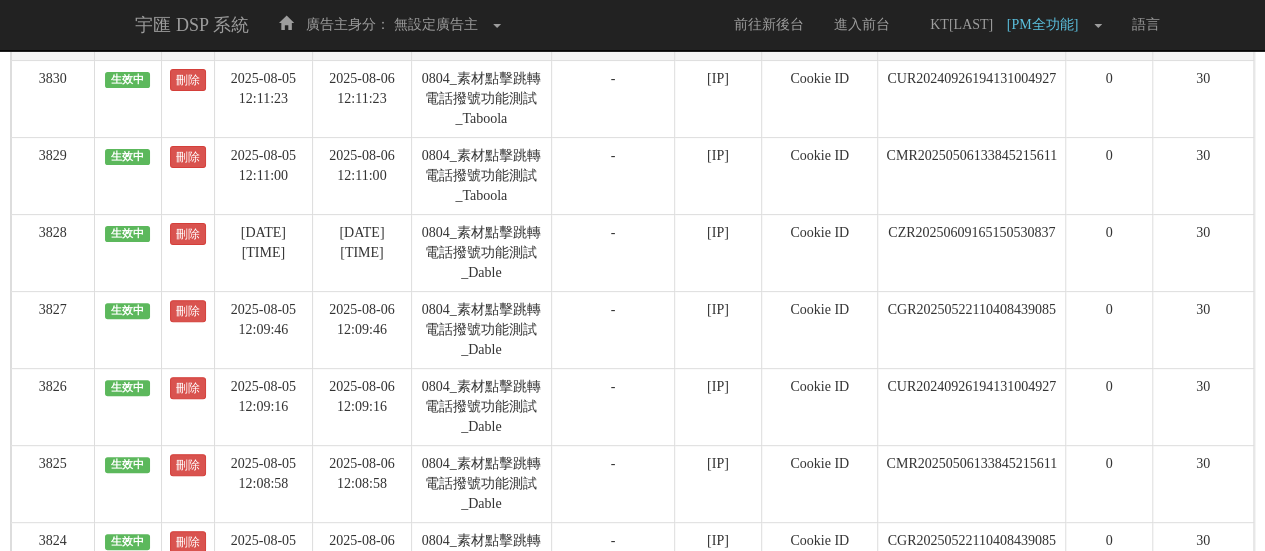 scroll, scrollTop: 0, scrollLeft: 0, axis: both 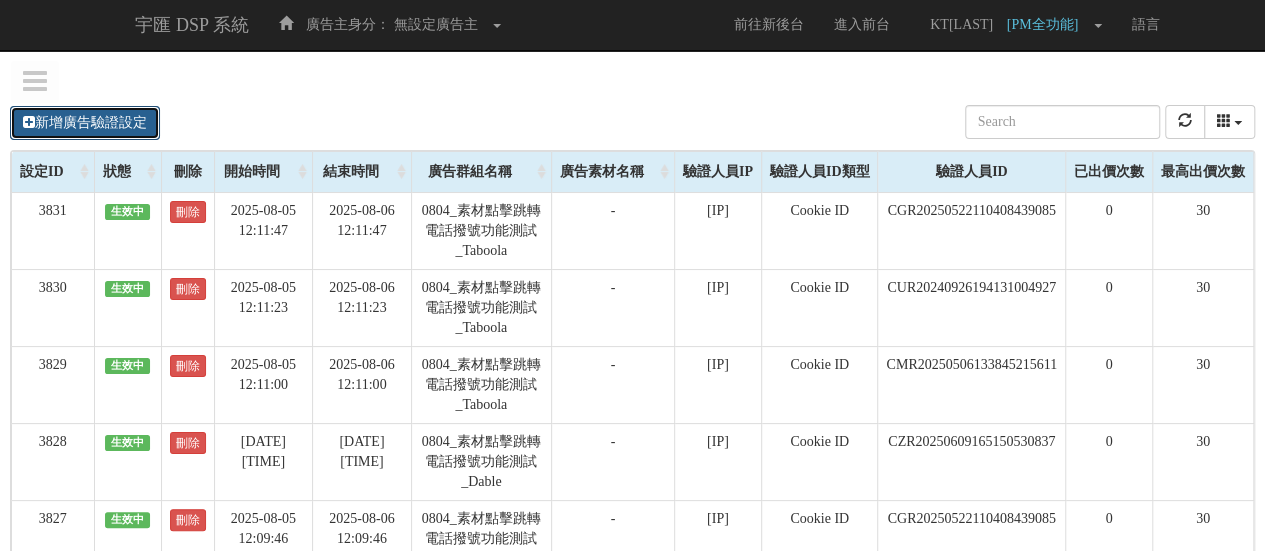 click on "新增廣告驗證設定" at bounding box center [85, 123] 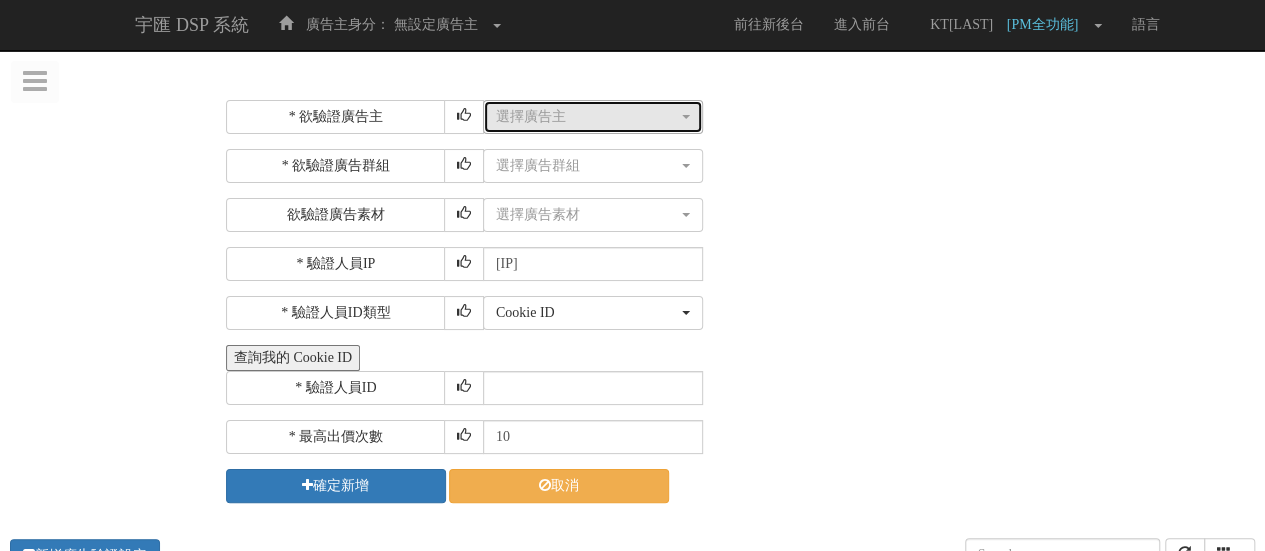 click on "選擇廣告主" at bounding box center [587, 117] 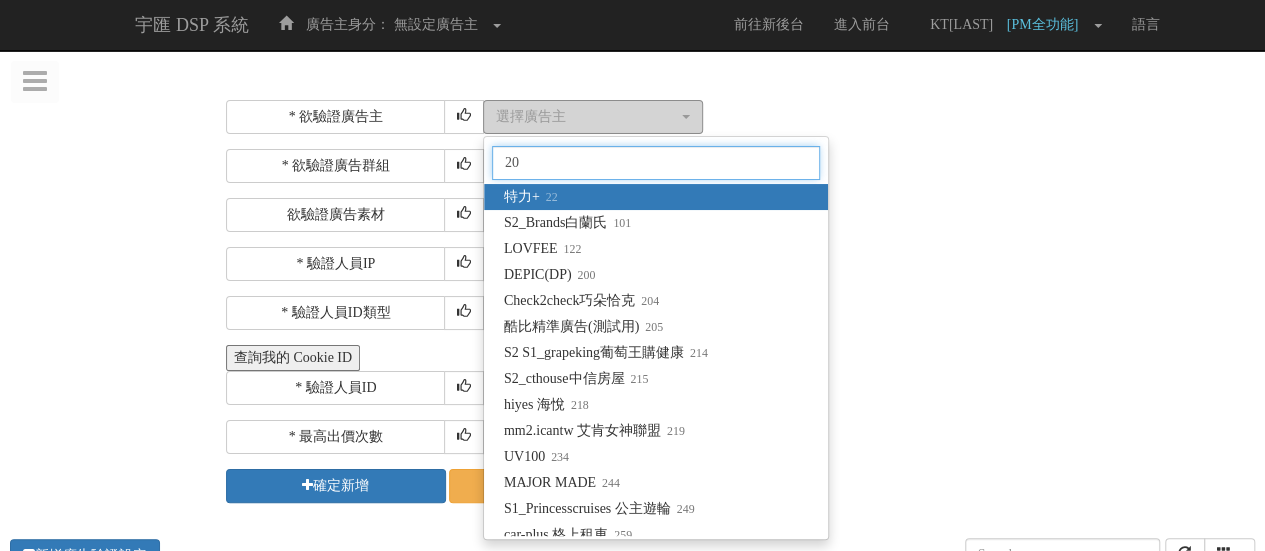 type on "205" 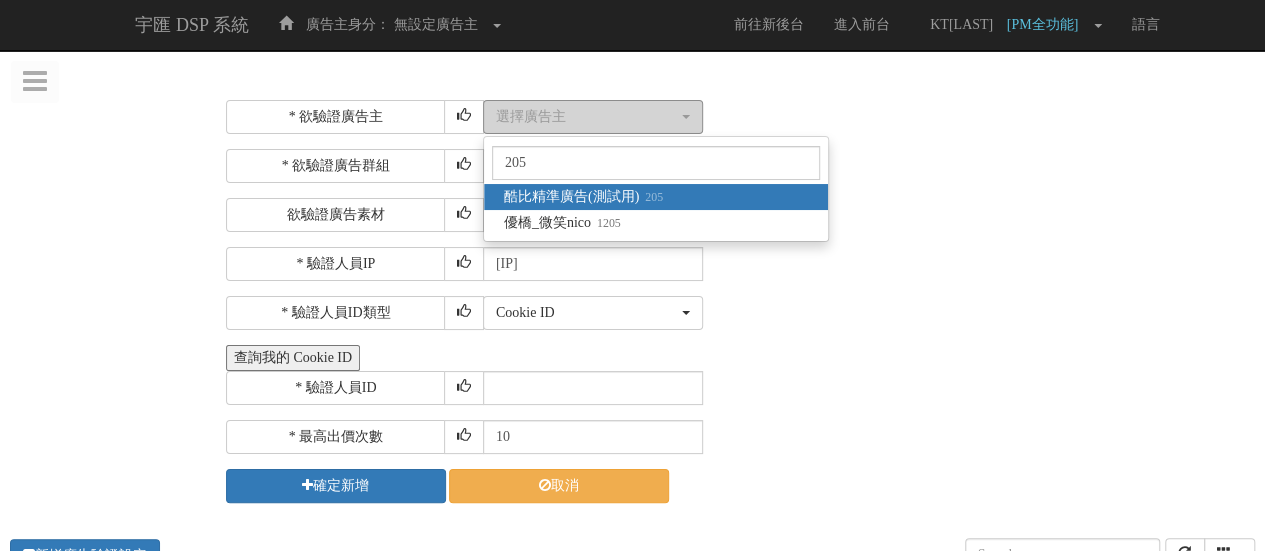 select on "205" 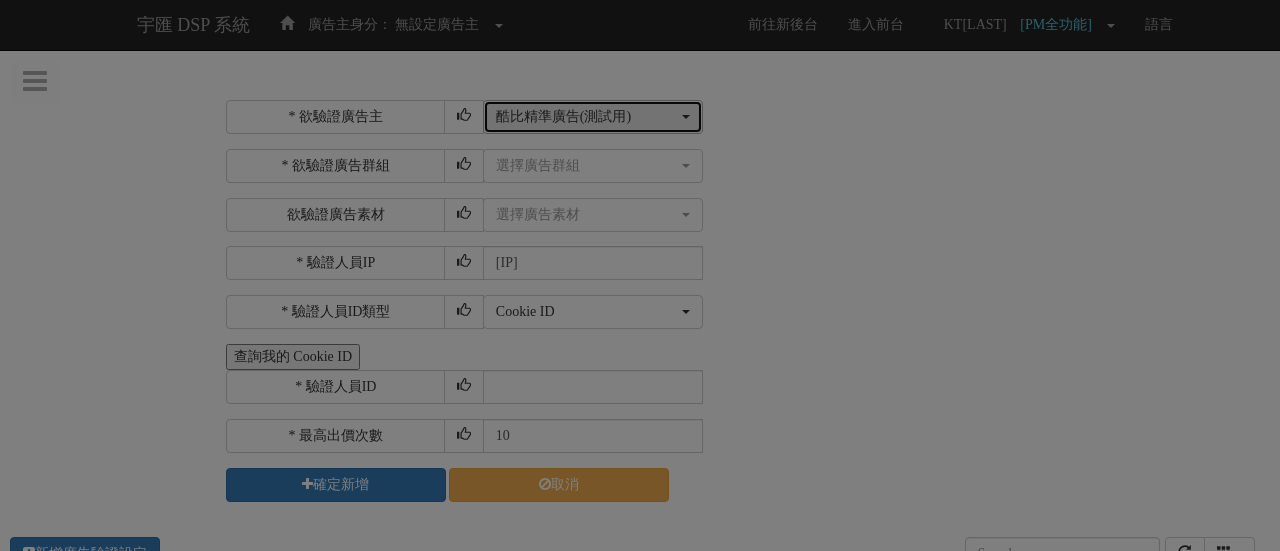 type 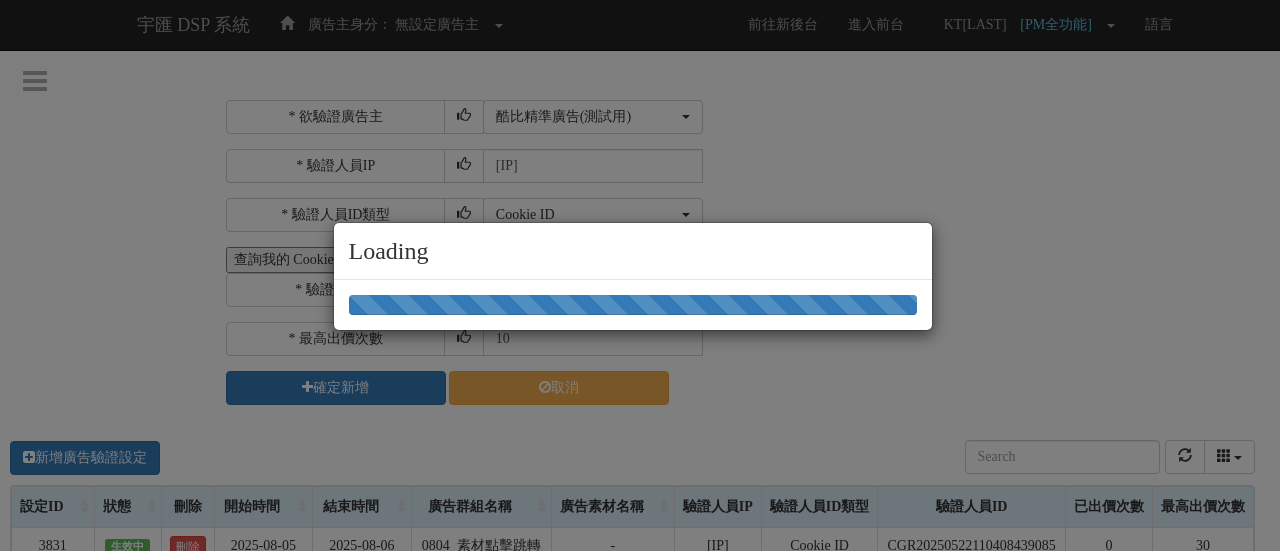 click on "Loading" at bounding box center [640, 275] 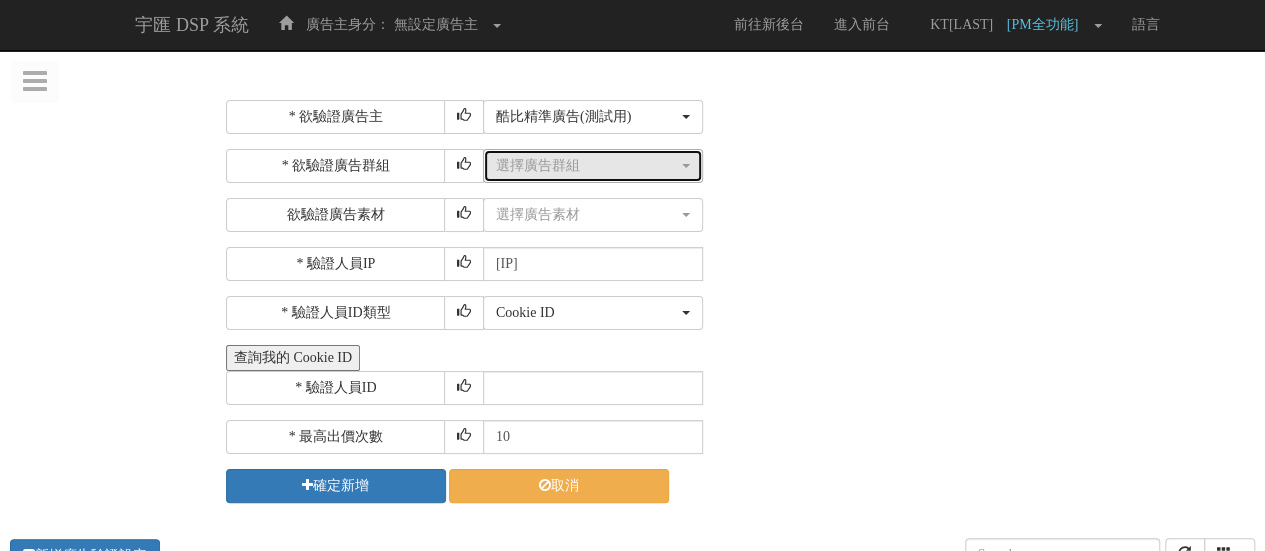 click on "選擇廣告群組" at bounding box center [587, 166] 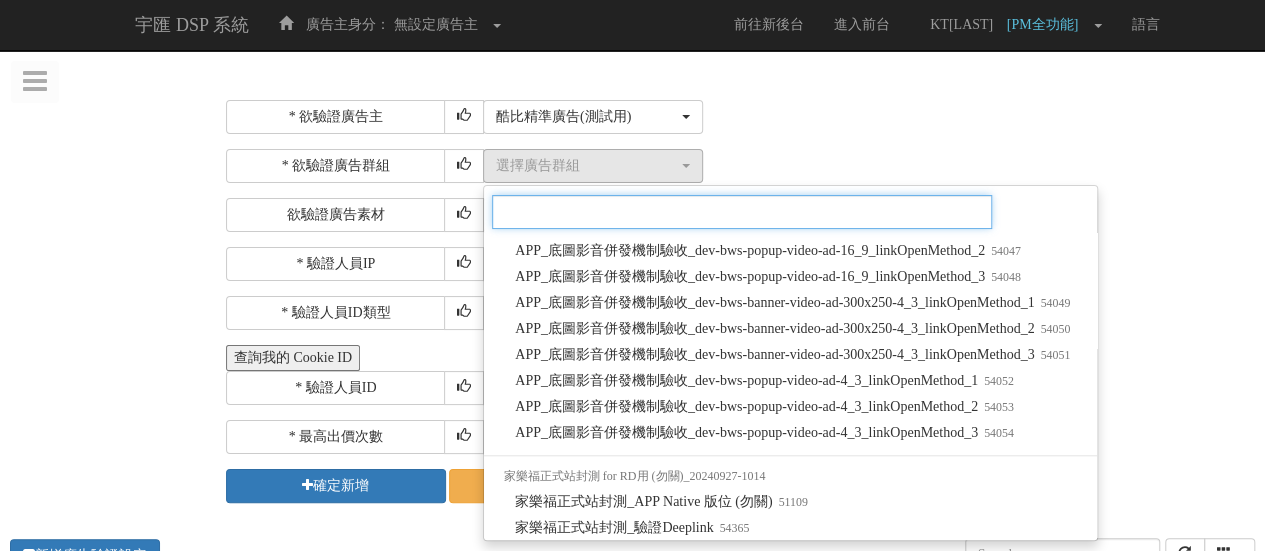 scroll, scrollTop: 1891, scrollLeft: 0, axis: vertical 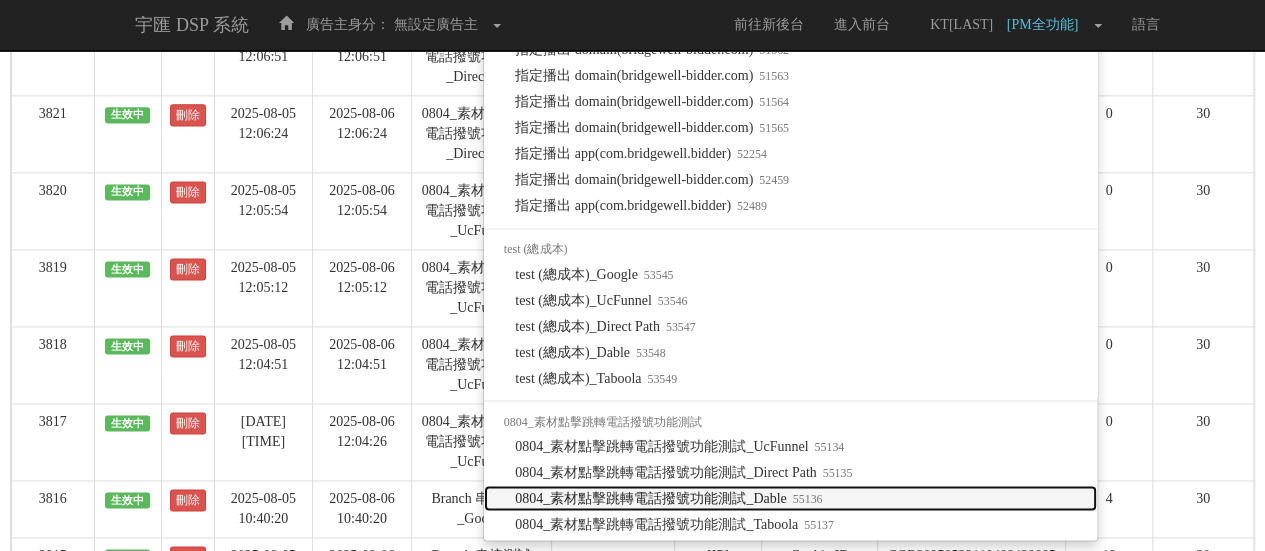 click on "0804_素材點擊跳轉電話撥號功能測試_Dable 55136" at bounding box center [790, 498] 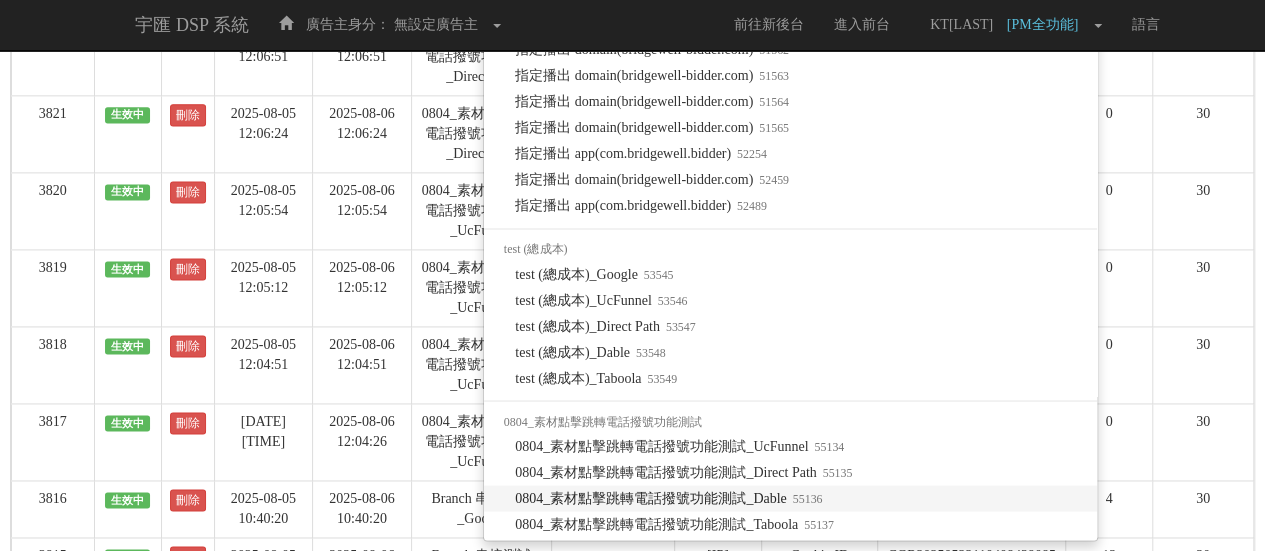 scroll, scrollTop: 0, scrollLeft: 0, axis: both 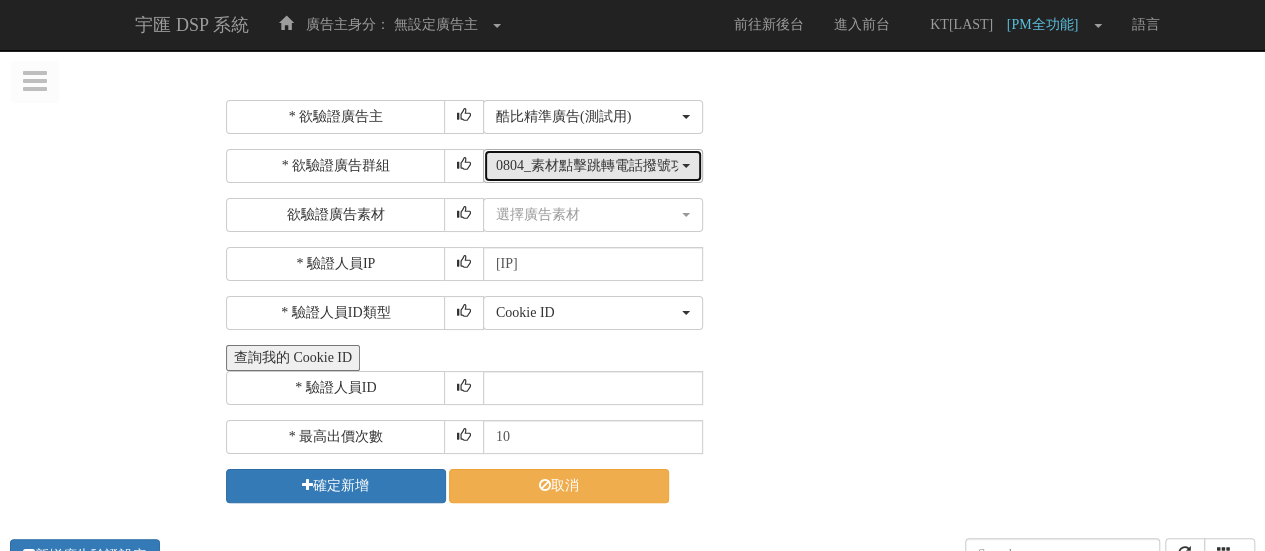 click on "0804_素材點擊跳轉電話撥號功能測試_Dable" at bounding box center [587, 166] 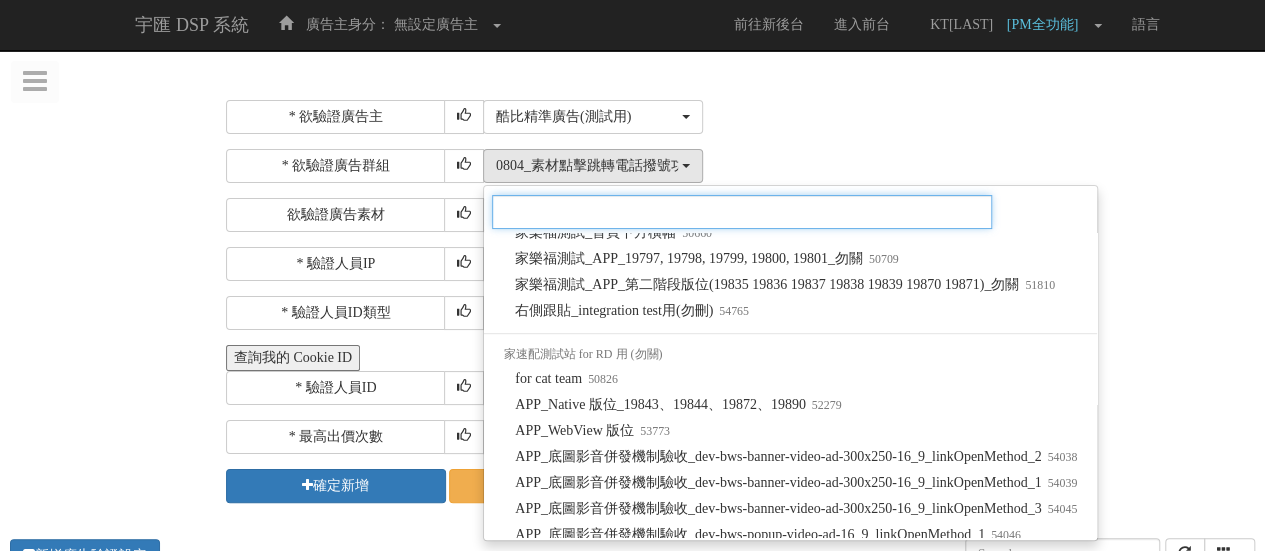 scroll, scrollTop: 1891, scrollLeft: 0, axis: vertical 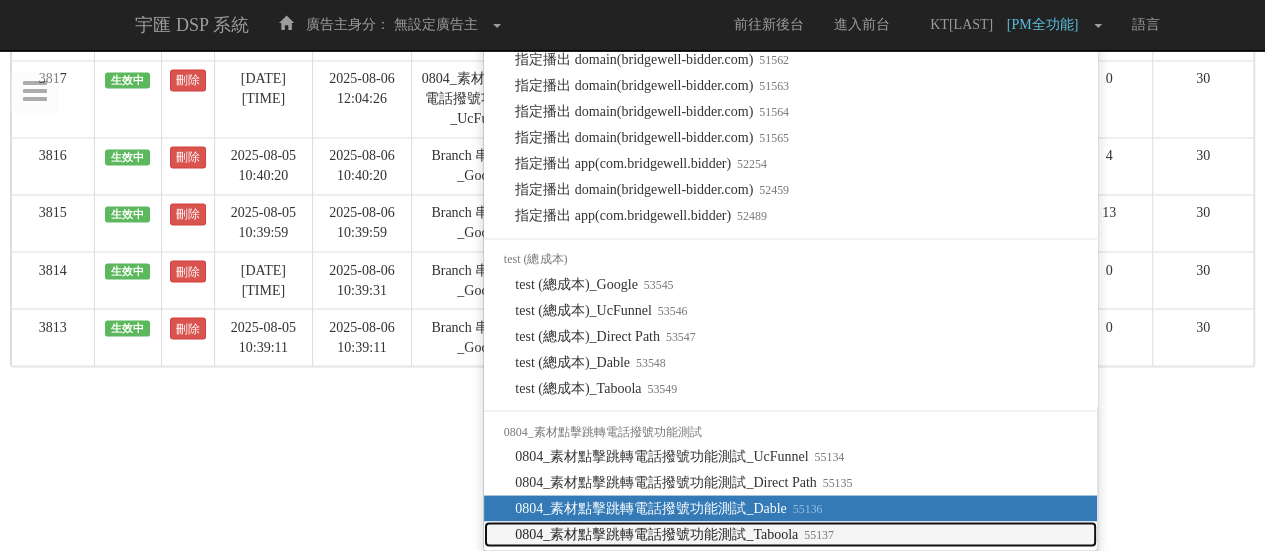 click on "0804_素材點擊跳轉電話撥號功能測試_Taboola 55137" at bounding box center (674, 534) 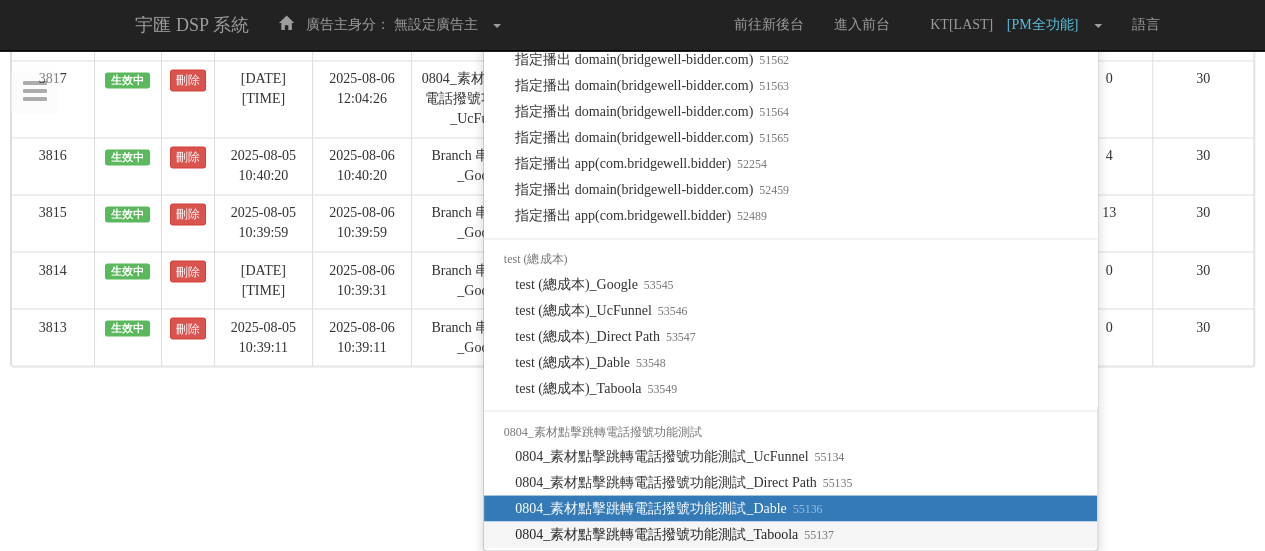 select on "55137" 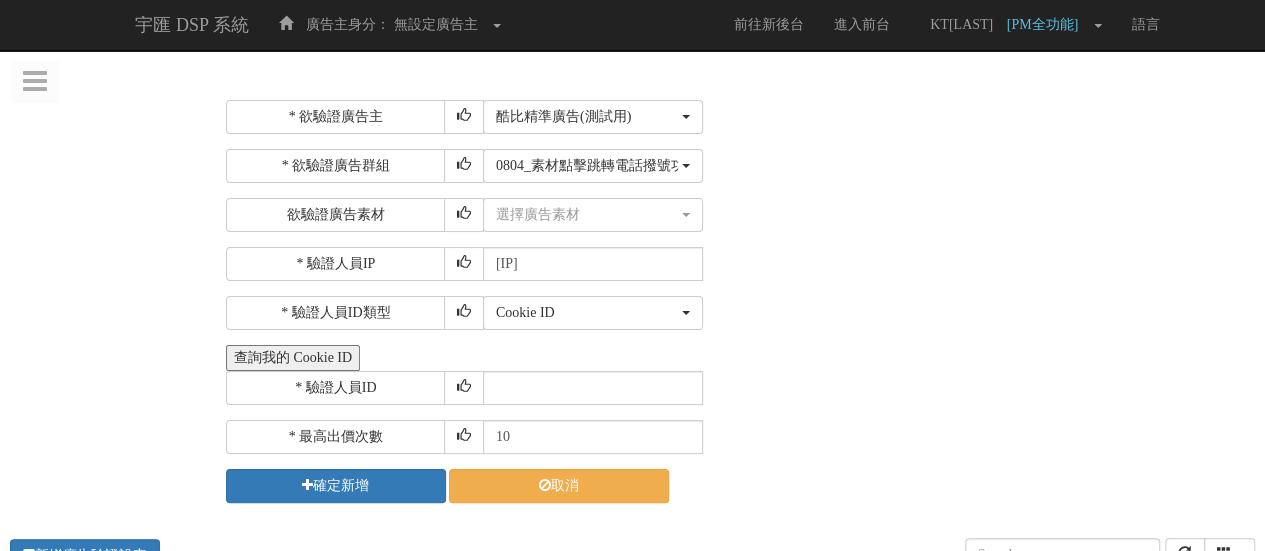 click on "Cookie ID ADID IDFA Cookie ID" at bounding box center (866, 313) 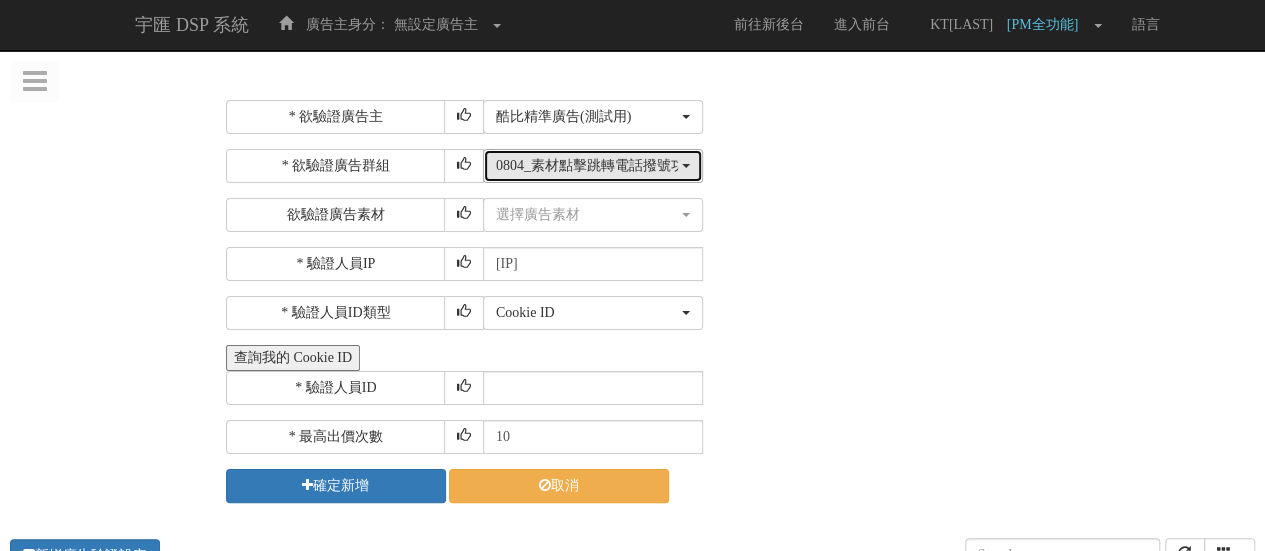 click on "0804_素材點擊跳轉電話撥號功能測試_Taboola" at bounding box center (587, 166) 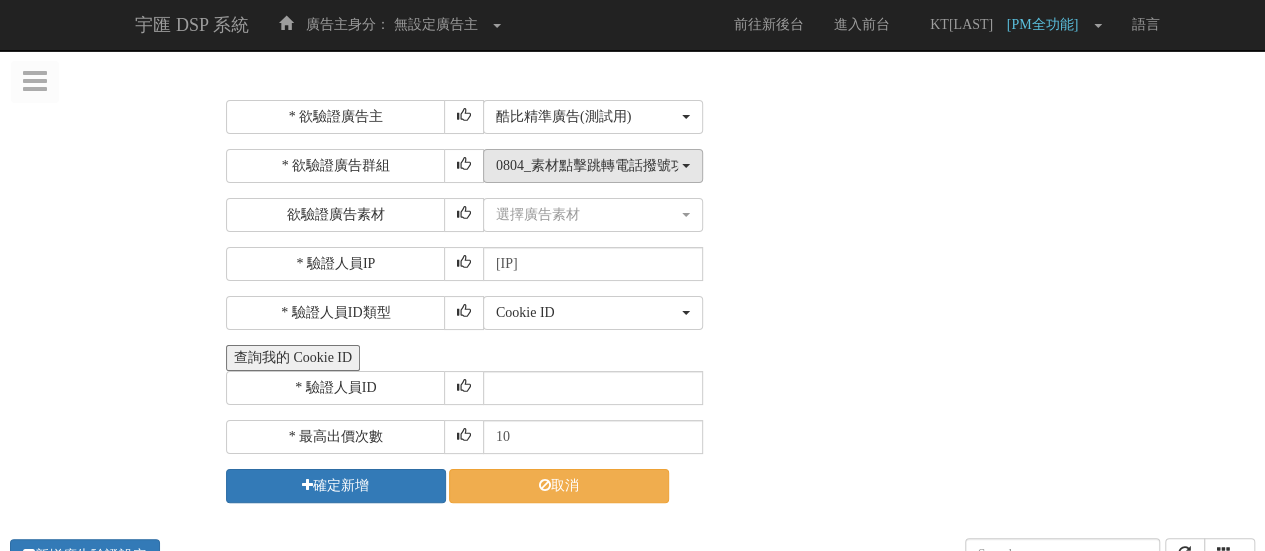 scroll, scrollTop: 1891, scrollLeft: 0, axis: vertical 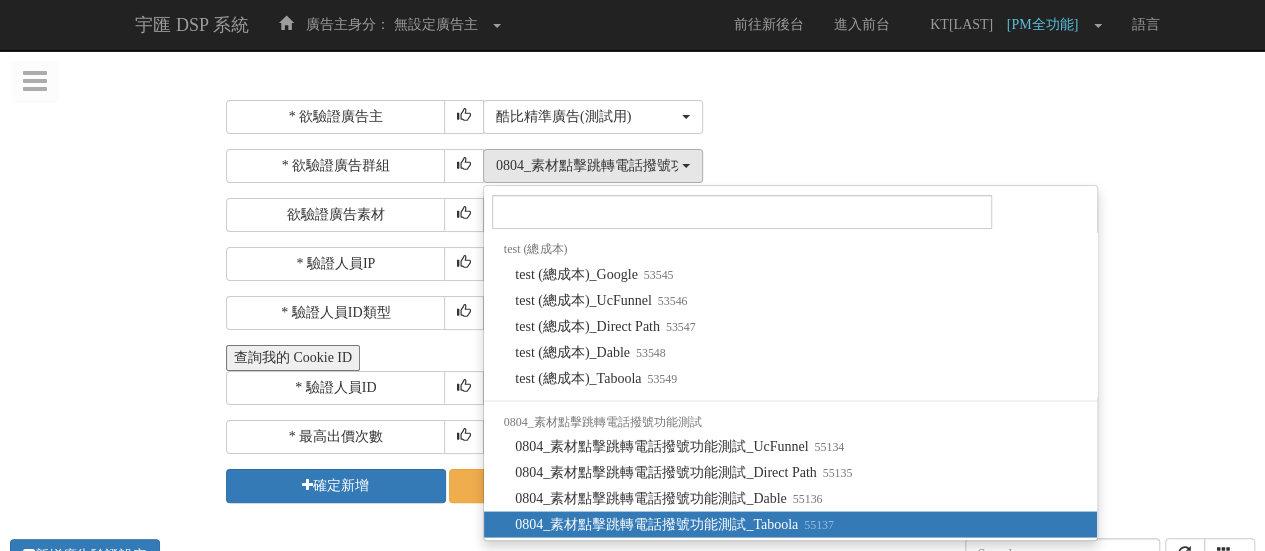 click on "Cookie ID ADID IDFA Cookie ID" at bounding box center [866, 313] 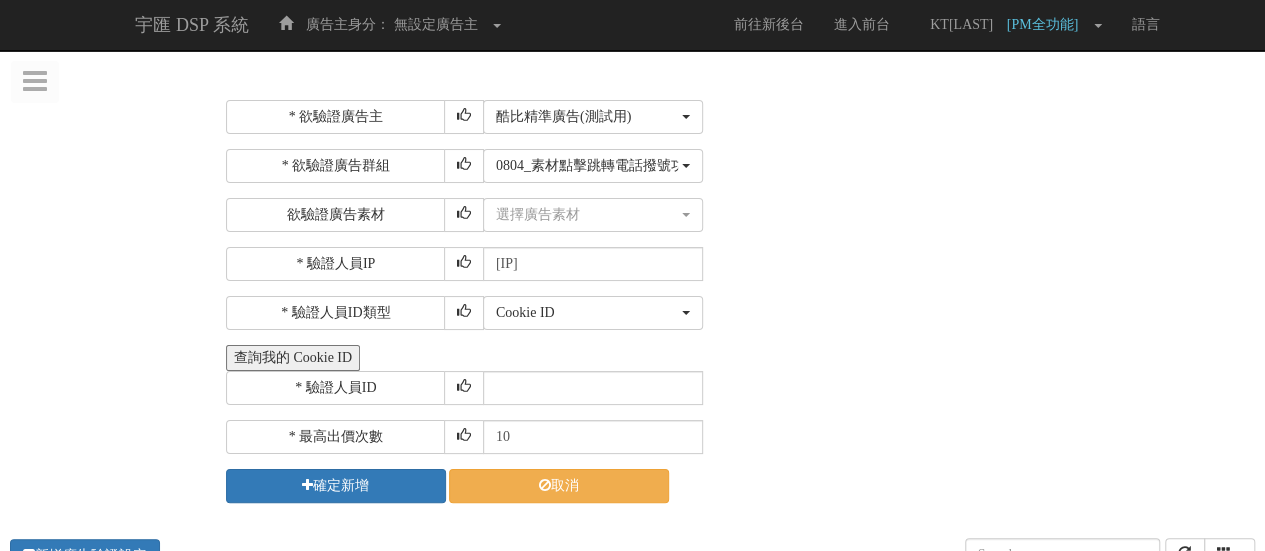 click on "* 驗證人員IP
211.72.129.170" at bounding box center [738, 264] 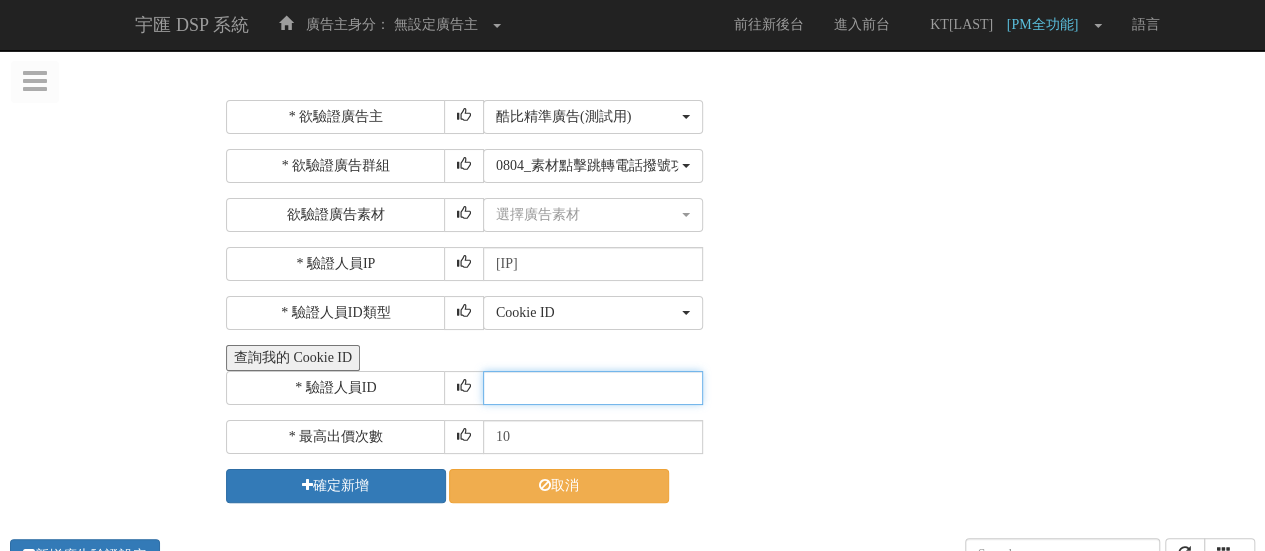 click at bounding box center (593, 388) 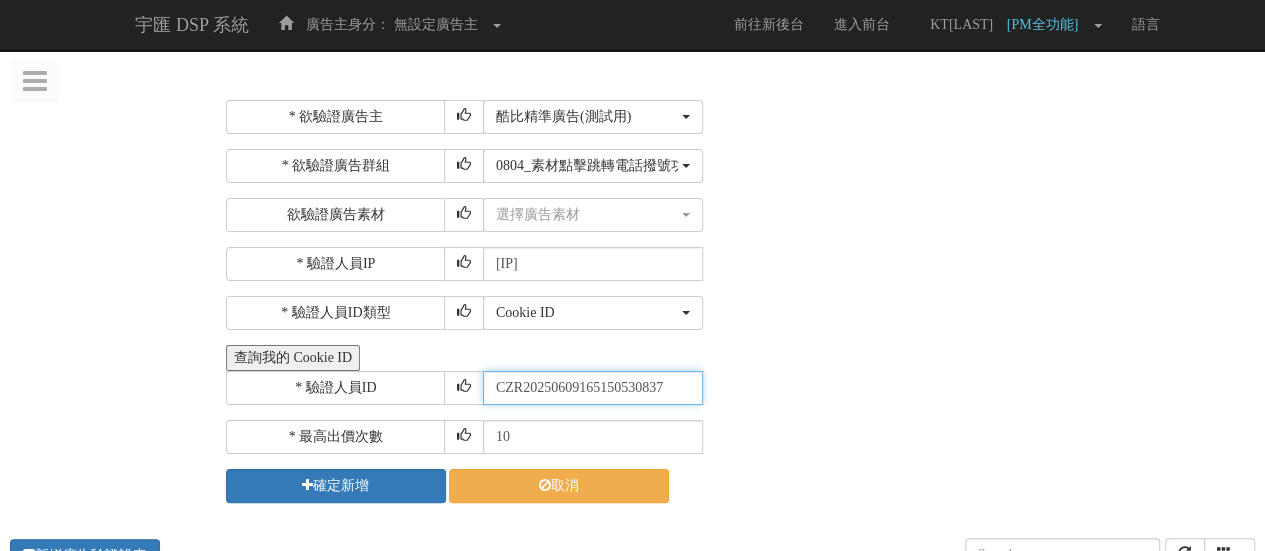 type on "CZR20250609165150530837" 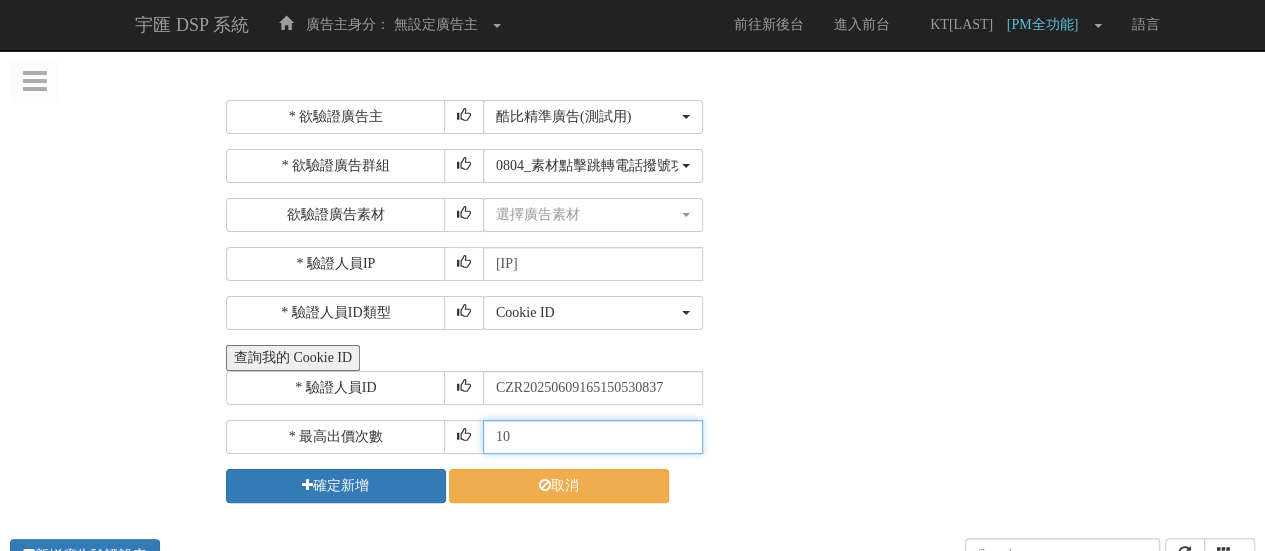 drag, startPoint x: 629, startPoint y: 424, endPoint x: 270, endPoint y: 427, distance: 359.01254 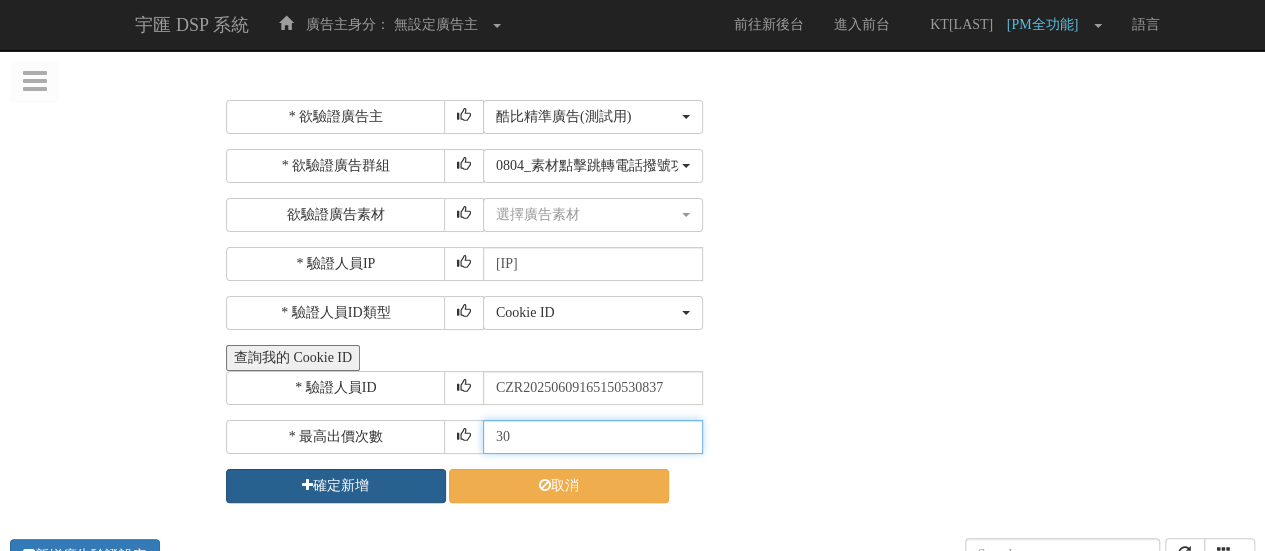 type on "30" 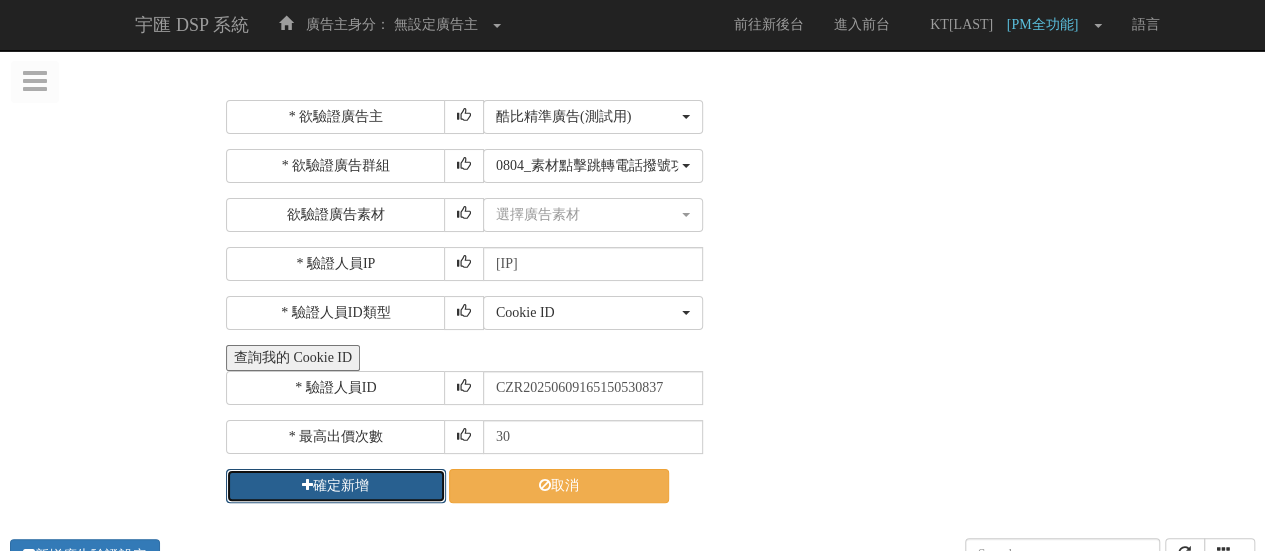 click on "確定新增" at bounding box center [336, 486] 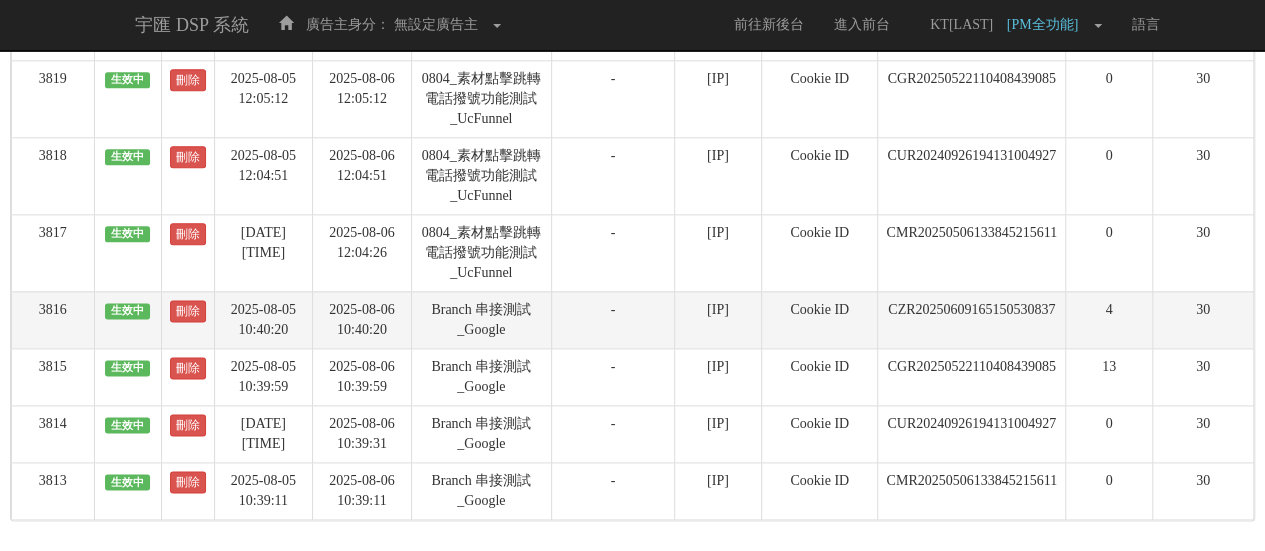 scroll, scrollTop: 1300, scrollLeft: 0, axis: vertical 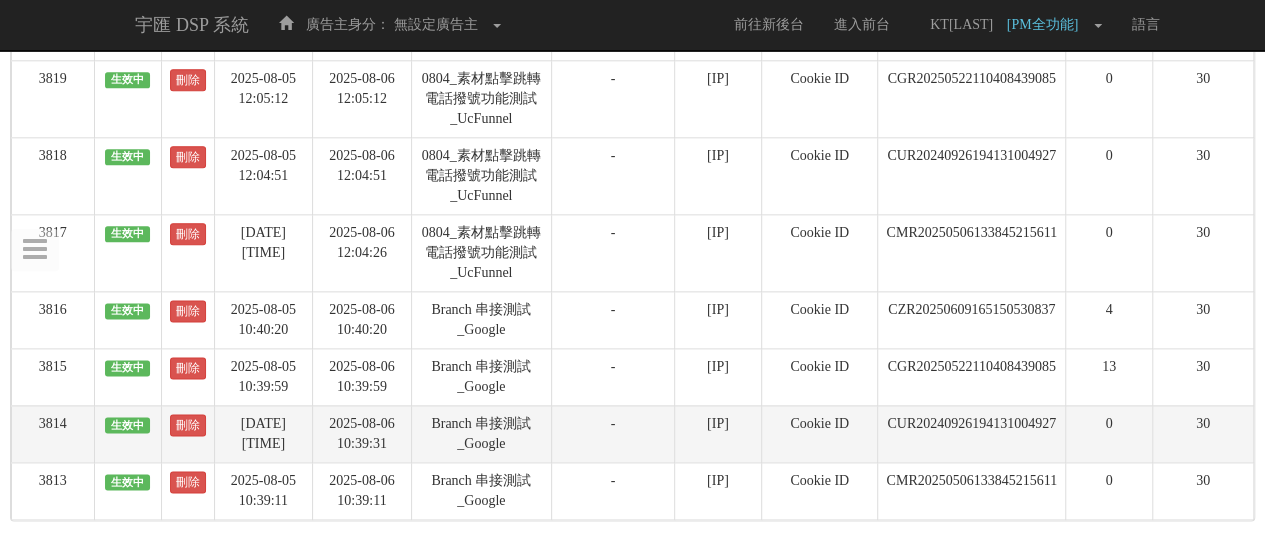 click on "CUR20240926194131004927" at bounding box center (972, 433) 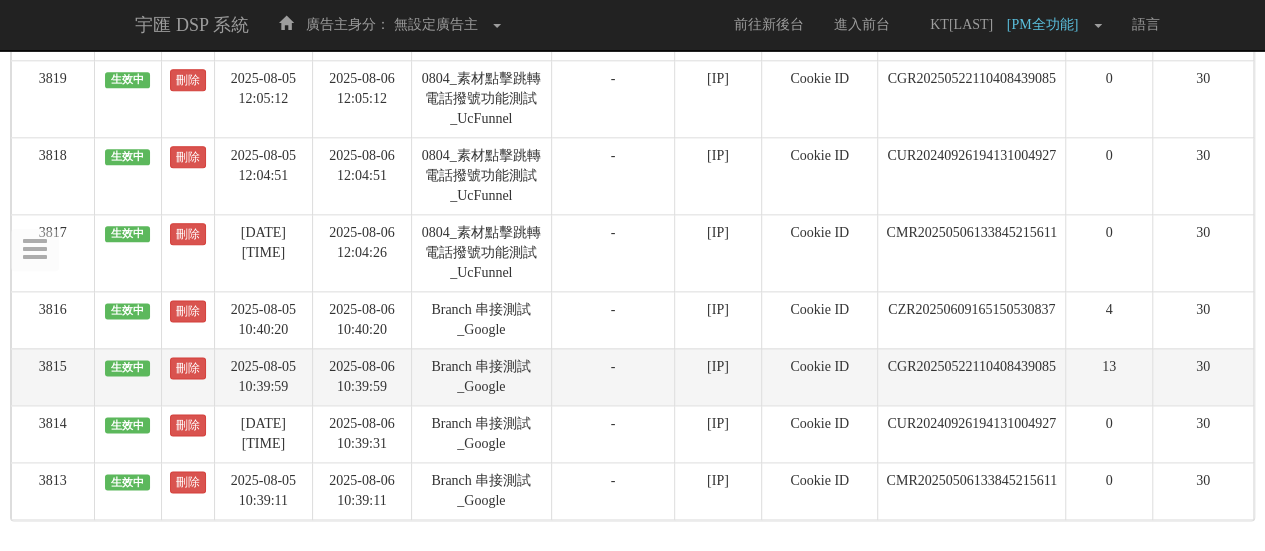 click on "CGR20250522110408439085" at bounding box center [972, 376] 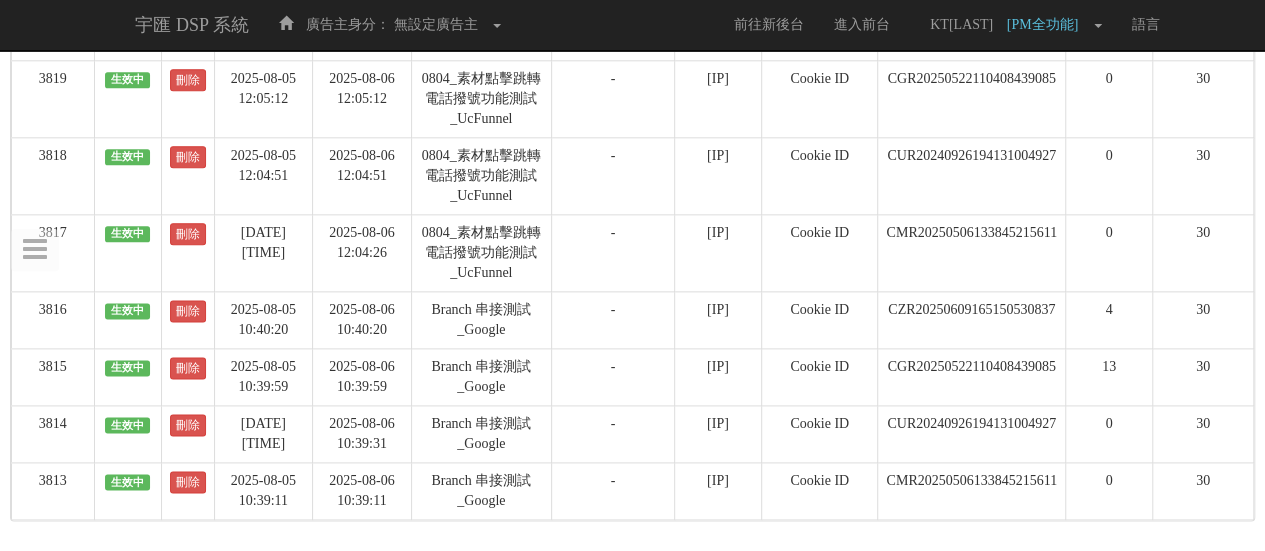 scroll, scrollTop: 0, scrollLeft: 22, axis: horizontal 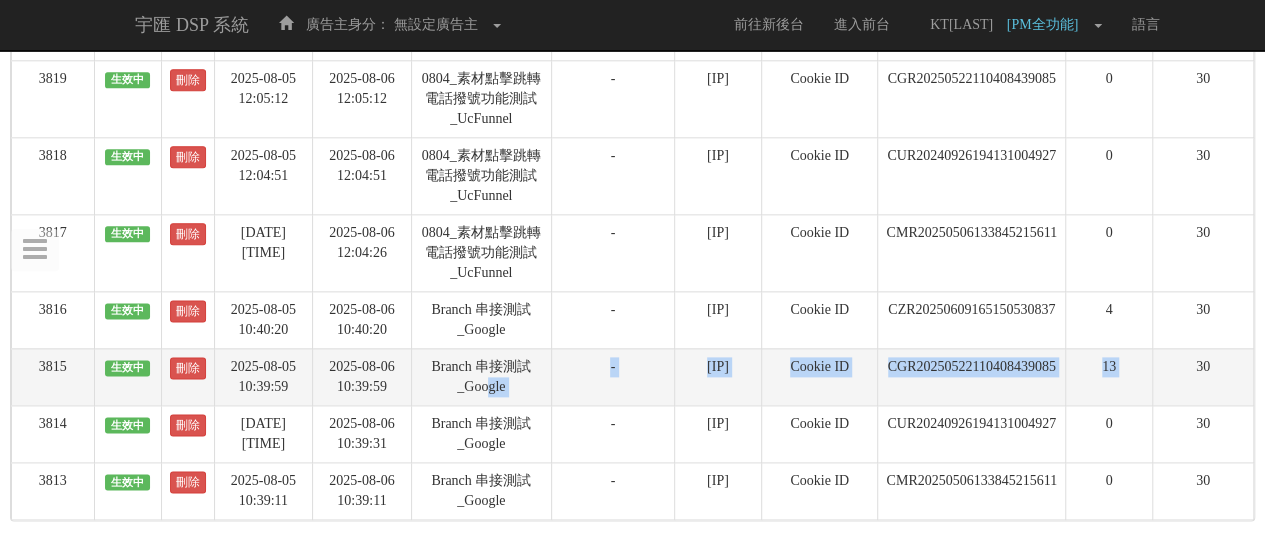 drag, startPoint x: 1191, startPoint y: 356, endPoint x: 447, endPoint y: 367, distance: 744.0813 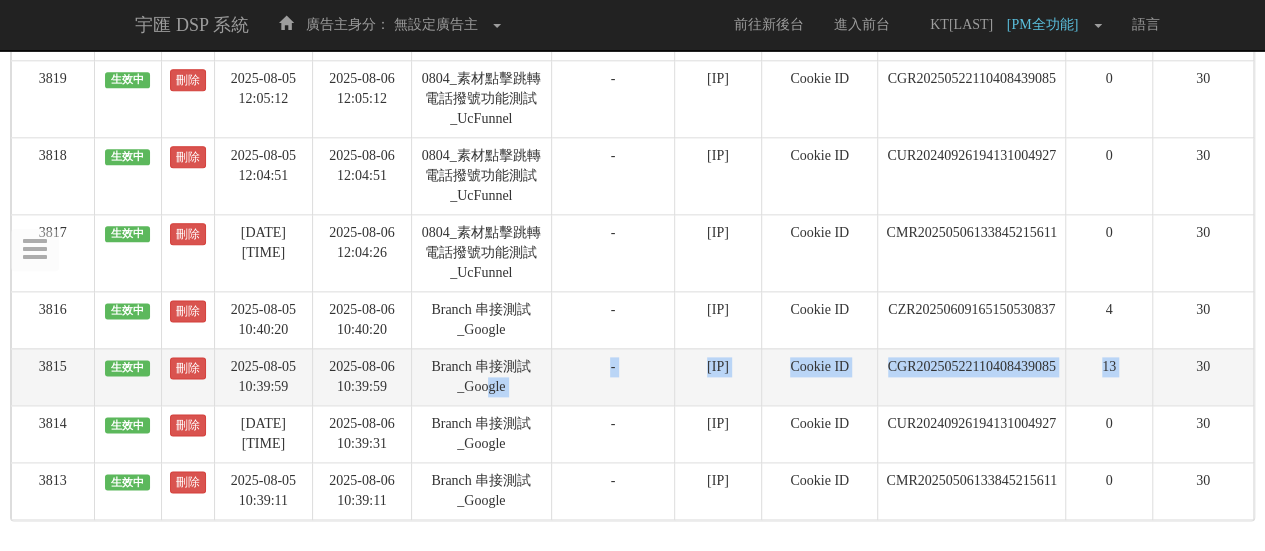 click on "Cookie ID" at bounding box center [819, 376] 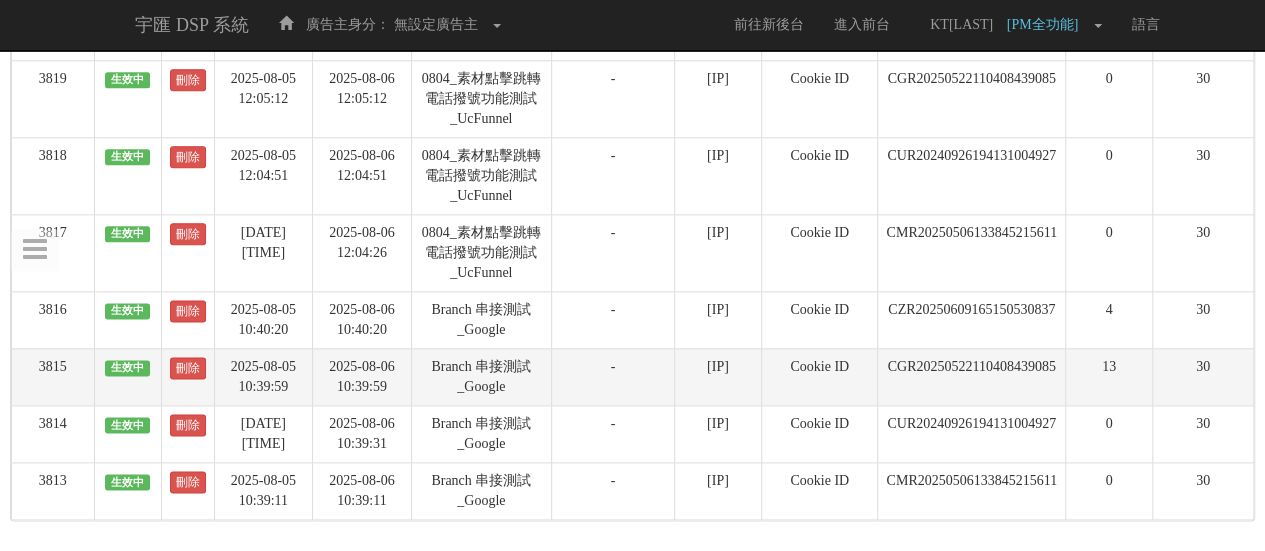 click on "CGR20250522110408439085" at bounding box center (972, 376) 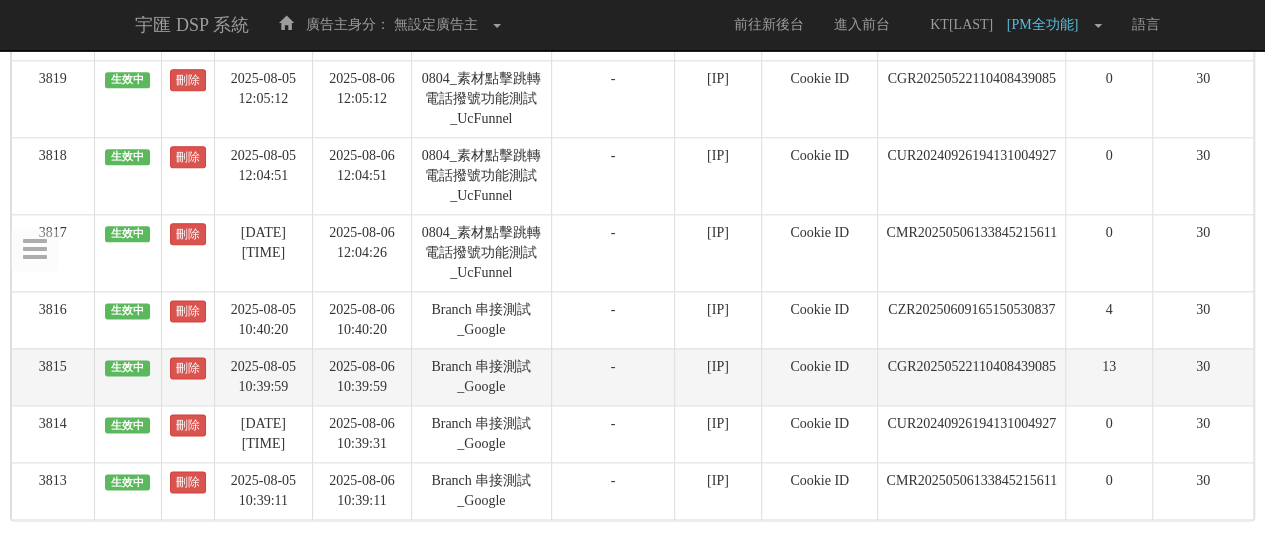 click on "CGR20250522110408439085" at bounding box center [972, 376] 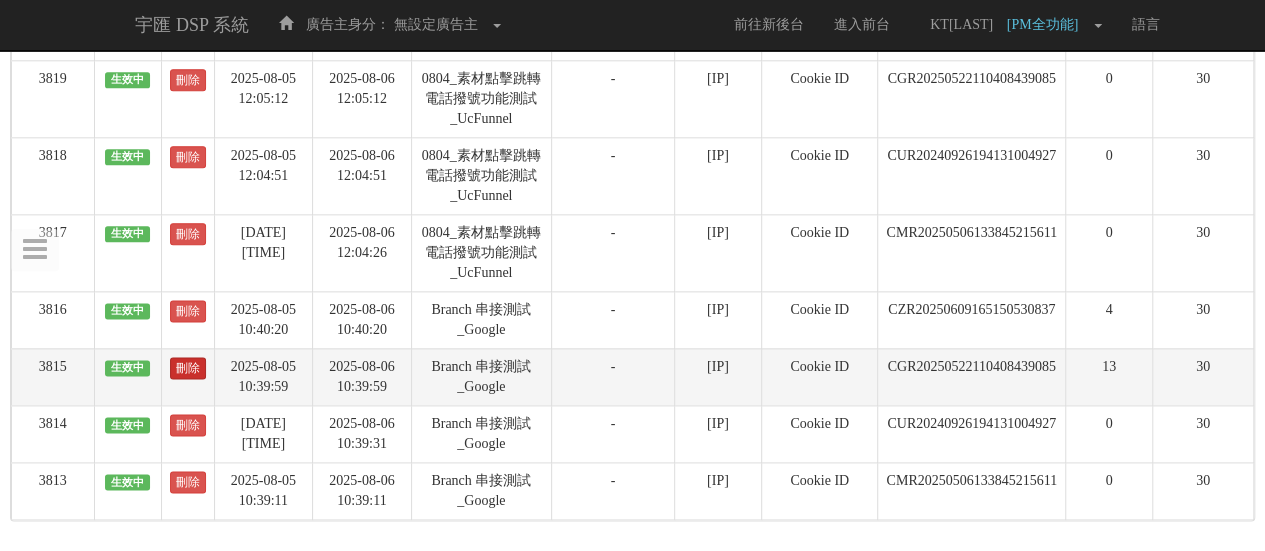 click on "刪除" at bounding box center (188, 368) 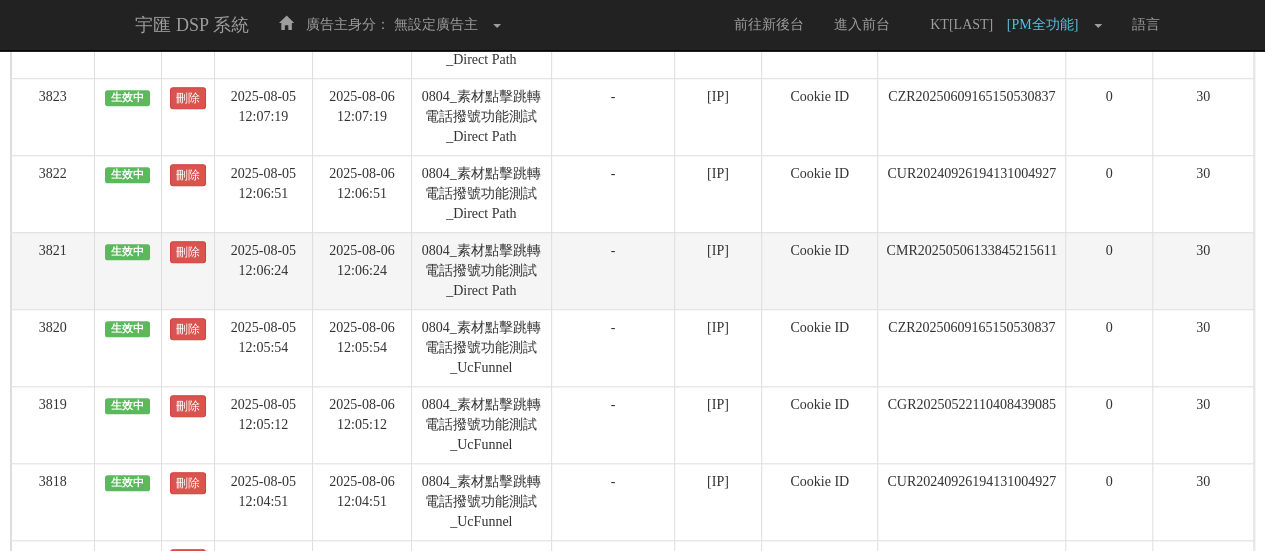scroll, scrollTop: 800, scrollLeft: 0, axis: vertical 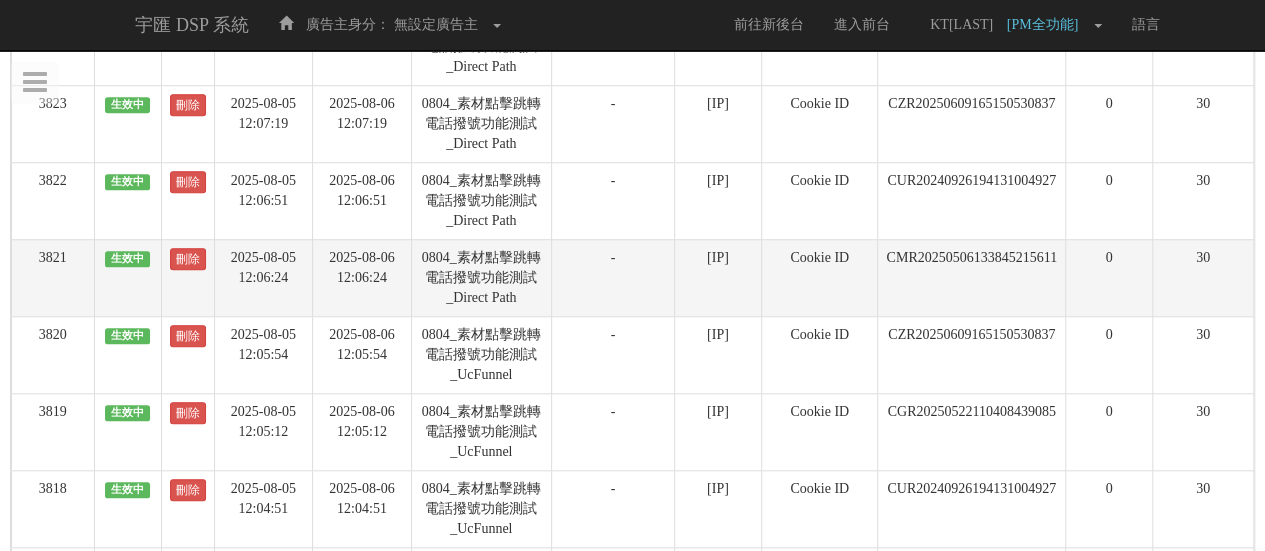 click on "0804_素材點擊跳轉電話撥號功能測試_Direct Path" at bounding box center [481, 277] 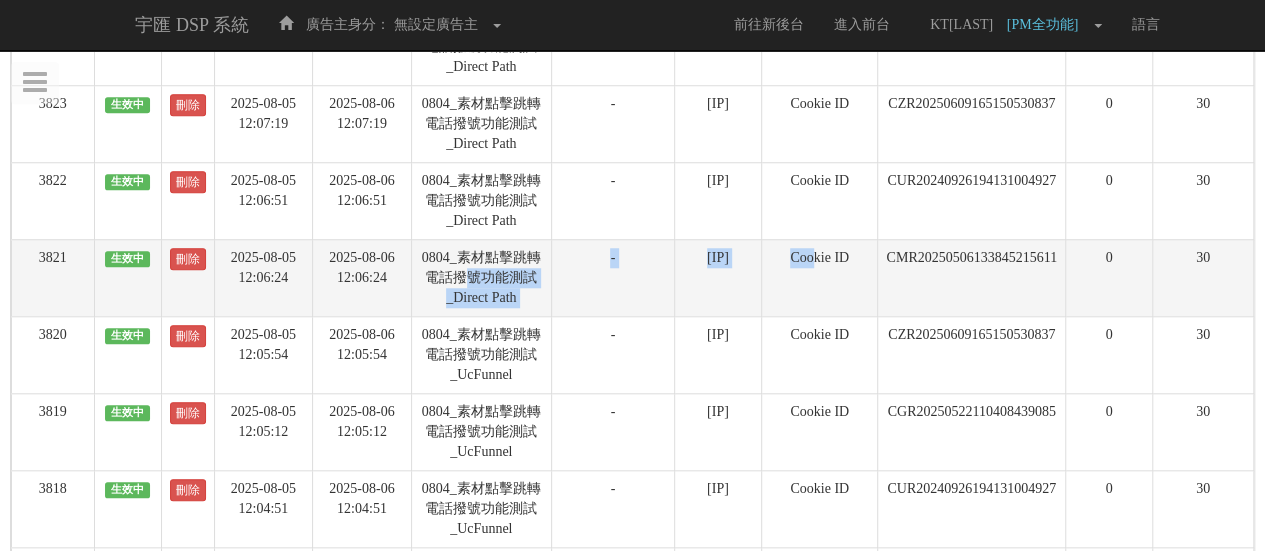 drag, startPoint x: 464, startPoint y: 331, endPoint x: 793, endPoint y: 357, distance: 330.02576 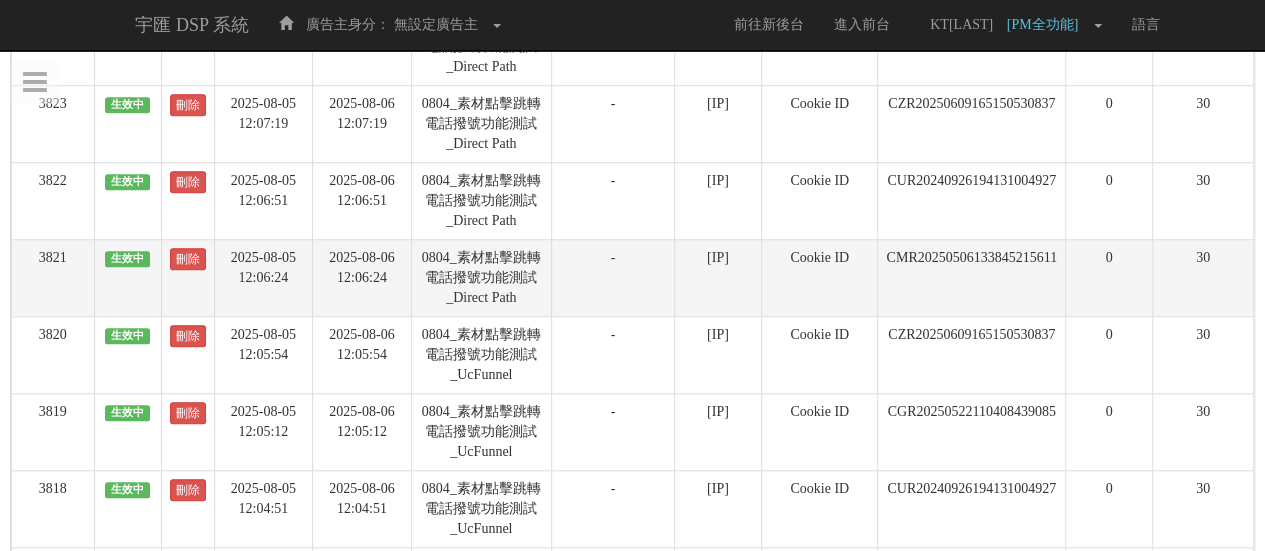 click on "CMR20250506133845215611" at bounding box center [972, 277] 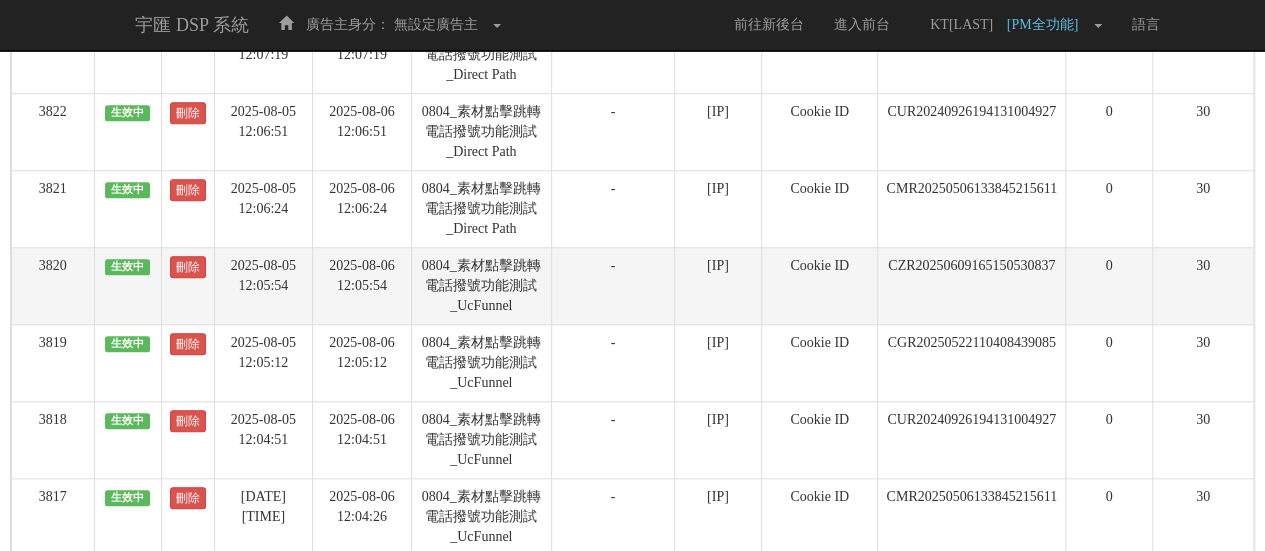 scroll, scrollTop: 900, scrollLeft: 0, axis: vertical 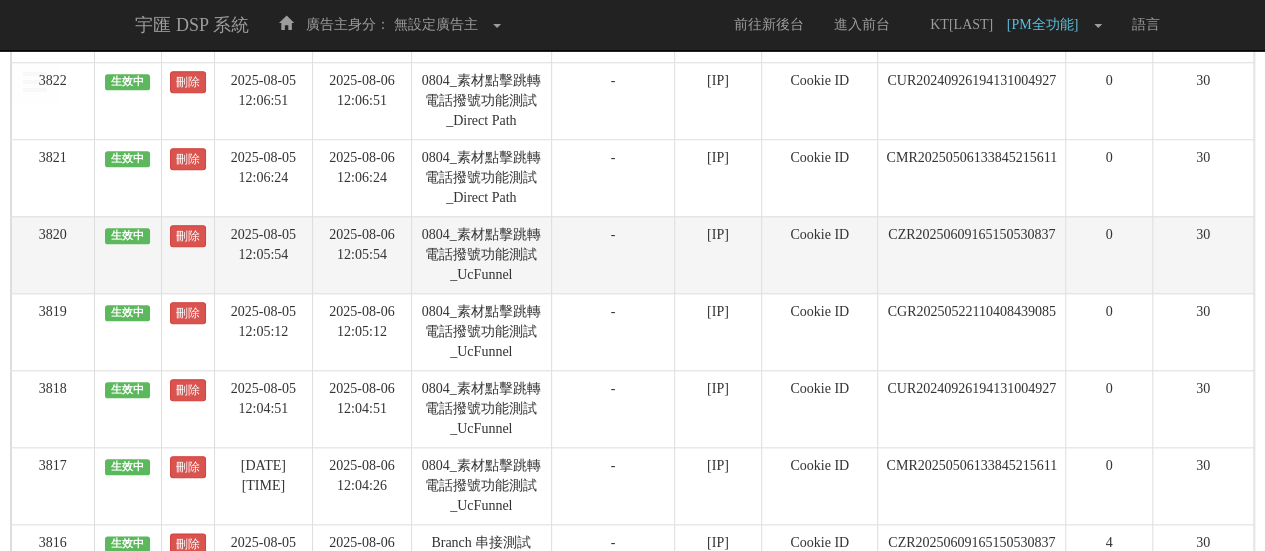drag, startPoint x: 987, startPoint y: 406, endPoint x: 958, endPoint y: 347, distance: 65.74192 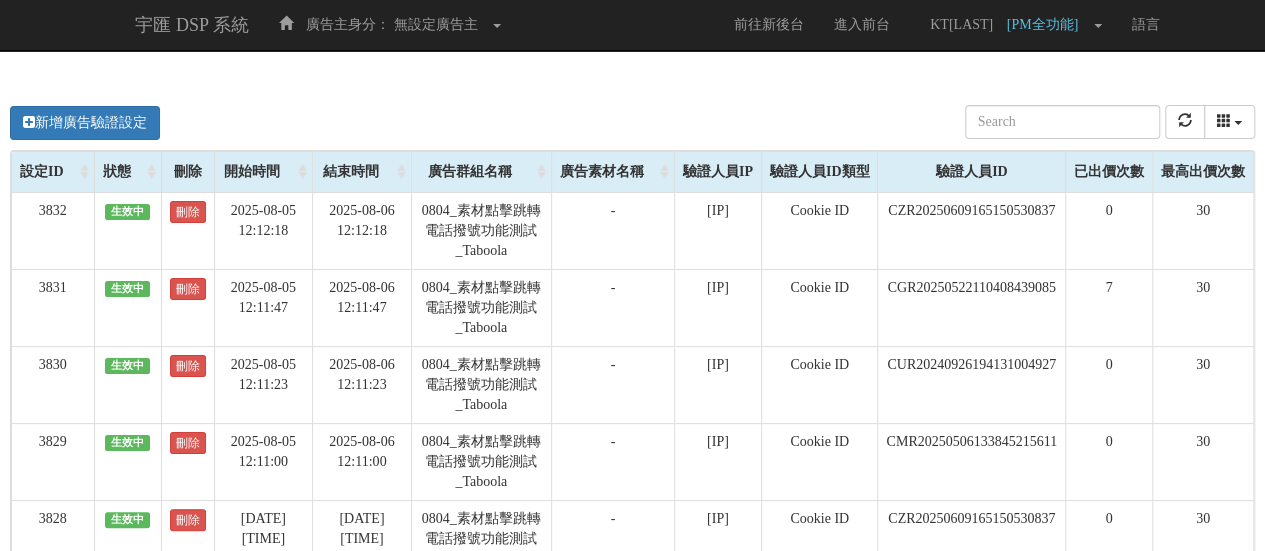 scroll, scrollTop: 0, scrollLeft: 0, axis: both 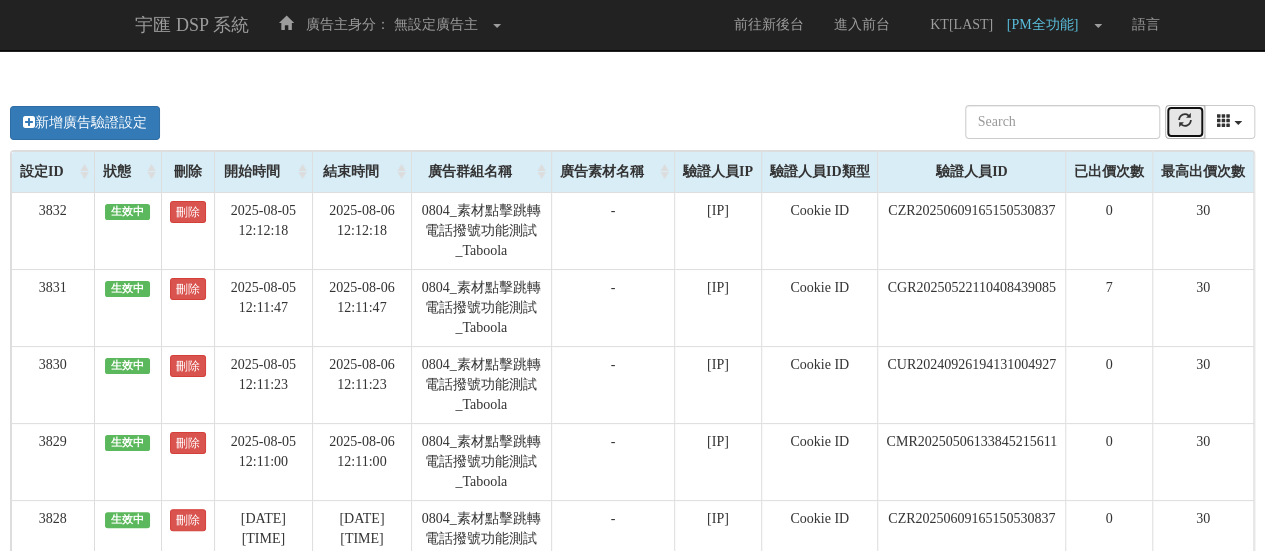 click at bounding box center (1185, 120) 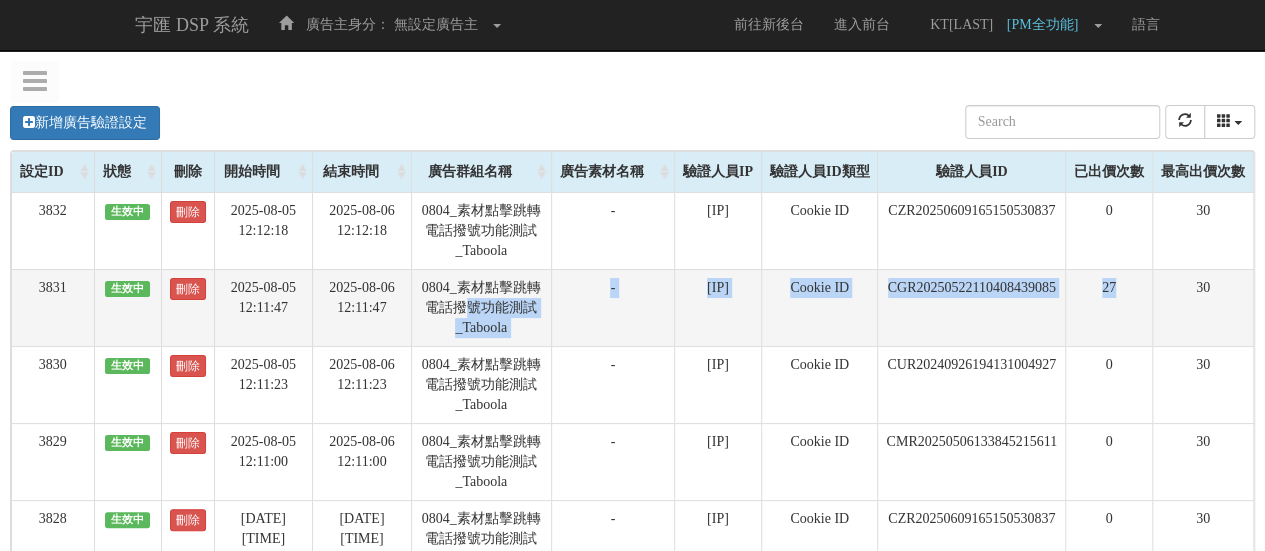 drag, startPoint x: 460, startPoint y: 313, endPoint x: 1069, endPoint y: 331, distance: 609.2659 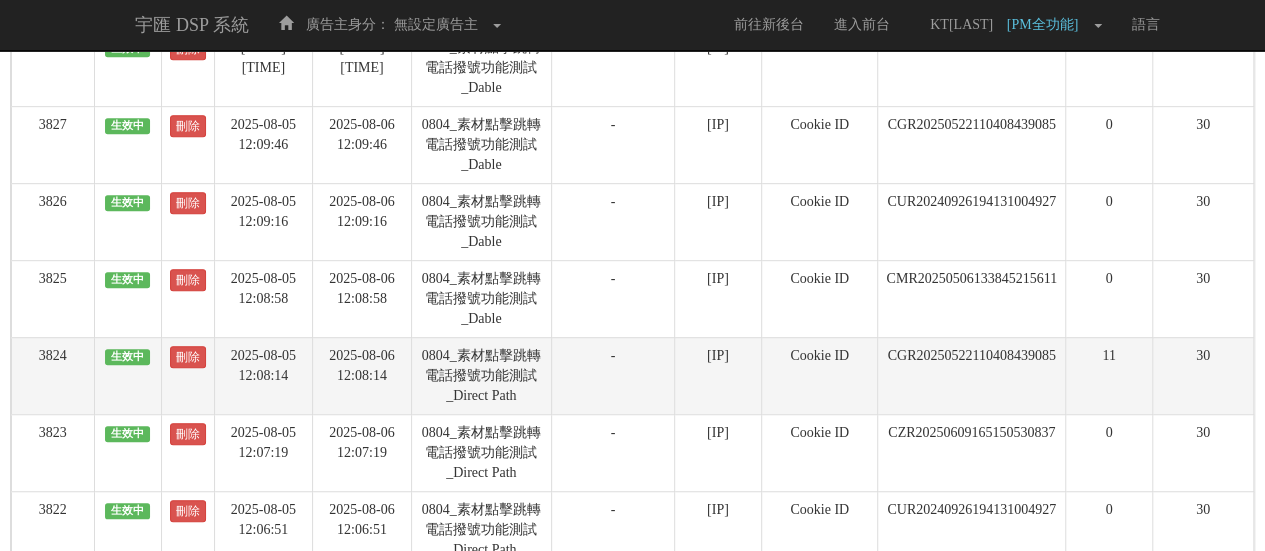 scroll, scrollTop: 500, scrollLeft: 0, axis: vertical 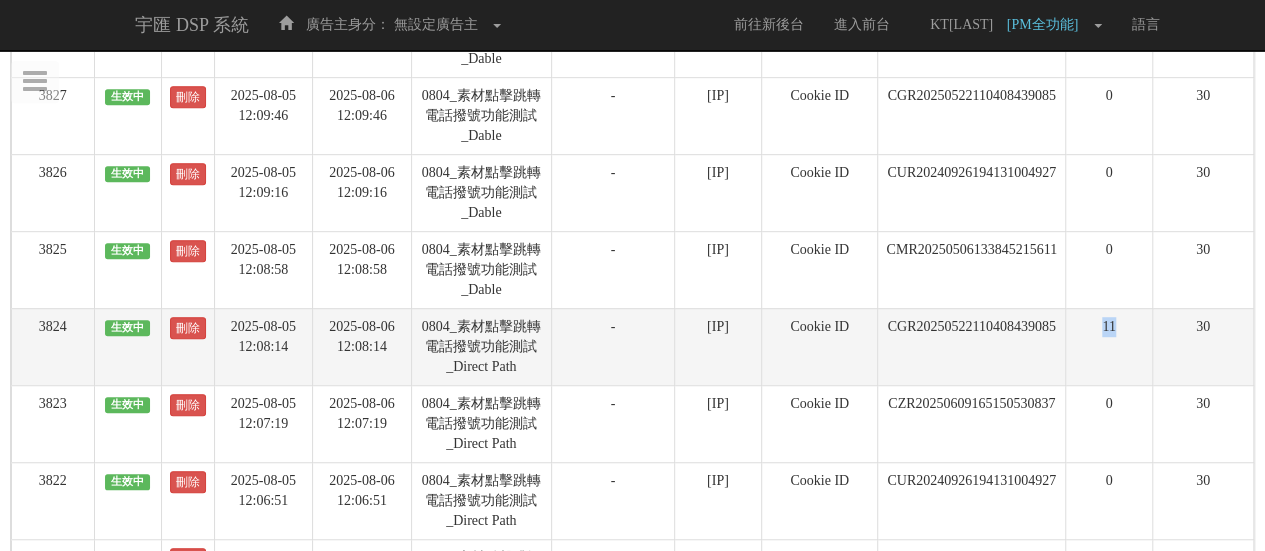 drag, startPoint x: 1104, startPoint y: 329, endPoint x: 1110, endPoint y: 343, distance: 15.231546 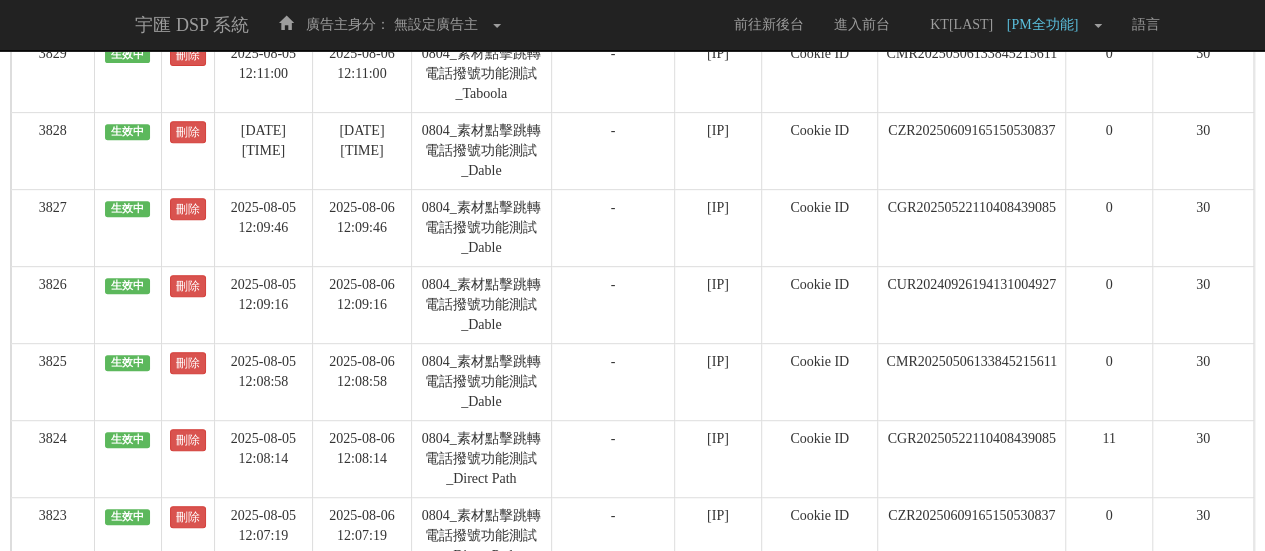 scroll, scrollTop: 0, scrollLeft: 0, axis: both 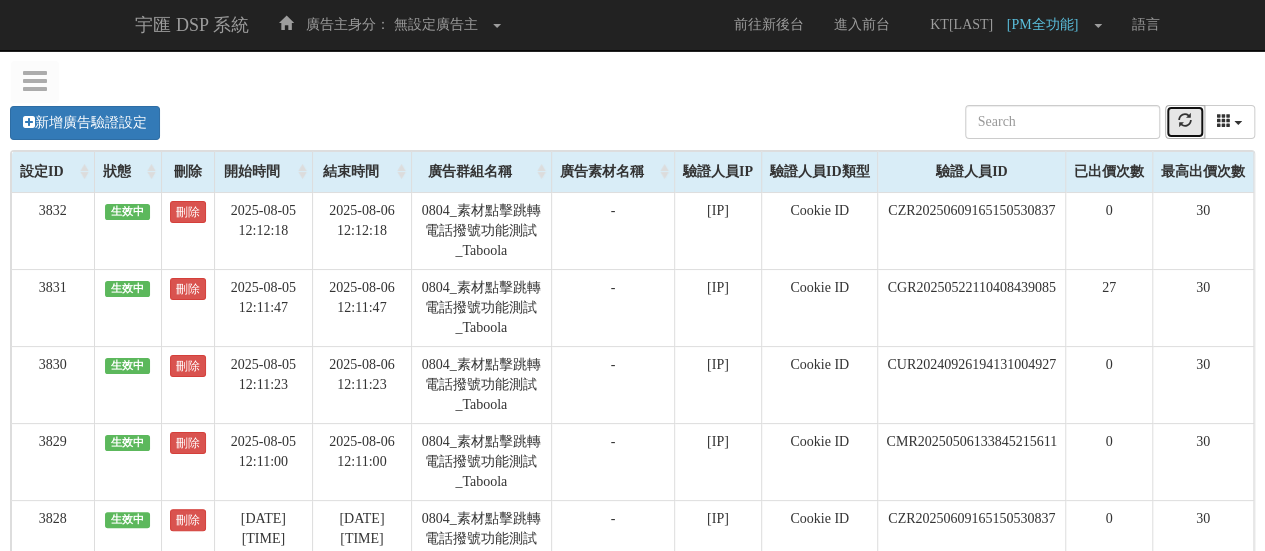 click at bounding box center (1185, 122) 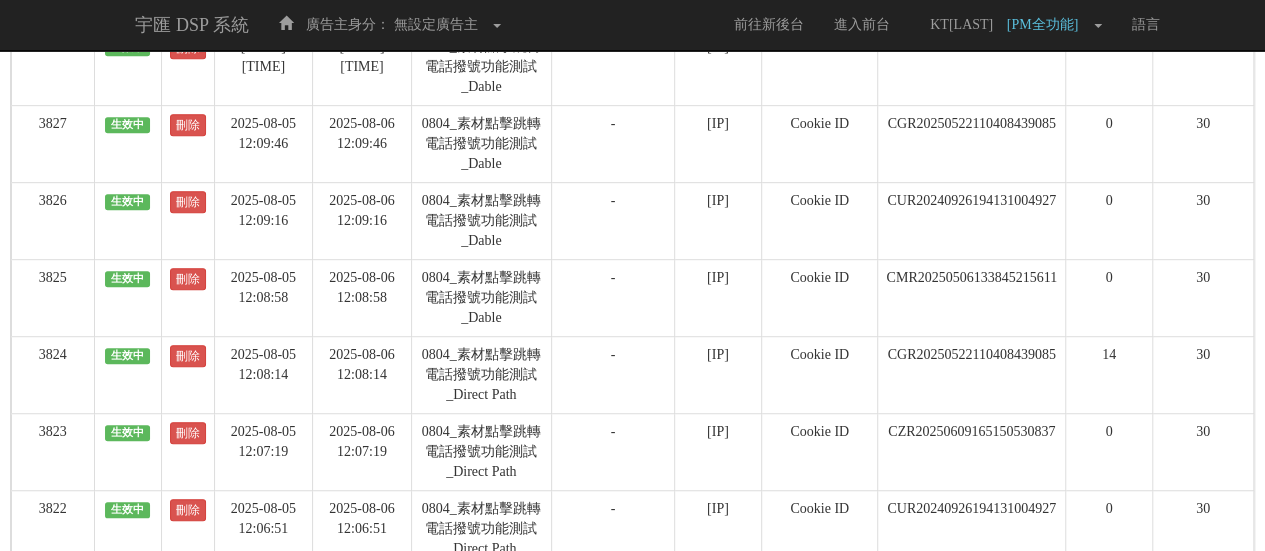 scroll, scrollTop: 500, scrollLeft: 0, axis: vertical 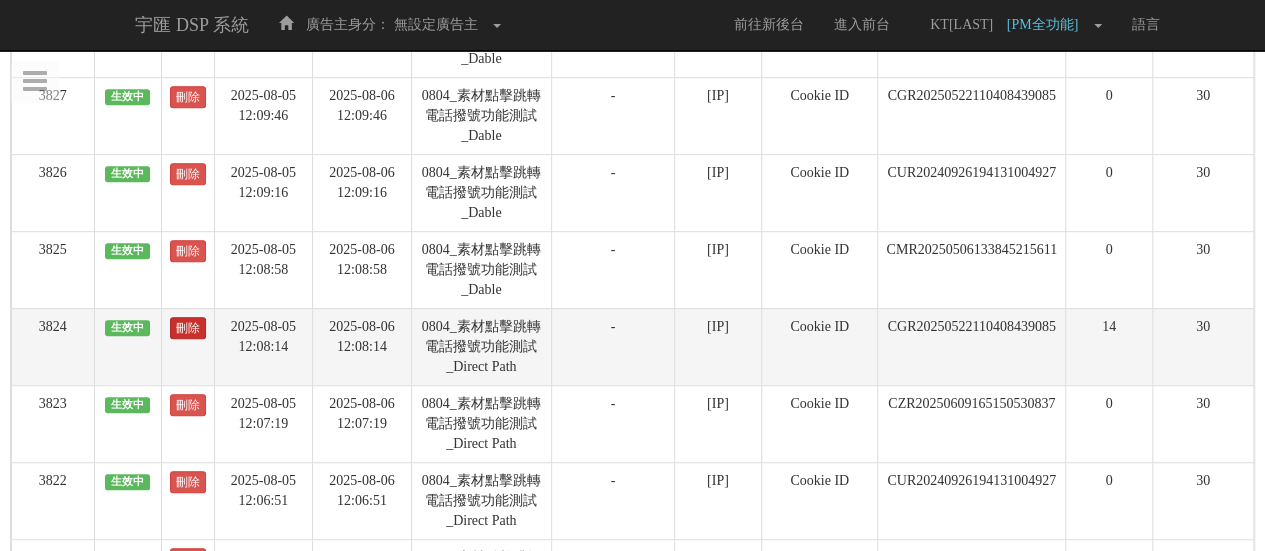 click on "刪除" at bounding box center [188, 328] 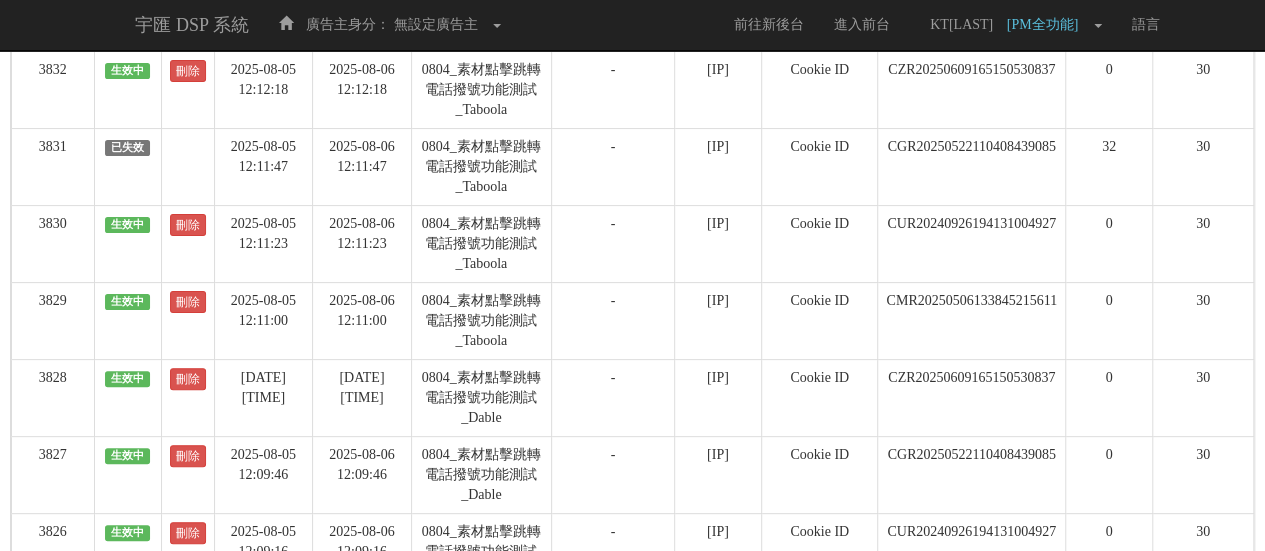 scroll, scrollTop: 0, scrollLeft: 0, axis: both 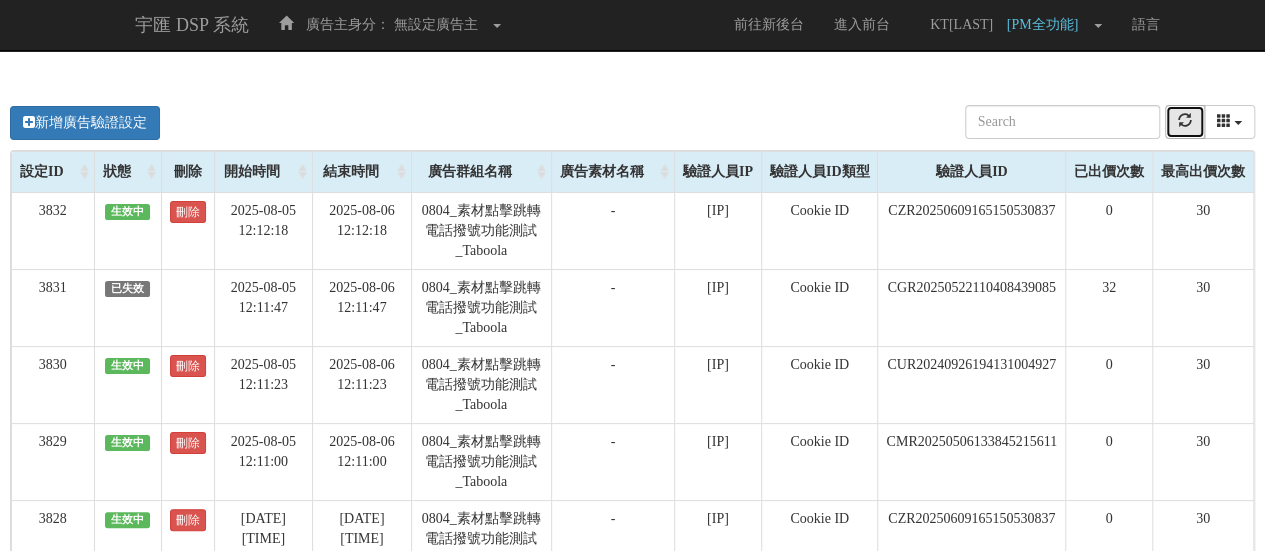 click at bounding box center [1185, 120] 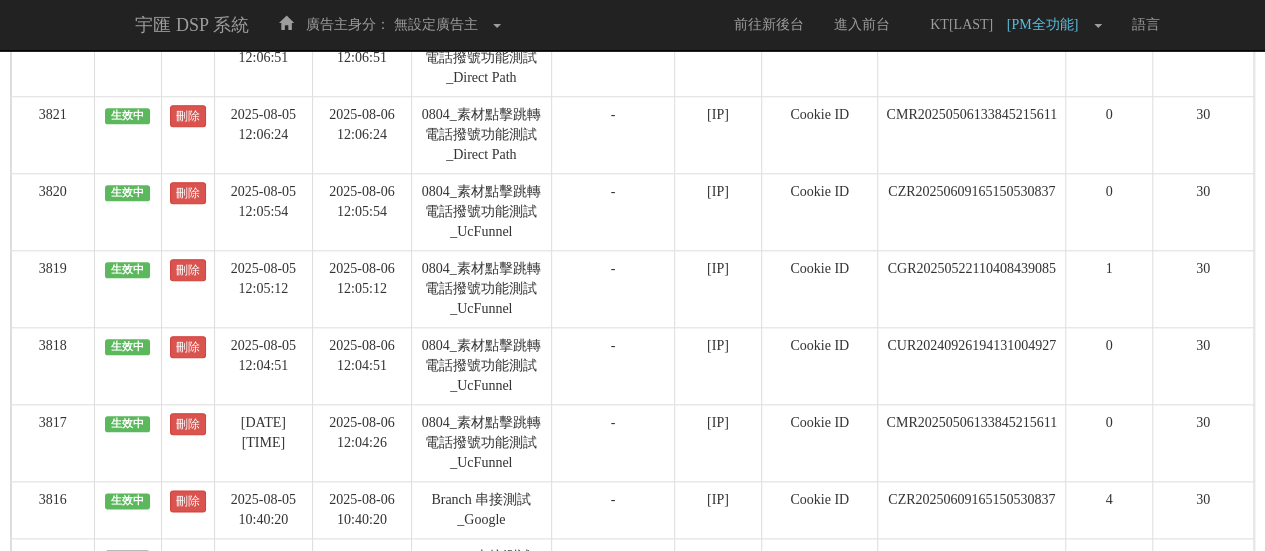 scroll, scrollTop: 1300, scrollLeft: 0, axis: vertical 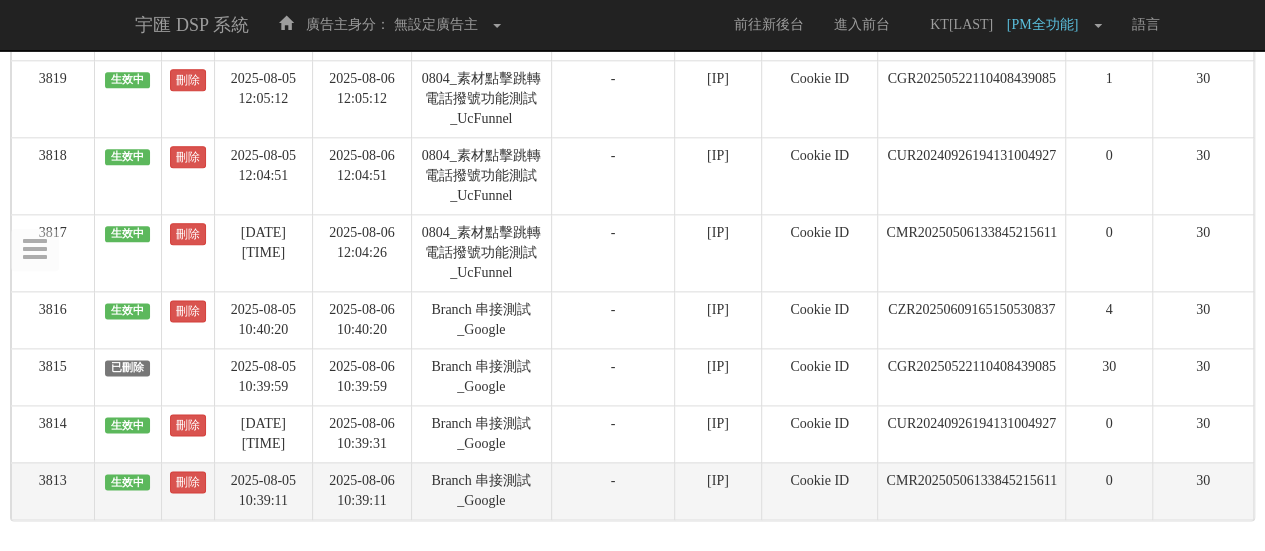 click on "CMR20250506133845215611" at bounding box center (972, 490) 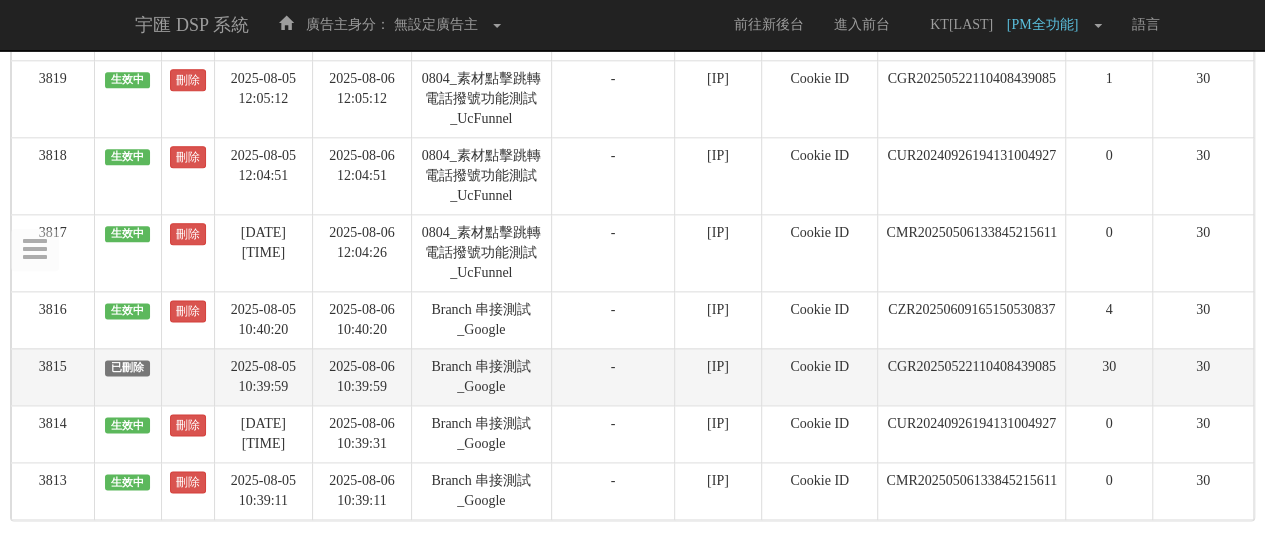click on "CGR20250522110408439085" at bounding box center [972, 376] 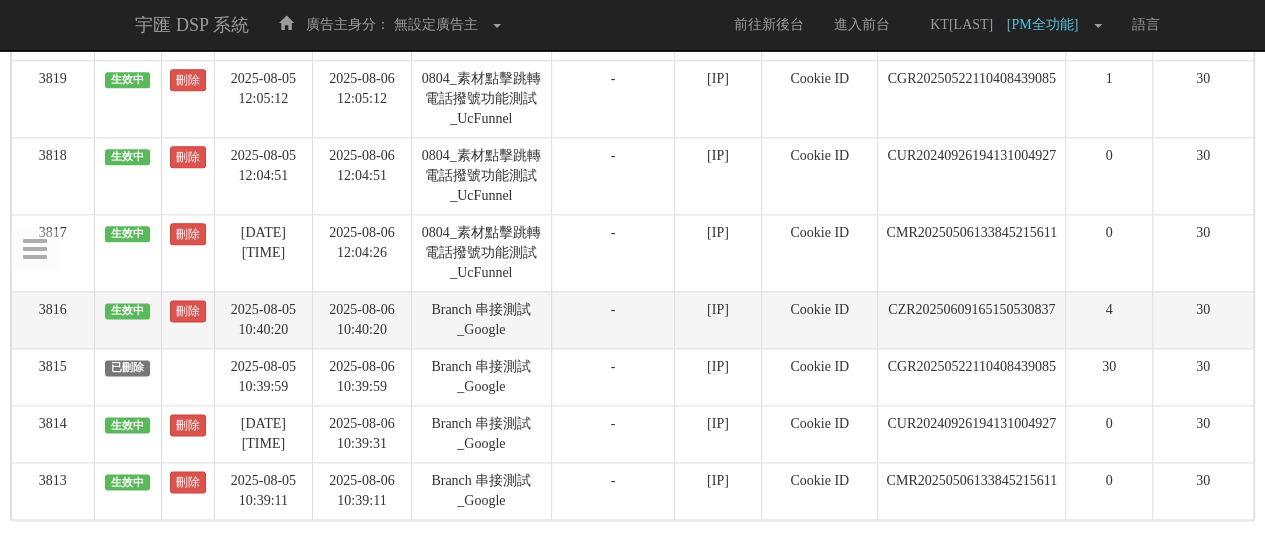 click on "CZR20250609165150530837" at bounding box center [972, 319] 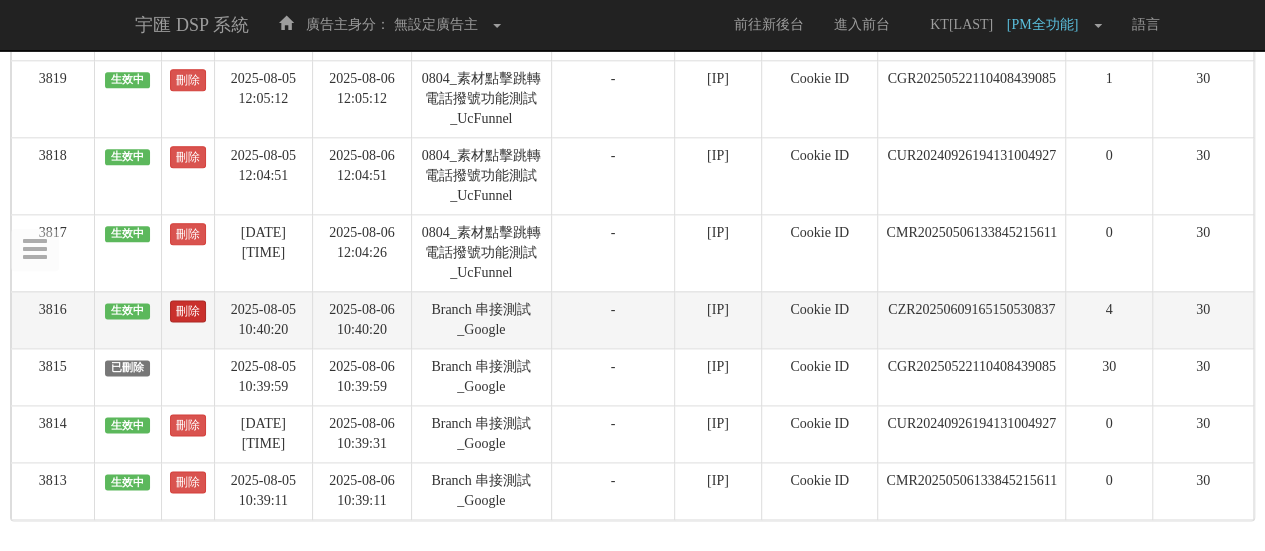 click on "刪除" at bounding box center (188, 311) 